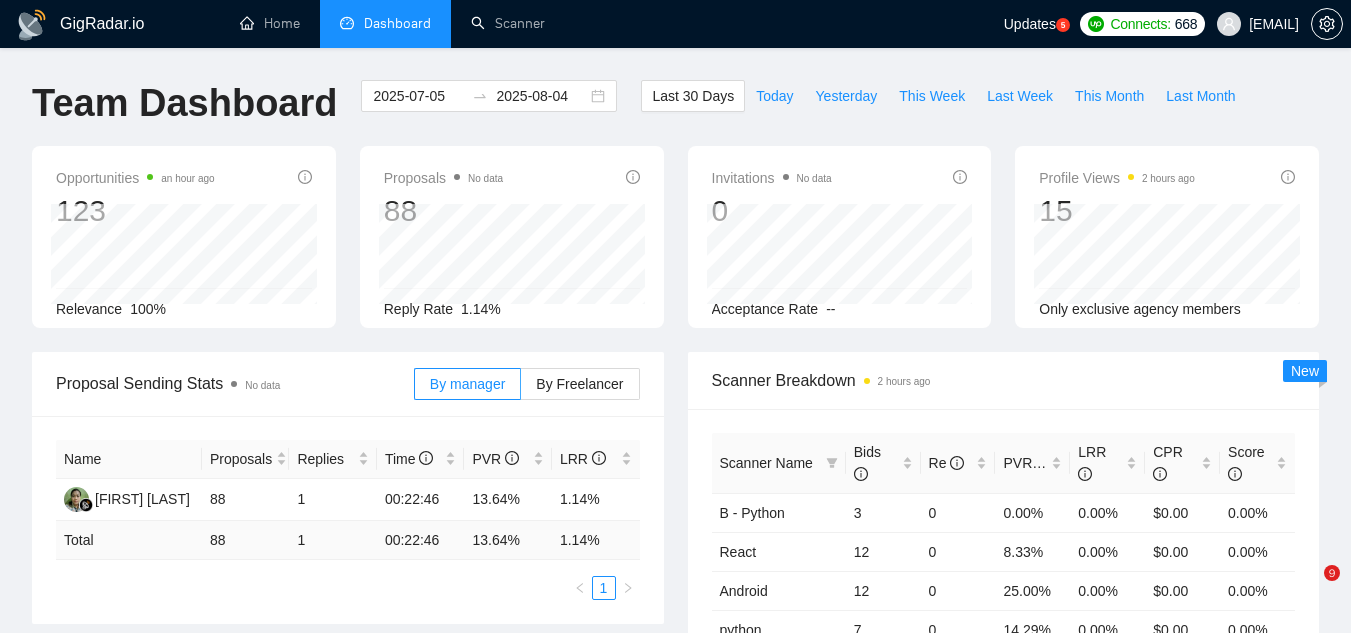 scroll, scrollTop: 0, scrollLeft: 0, axis: both 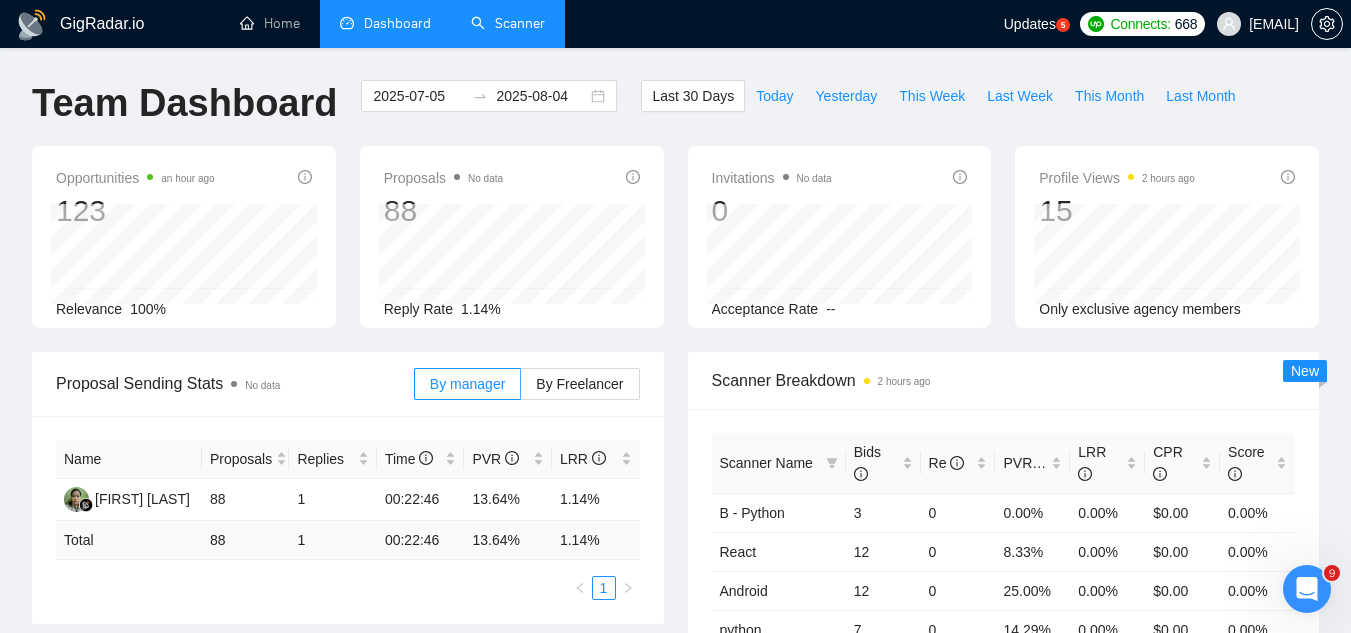 click on "Scanner" at bounding box center [508, 23] 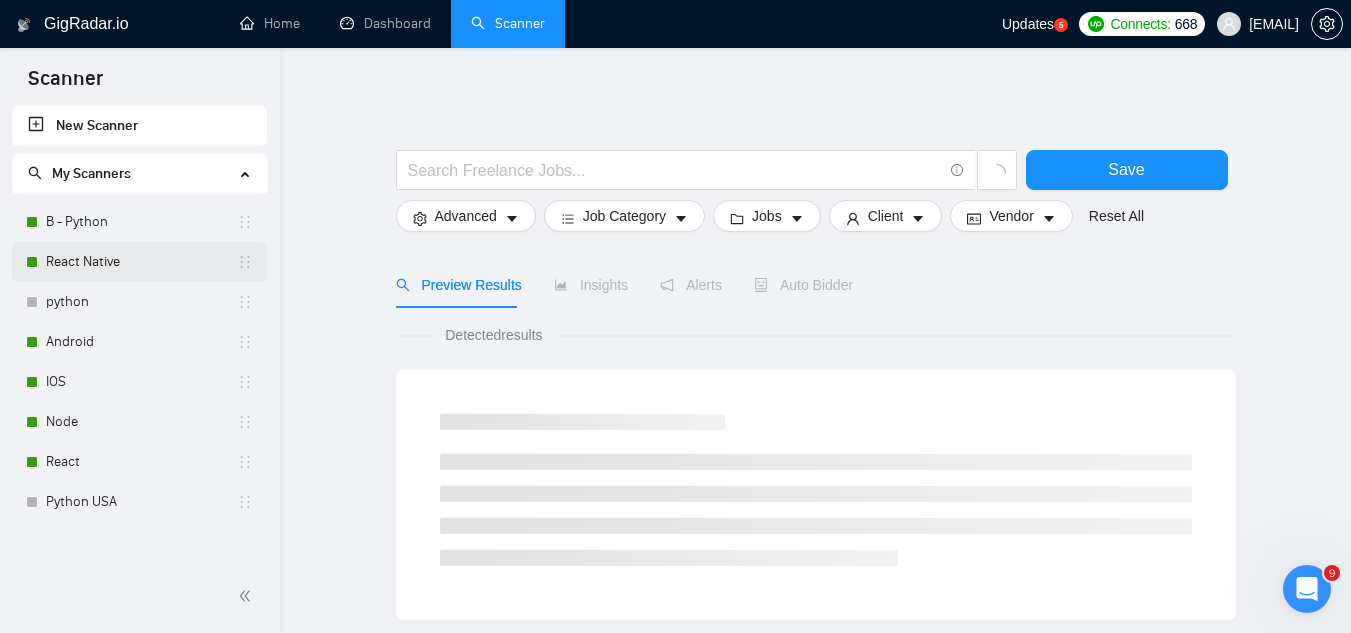 click on "React Native" at bounding box center [141, 262] 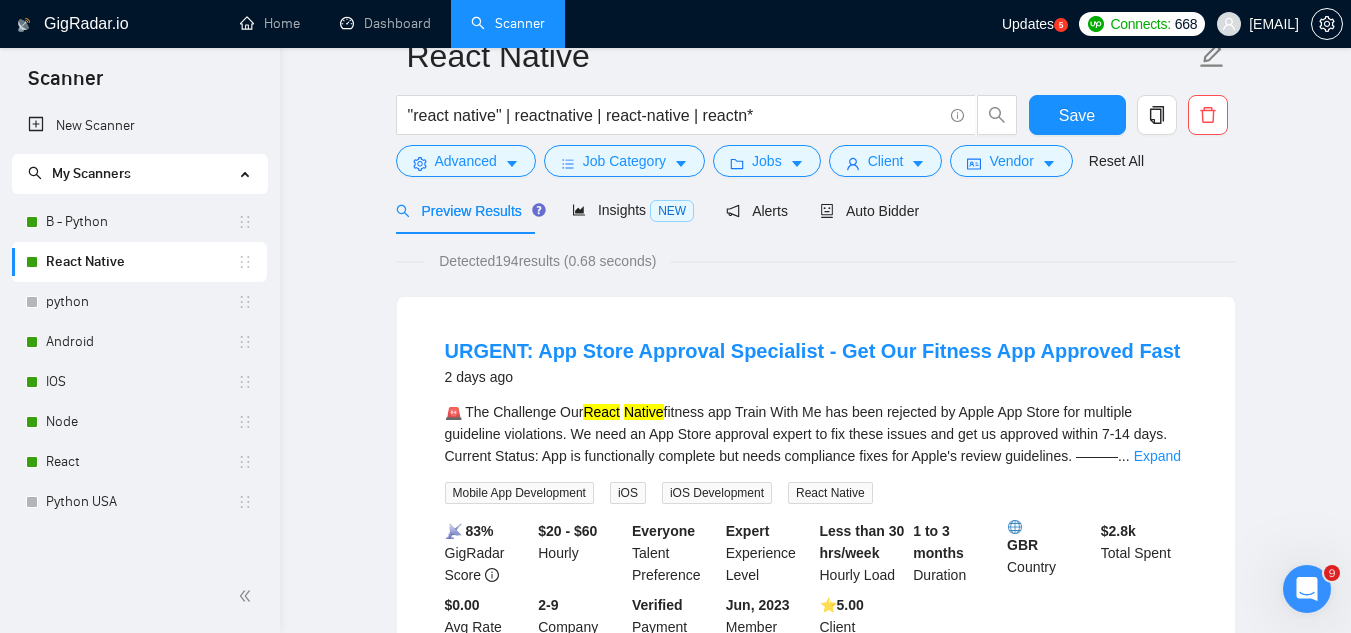 scroll, scrollTop: 0, scrollLeft: 0, axis: both 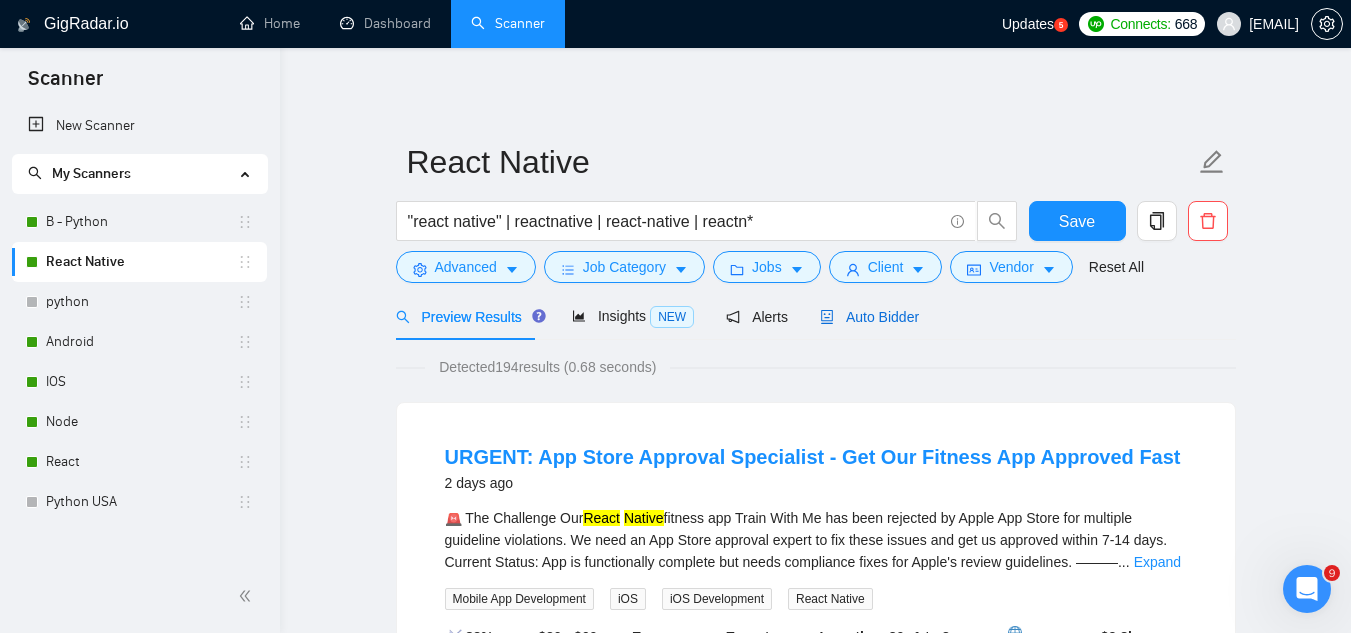 click on "Auto Bidder" at bounding box center (869, 317) 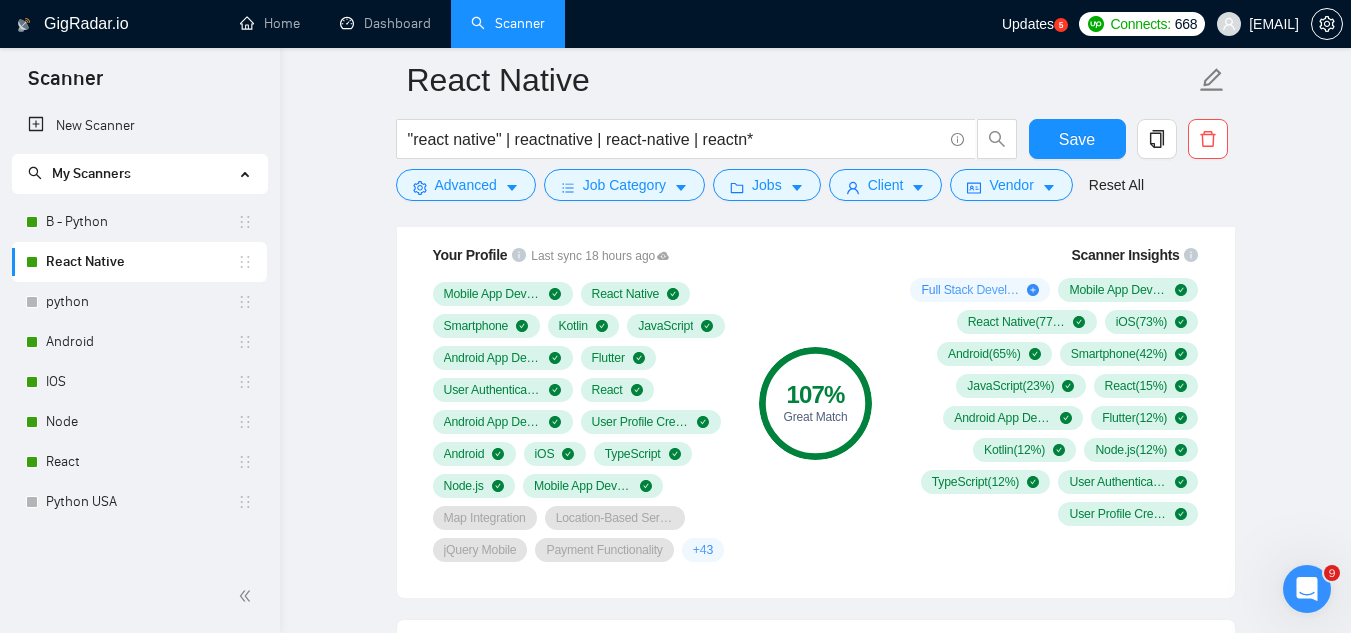 scroll, scrollTop: 1400, scrollLeft: 0, axis: vertical 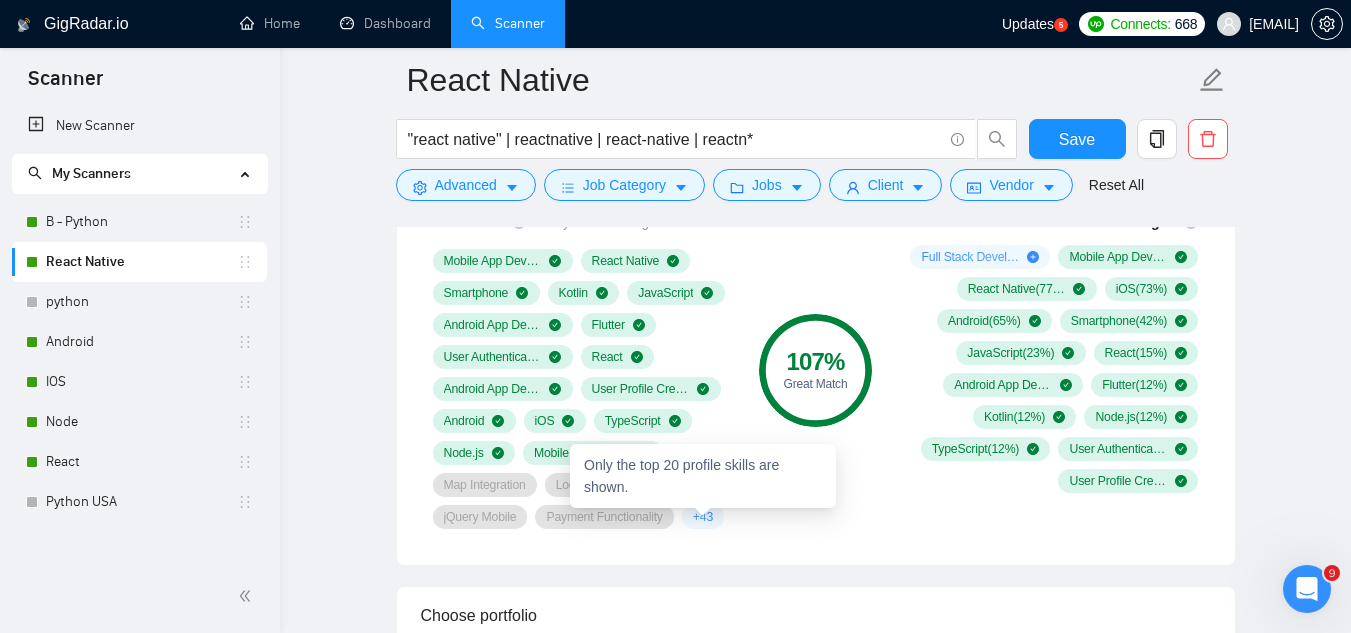 click on "+ 43" at bounding box center [703, 517] 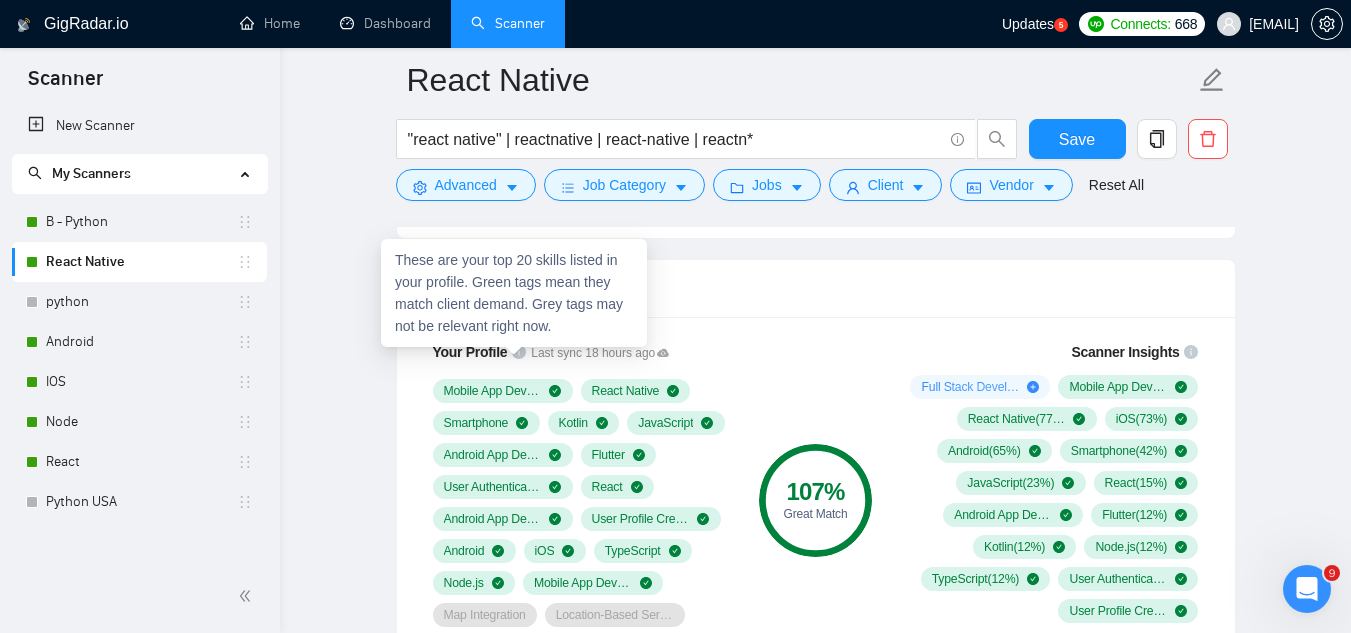 scroll, scrollTop: 1400, scrollLeft: 0, axis: vertical 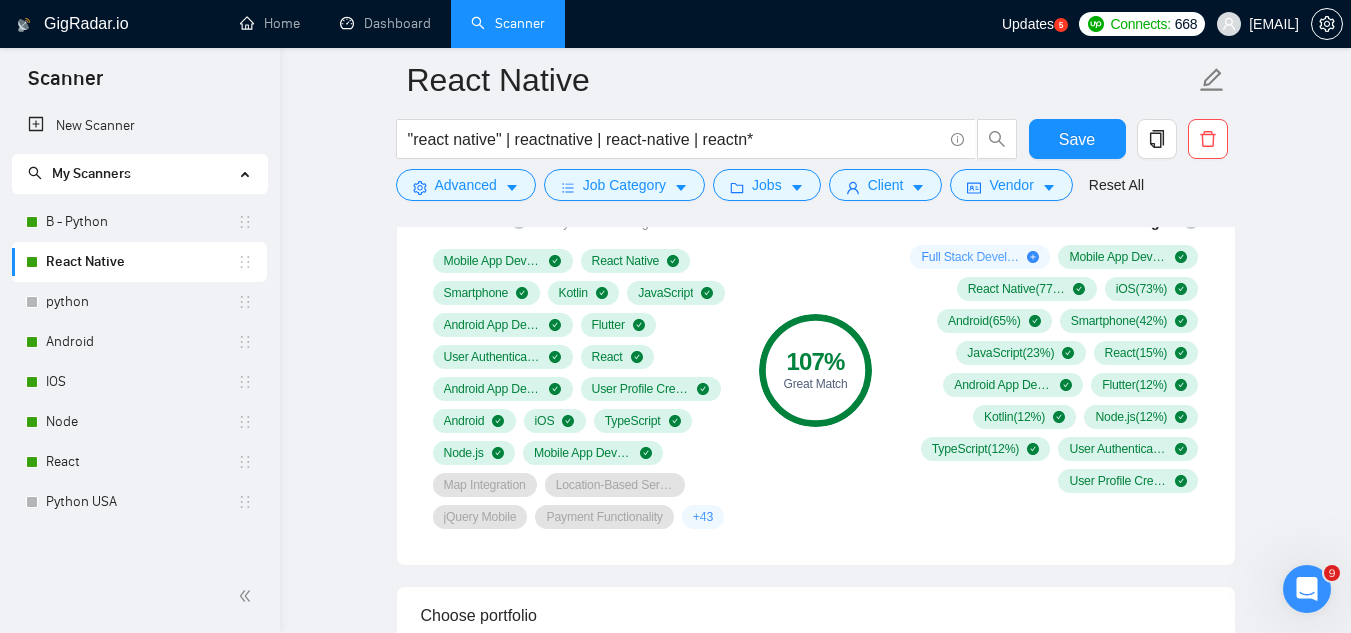 click on "+ 43" at bounding box center (703, 517) 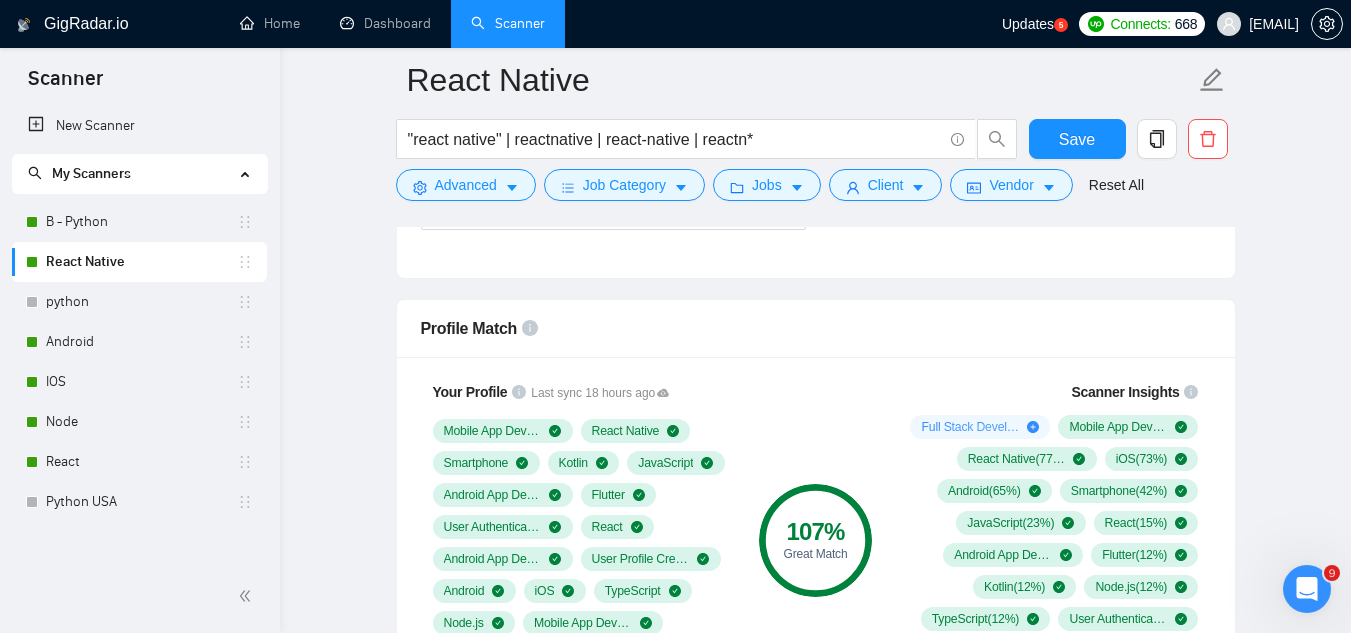 scroll, scrollTop: 1200, scrollLeft: 0, axis: vertical 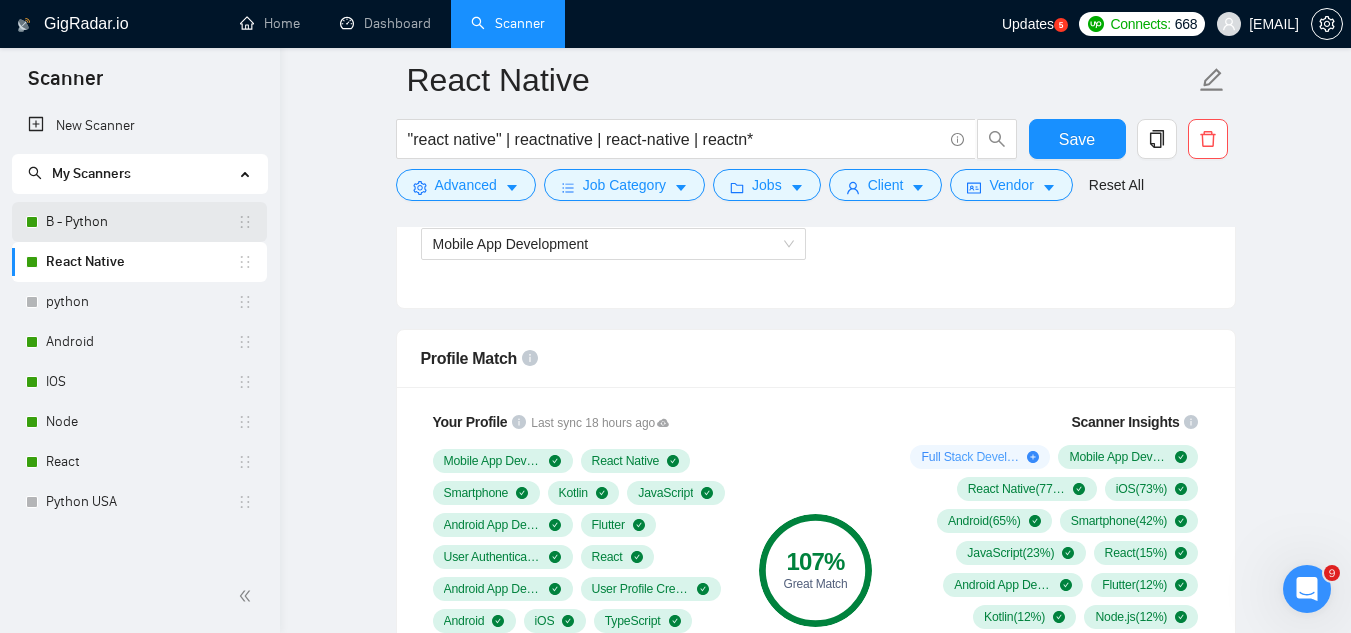 click on "B - Python" at bounding box center (141, 222) 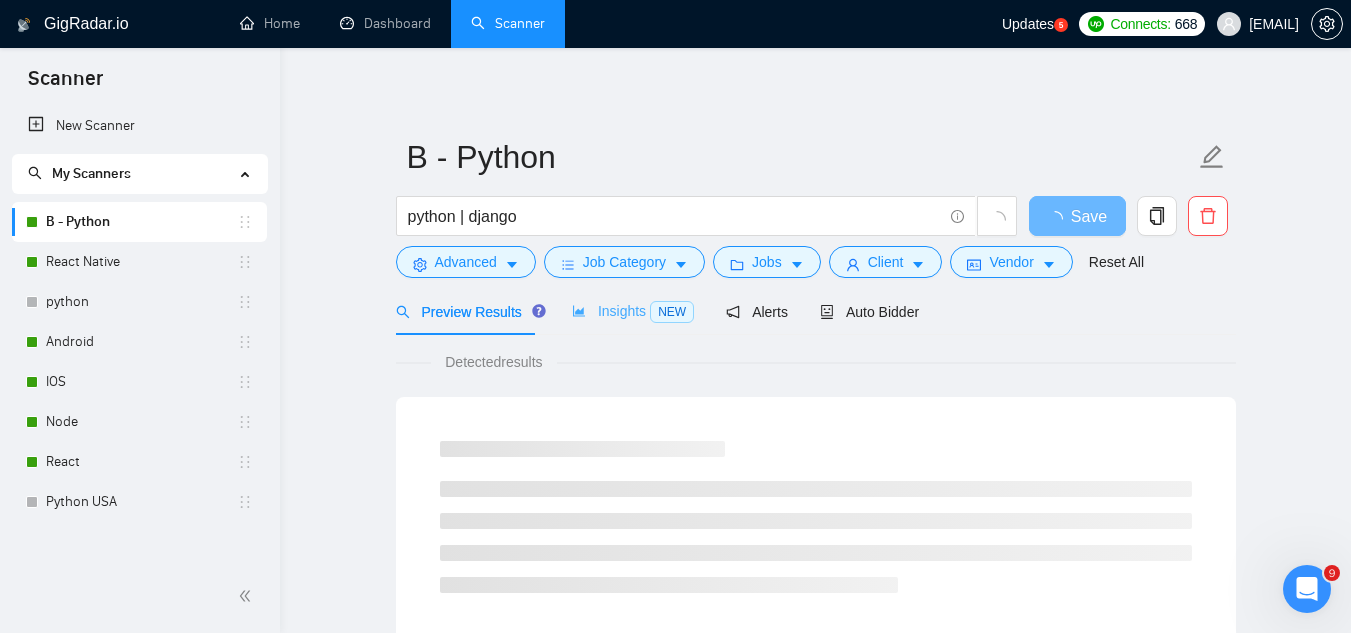 scroll, scrollTop: 0, scrollLeft: 0, axis: both 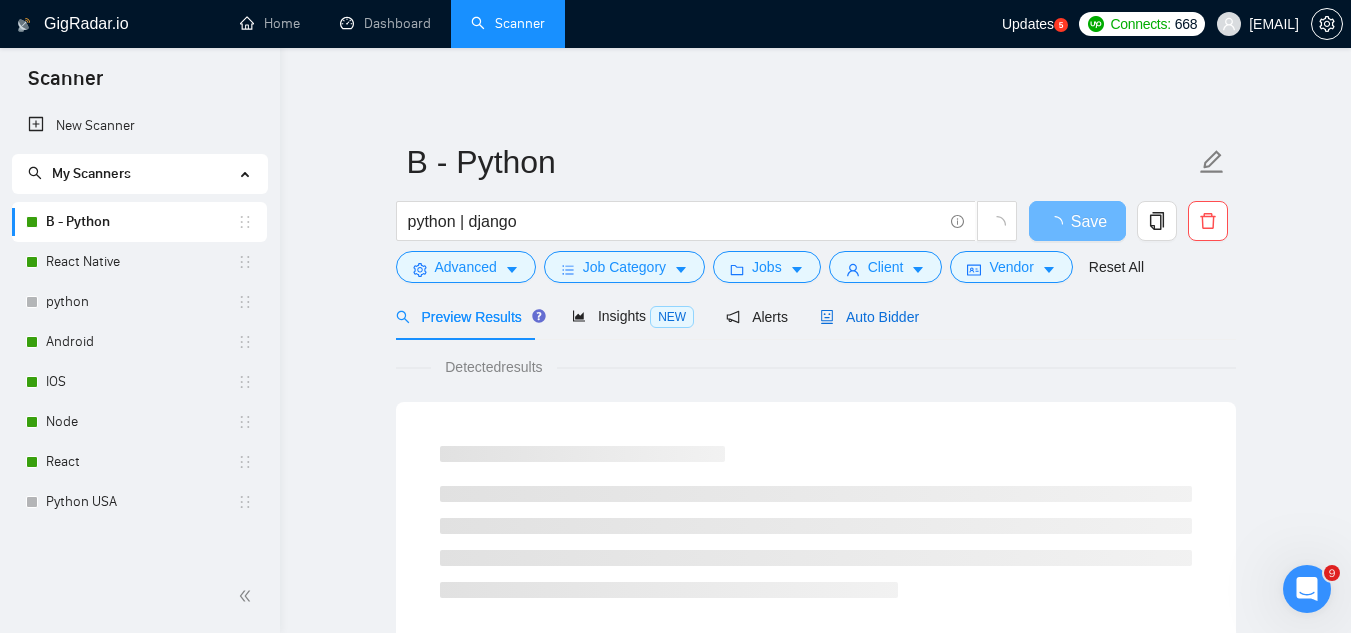 click on "Auto Bidder" at bounding box center (869, 317) 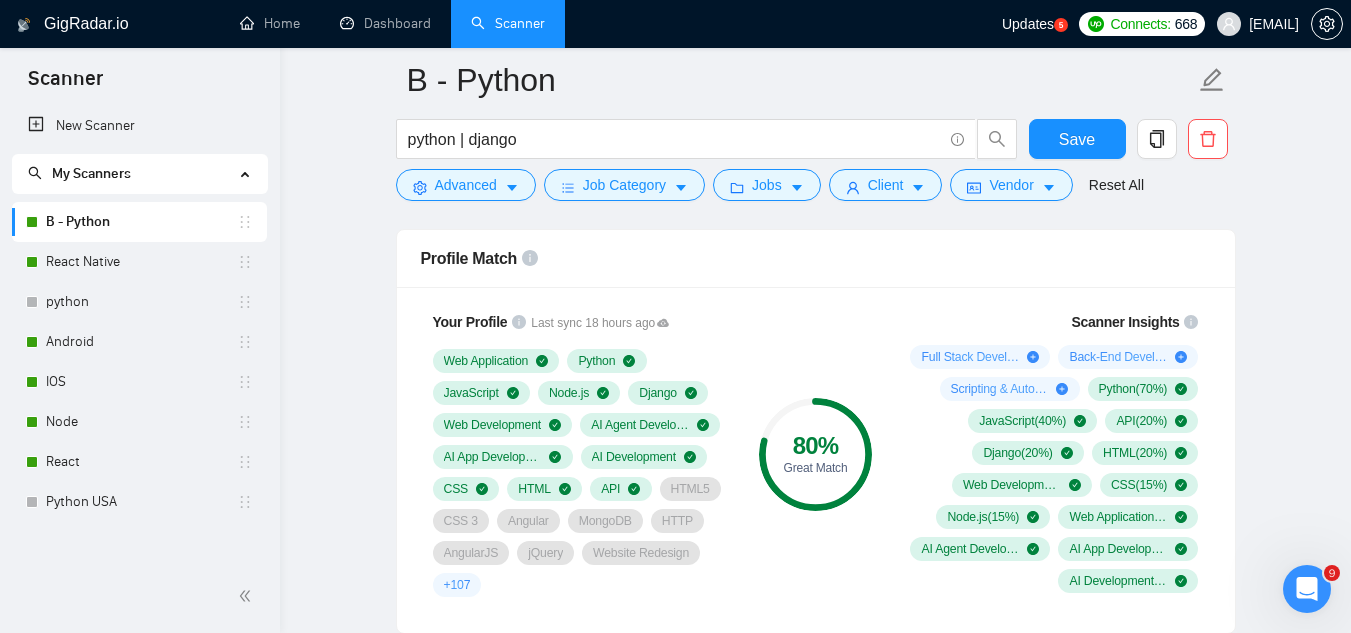 scroll, scrollTop: 1200, scrollLeft: 0, axis: vertical 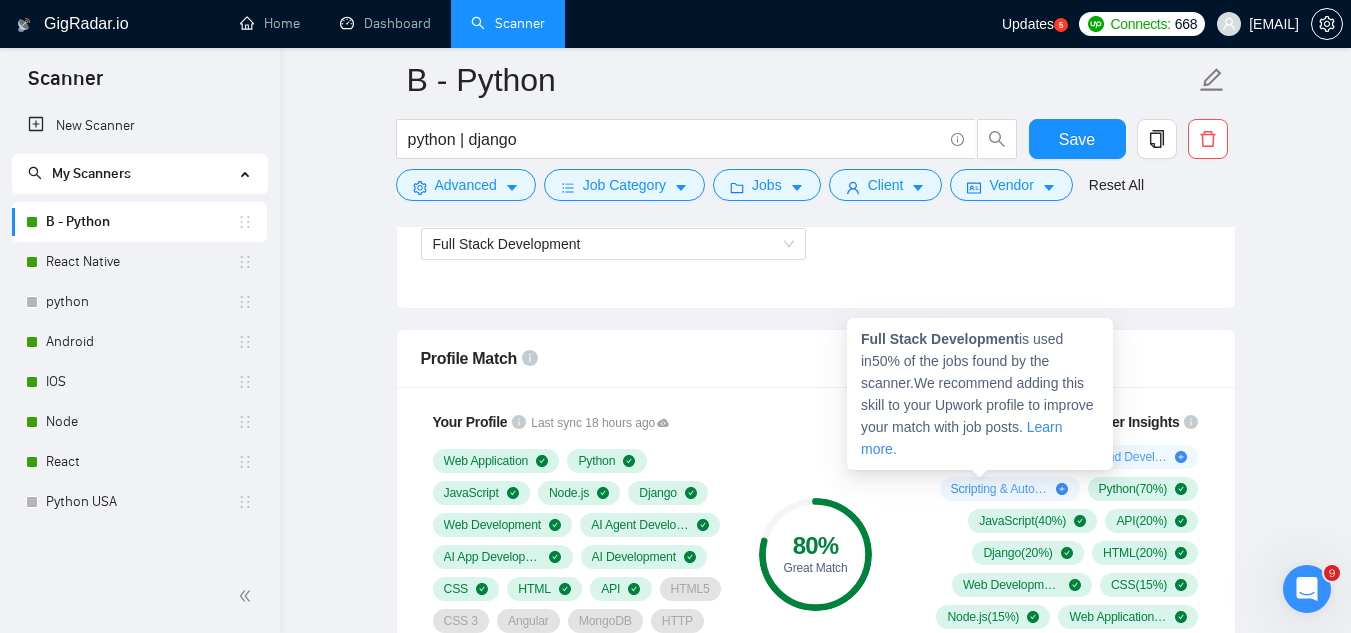 click 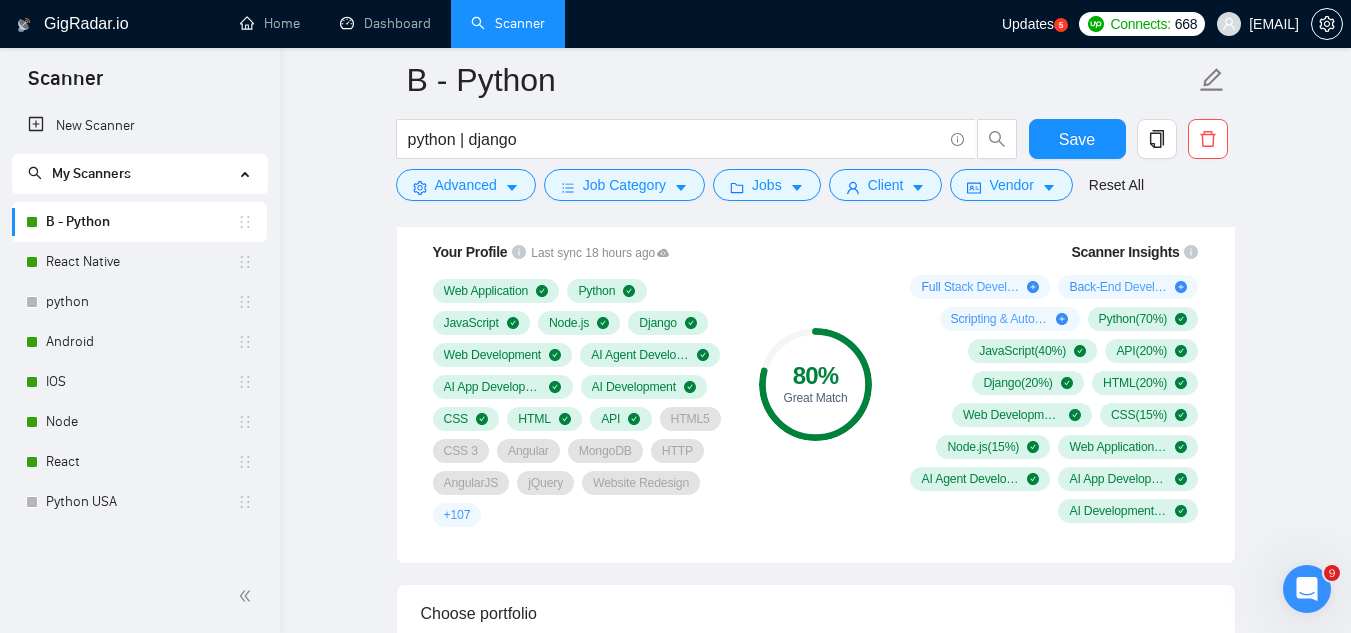 scroll, scrollTop: 1400, scrollLeft: 0, axis: vertical 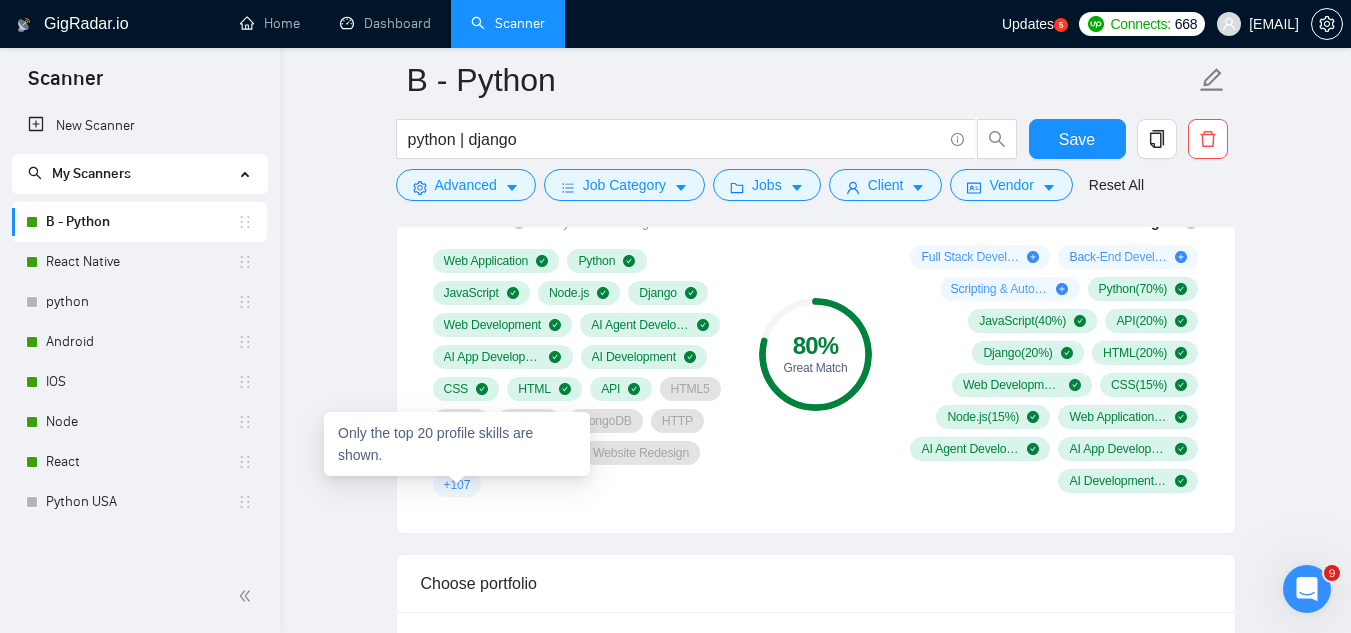 click on "+ 107" at bounding box center [457, 485] 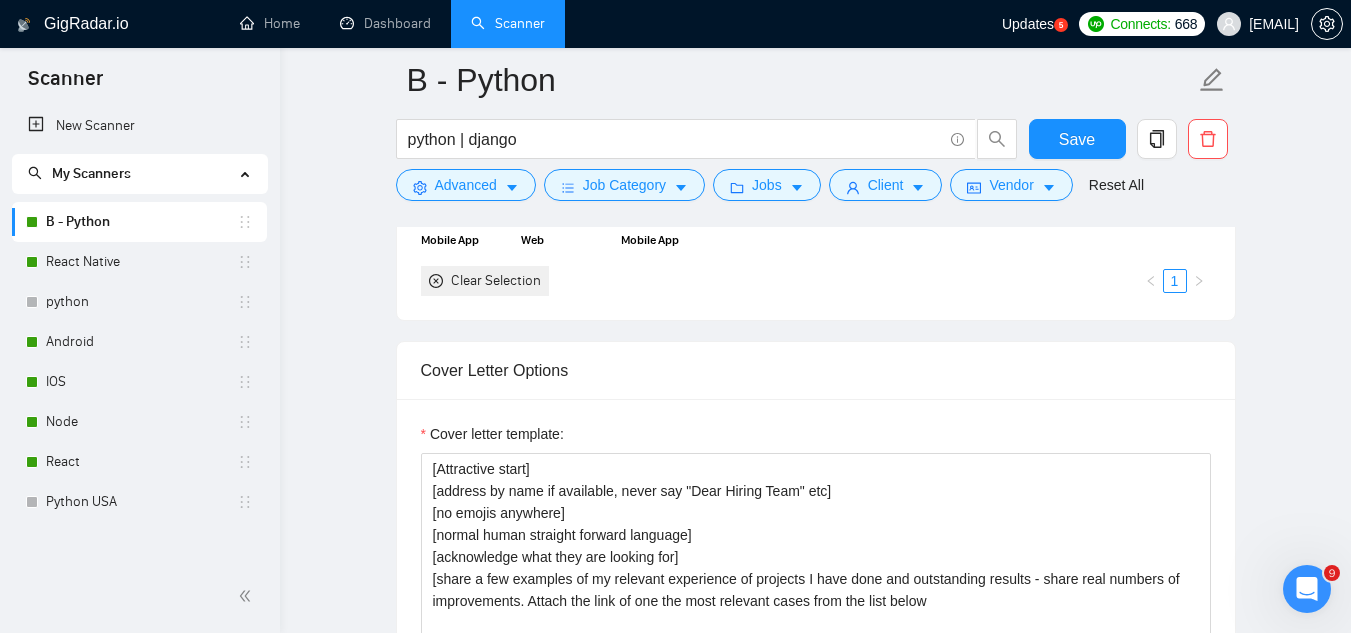 scroll, scrollTop: 1700, scrollLeft: 0, axis: vertical 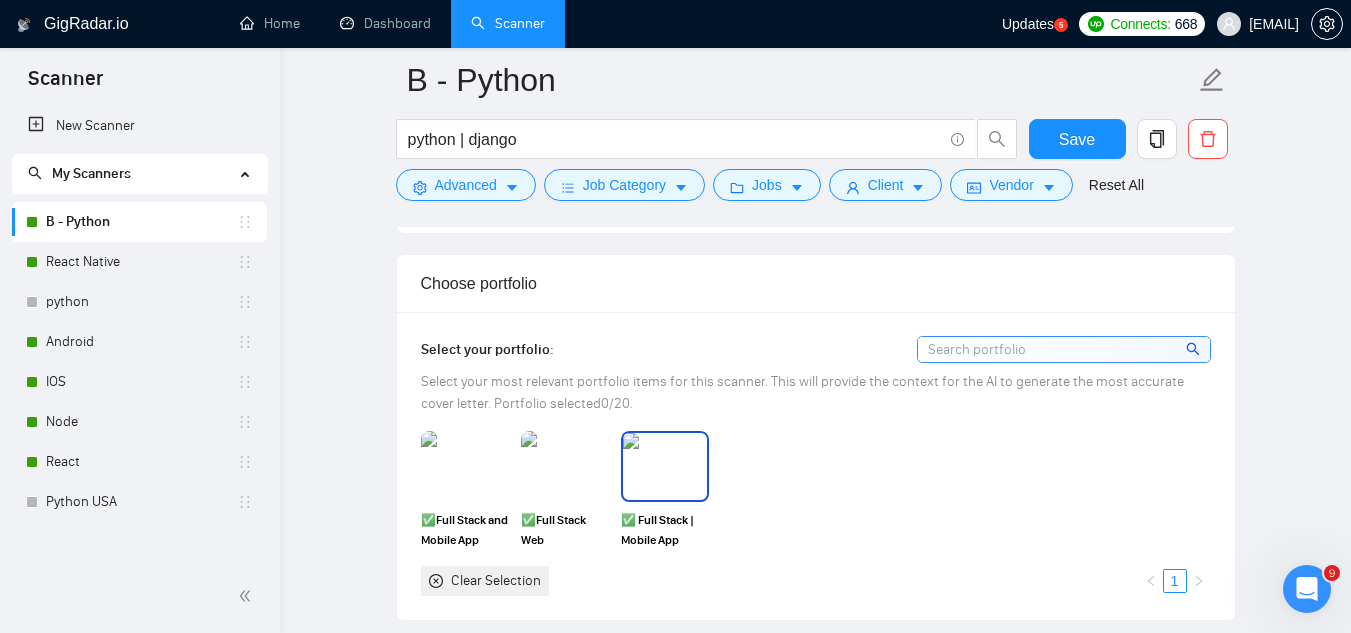 click on "✅ Full Stack | Mobile App Development (IOS, Android) for Crypto" at bounding box center [665, 530] 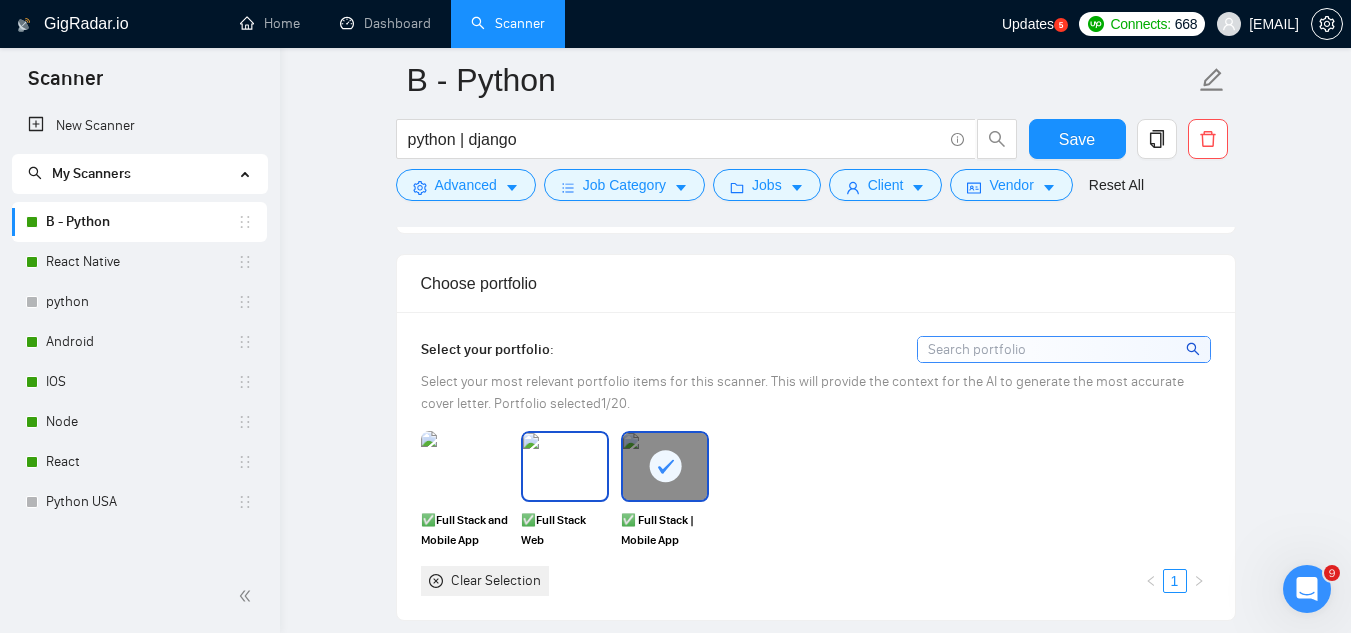 click at bounding box center (565, 466) 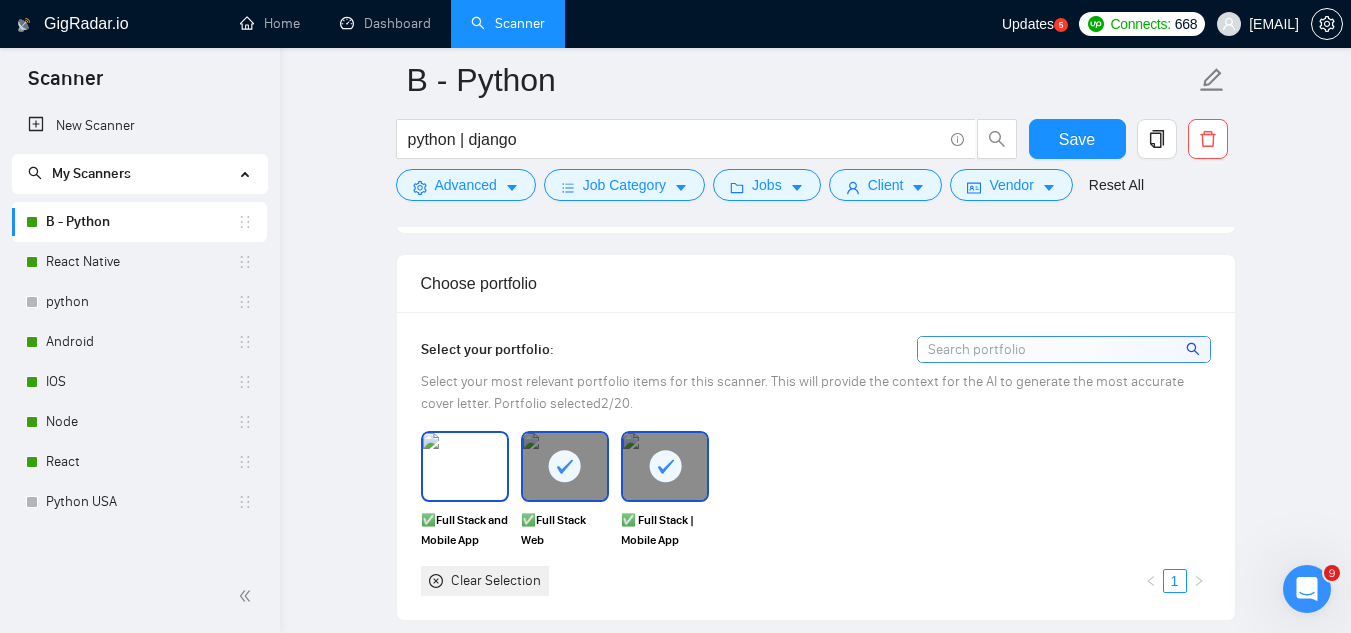 click at bounding box center (465, 466) 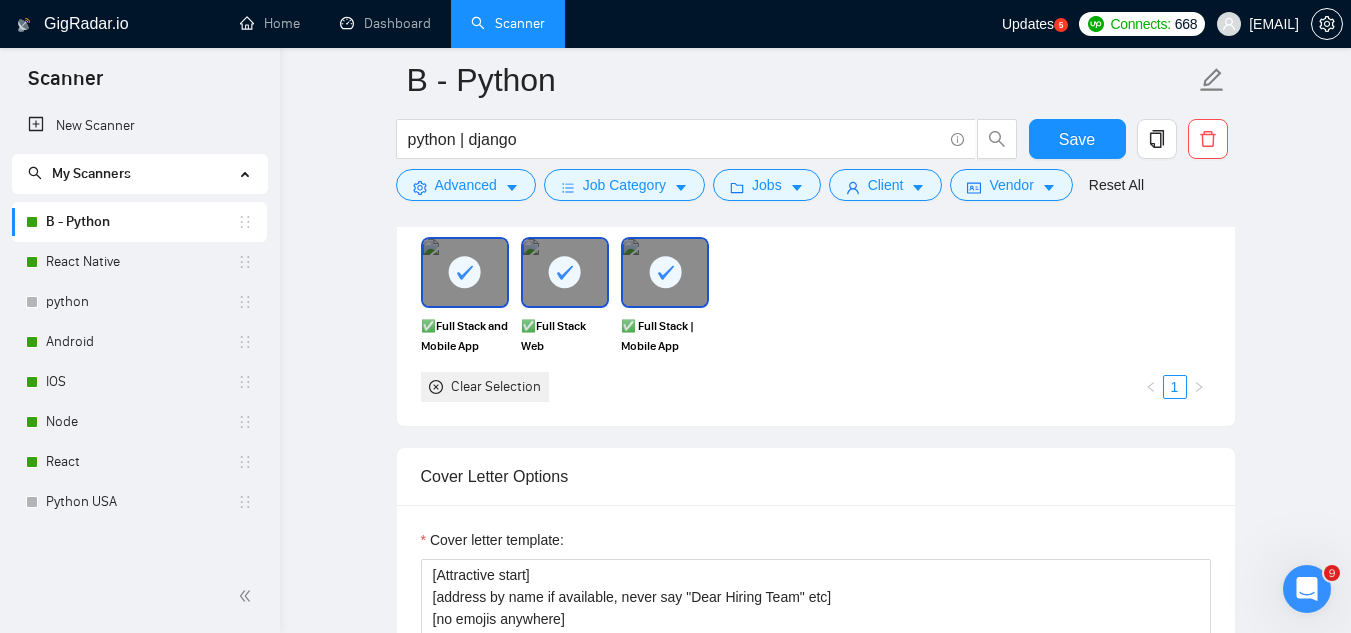 scroll, scrollTop: 1900, scrollLeft: 0, axis: vertical 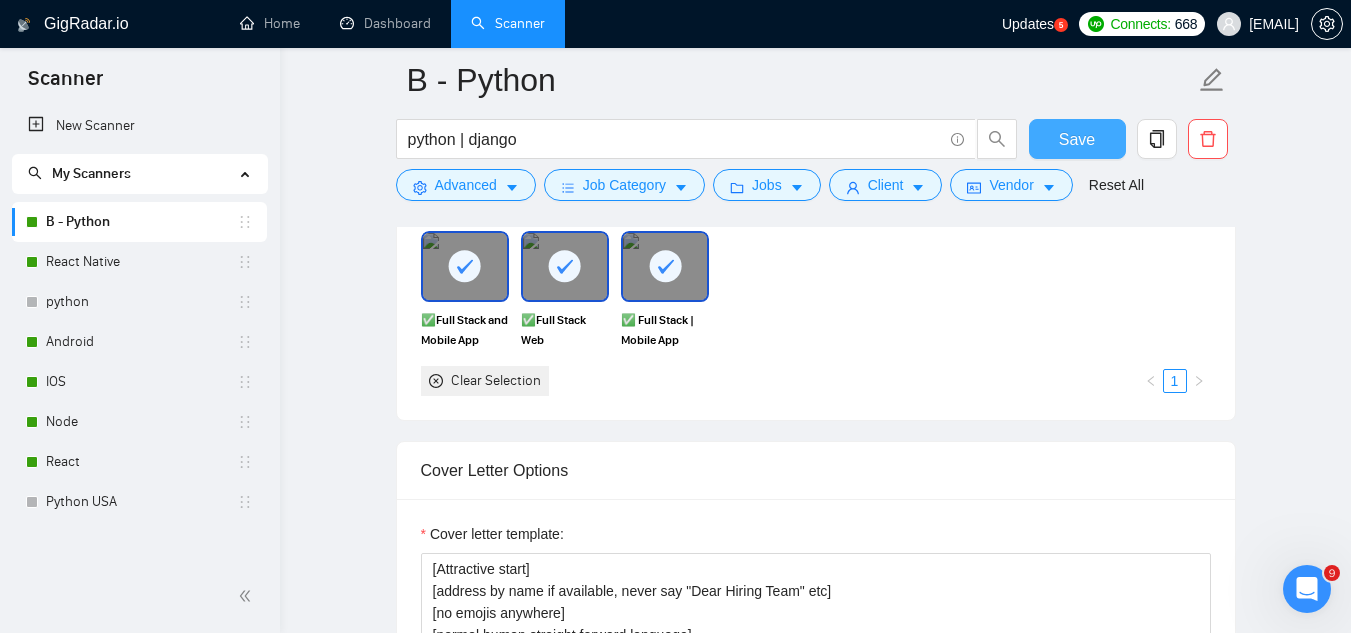 click on "Save" at bounding box center (1077, 139) 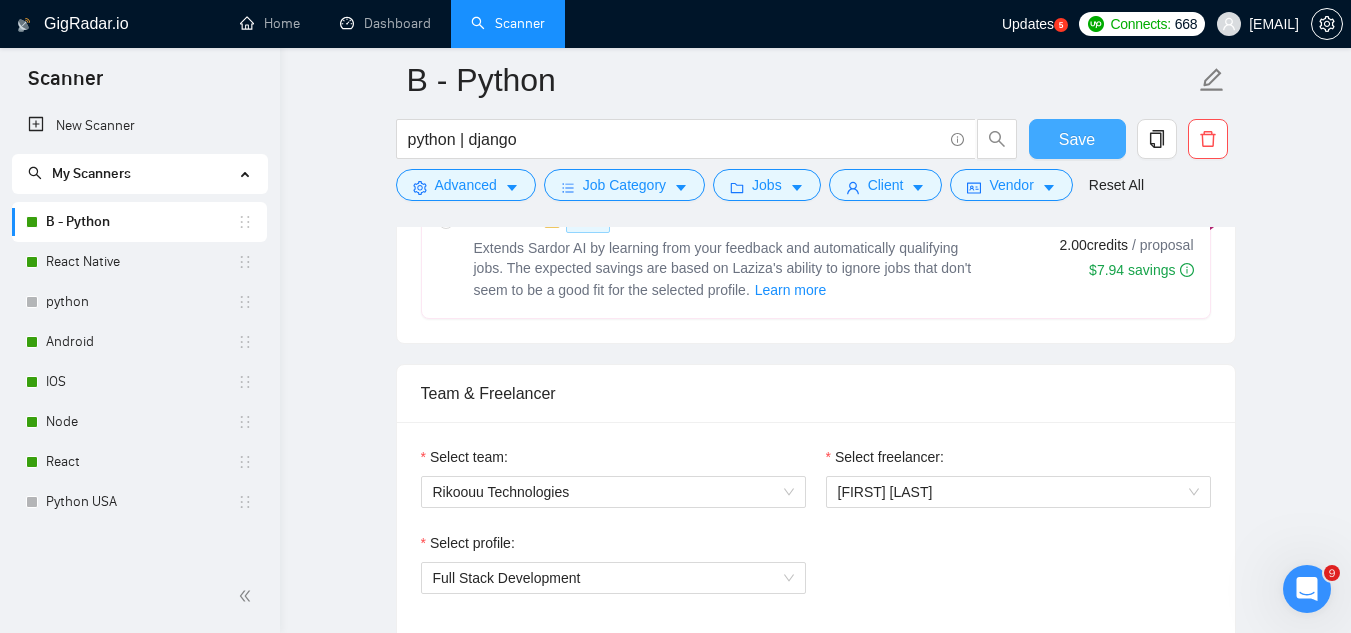 scroll, scrollTop: 900, scrollLeft: 0, axis: vertical 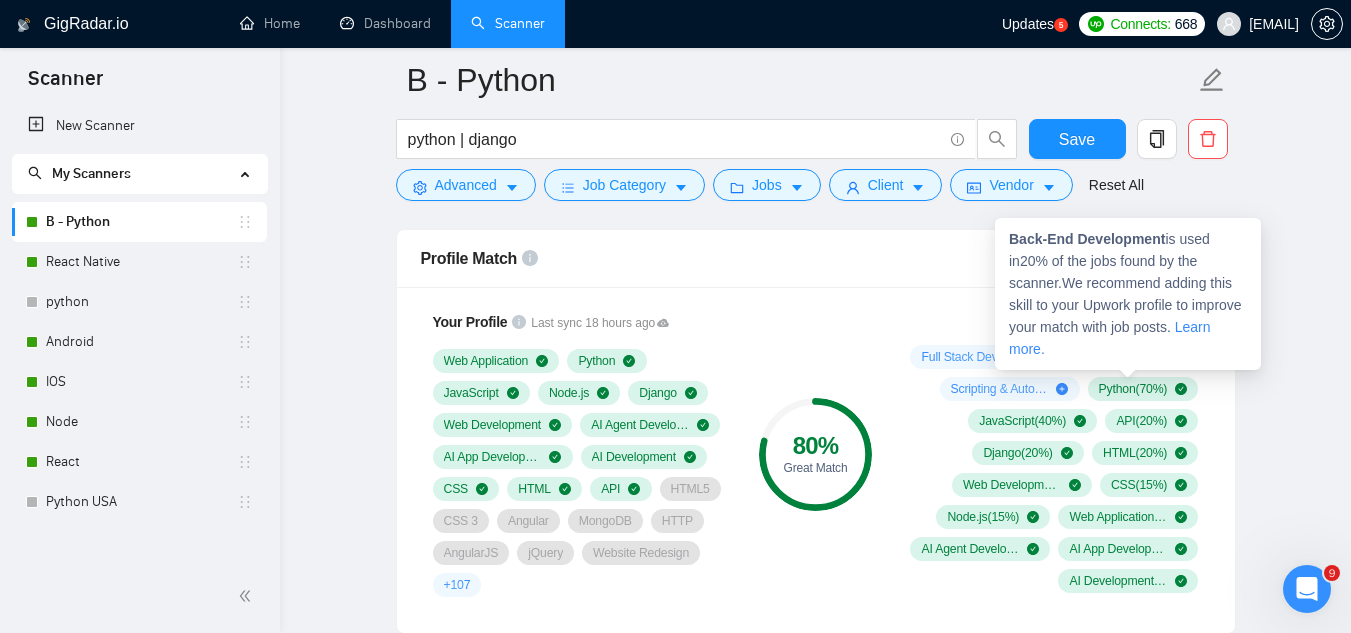 click on "Back-End Development" at bounding box center (1087, 239) 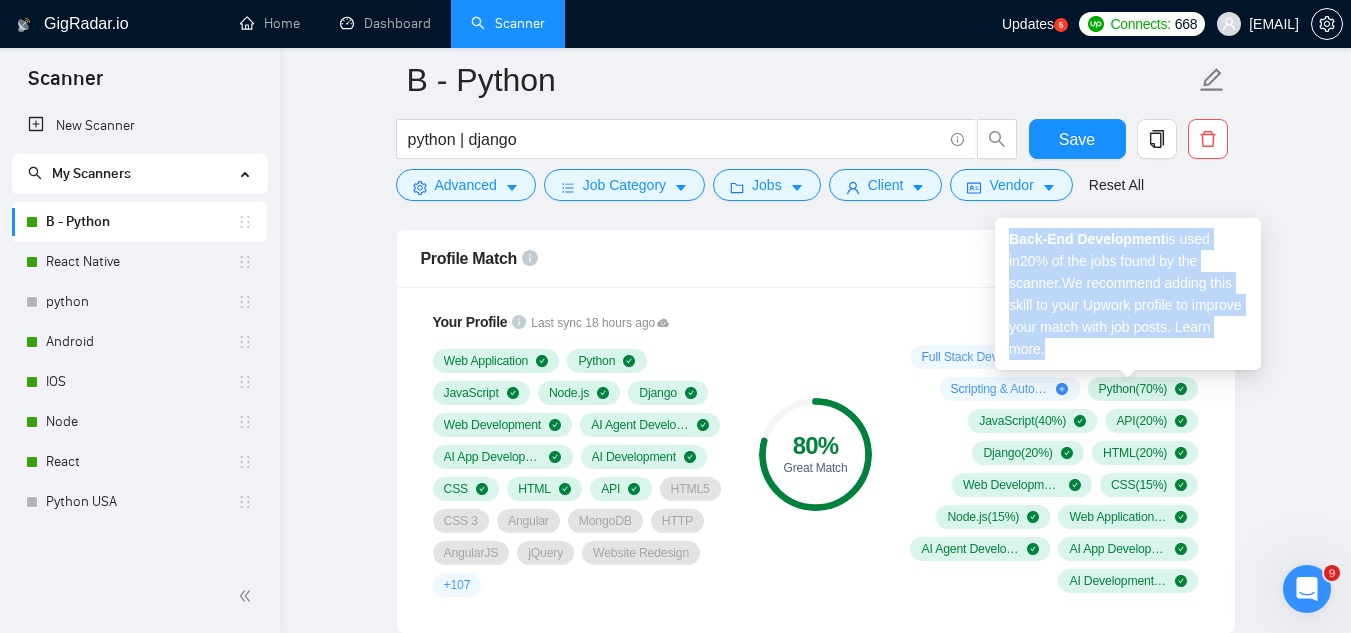 click on "Back-End Development" at bounding box center (1087, 239) 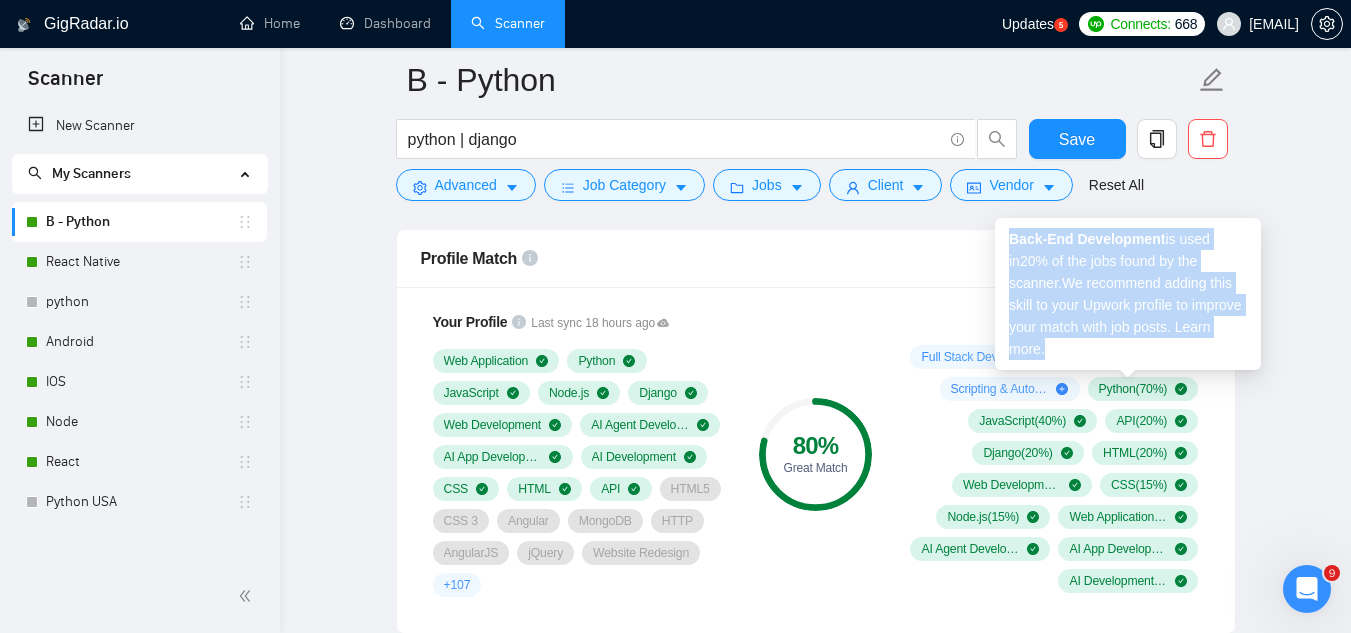 click on "Back-End Development is used in 20 % of the jobs found by the scanner. We recommend adding this skill to your Upwork profile to improve your match with job posts. Learn more." at bounding box center [1125, 294] 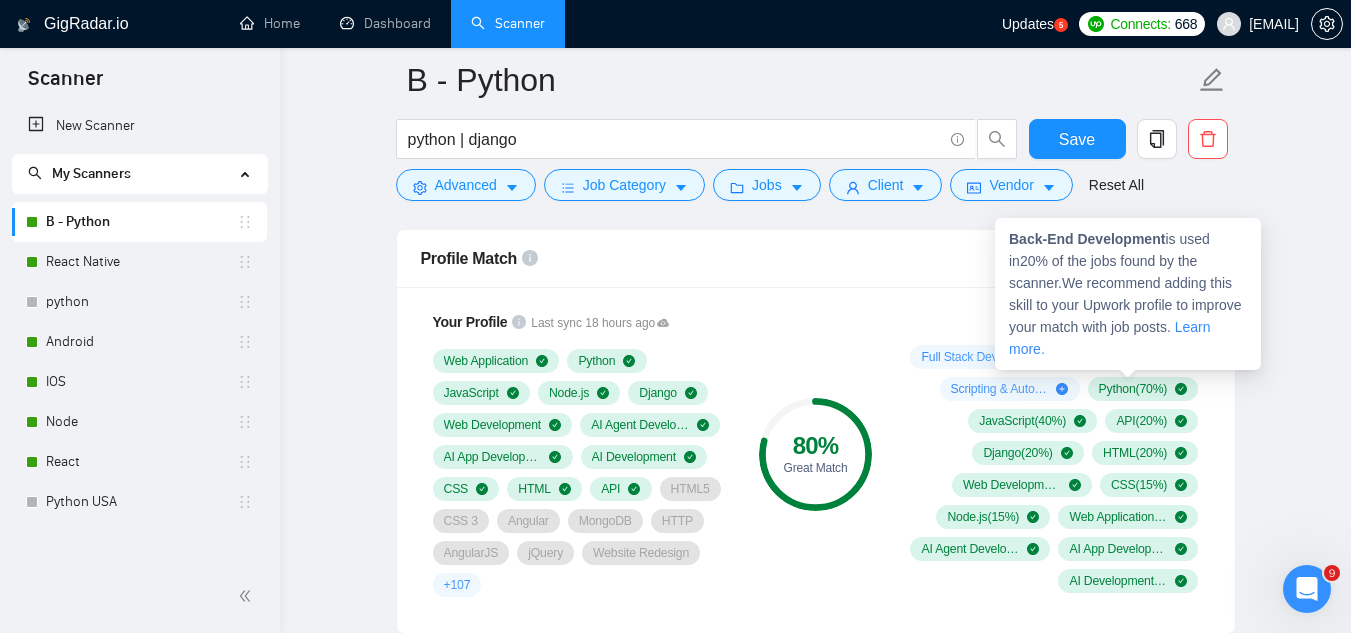 click on "Back-End Development" at bounding box center (1087, 239) 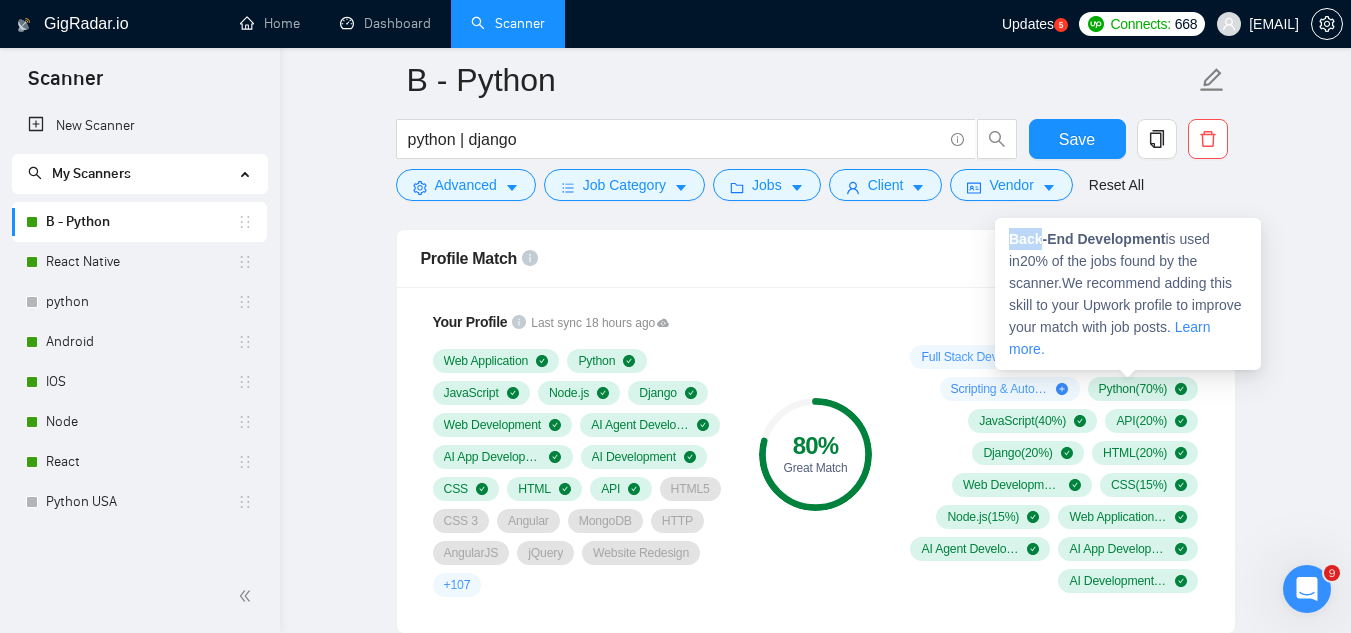 click on "Back-End Development is used in 20 % of the jobs found by the scanner. We recommend adding this skill to your Upwork profile to improve your match with job posts. Learn more." at bounding box center [1128, 294] 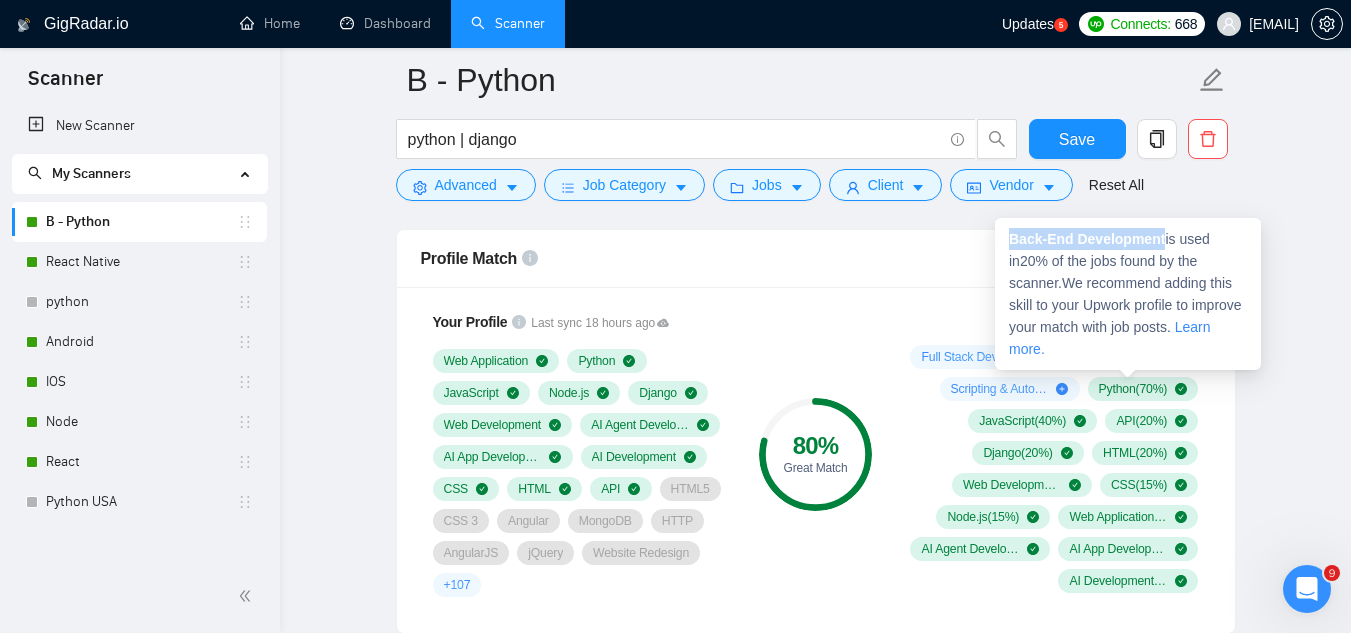 copy on "Back-End Development" 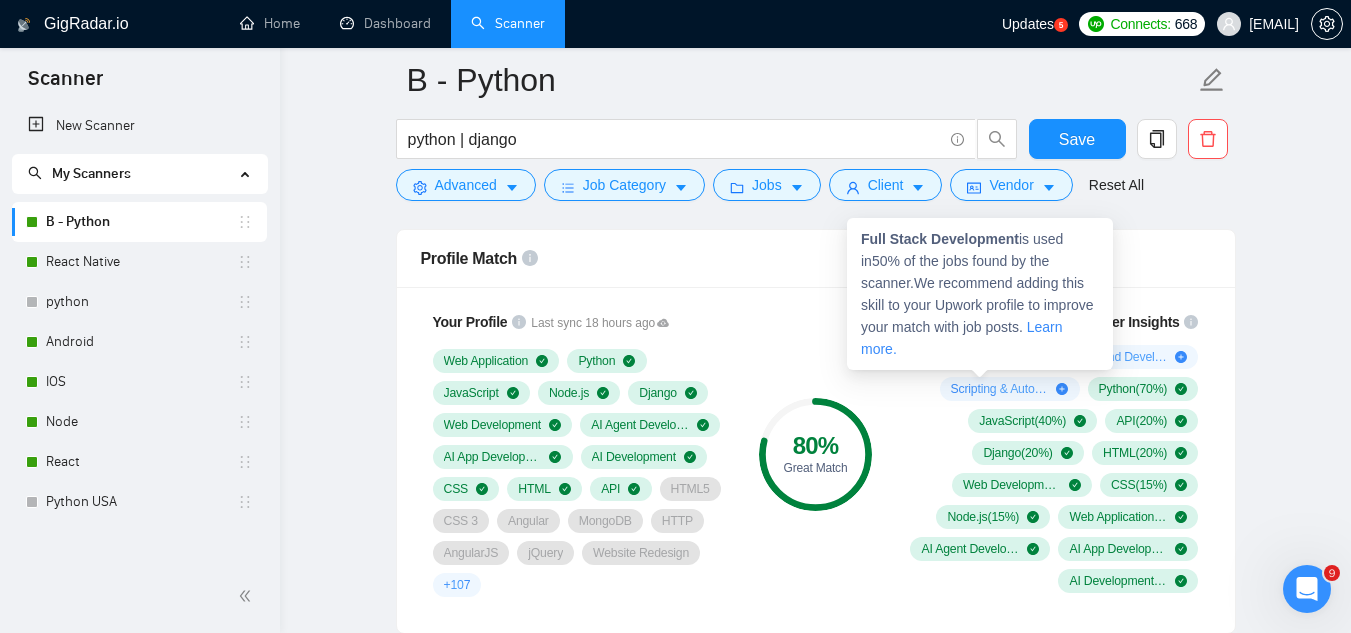 click on "Full Stack Development  ( 50 %)" at bounding box center [970, 357] 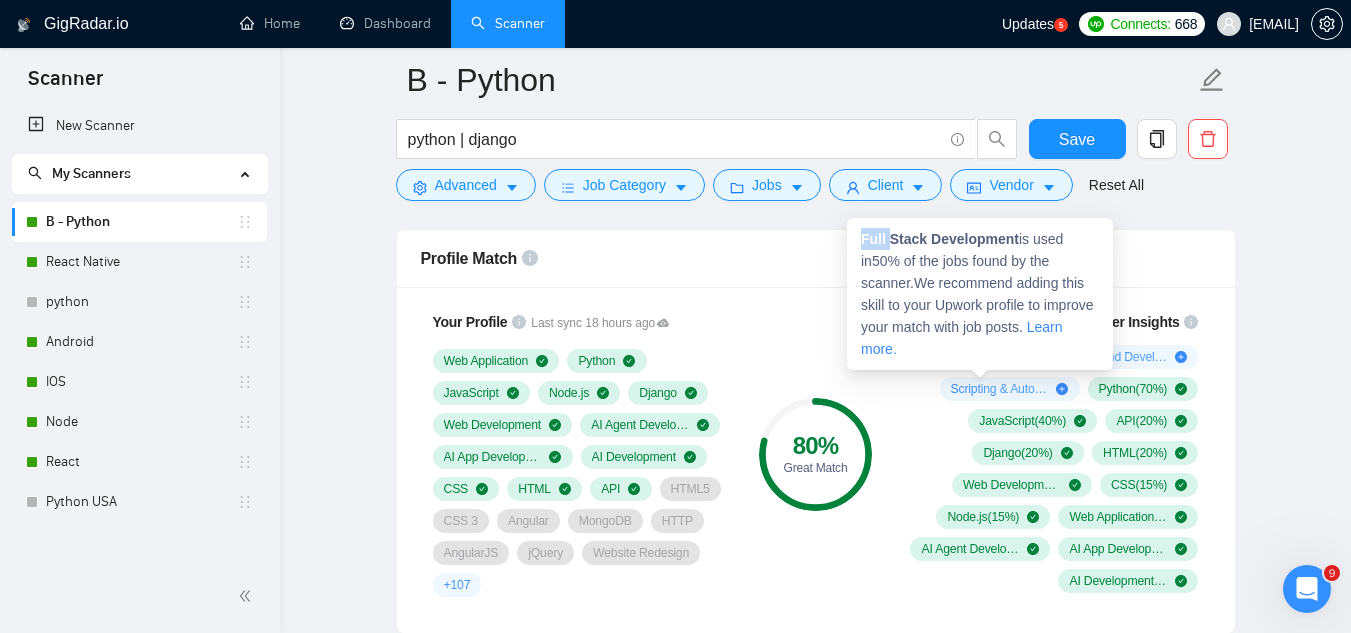 click on "Full Stack Development" at bounding box center (940, 239) 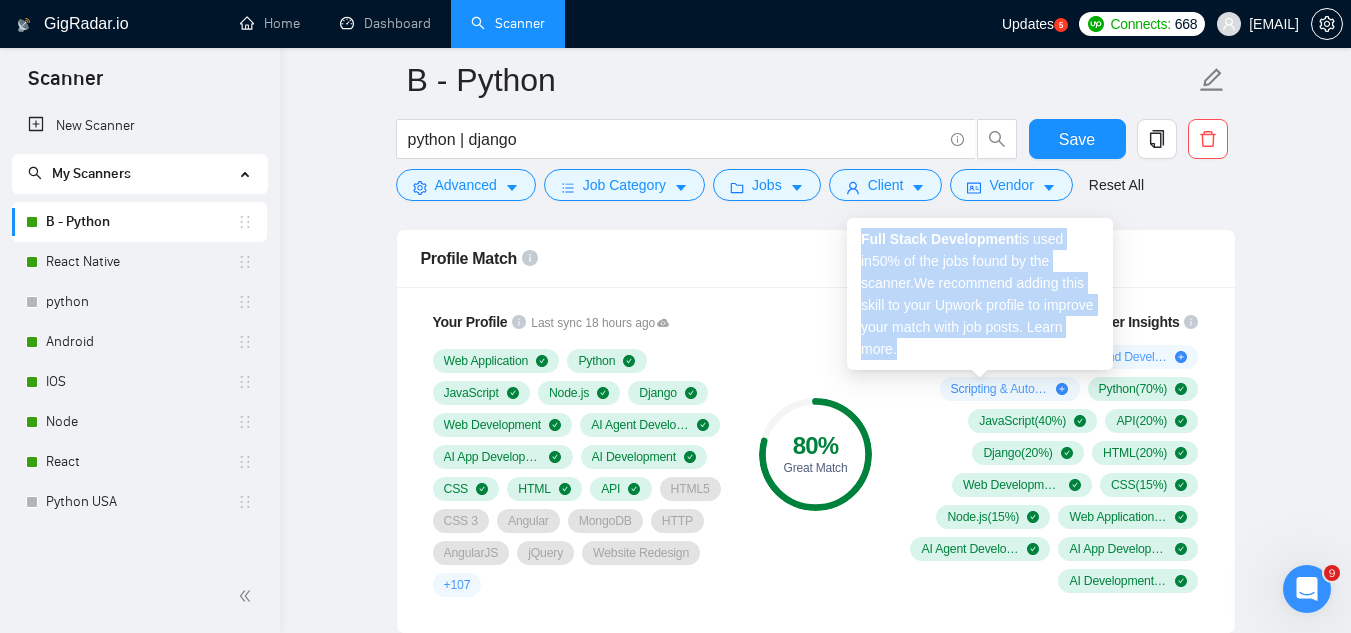 click on "Full Stack Development" at bounding box center (940, 239) 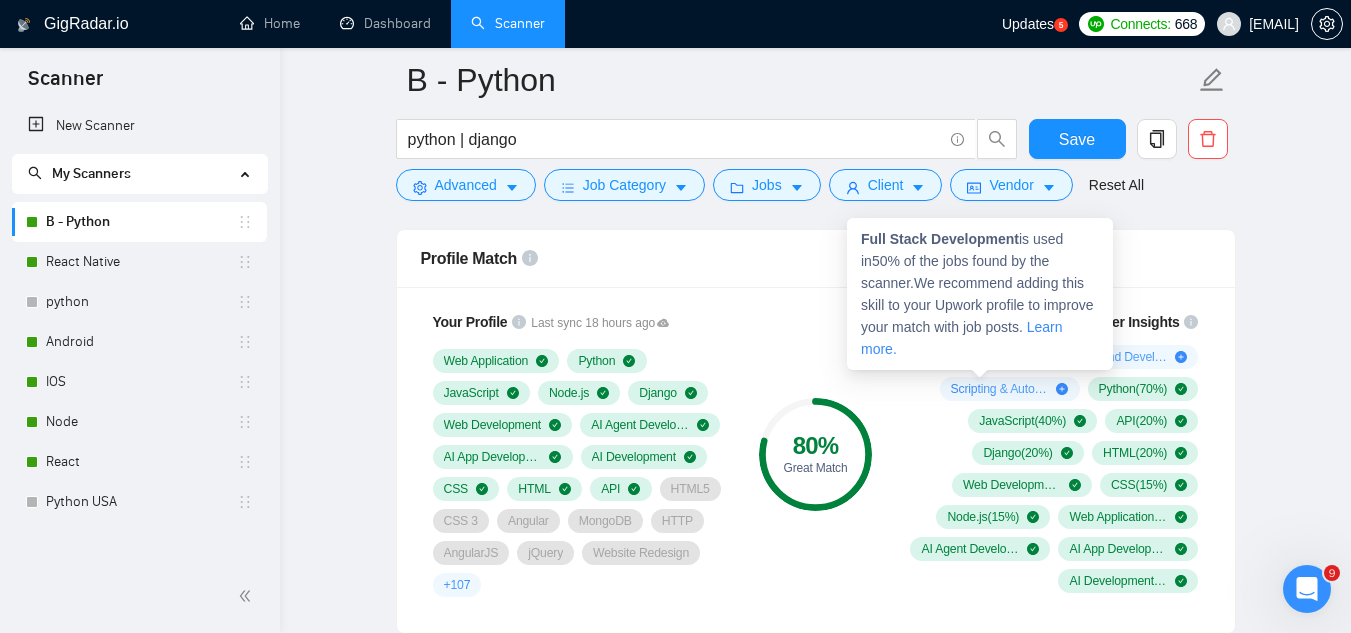 click on "Full Stack Development" at bounding box center [940, 239] 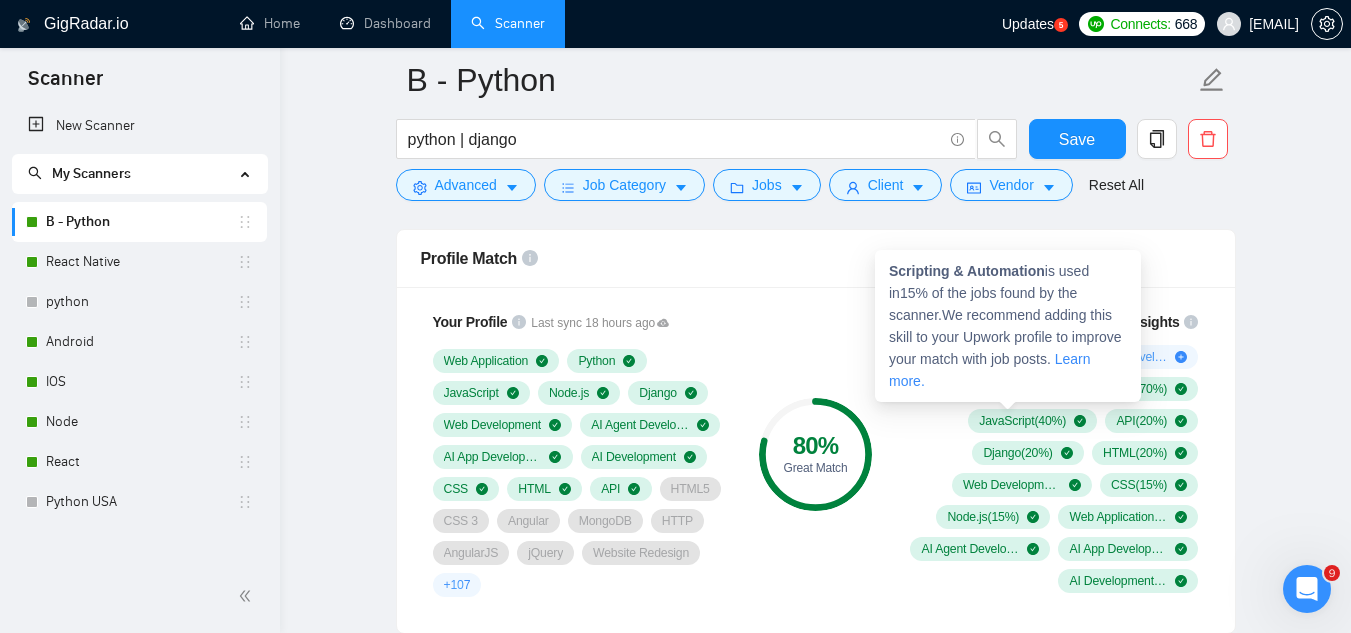 click on "Scripting & Automation" at bounding box center (967, 271) 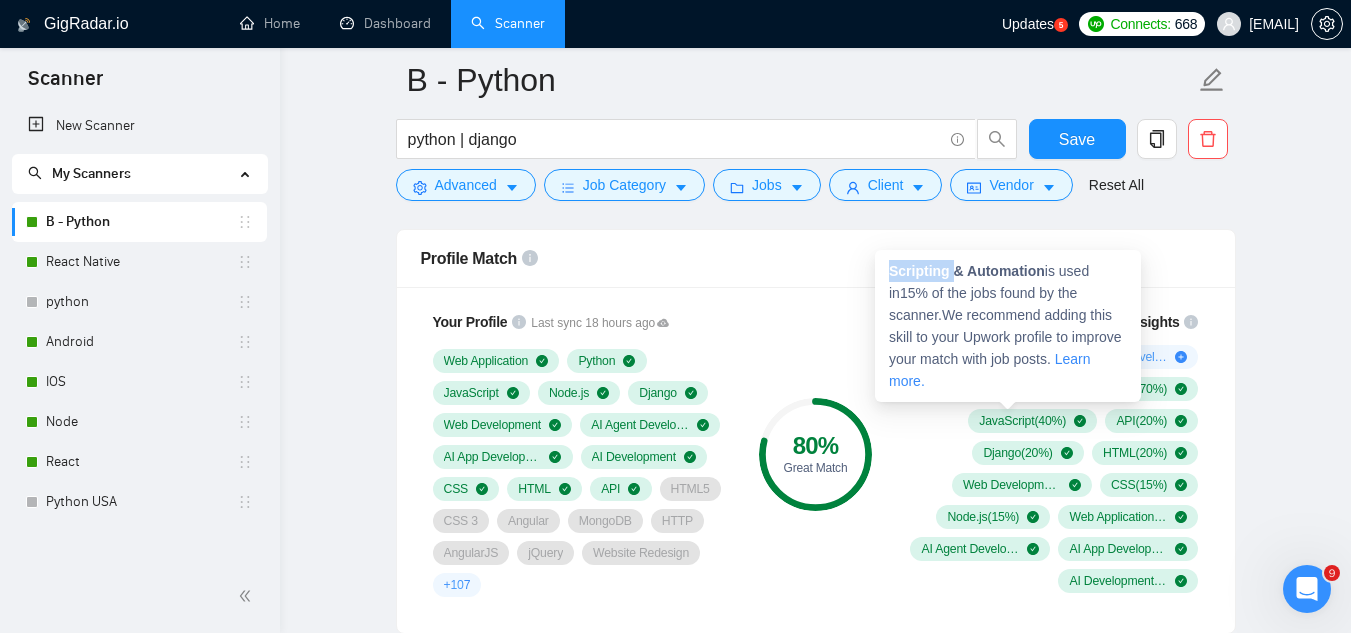 click on "Scripting & Automation" at bounding box center [967, 271] 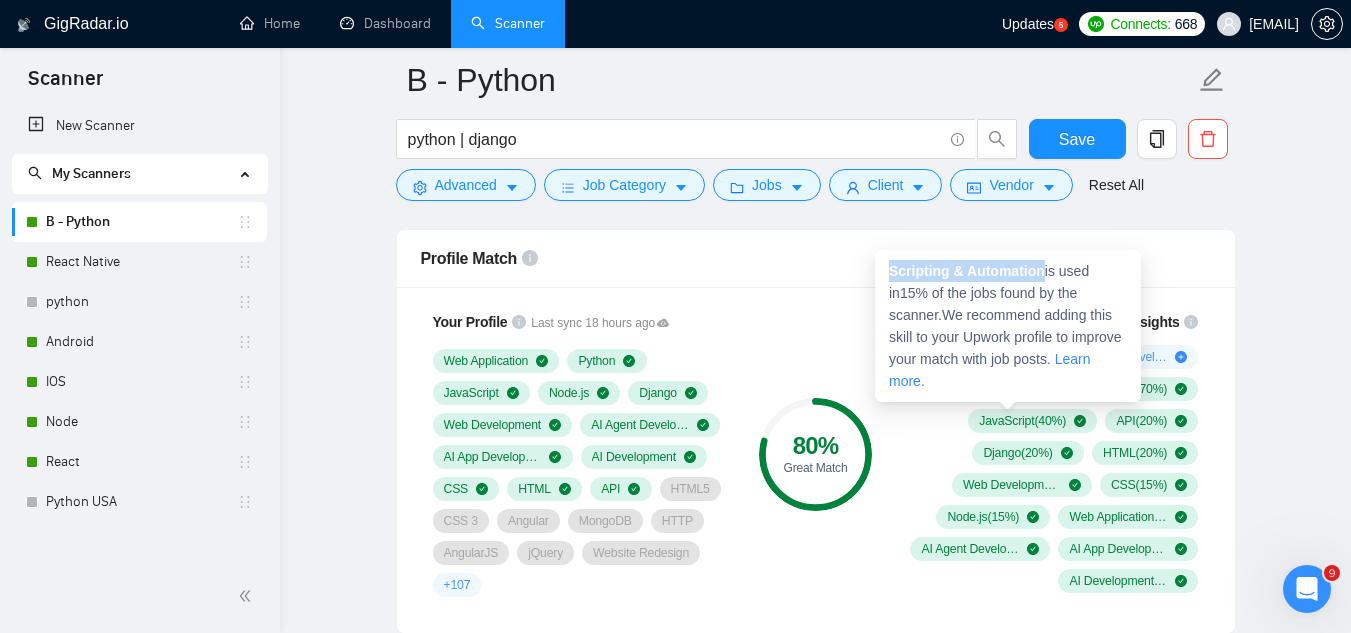 copy on "Scripting & Automation" 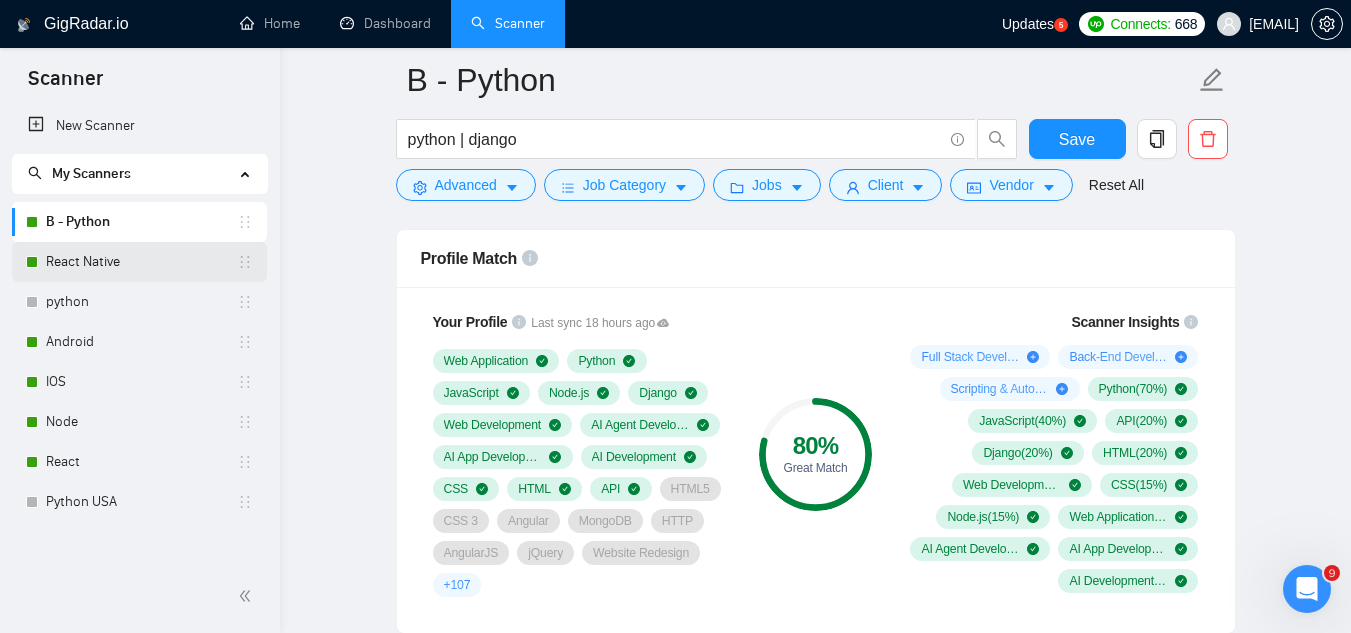 click on "React Native" at bounding box center [141, 262] 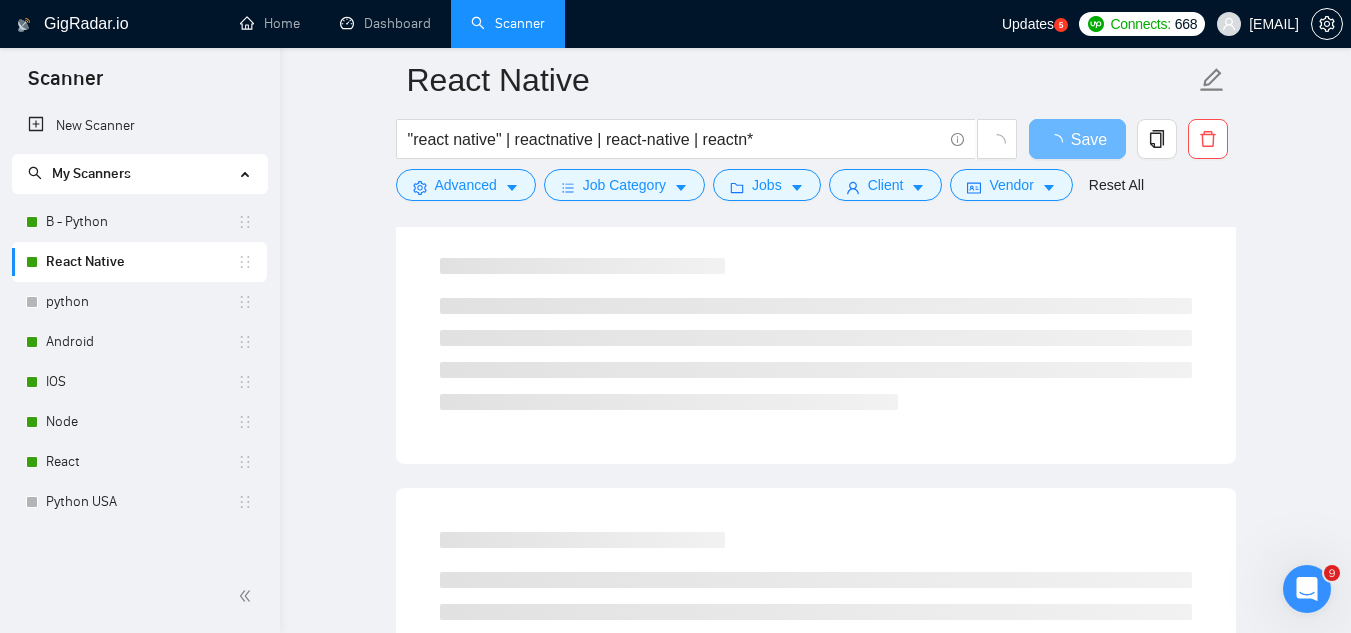 scroll, scrollTop: 0, scrollLeft: 0, axis: both 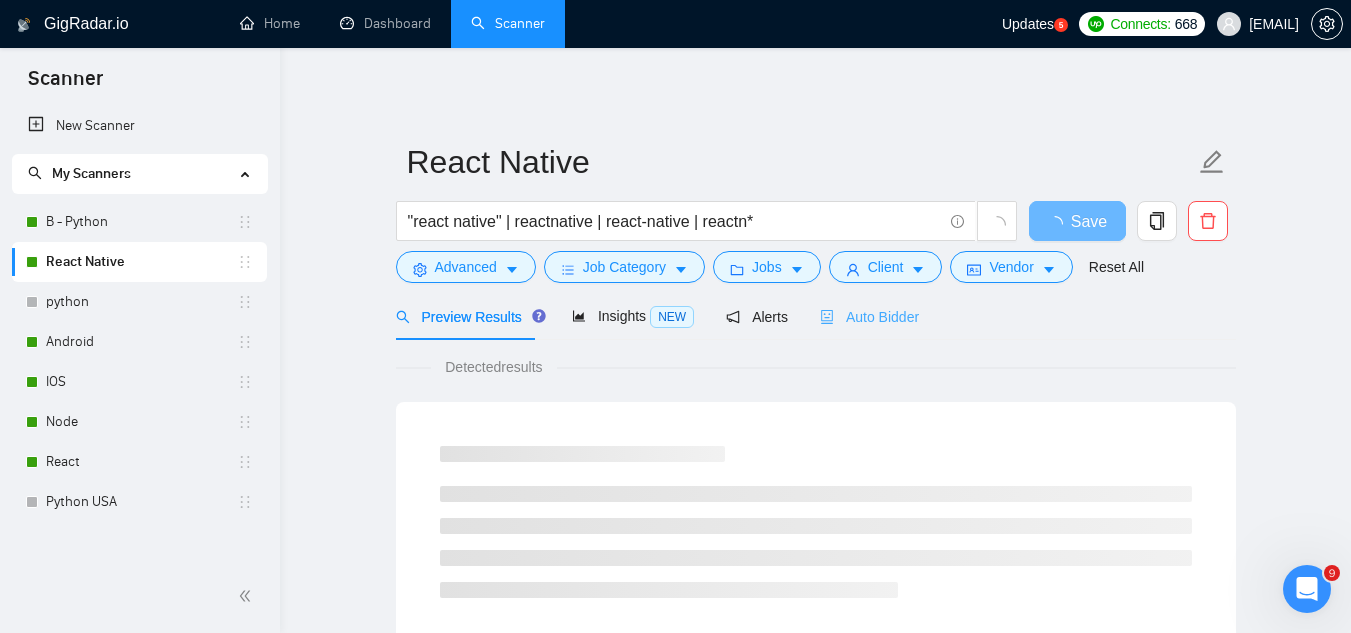 click on "Auto Bidder" at bounding box center (869, 316) 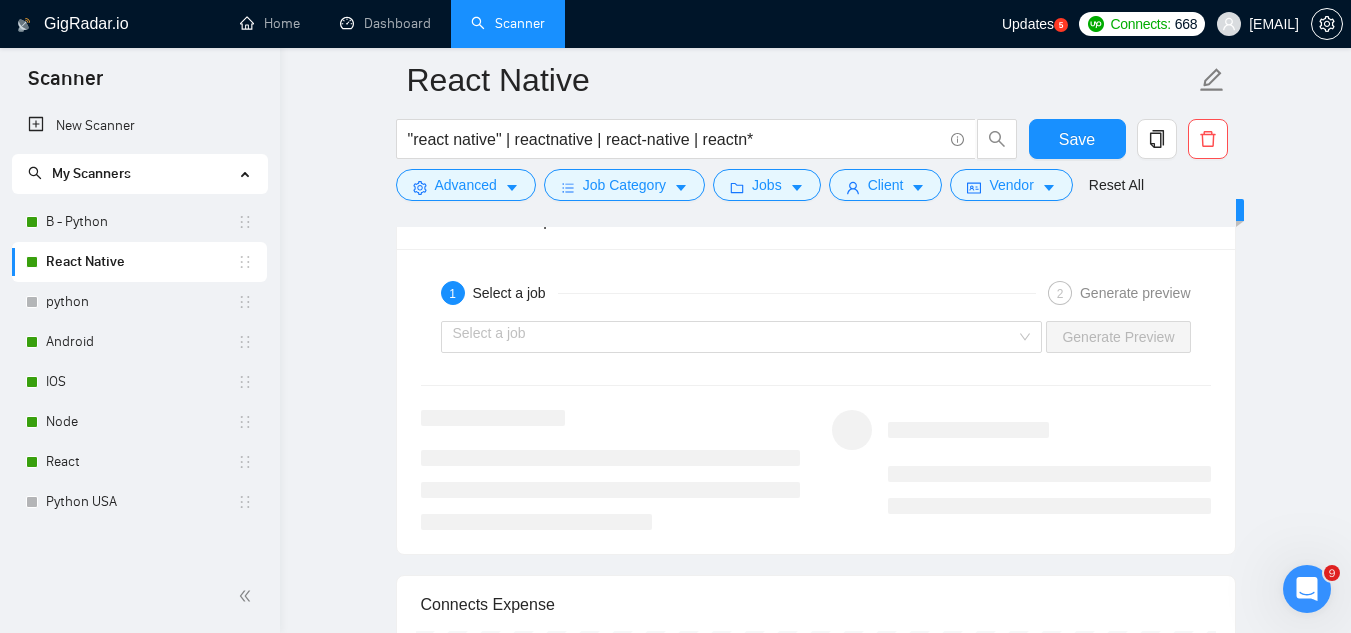 scroll, scrollTop: 3800, scrollLeft: 0, axis: vertical 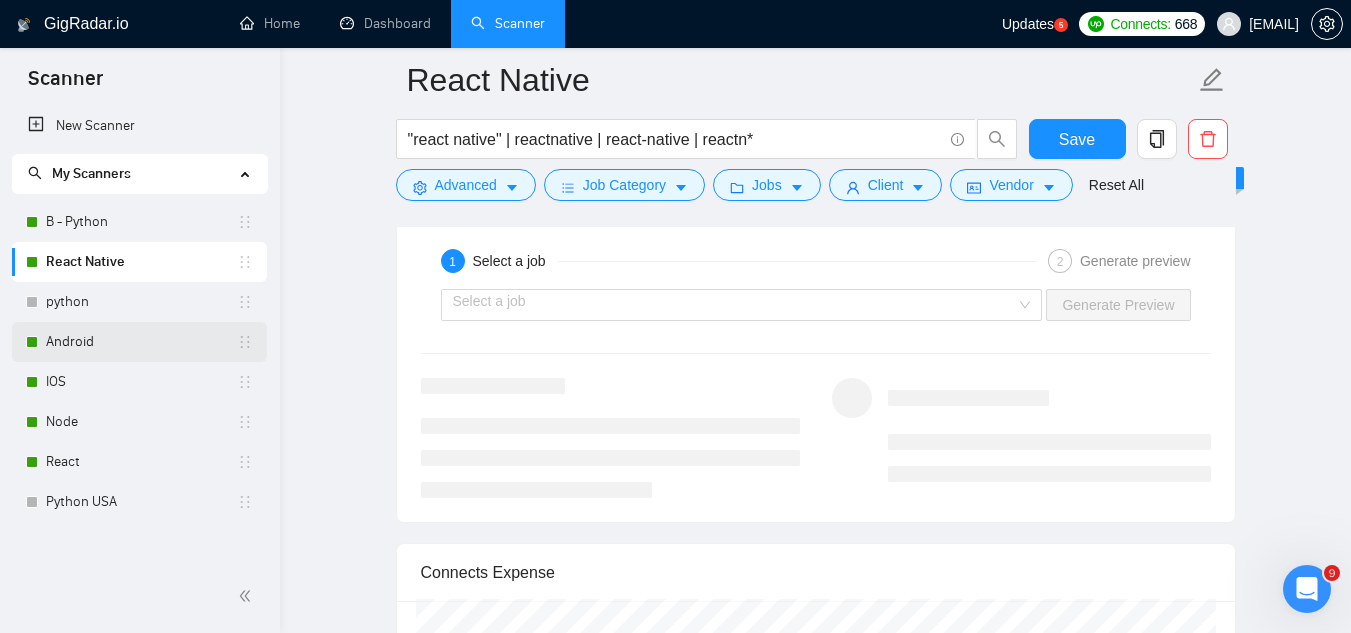 click on "Android" at bounding box center (141, 342) 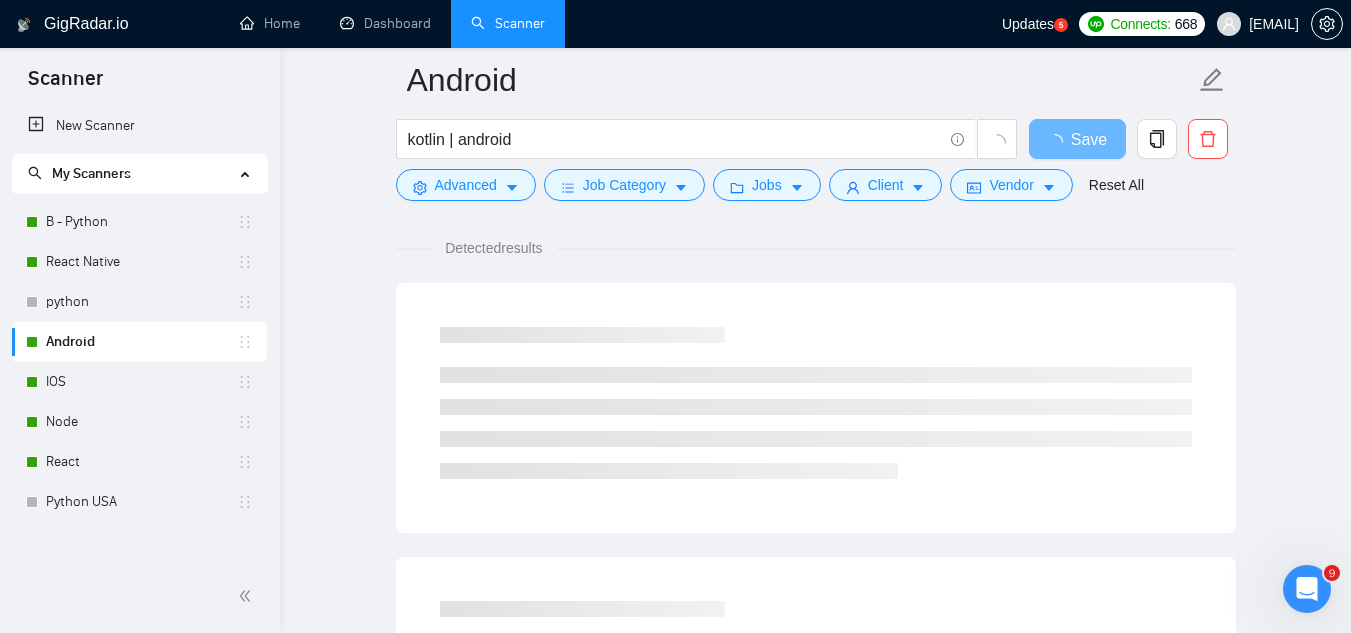 scroll, scrollTop: 0, scrollLeft: 0, axis: both 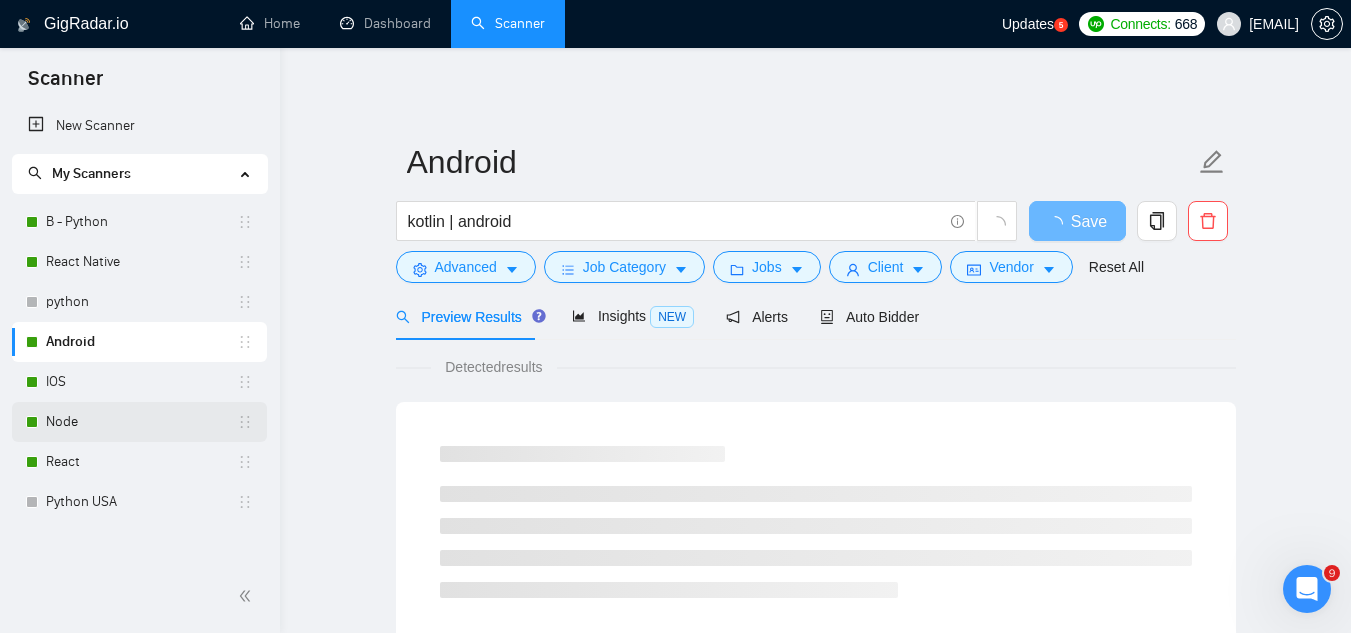 click on "Node" at bounding box center (141, 422) 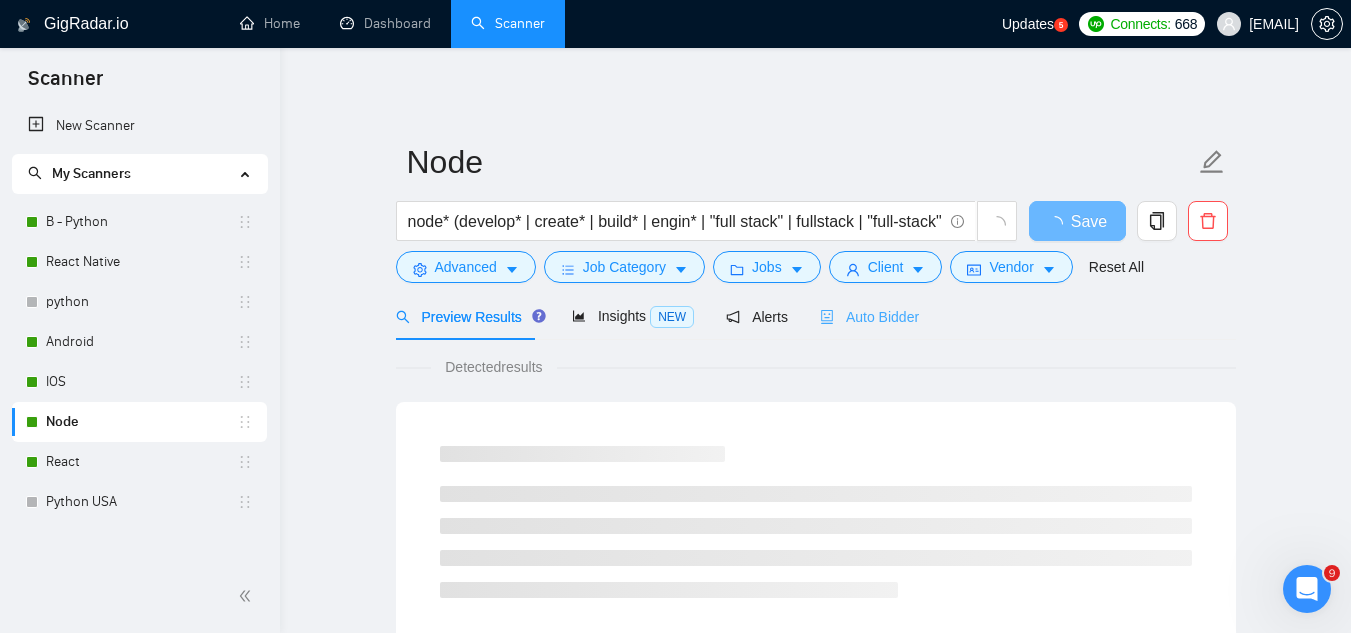 click on "Auto Bidder" at bounding box center (869, 316) 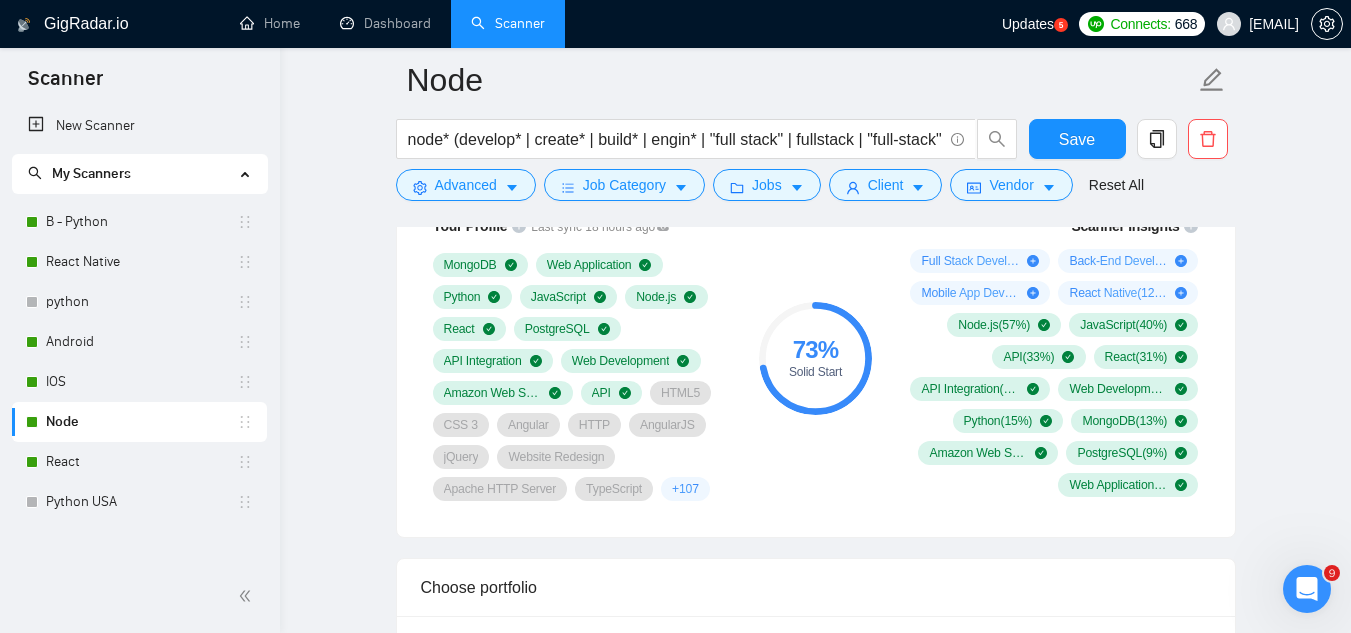 scroll, scrollTop: 1400, scrollLeft: 0, axis: vertical 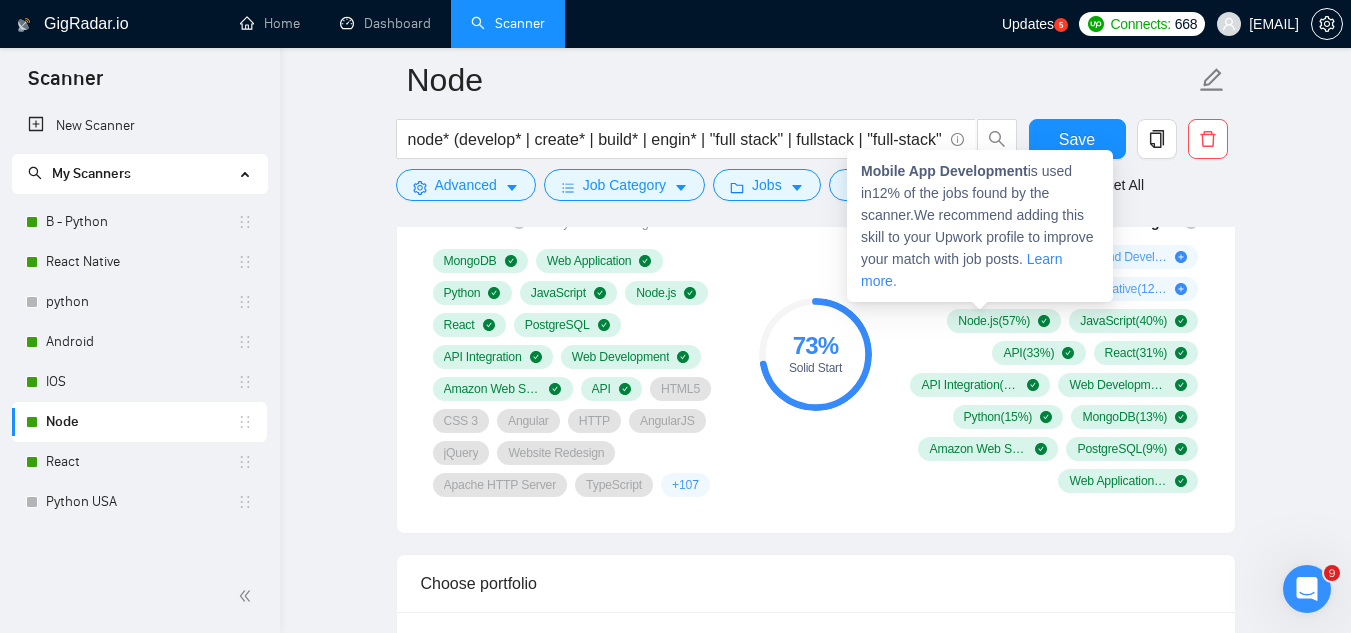 click on "Mobile App Development  is used in  12 % of the jobs found by the scanner.  We recommend adding this skill to your Upwork profile to improve your match with job posts.   Learn more." at bounding box center (980, 226) 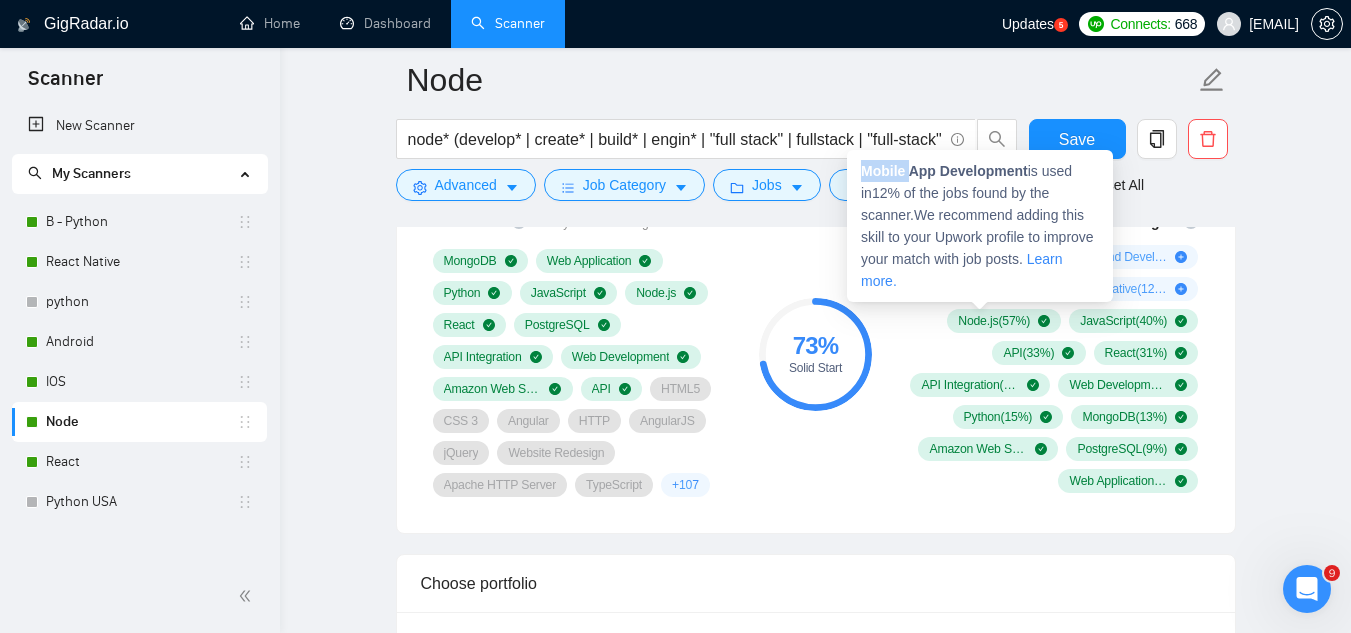click on "Mobile App Development" at bounding box center [944, 171] 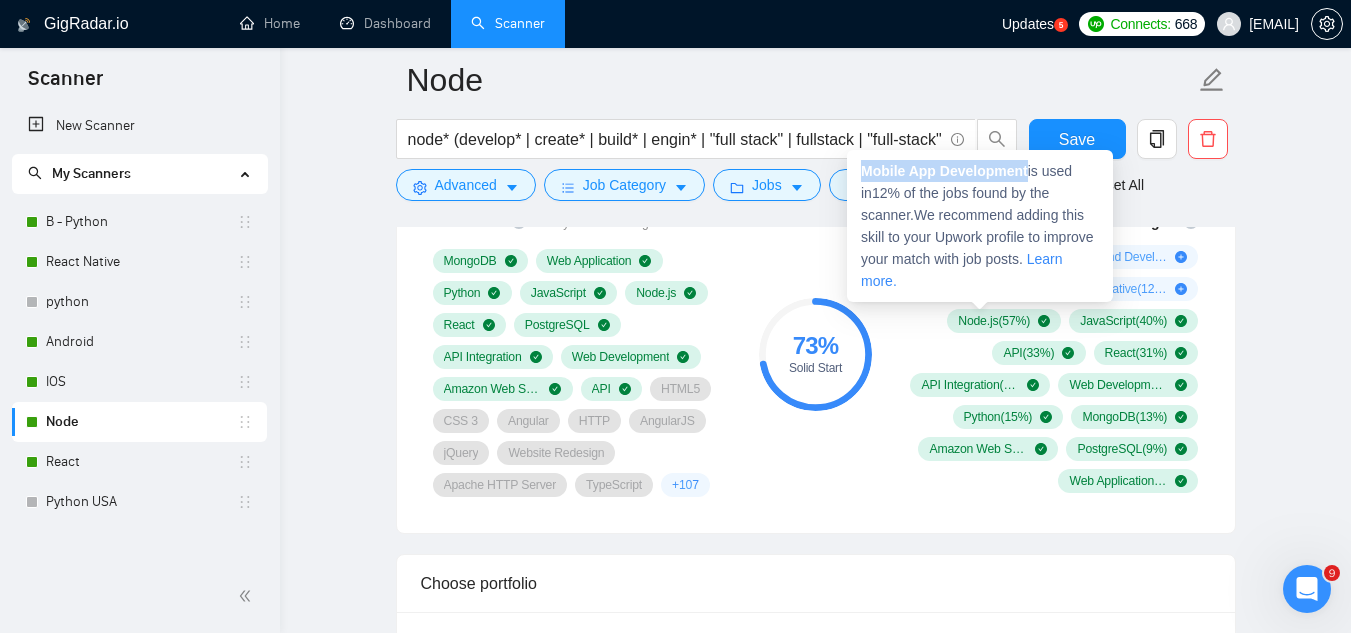 copy on "Mobile App Development" 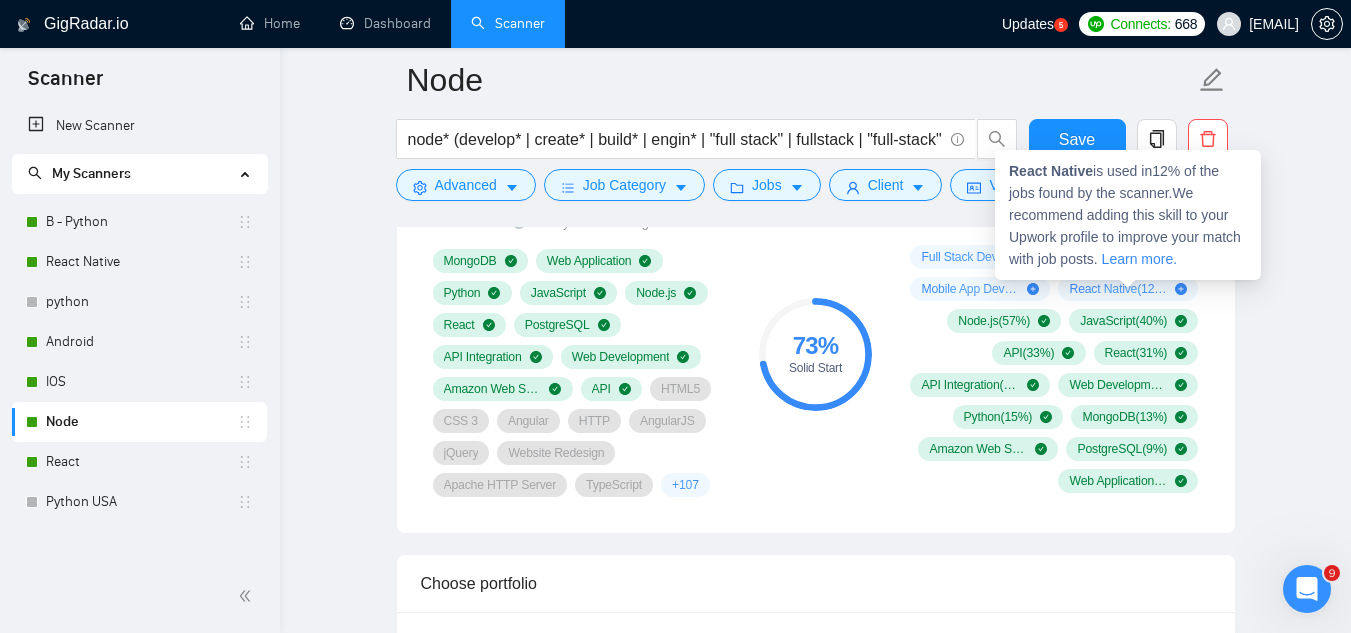 click on "React Native  is used in  12 % of the jobs found by the scanner.  We recommend adding this skill to your Upwork profile to improve your match with job posts.   Learn more." at bounding box center (1128, 215) 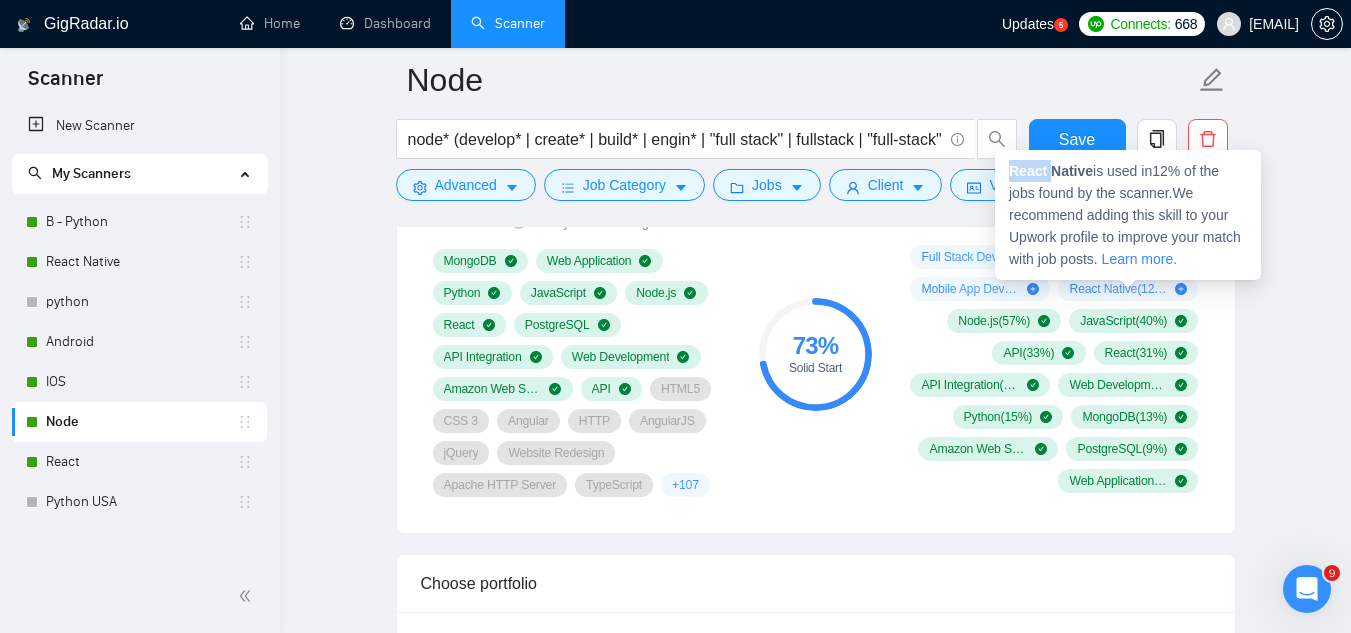 click on "React Native  is used in  12 % of the jobs found by the scanner.  We recommend adding this skill to your Upwork profile to improve your match with job posts.   Learn more." at bounding box center (1128, 215) 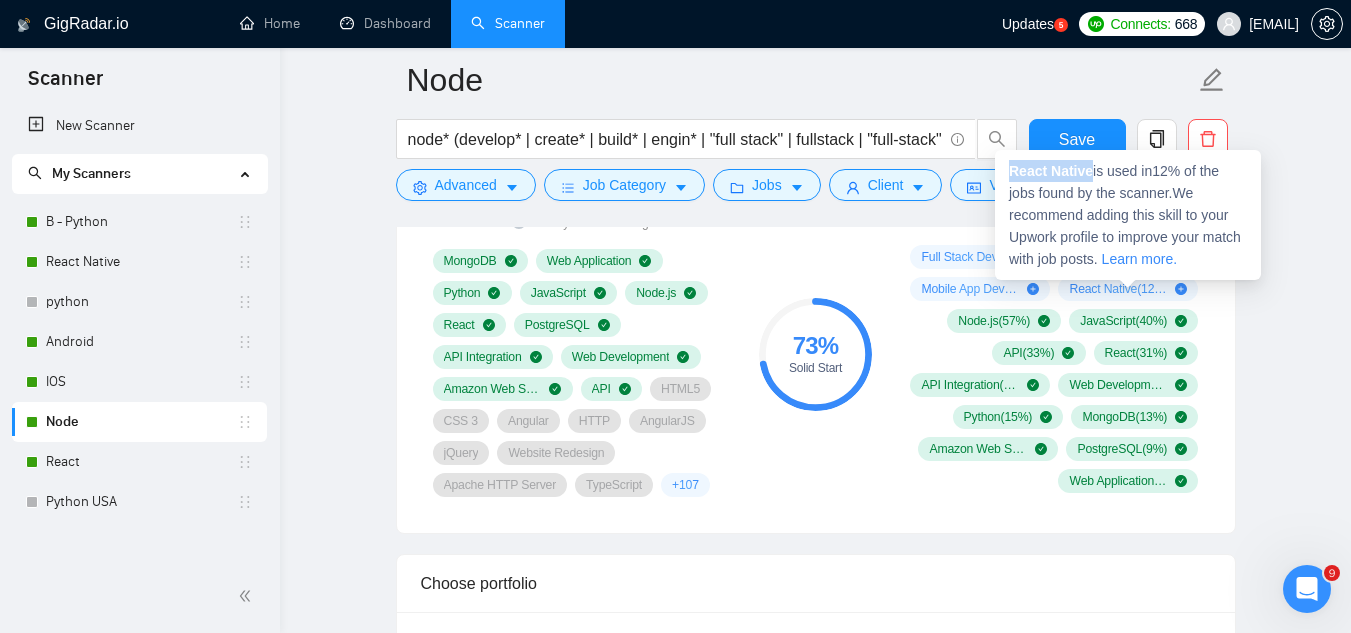 copy on "React Native" 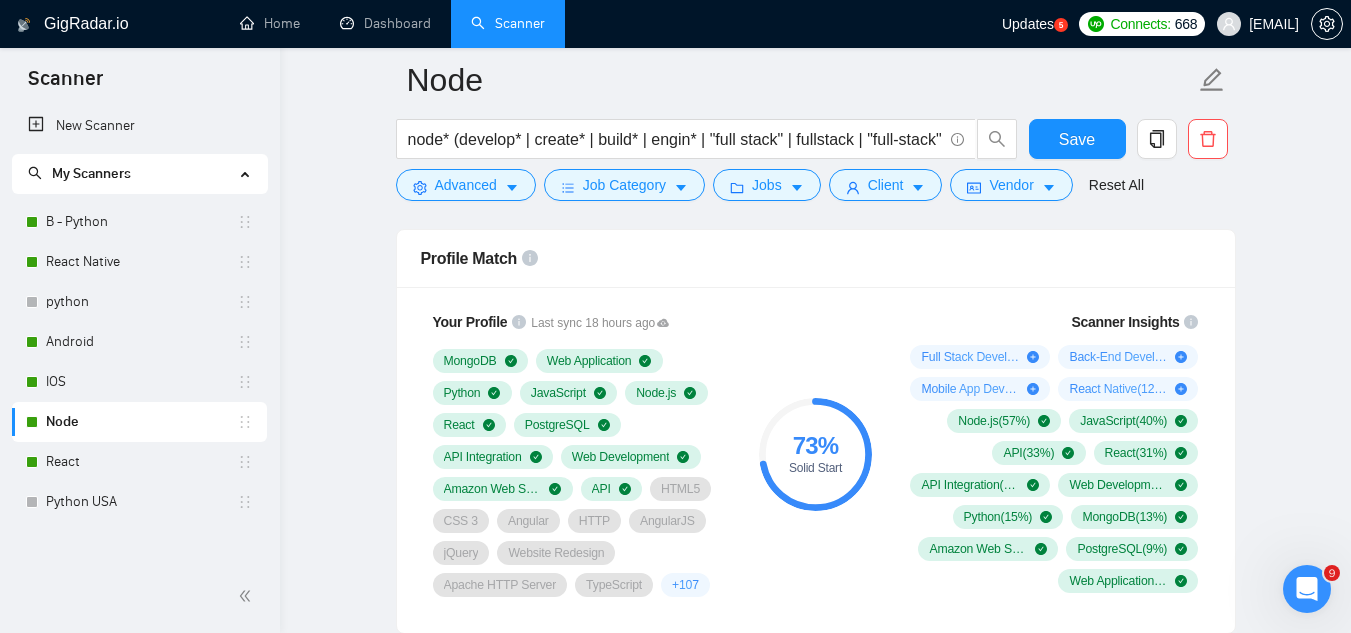 scroll, scrollTop: 1400, scrollLeft: 0, axis: vertical 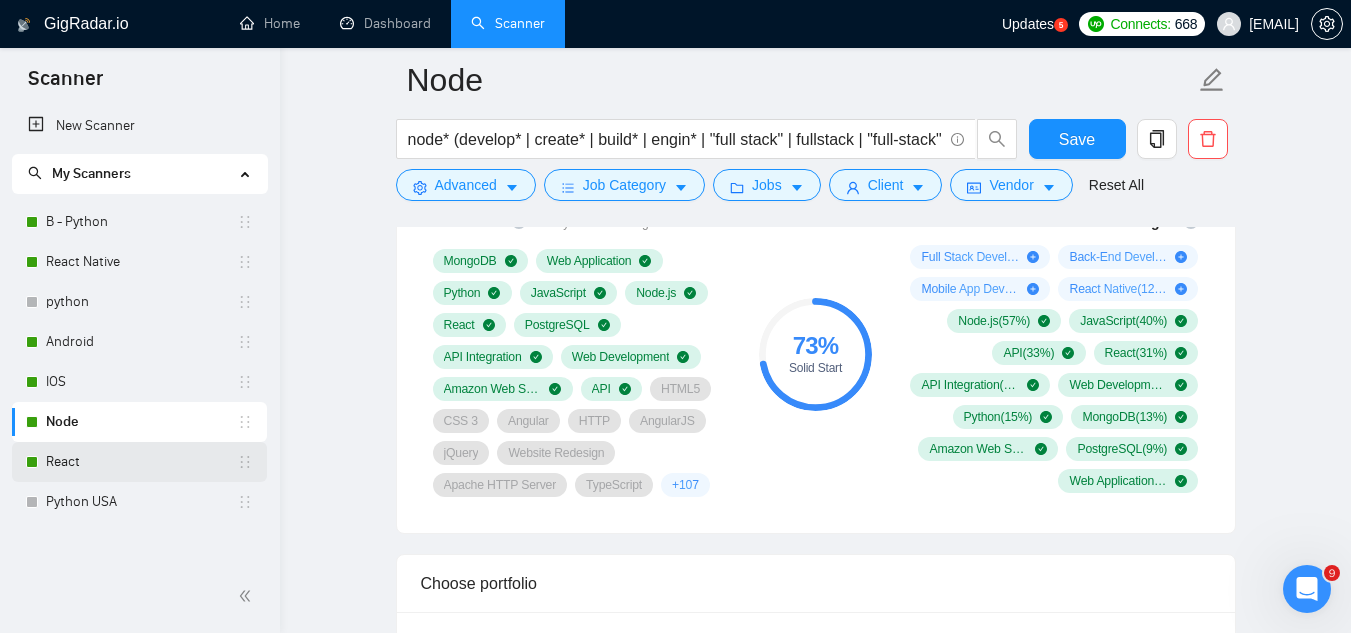 click on "React" at bounding box center (141, 462) 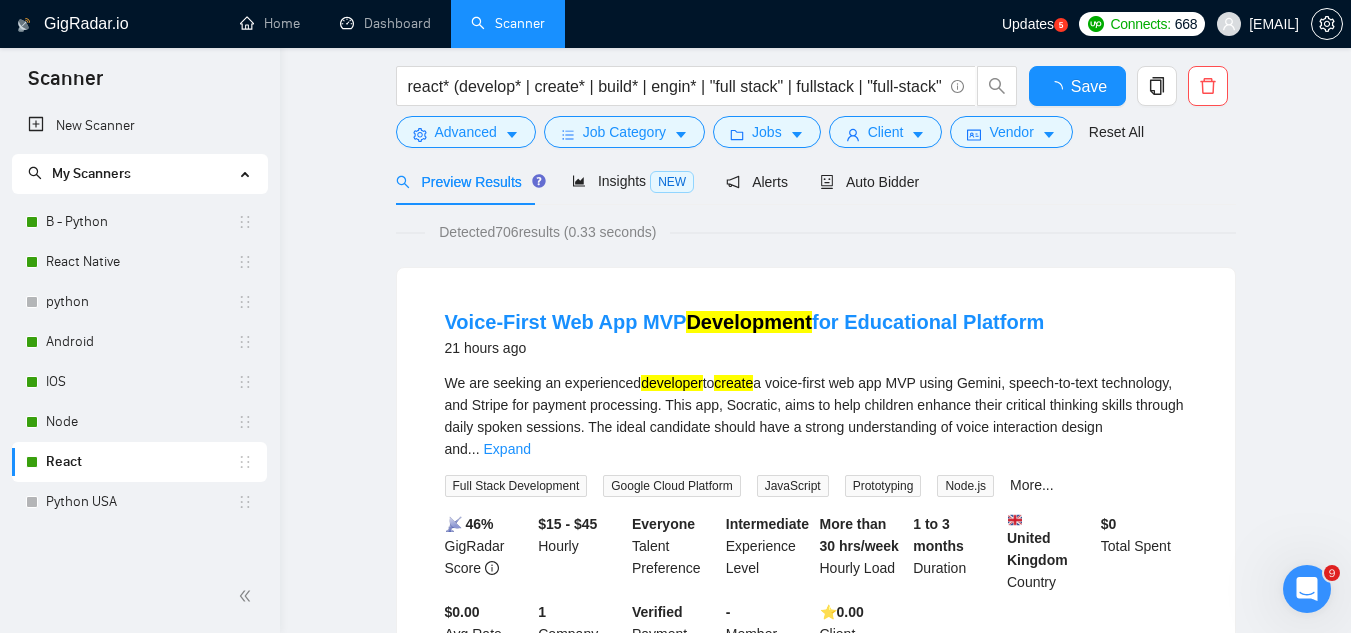 scroll, scrollTop: 0, scrollLeft: 0, axis: both 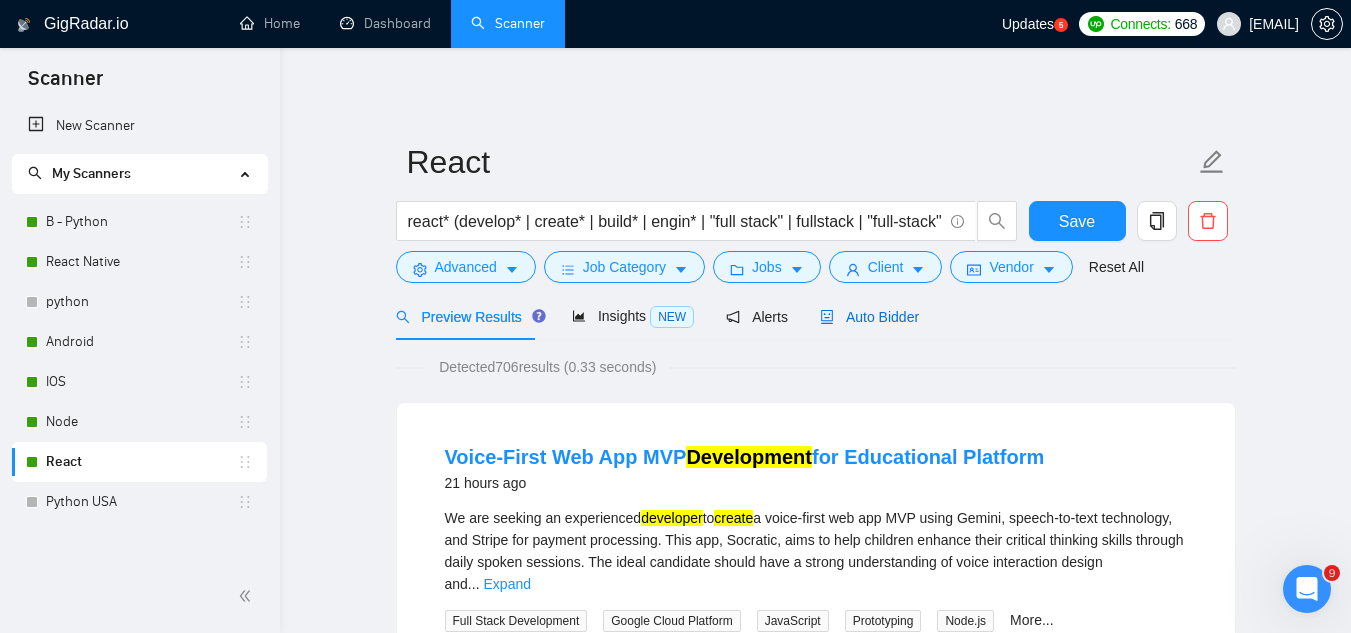 click on "Auto Bidder" at bounding box center [869, 317] 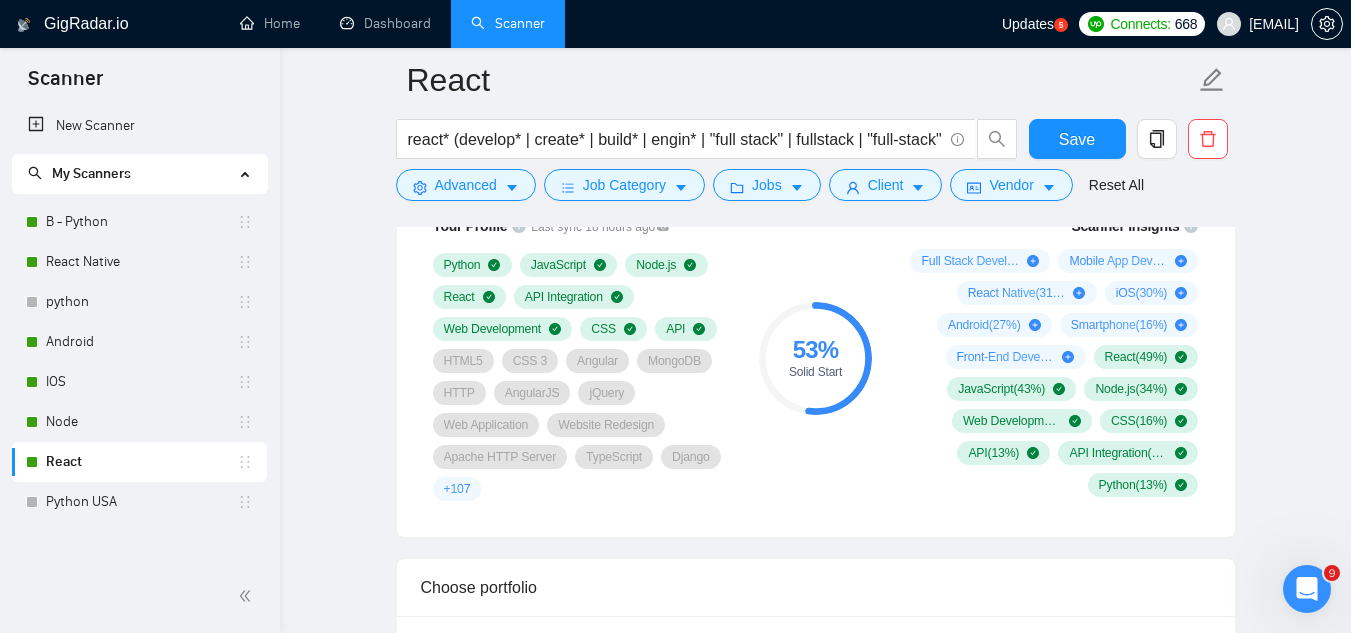 scroll, scrollTop: 1400, scrollLeft: 0, axis: vertical 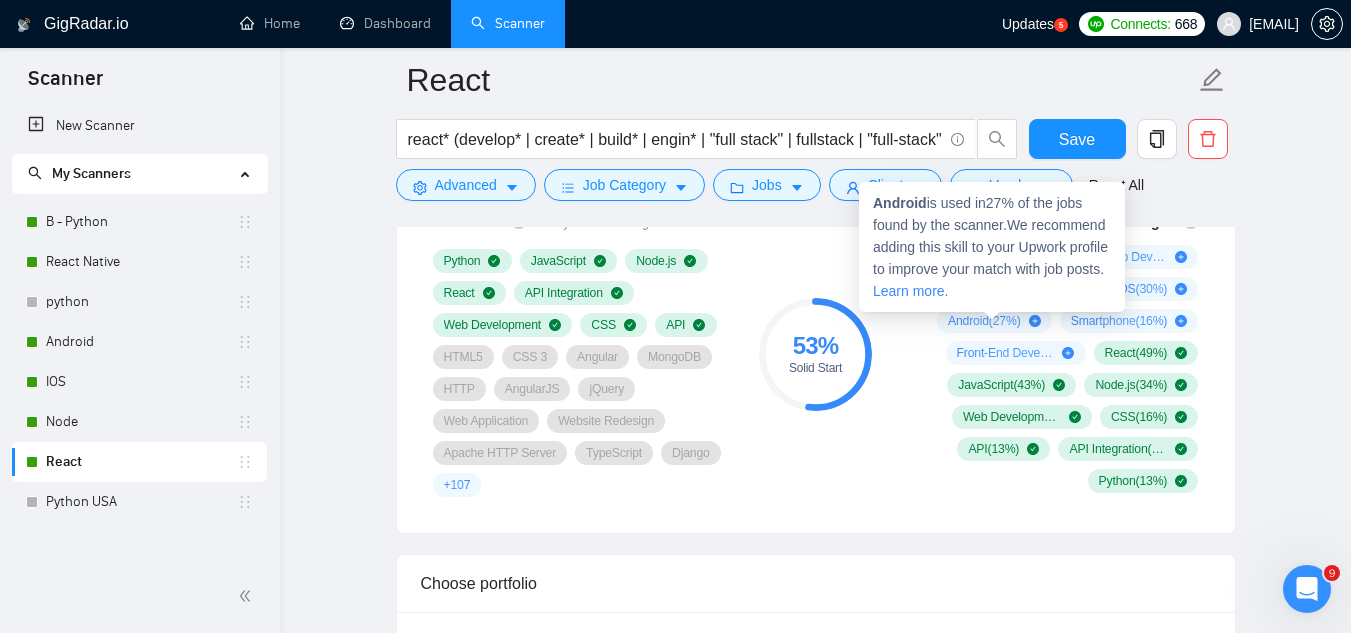 click on "Android" at bounding box center (900, 203) 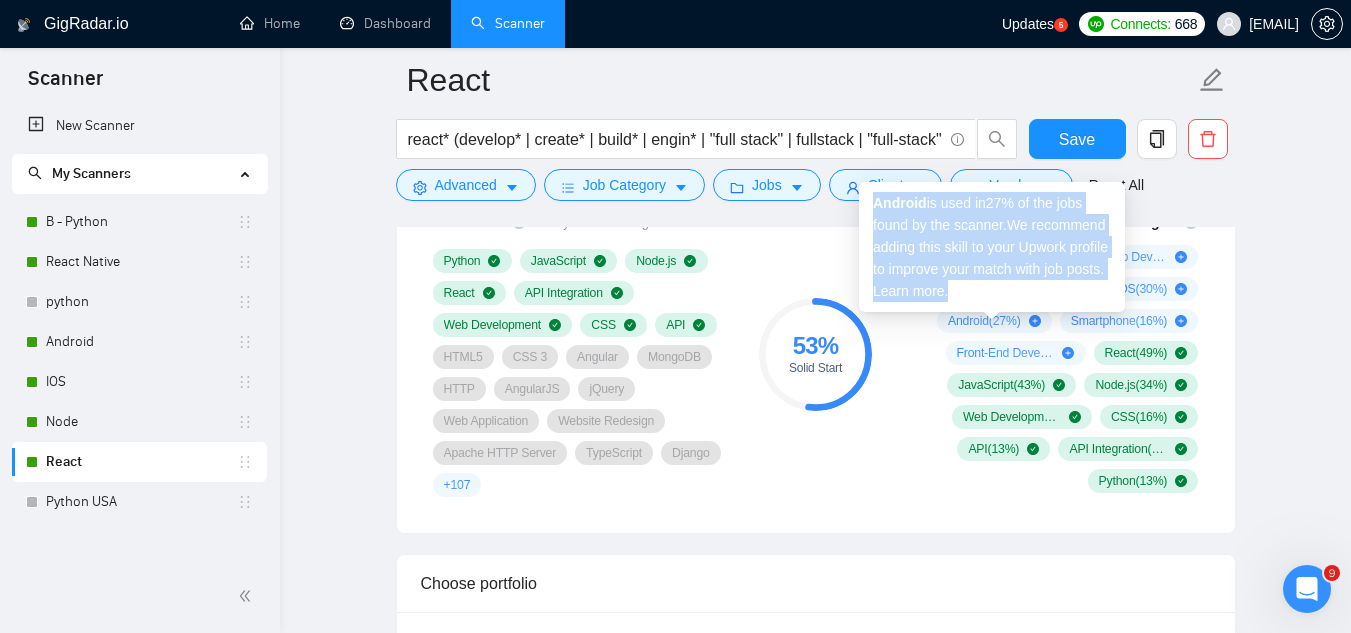 click on "Android" at bounding box center [900, 203] 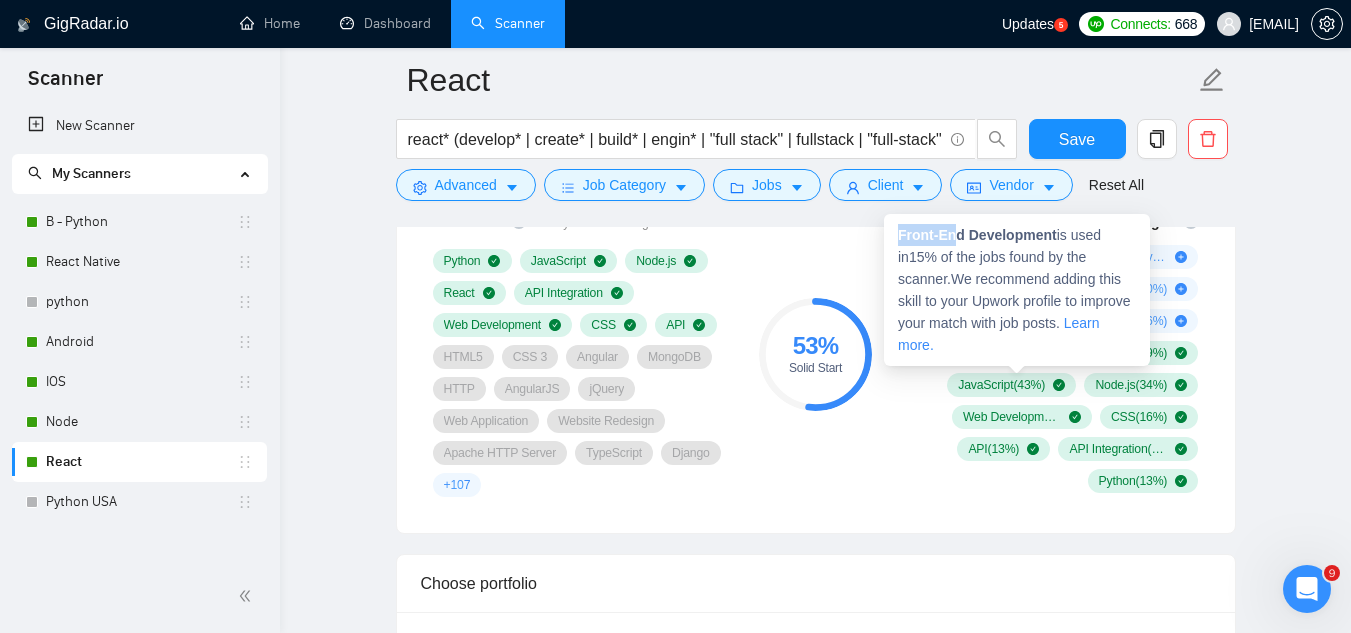 drag, startPoint x: 898, startPoint y: 232, endPoint x: 966, endPoint y: 236, distance: 68.117546 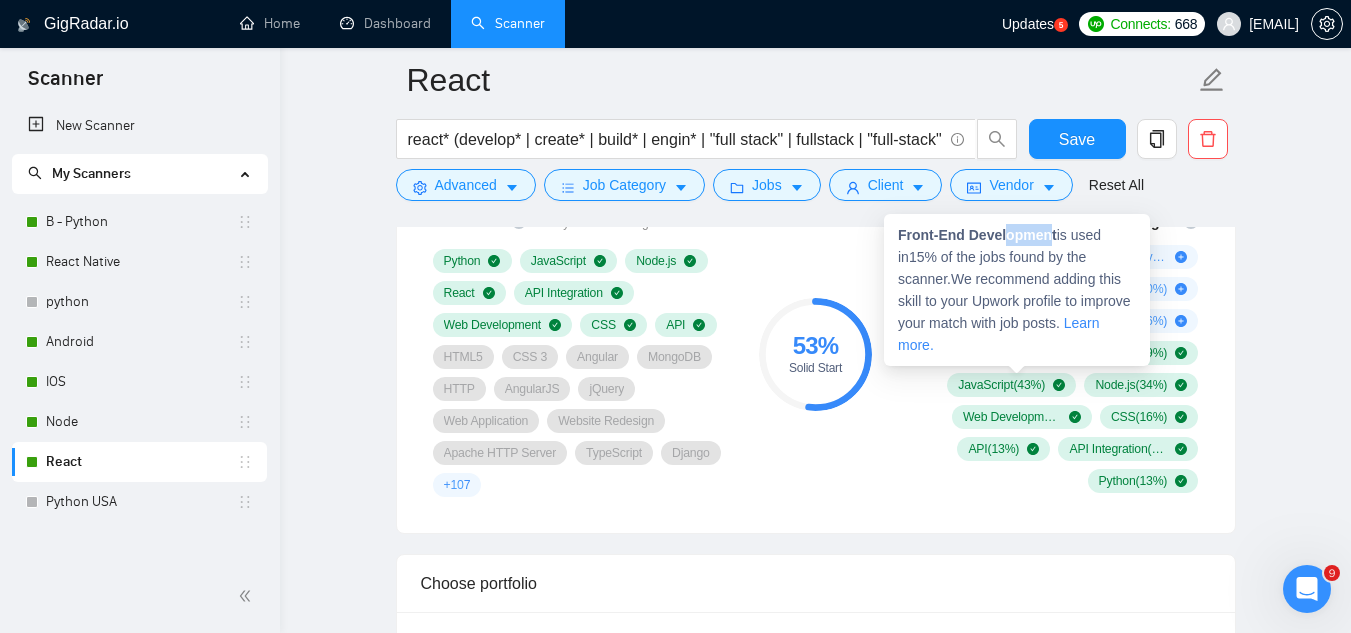 drag, startPoint x: 1017, startPoint y: 239, endPoint x: 1031, endPoint y: 230, distance: 16.643316 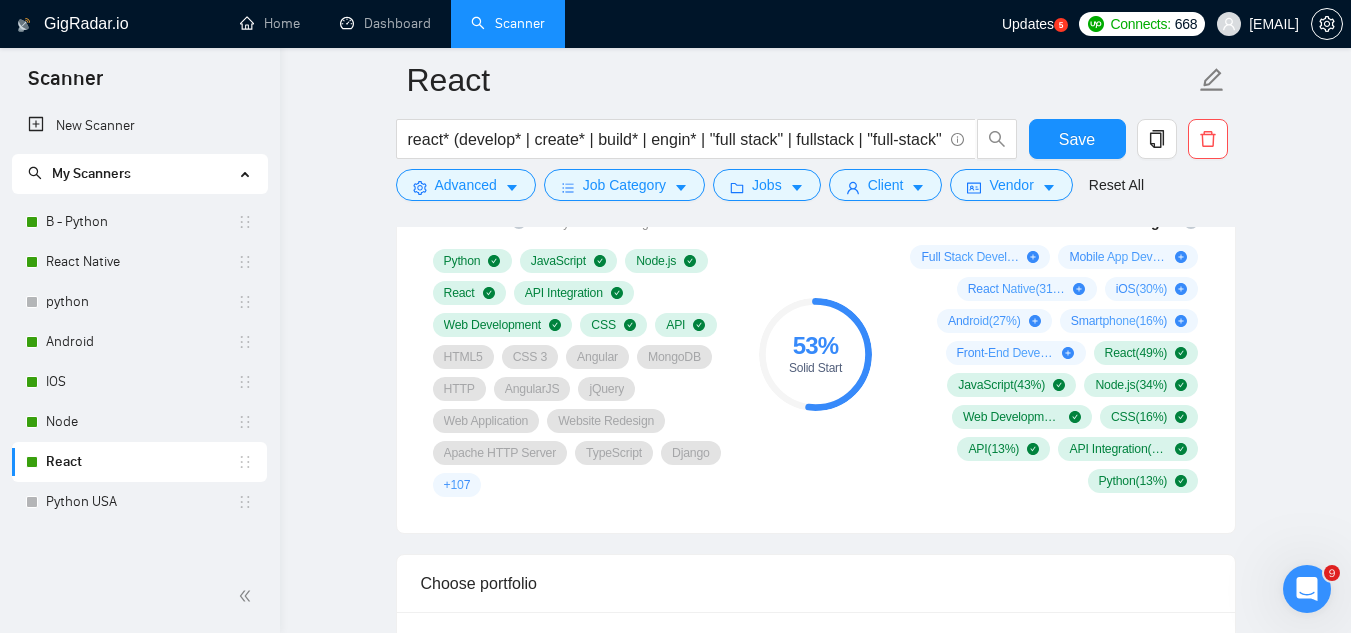 click at bounding box center [816, 219] 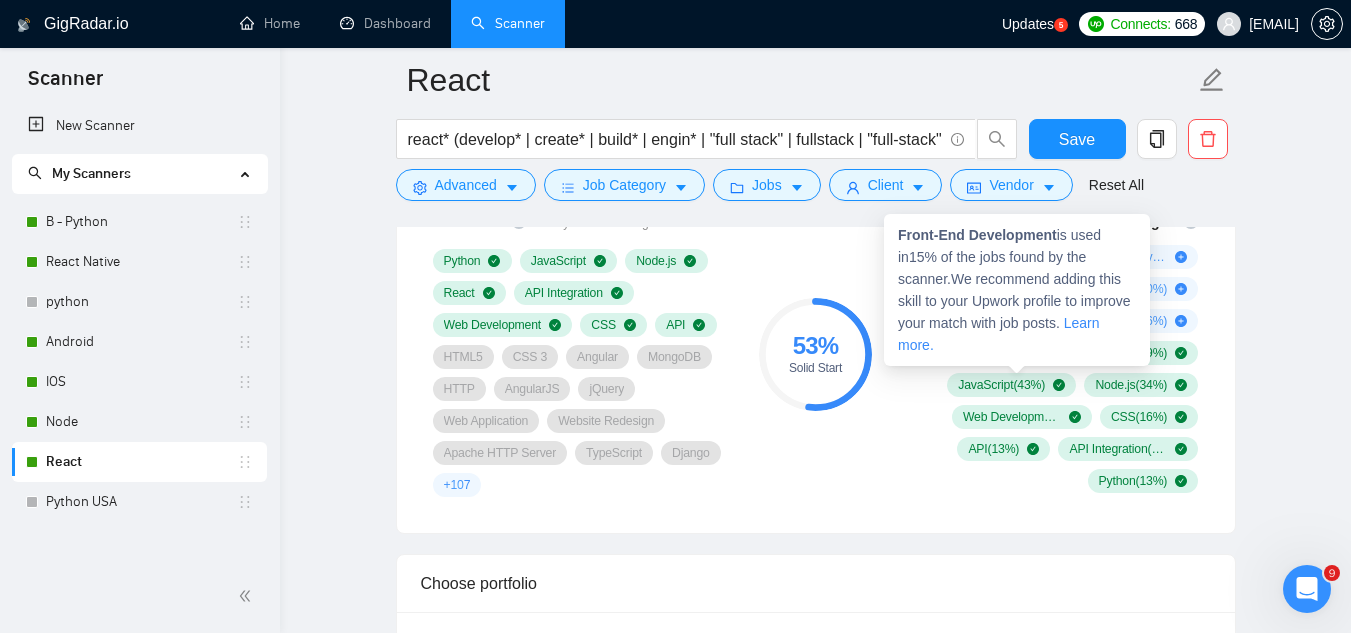 click on "Front-End Development  ( 15 %)" at bounding box center (1006, 353) 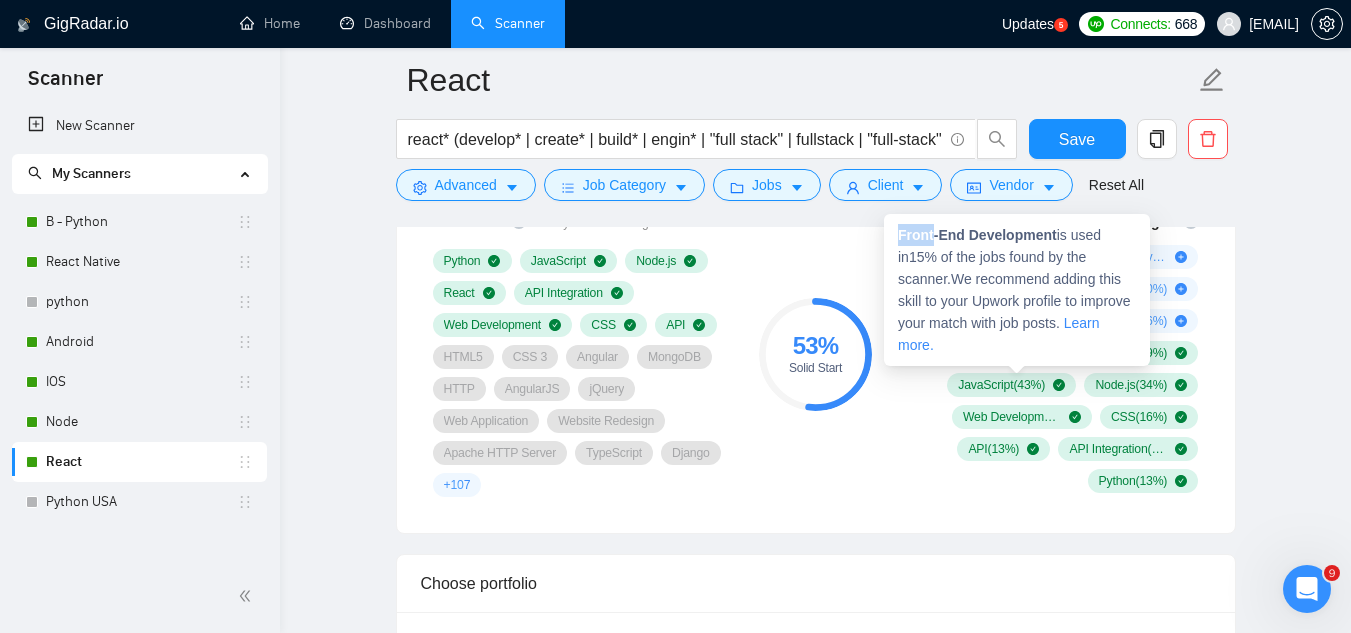 click on "Front-End Development" at bounding box center (977, 235) 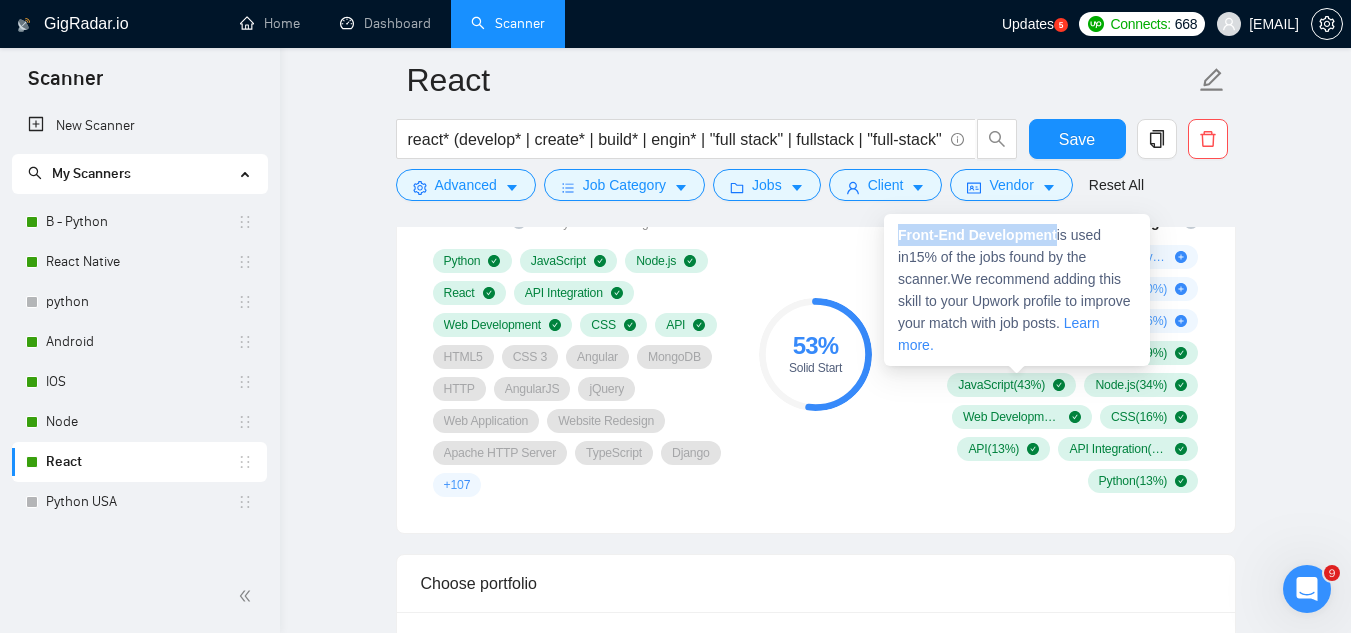 copy on "Front-End Development" 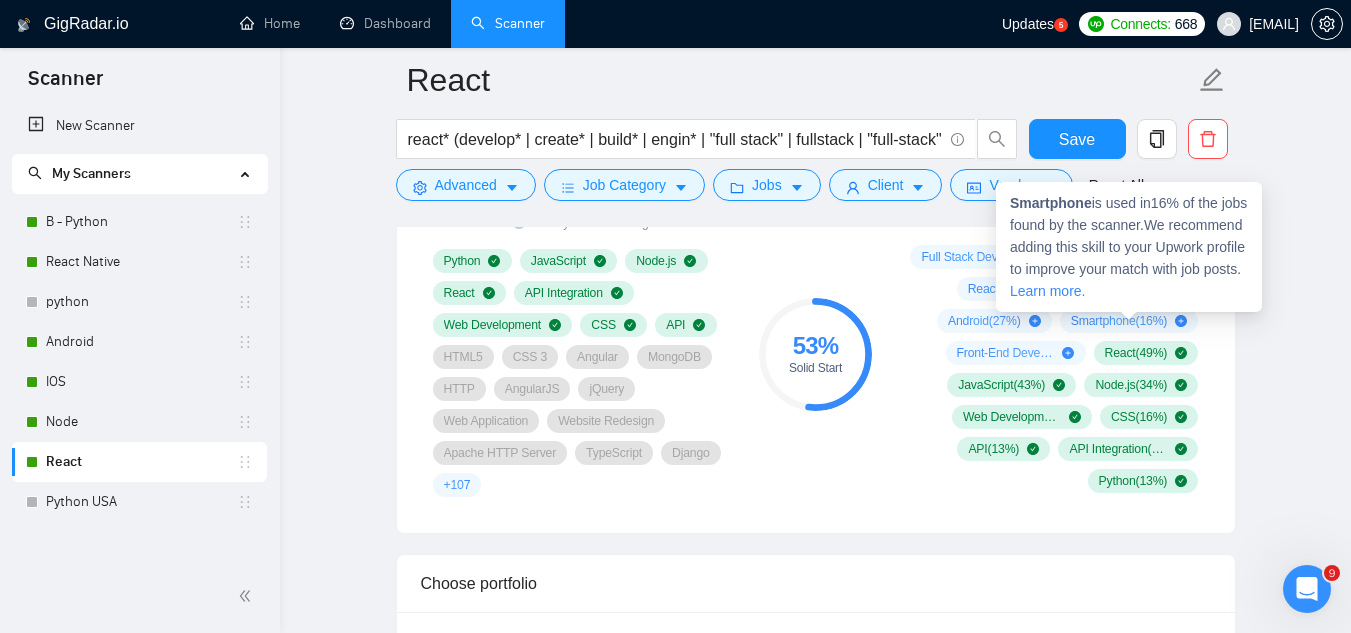 click on "Smartphone  ( 16 %)" at bounding box center (1119, 321) 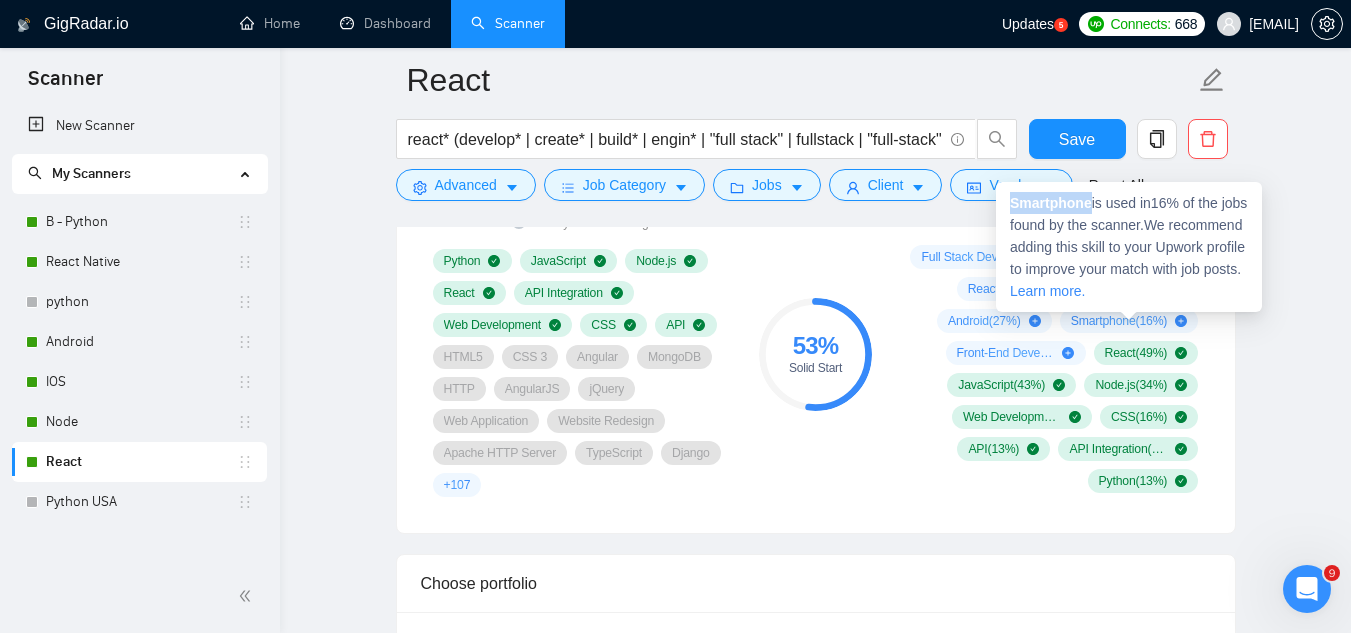 drag, startPoint x: 1011, startPoint y: 199, endPoint x: 1089, endPoint y: 193, distance: 78.23043 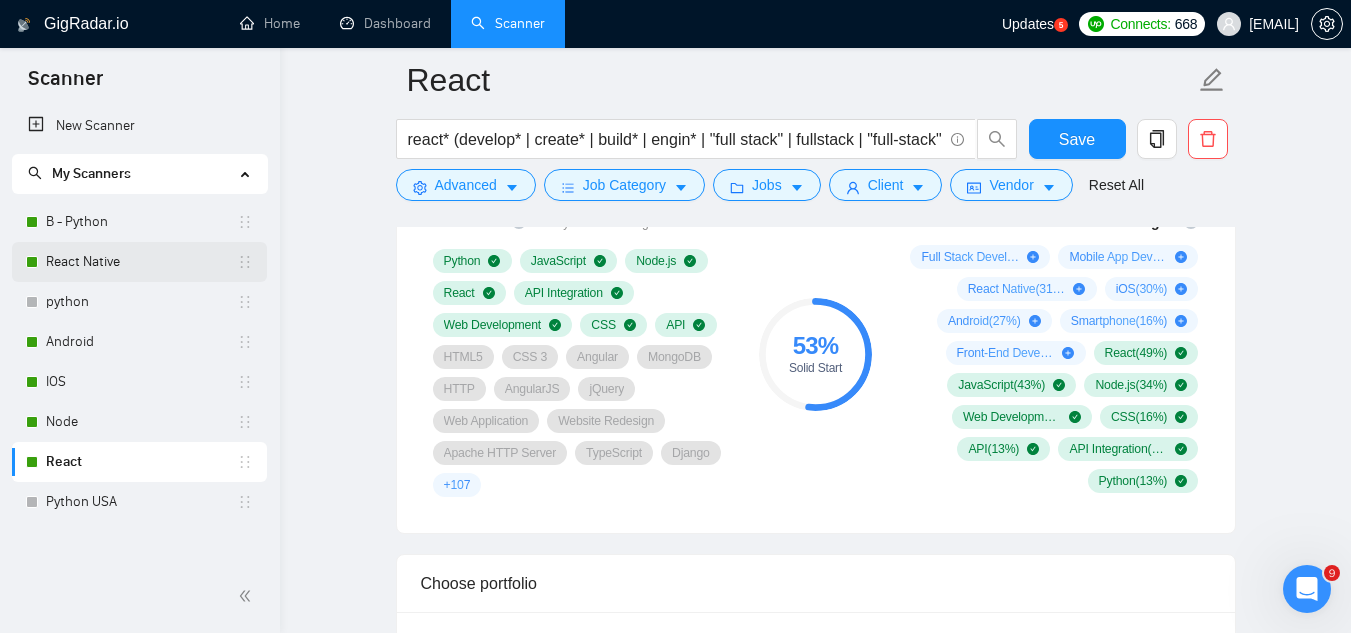 click on "React Native" at bounding box center (141, 262) 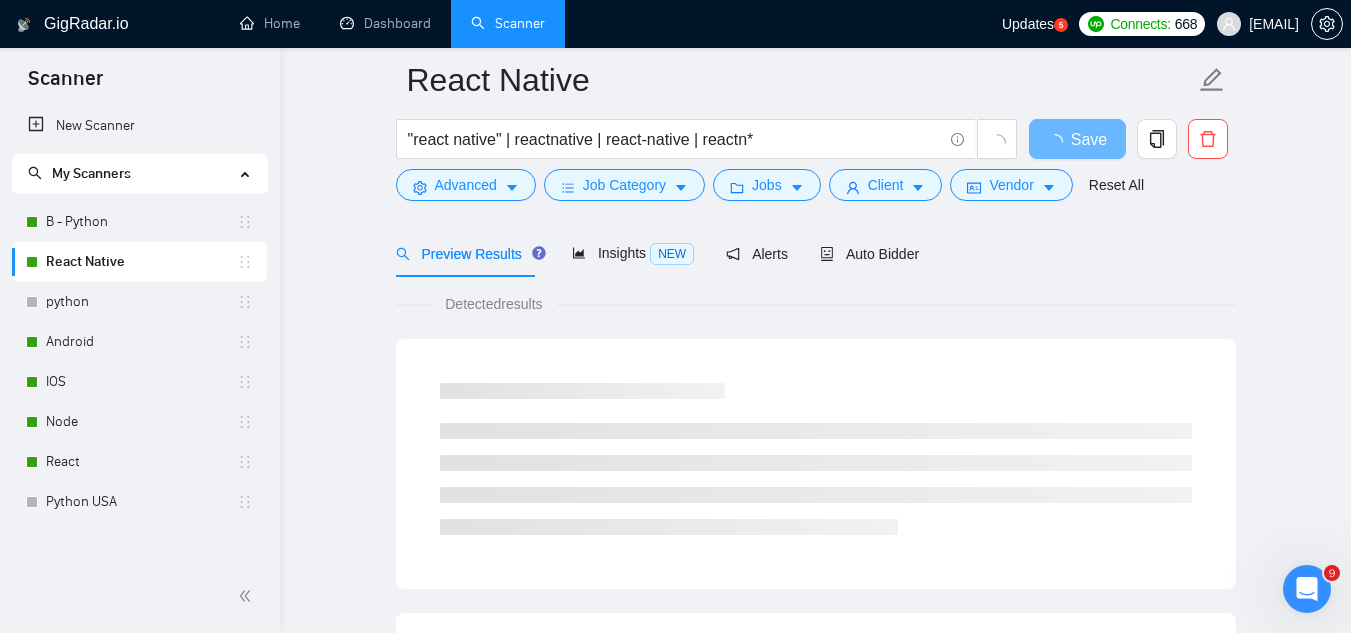 scroll, scrollTop: 0, scrollLeft: 0, axis: both 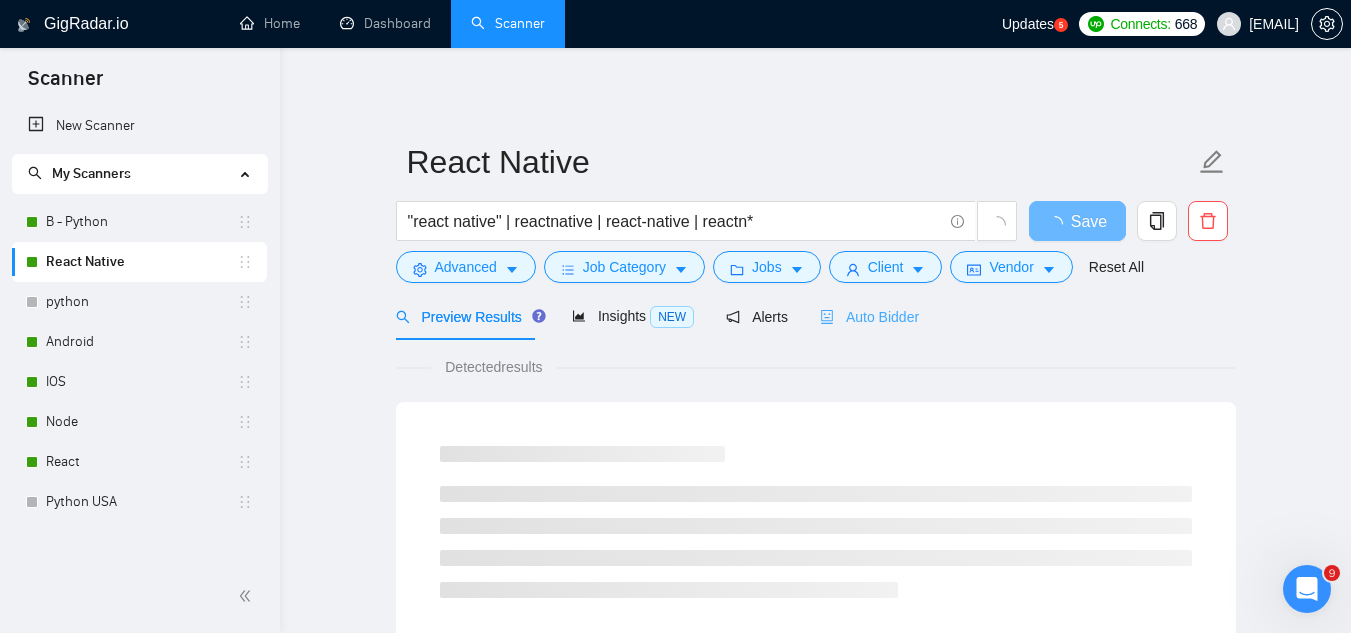 click on "Auto Bidder" at bounding box center [869, 316] 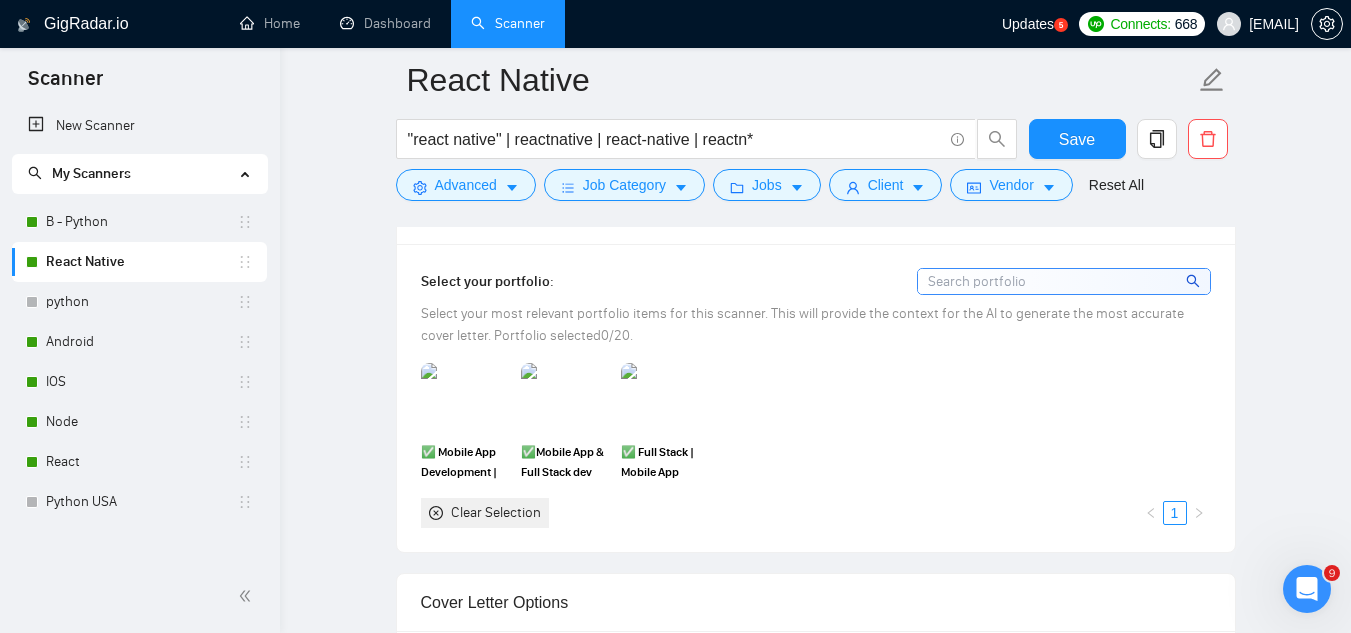 scroll, scrollTop: 1500, scrollLeft: 0, axis: vertical 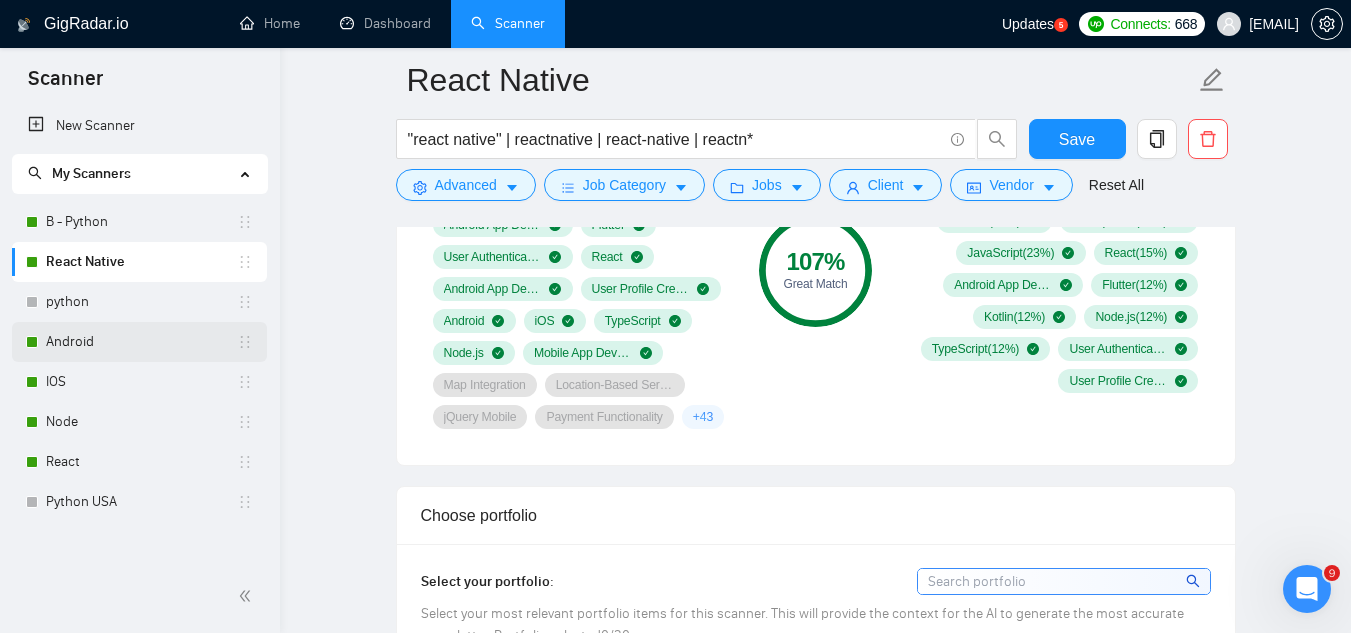 click on "Android" at bounding box center (141, 342) 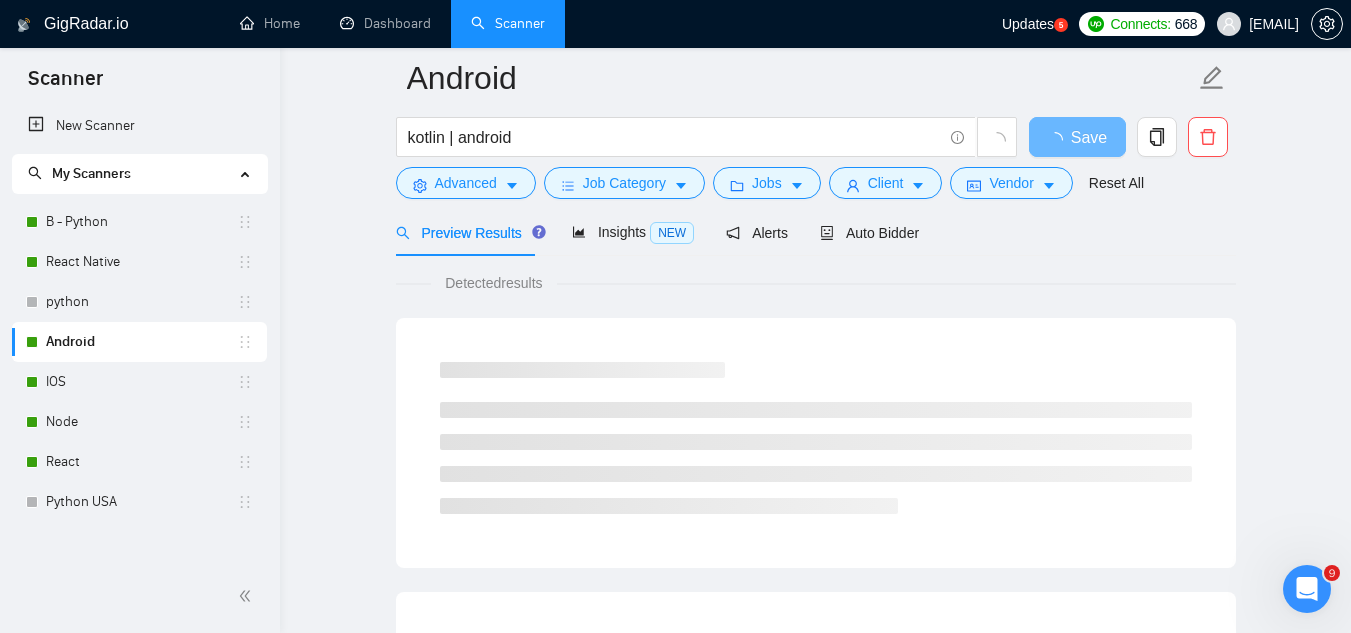 scroll, scrollTop: 0, scrollLeft: 0, axis: both 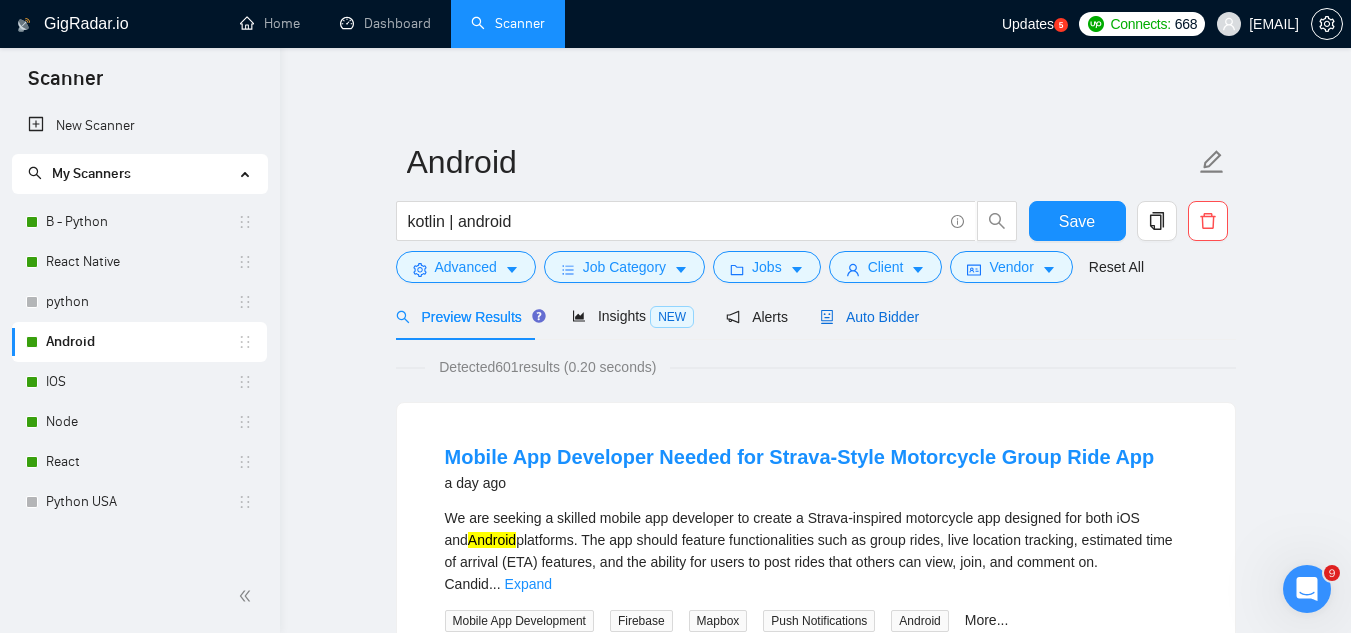 click on "Auto Bidder" at bounding box center (869, 317) 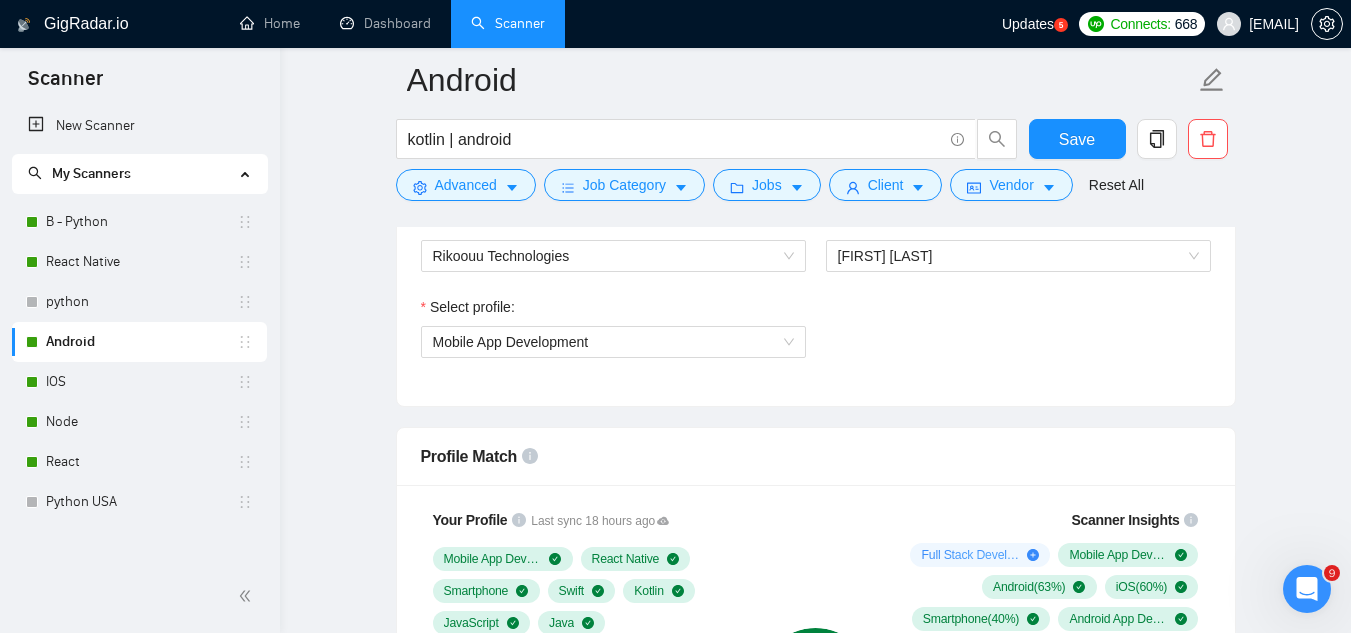 scroll, scrollTop: 1100, scrollLeft: 0, axis: vertical 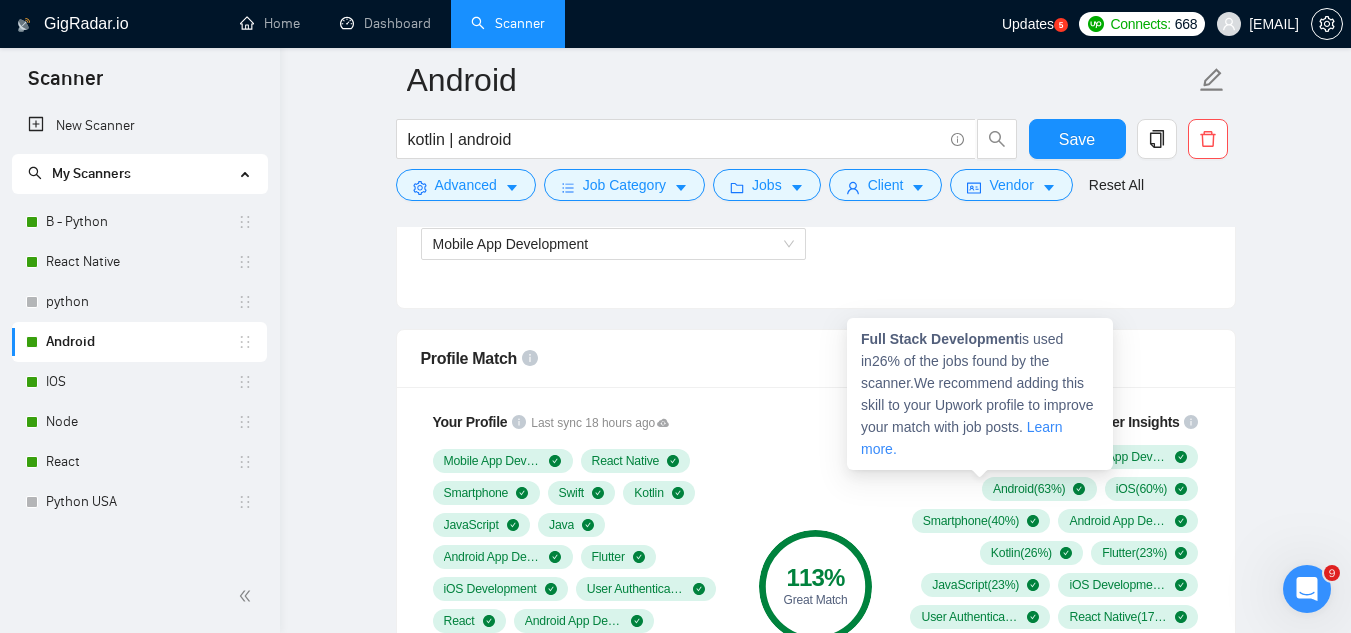 click on "Full Stack Development  is used in  26 % of the jobs found by the scanner.  We recommend adding this skill to your Upwork profile to improve your match with job posts.   Learn more." at bounding box center (980, 394) 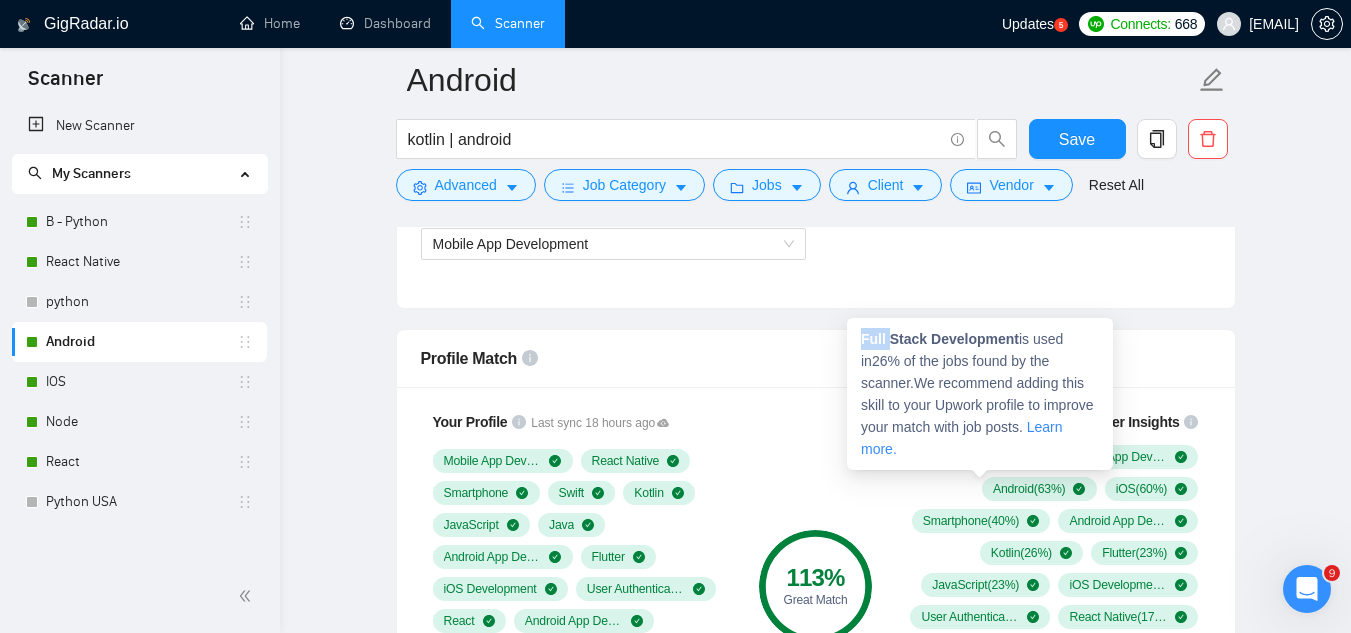 click on "Full Stack Development" at bounding box center [940, 339] 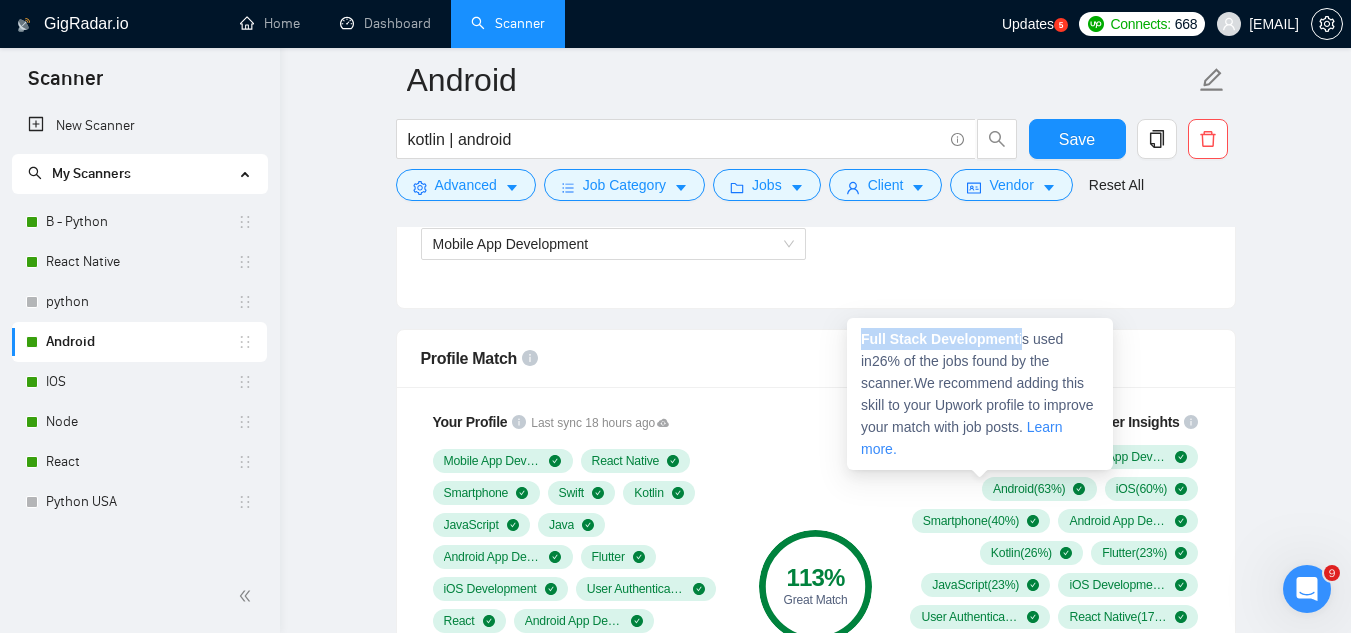copy on "Full Stack Development" 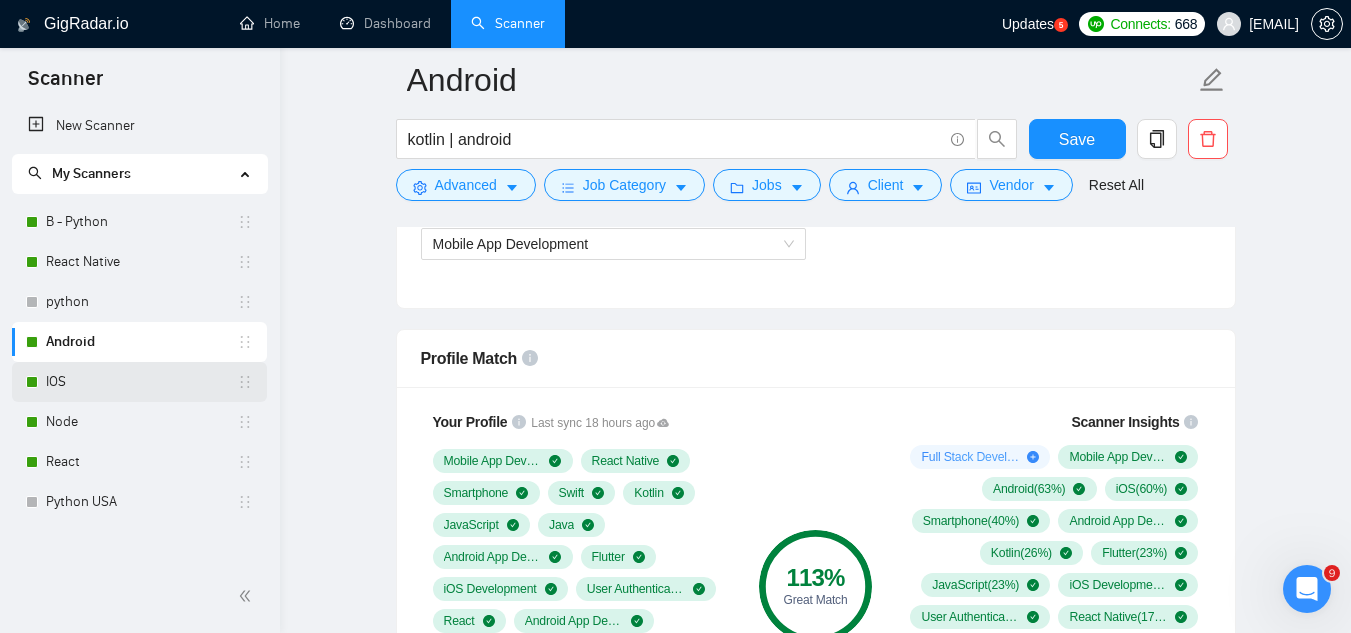 click on "IOS" at bounding box center (141, 382) 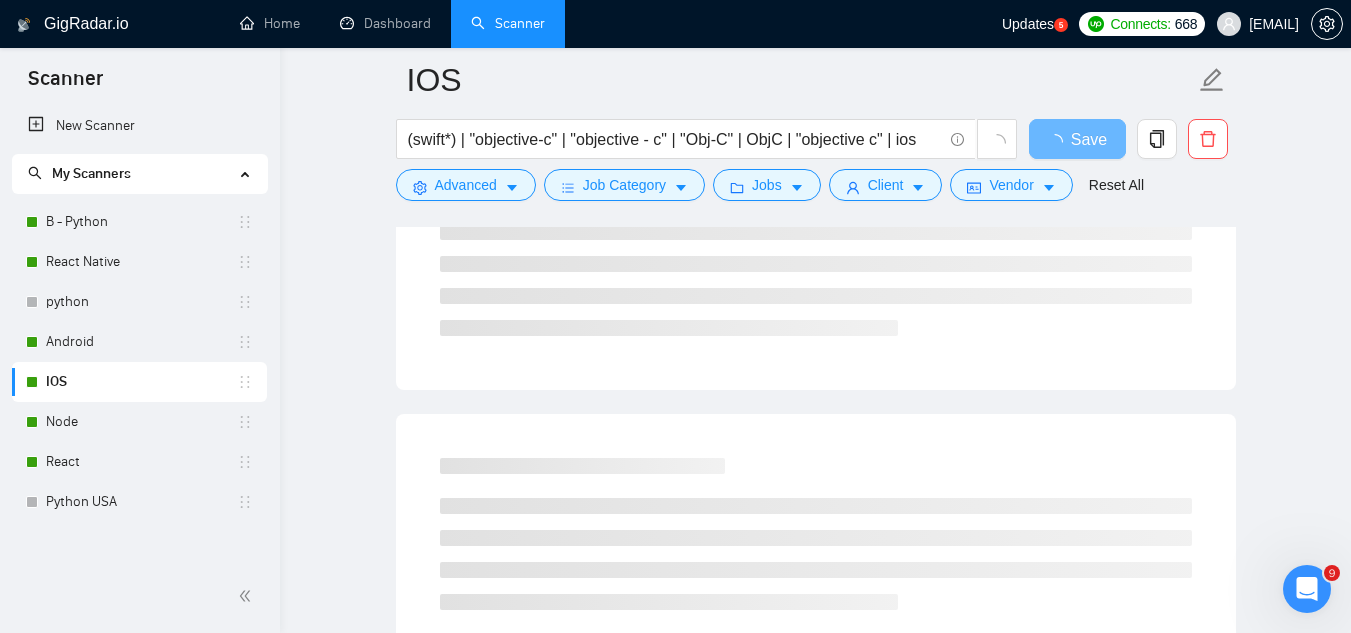scroll, scrollTop: 100, scrollLeft: 0, axis: vertical 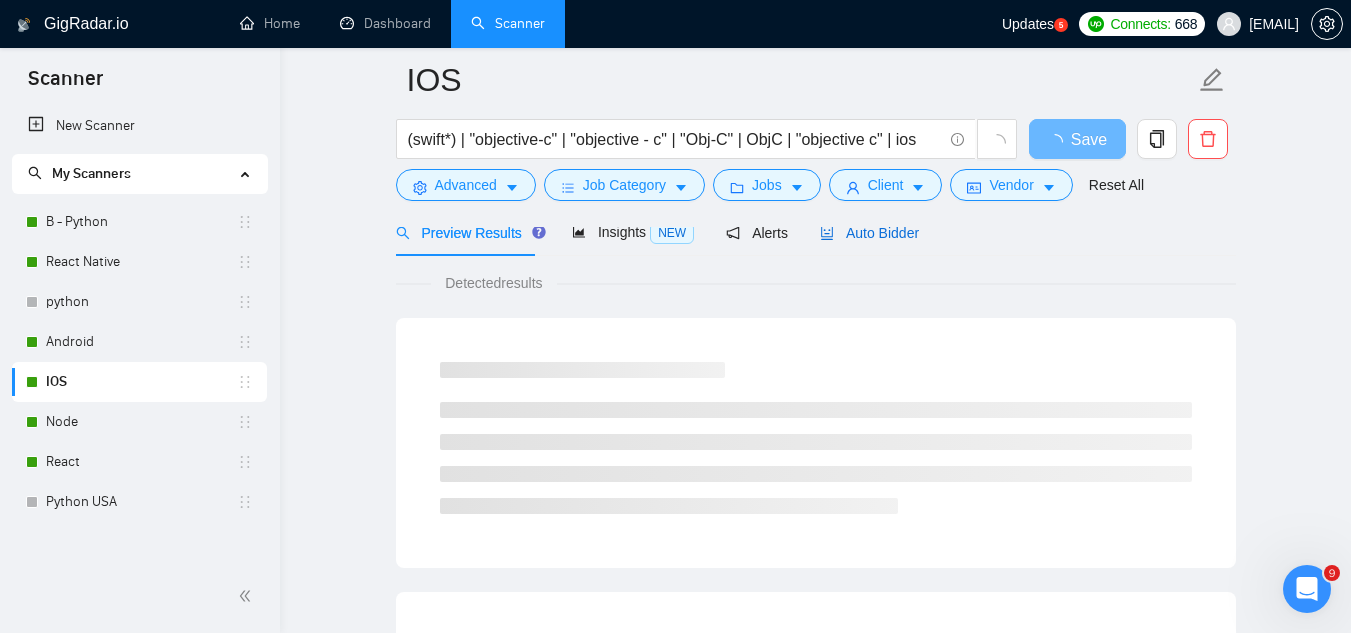 click on "Auto Bidder" at bounding box center [869, 233] 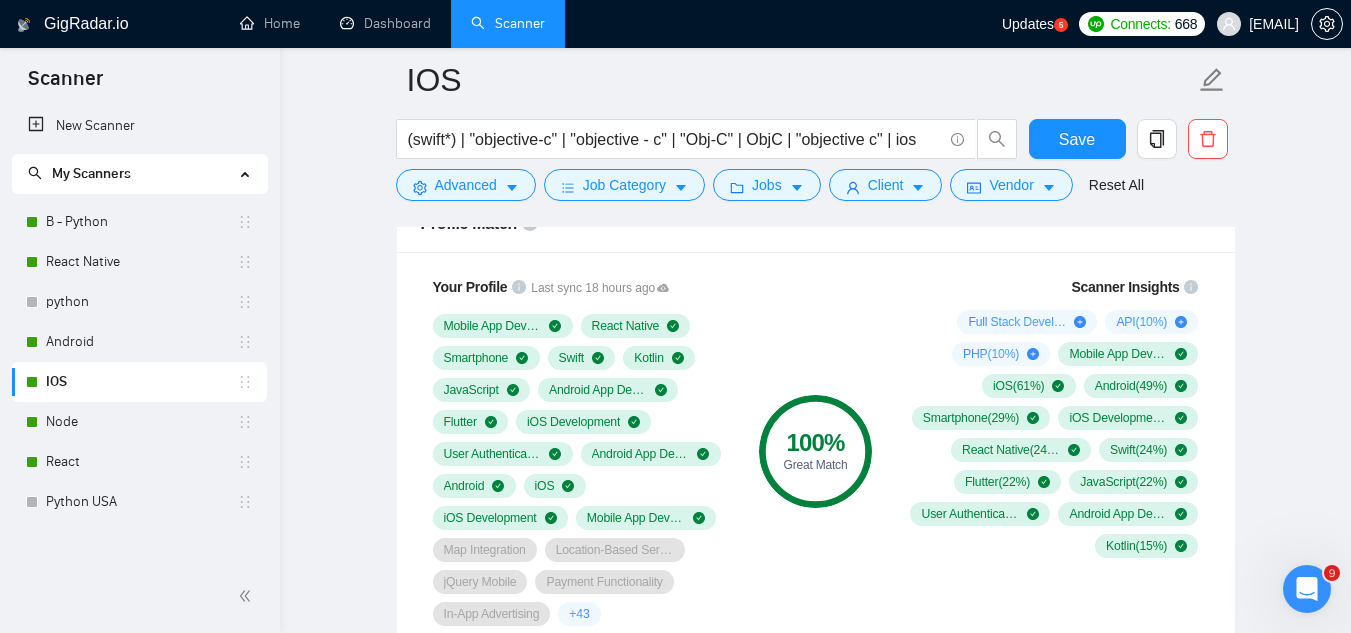 scroll, scrollTop: 1300, scrollLeft: 0, axis: vertical 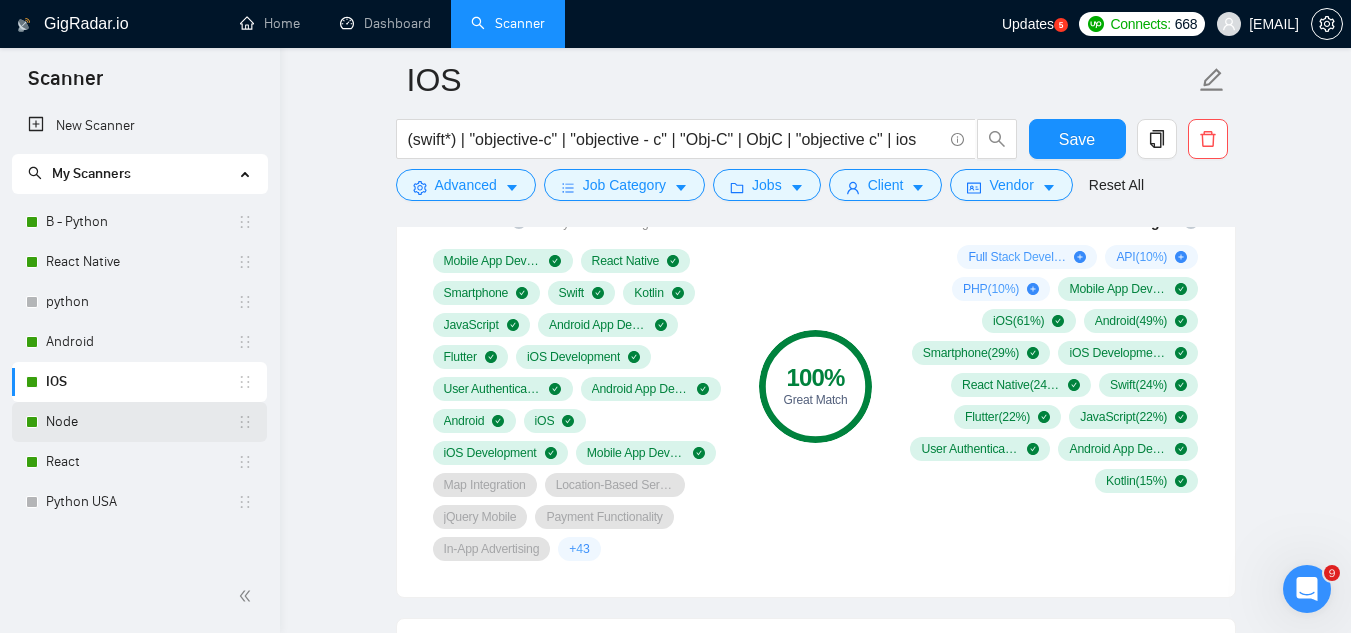click on "Node" at bounding box center [141, 422] 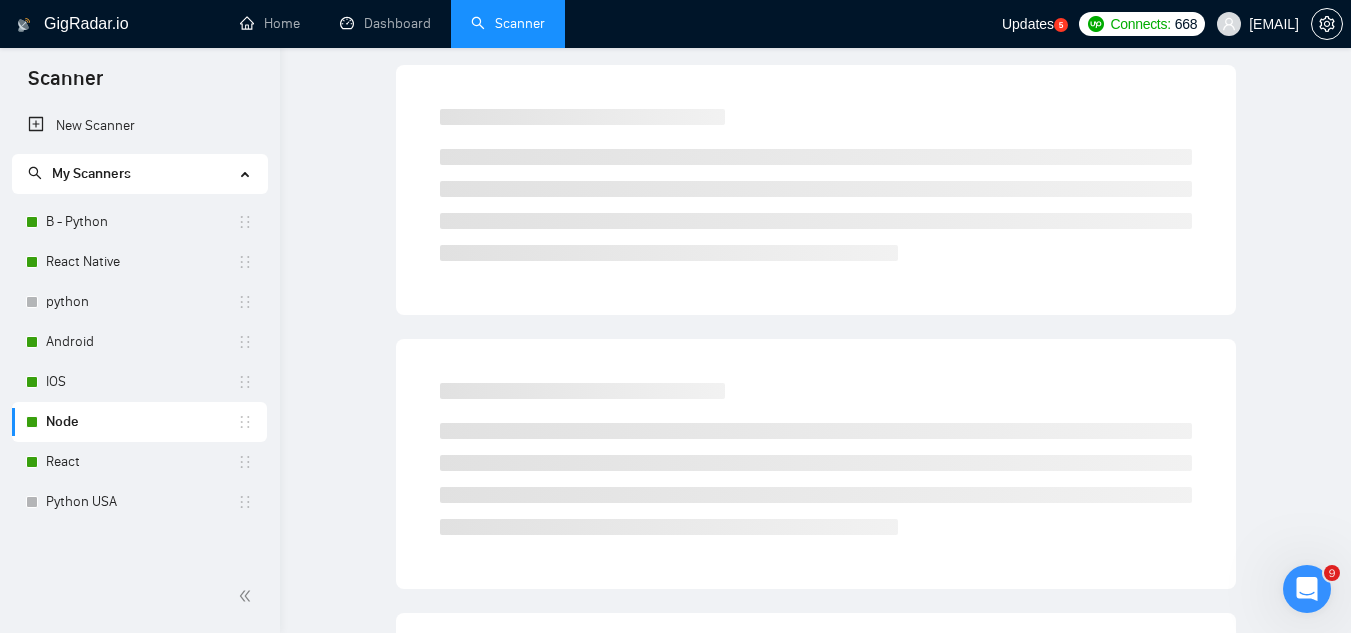scroll, scrollTop: 0, scrollLeft: 0, axis: both 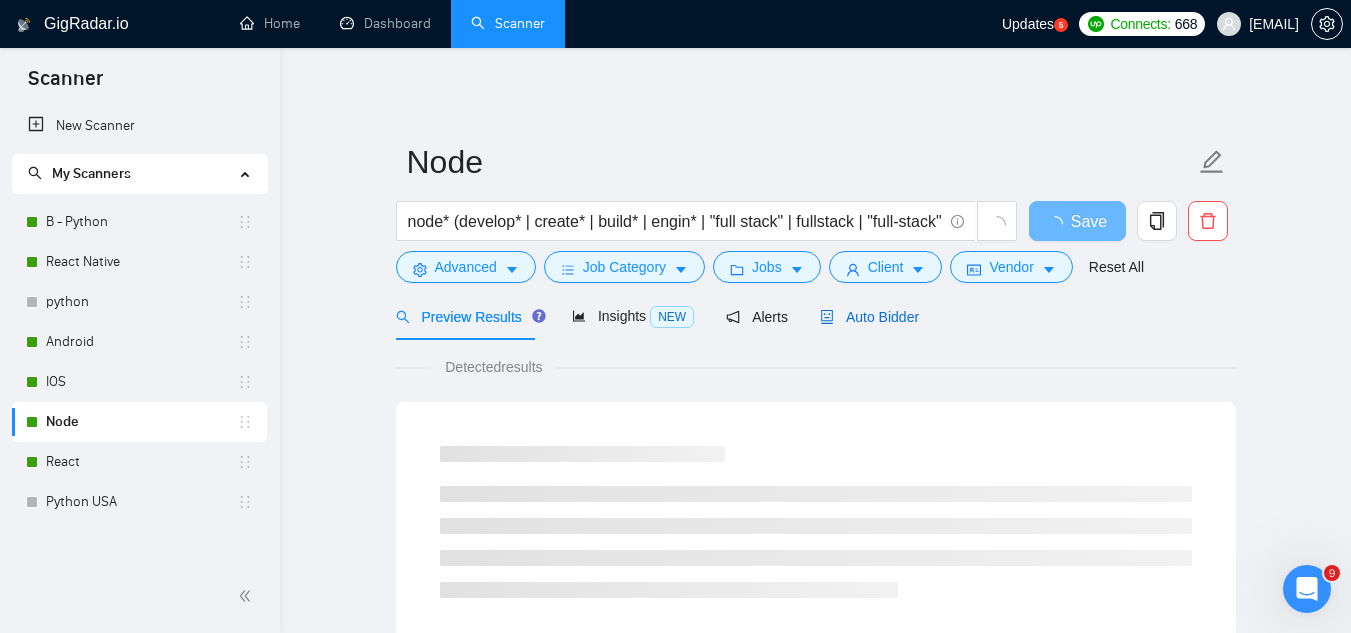 click on "Auto Bidder" at bounding box center (869, 317) 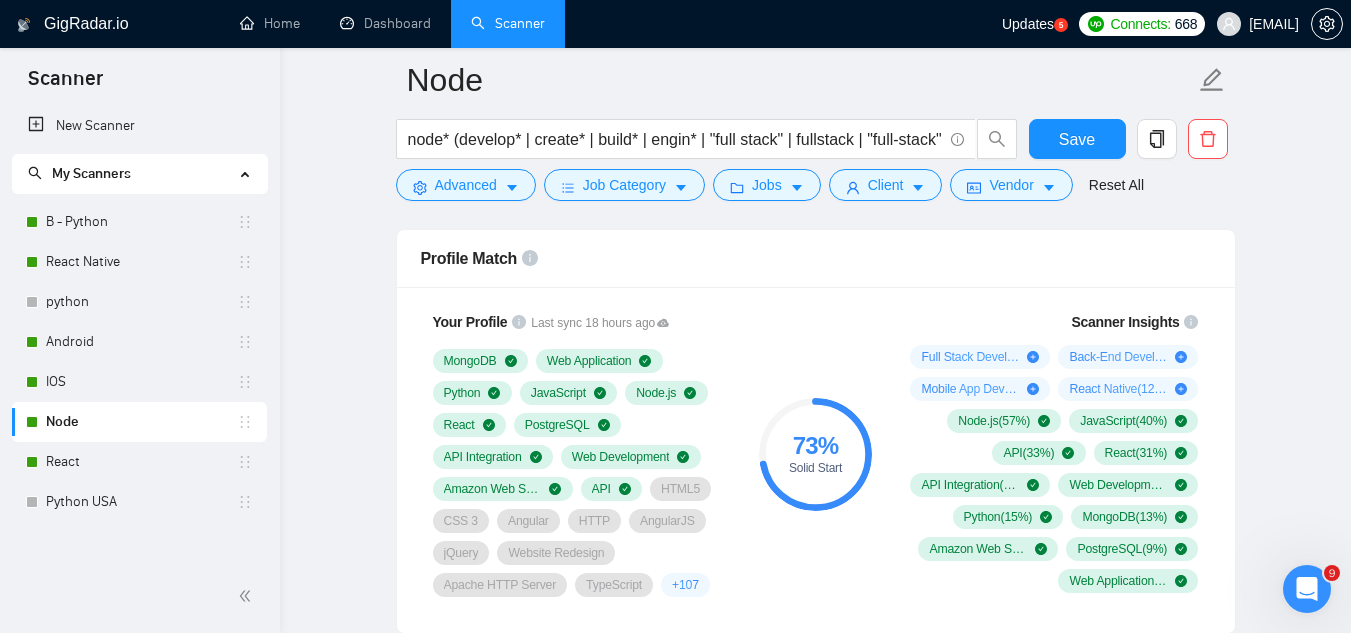 scroll, scrollTop: 1200, scrollLeft: 0, axis: vertical 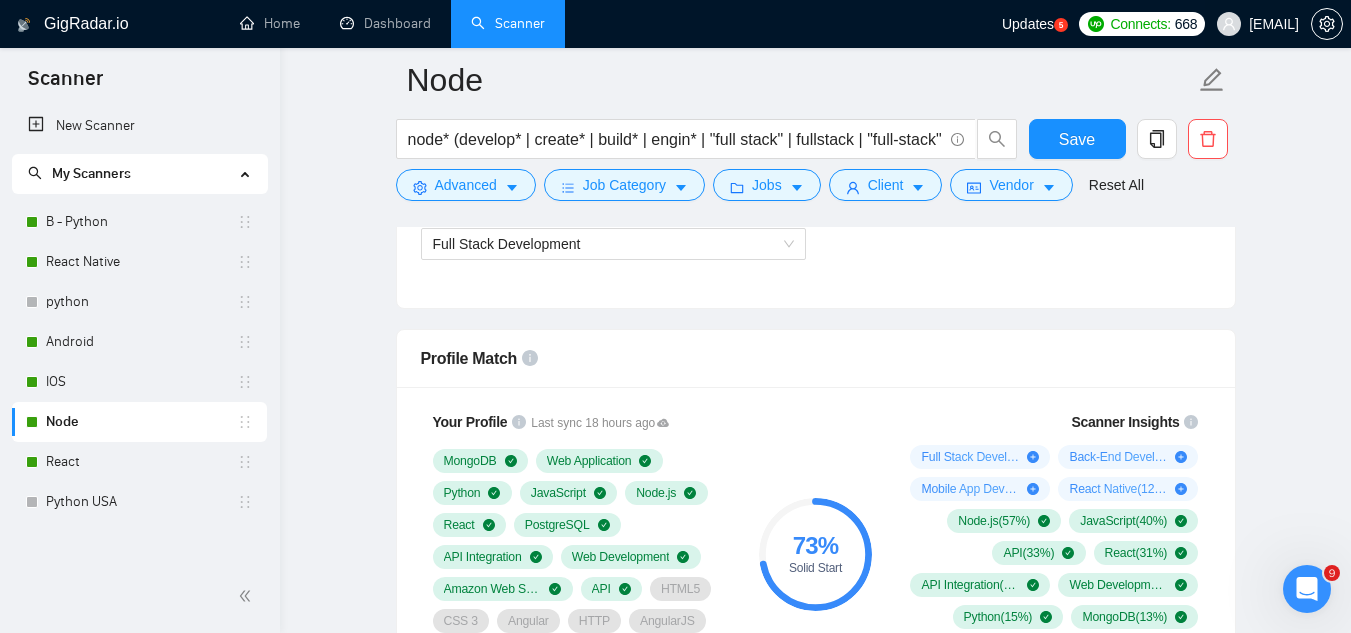 click on "[EMAIL]" at bounding box center (1258, 24) 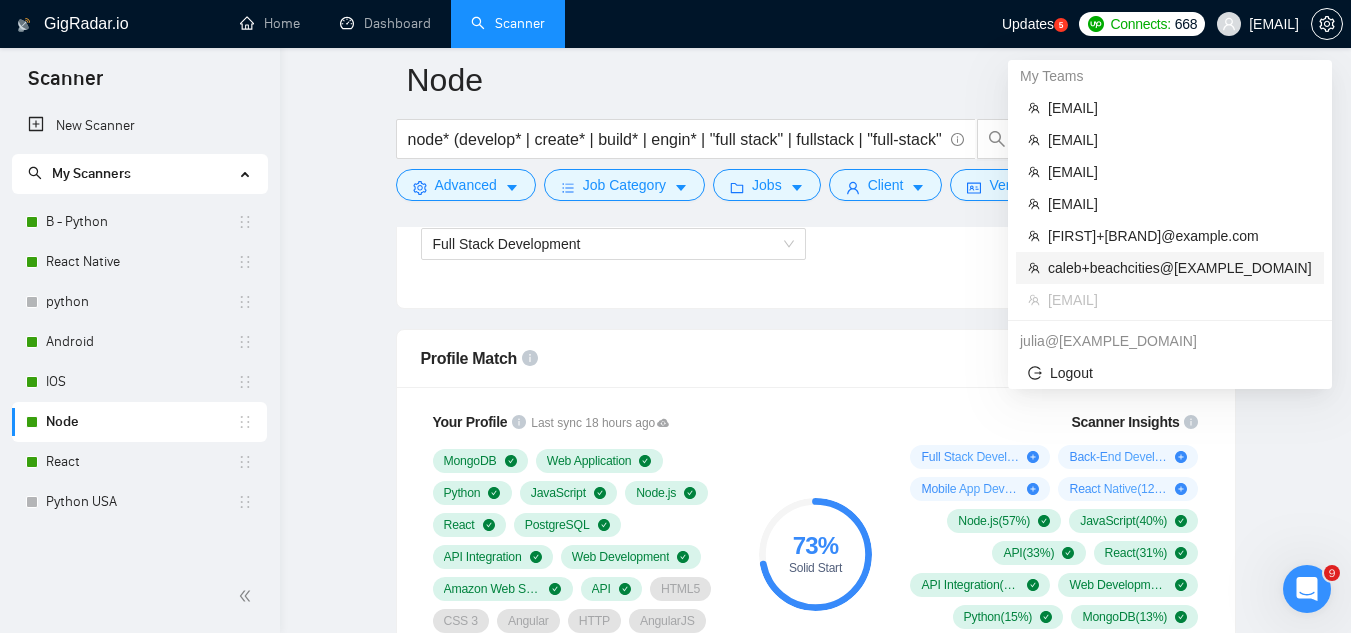 click on "caleb+beachcities@[EXAMPLE_DOMAIN]" at bounding box center (1180, 268) 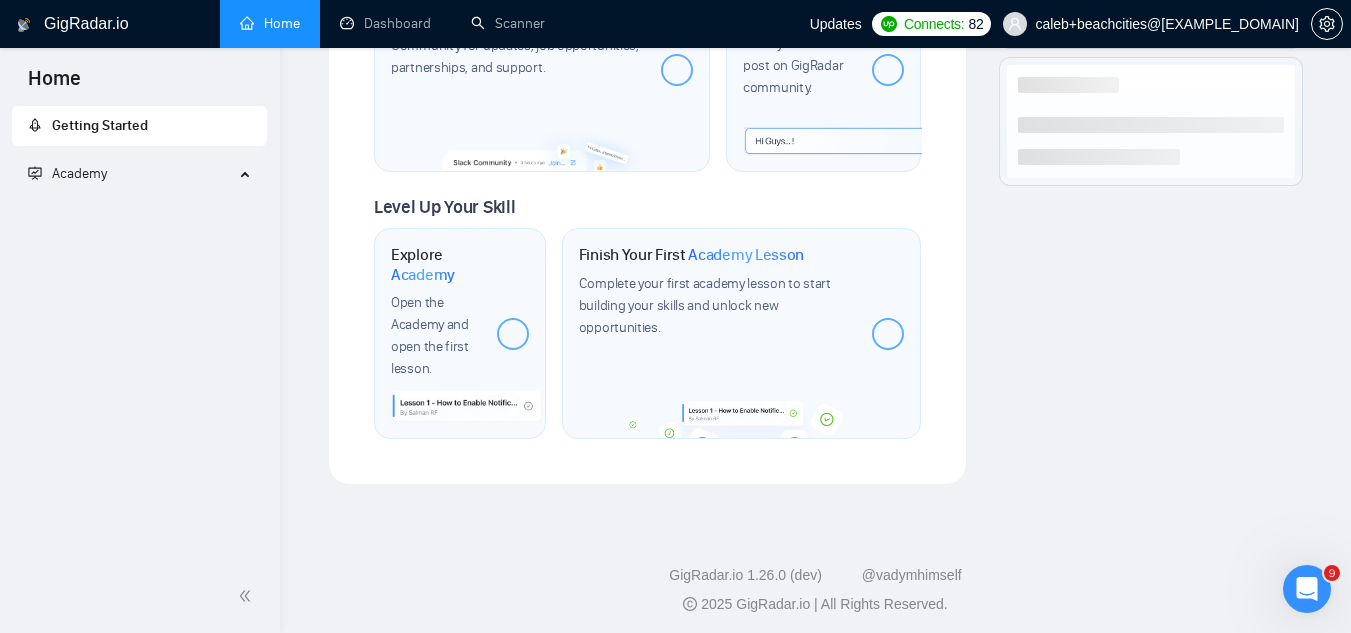 scroll, scrollTop: 960, scrollLeft: 0, axis: vertical 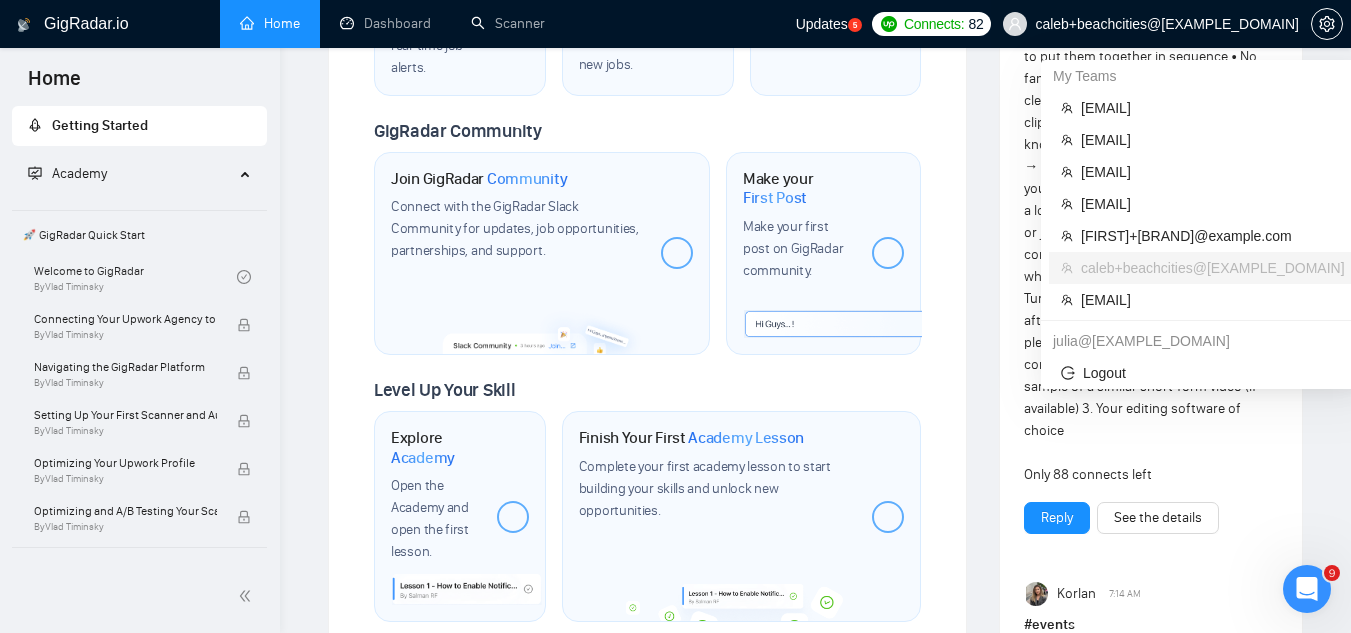 click on "caleb+beachcities@[EXAMPLE_DOMAIN]" at bounding box center [1167, 24] 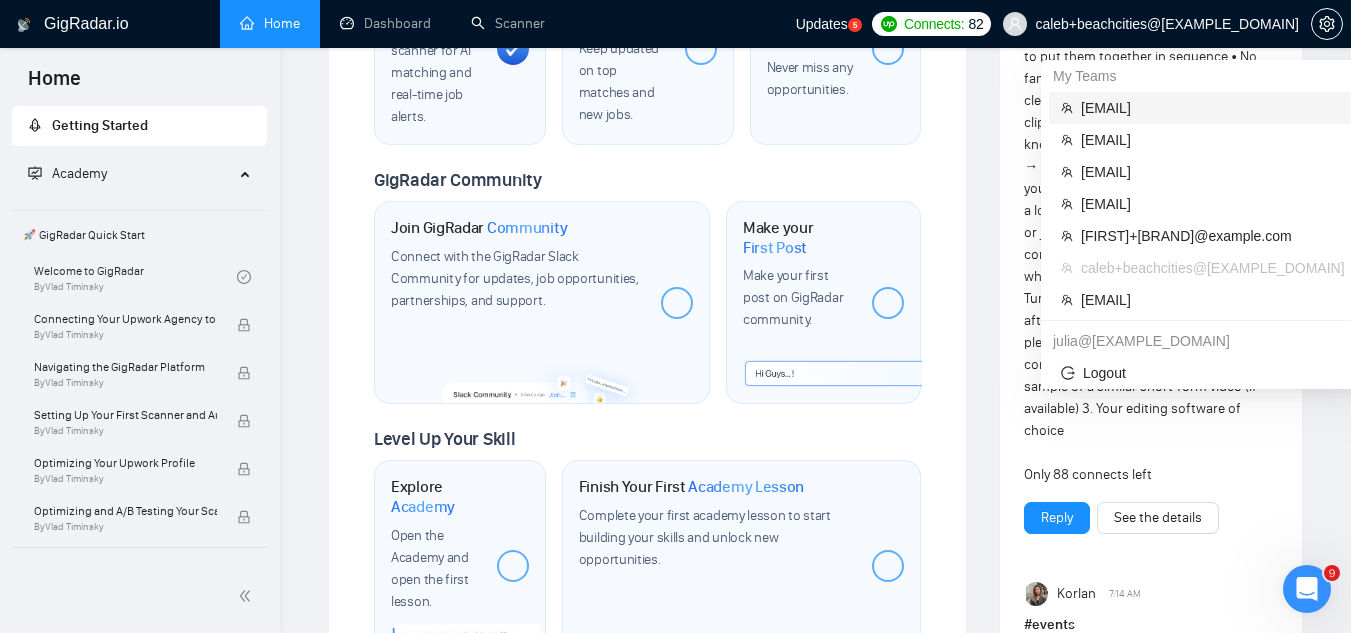 click on "[EMAIL]" at bounding box center [1213, 108] 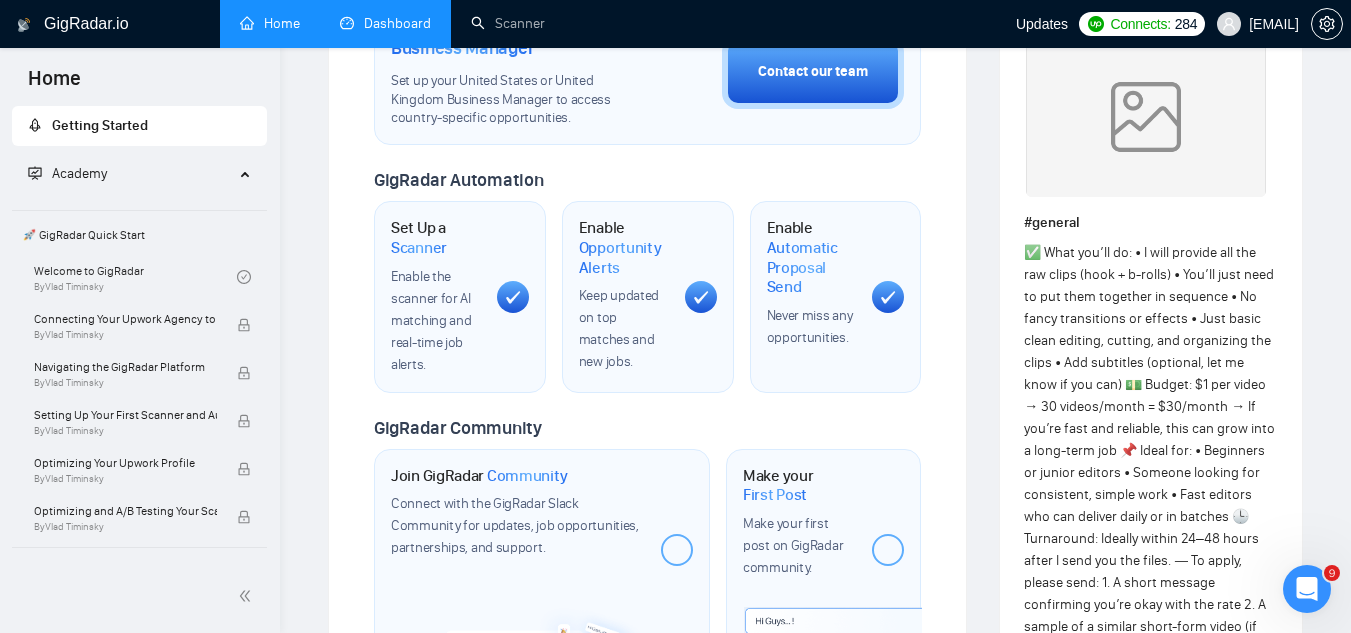 click on "Dashboard" at bounding box center (385, 23) 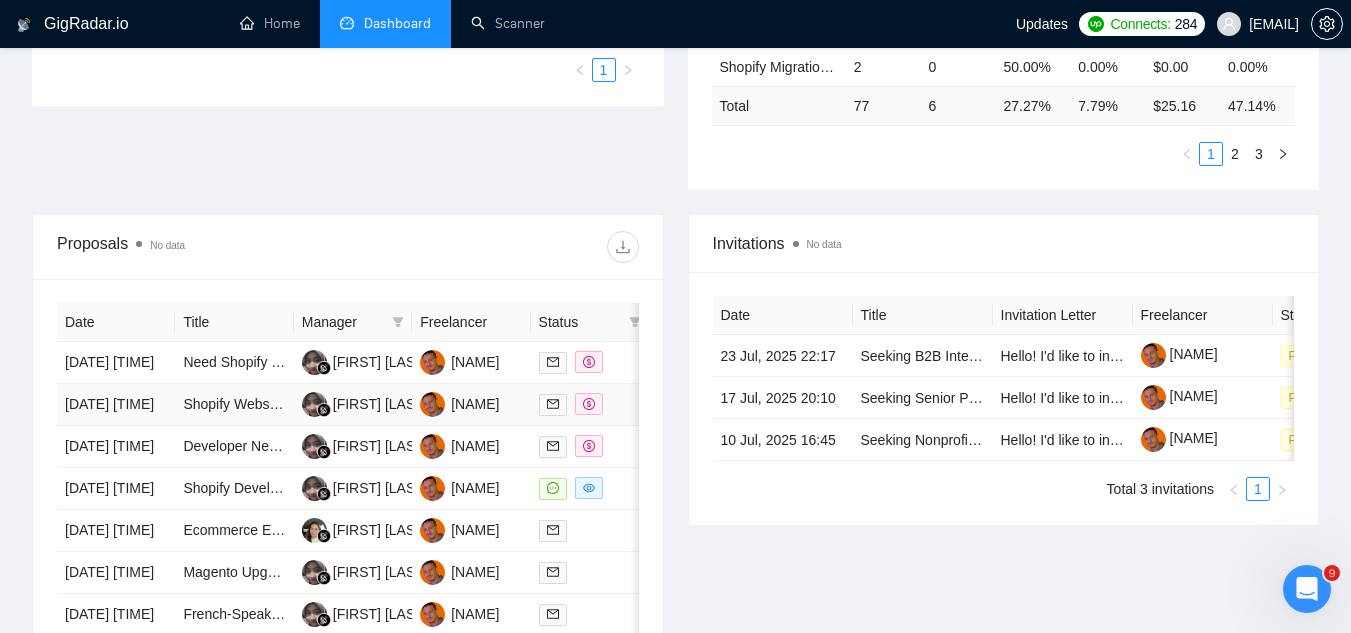 scroll, scrollTop: 702, scrollLeft: 0, axis: vertical 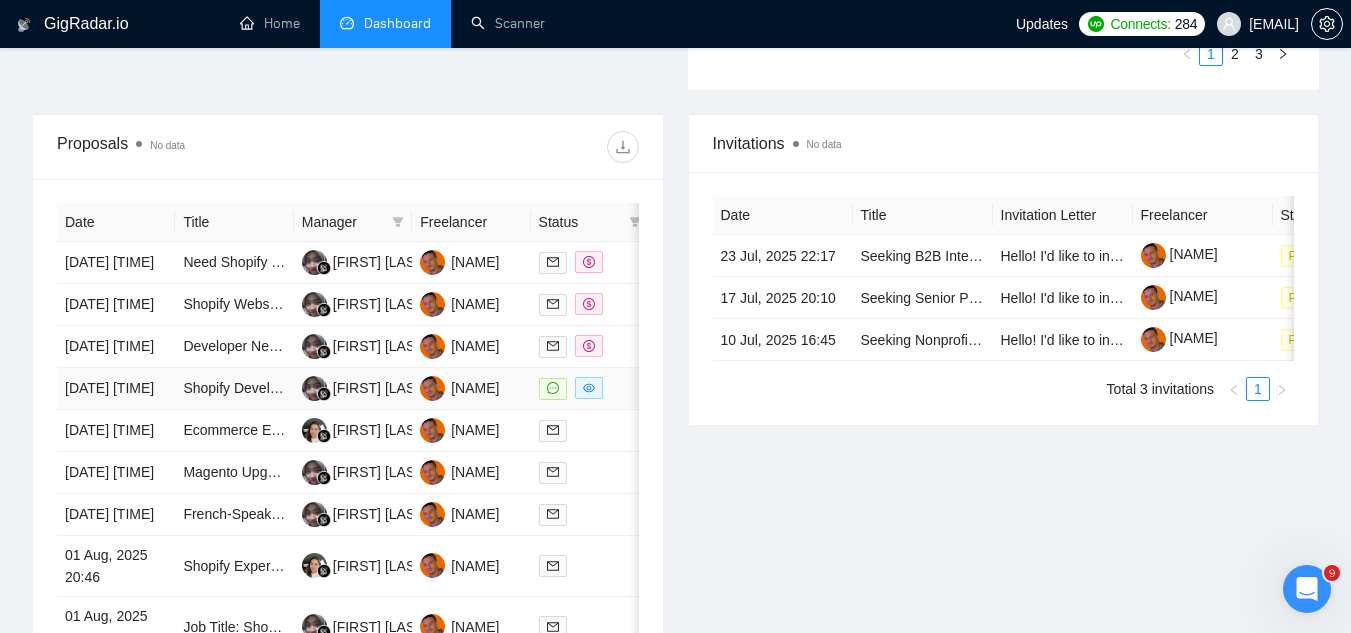 click on "Shopify Developer to Clone Website and LPs" at bounding box center (234, 389) 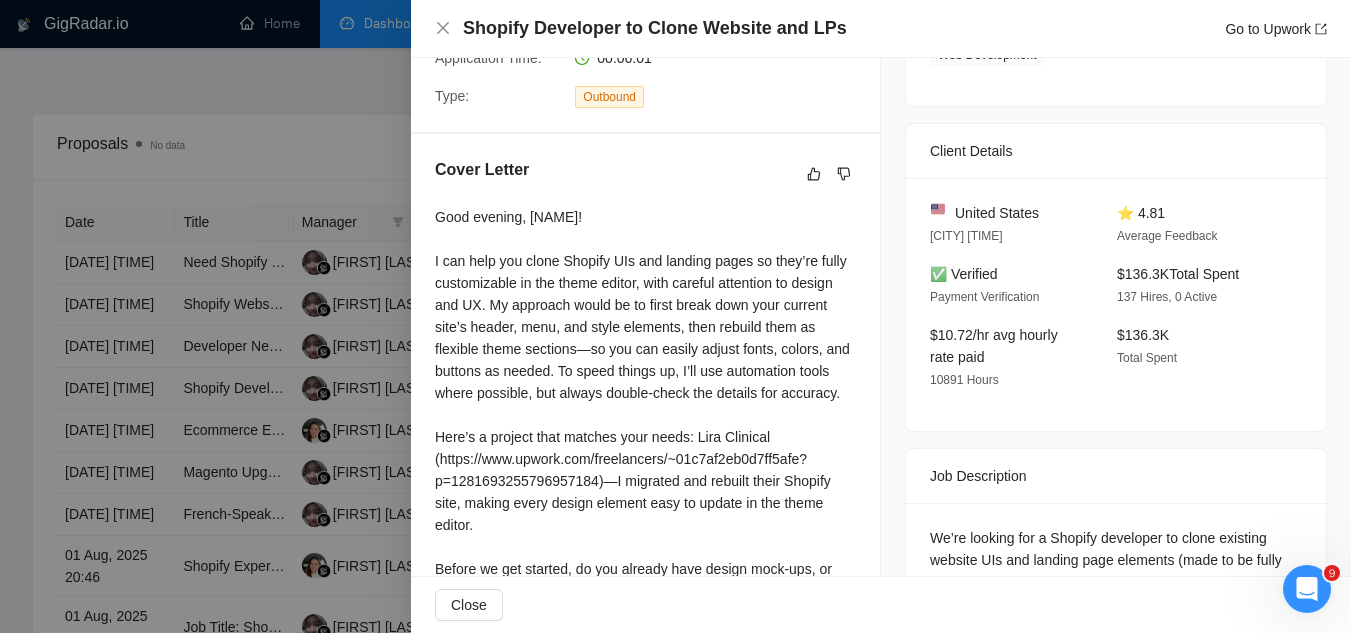 scroll, scrollTop: 526, scrollLeft: 0, axis: vertical 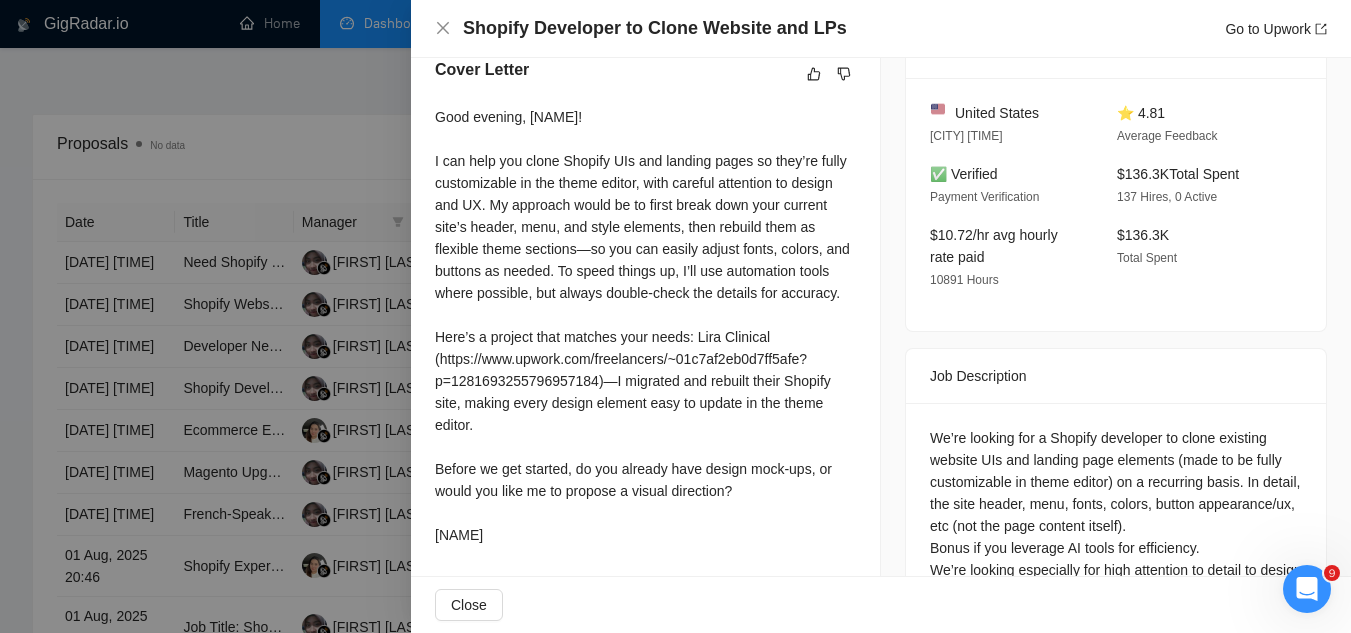 click at bounding box center [675, 316] 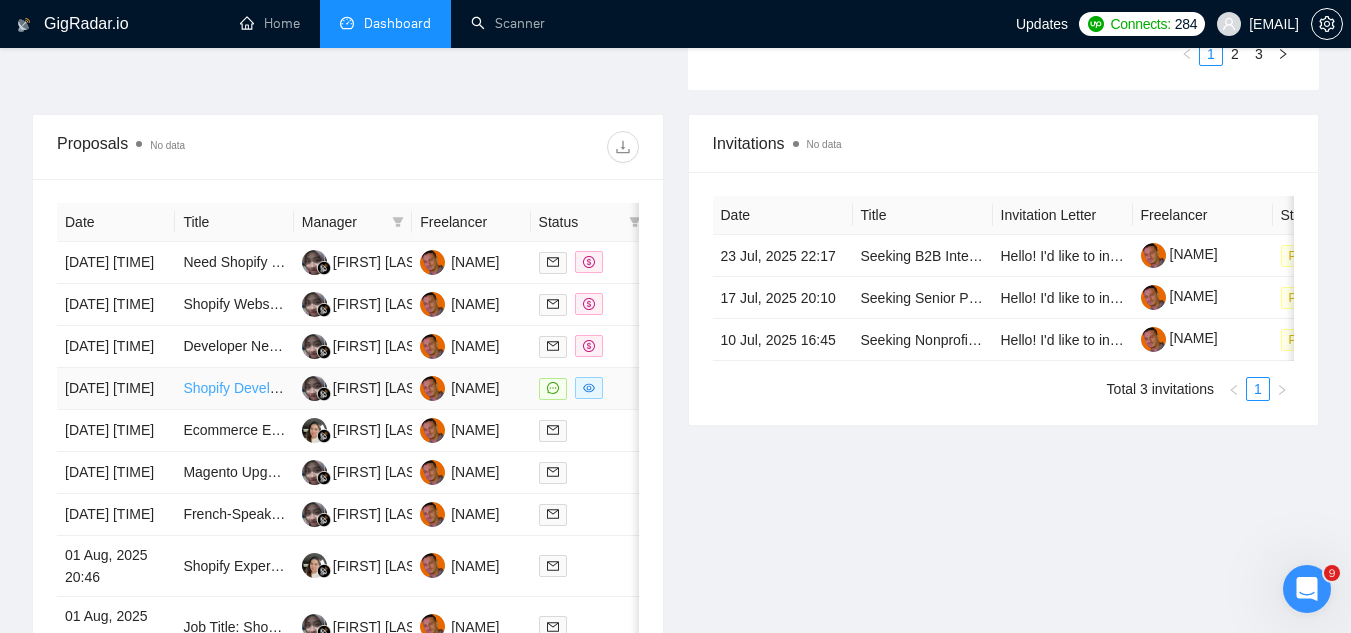 click on "Shopify Developer to Clone Website and LPs" at bounding box center [323, 388] 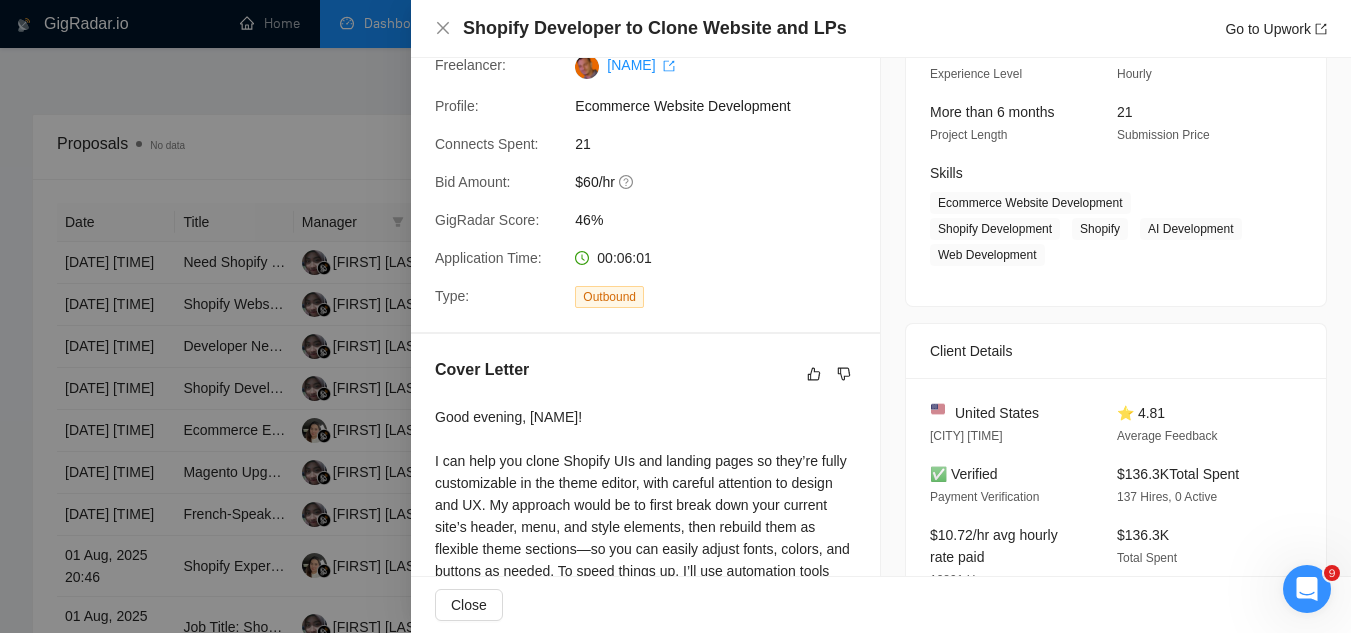 scroll, scrollTop: 0, scrollLeft: 0, axis: both 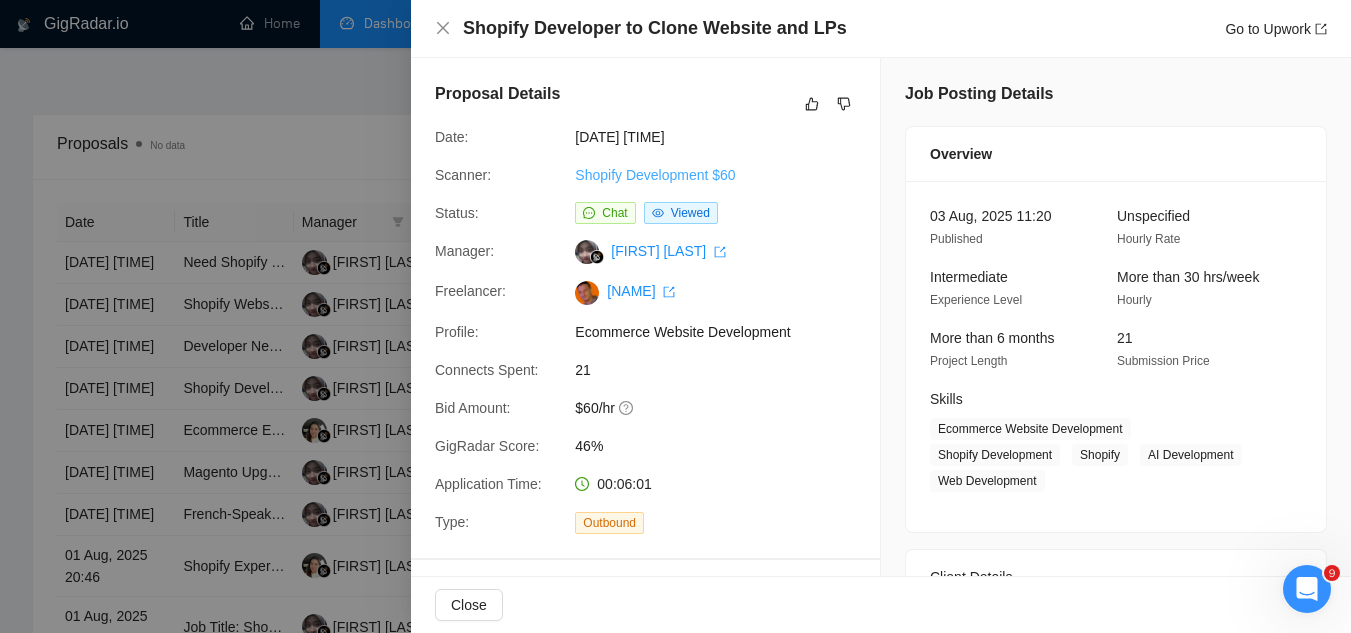 click on "Shopify Development $60" at bounding box center (655, 175) 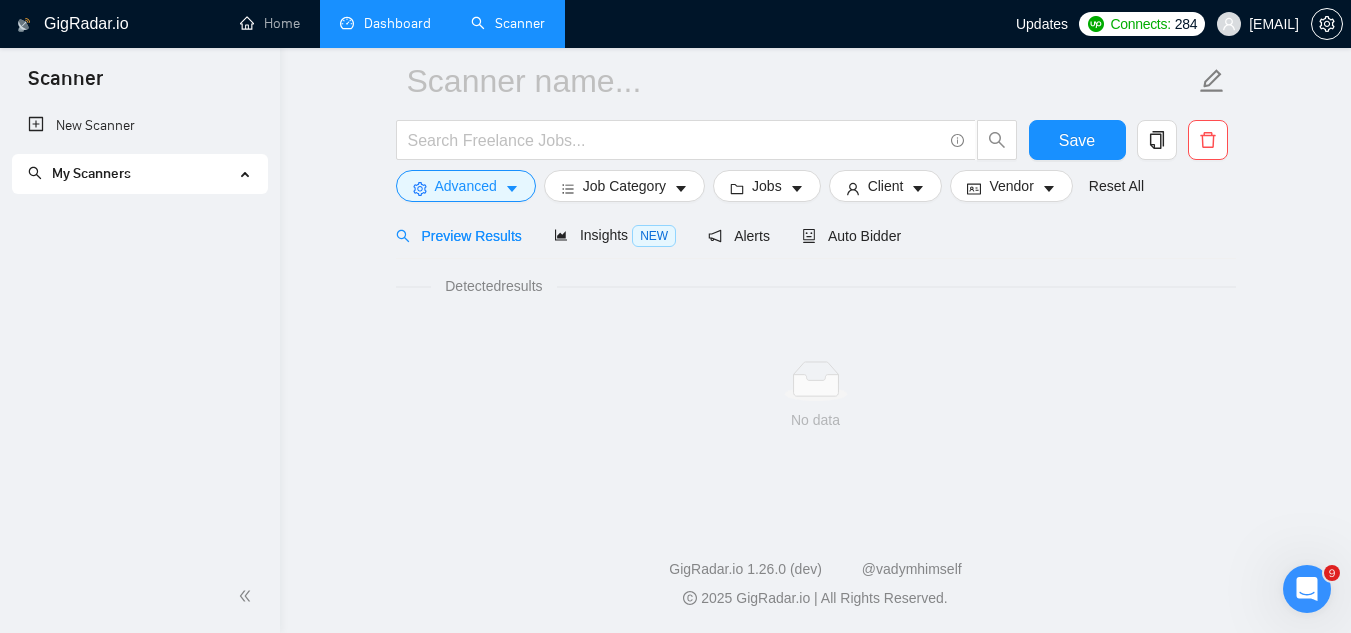 scroll, scrollTop: 80, scrollLeft: 0, axis: vertical 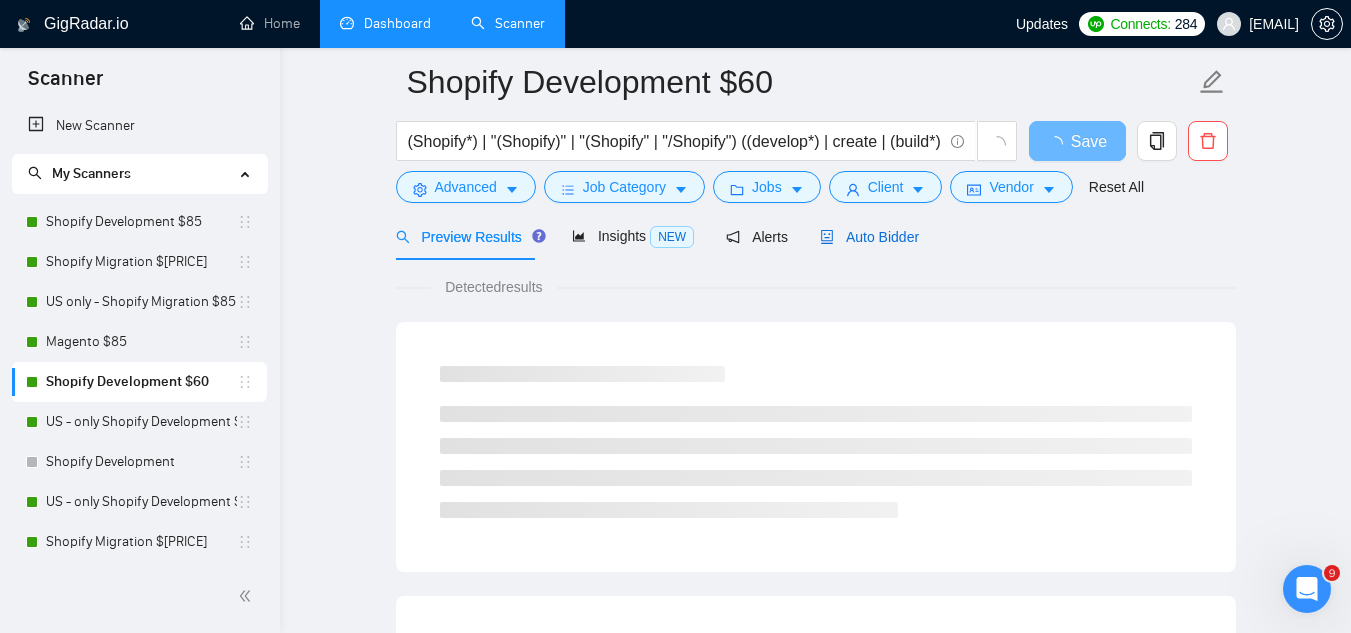 click on "Auto Bidder" at bounding box center [869, 237] 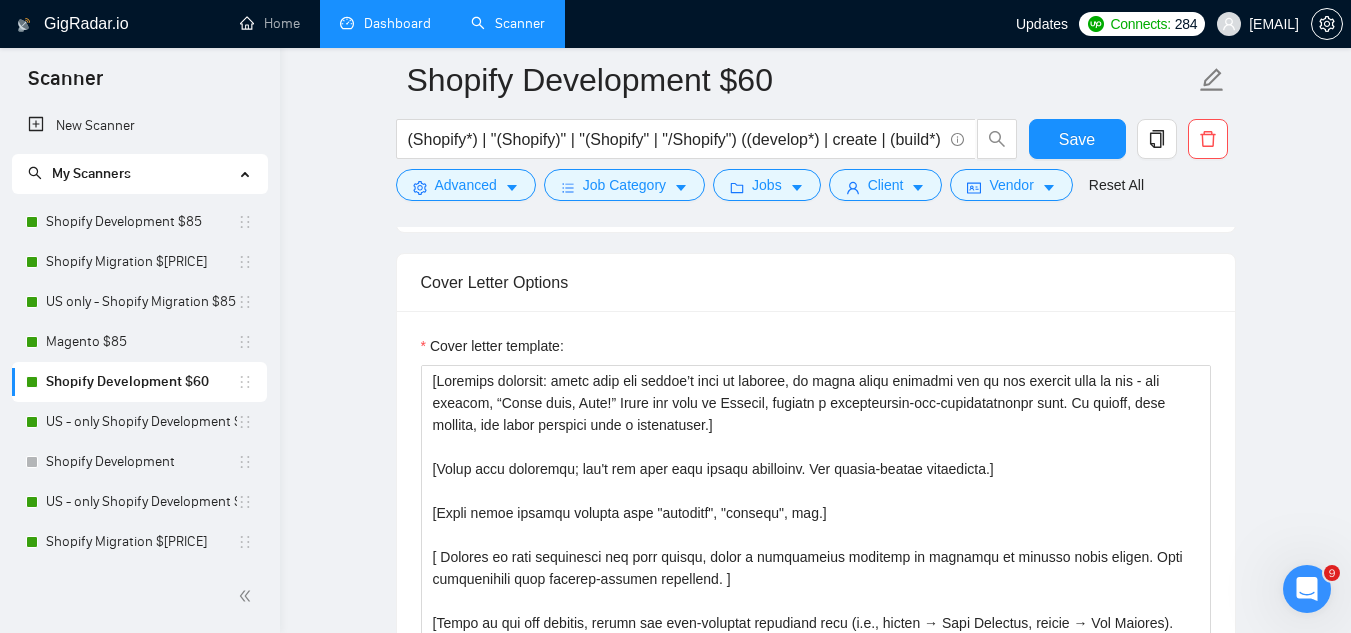 scroll, scrollTop: 2280, scrollLeft: 0, axis: vertical 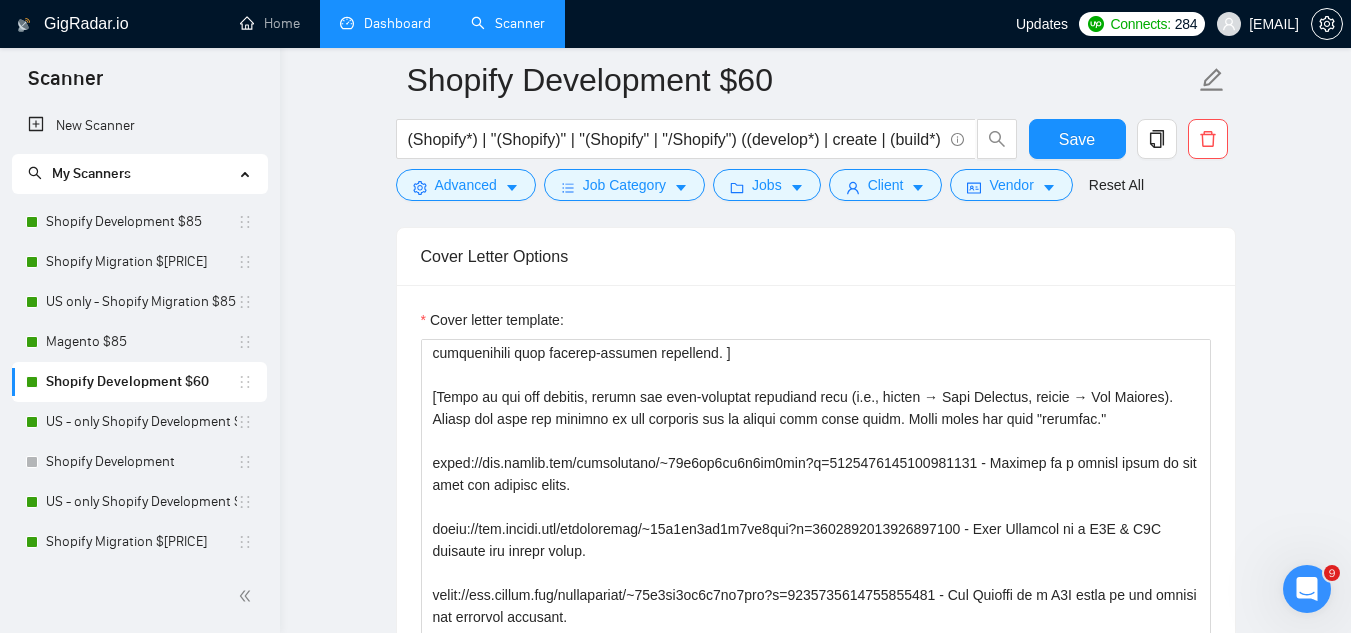 click on "Dashboard" at bounding box center (385, 23) 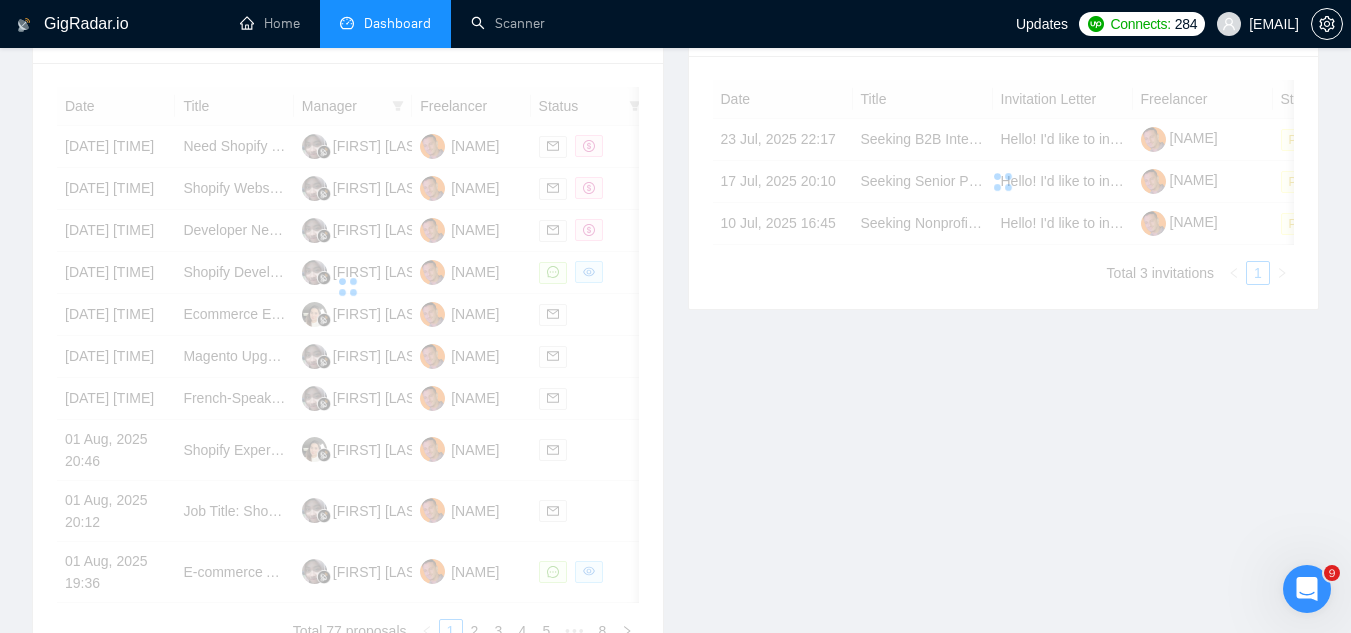scroll, scrollTop: 602, scrollLeft: 0, axis: vertical 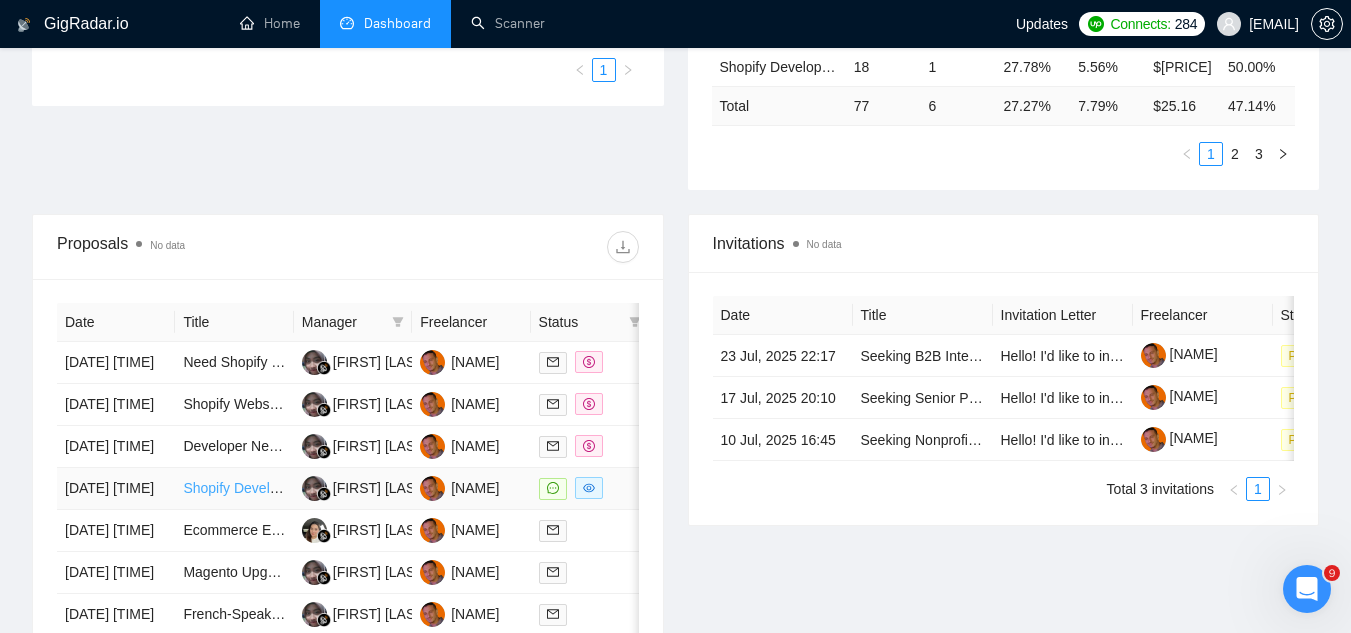 click on "Shopify Developer to Clone Website and LPs" at bounding box center [323, 488] 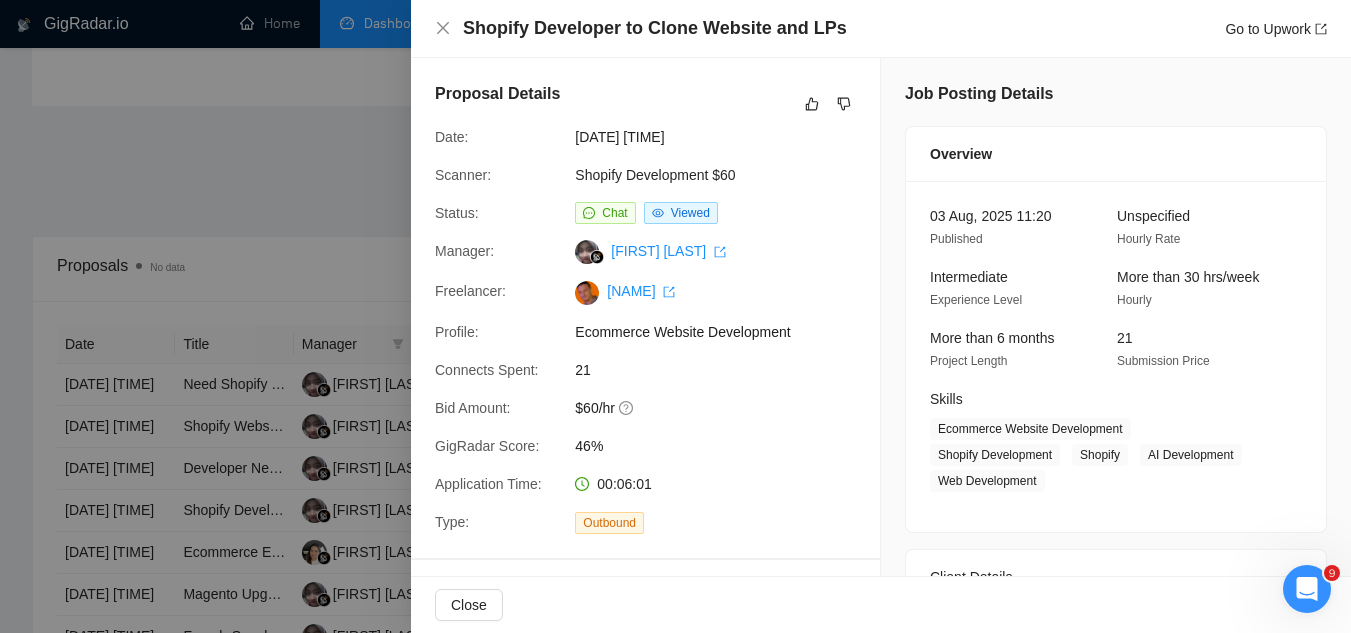 click at bounding box center (675, 316) 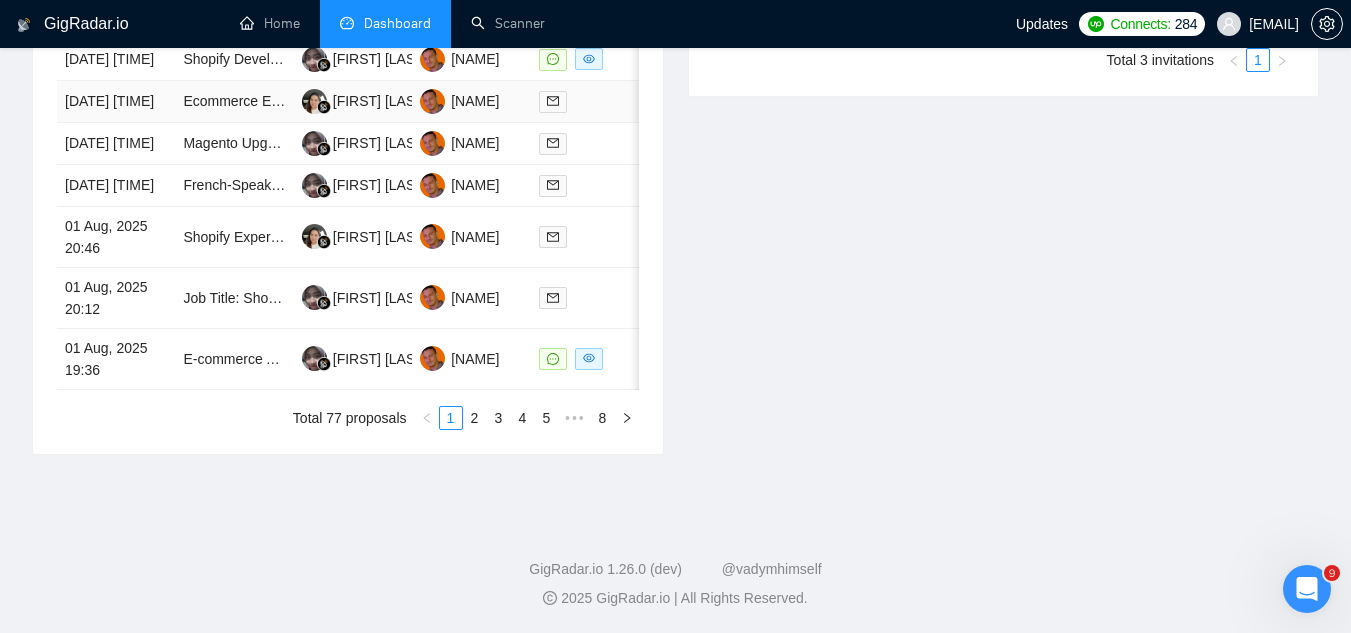 scroll, scrollTop: 1179, scrollLeft: 0, axis: vertical 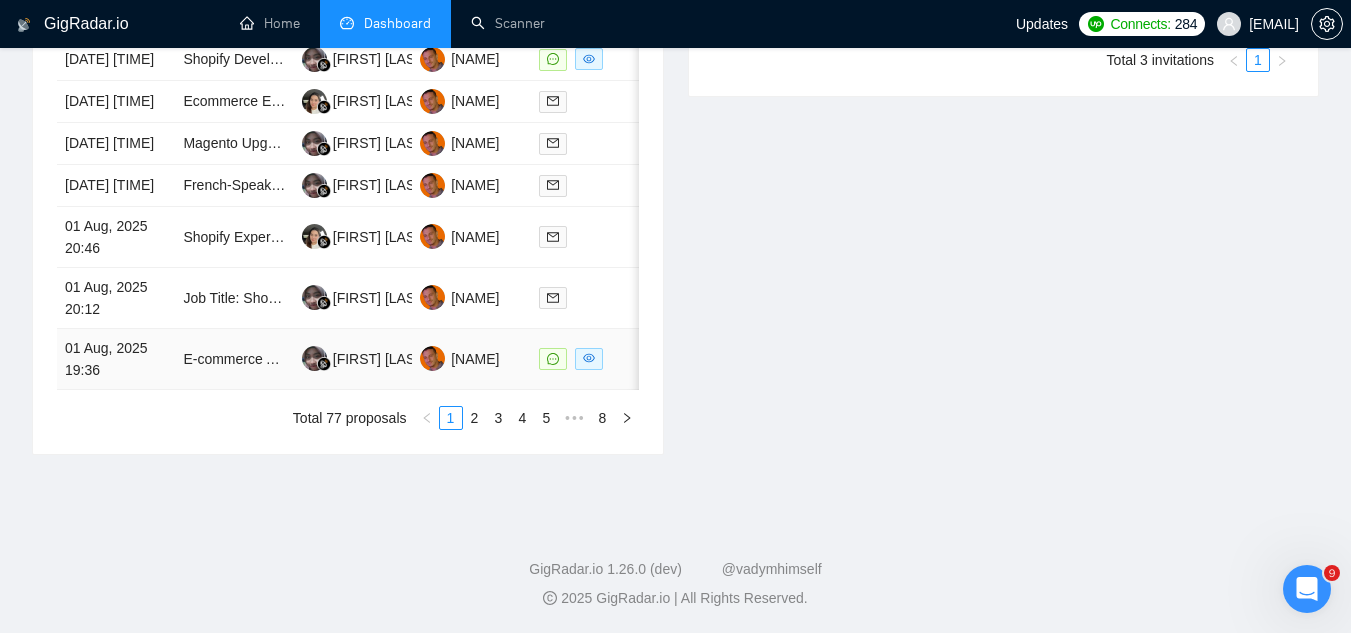 click on "E-commerce And Digital Transformation Researcher" at bounding box center (234, 359) 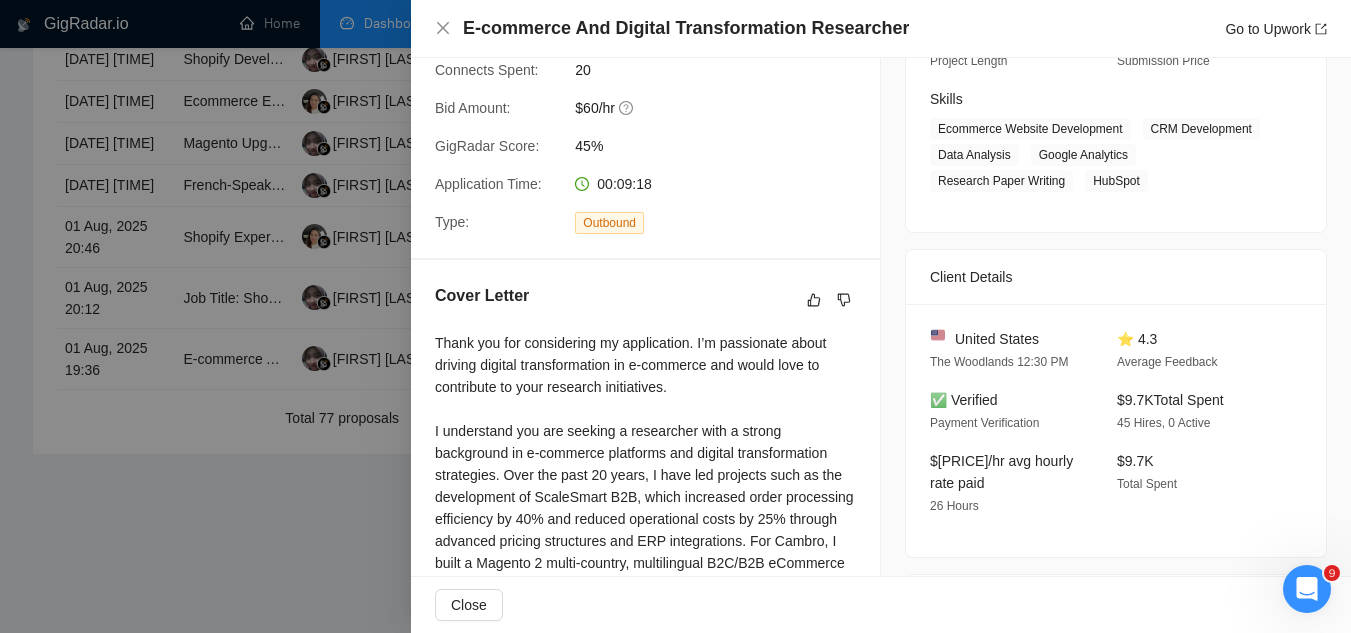 scroll, scrollTop: 0, scrollLeft: 0, axis: both 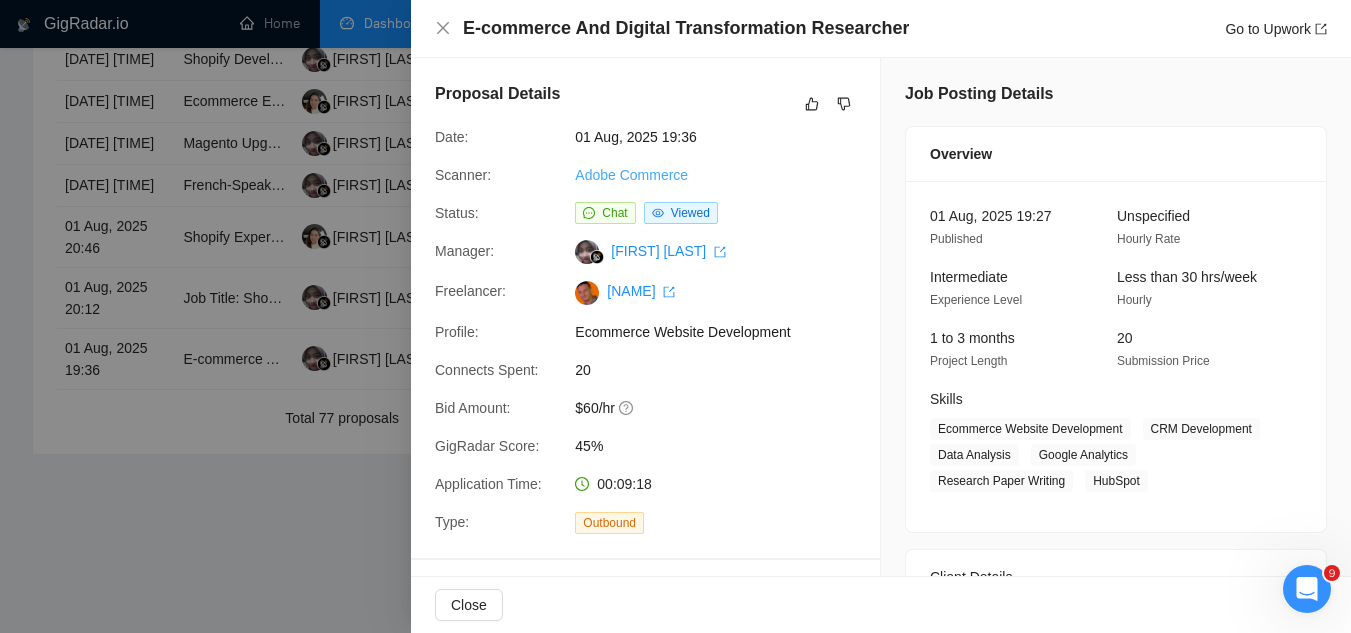 click on "Adobe Commerce" at bounding box center [631, 175] 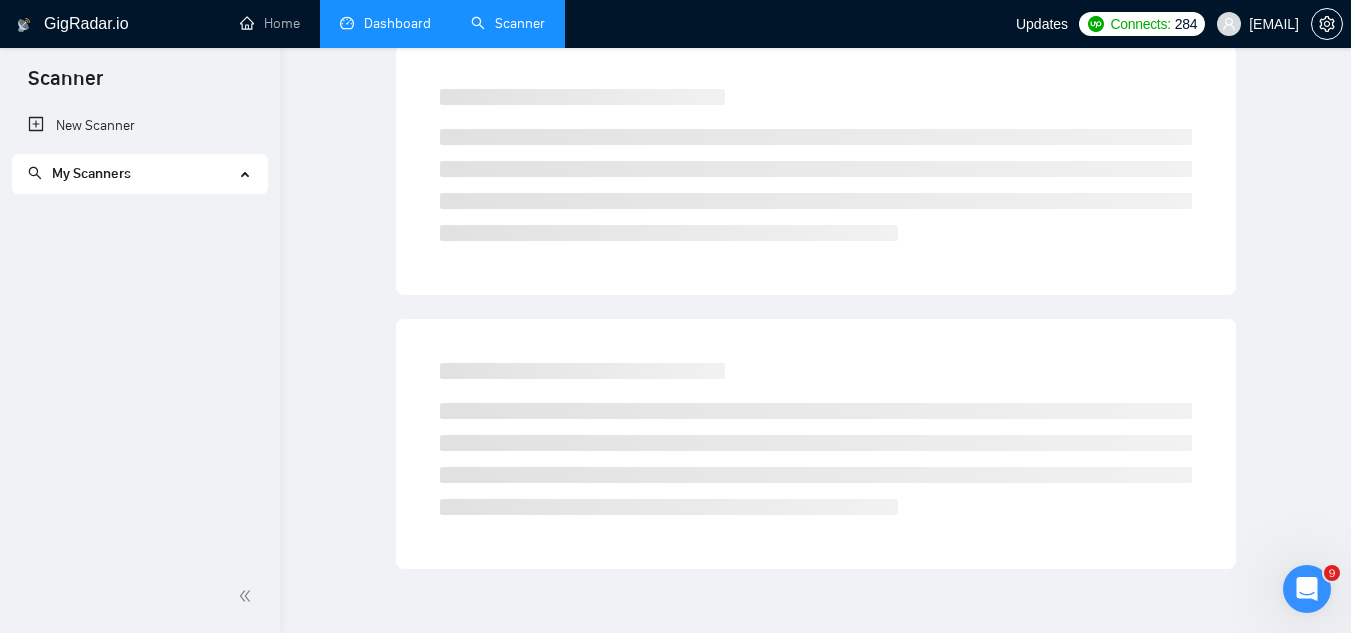scroll, scrollTop: 80, scrollLeft: 0, axis: vertical 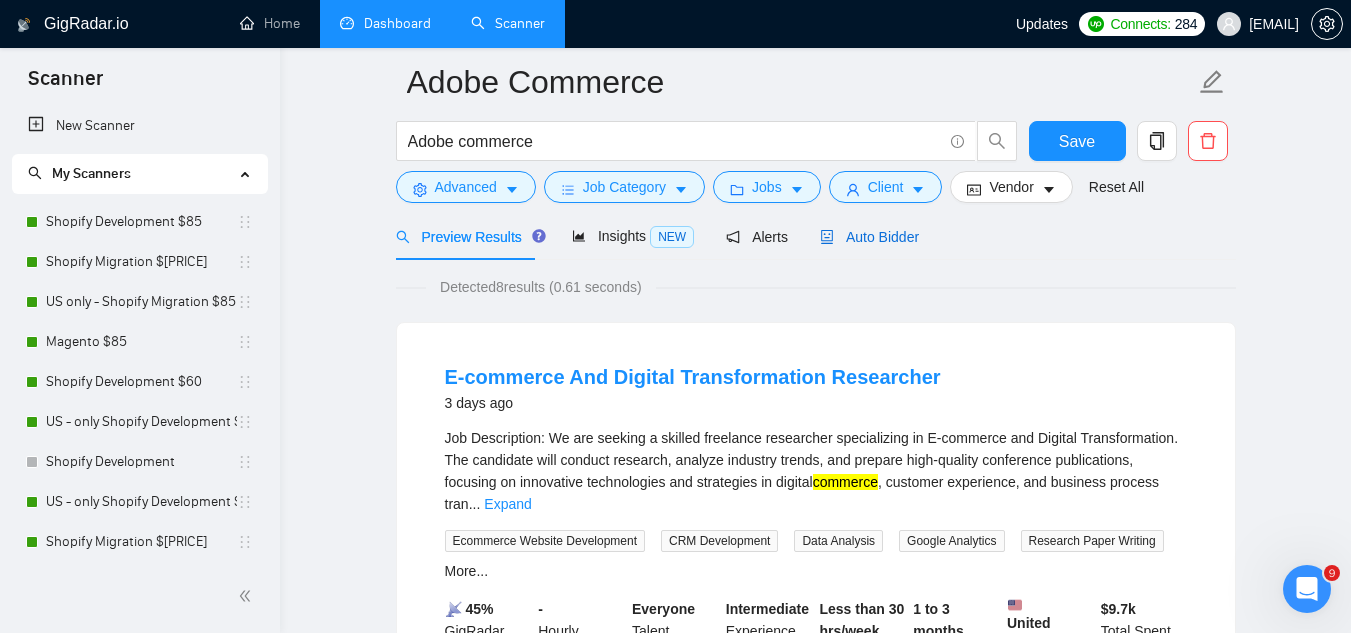 click on "Auto Bidder" at bounding box center [869, 237] 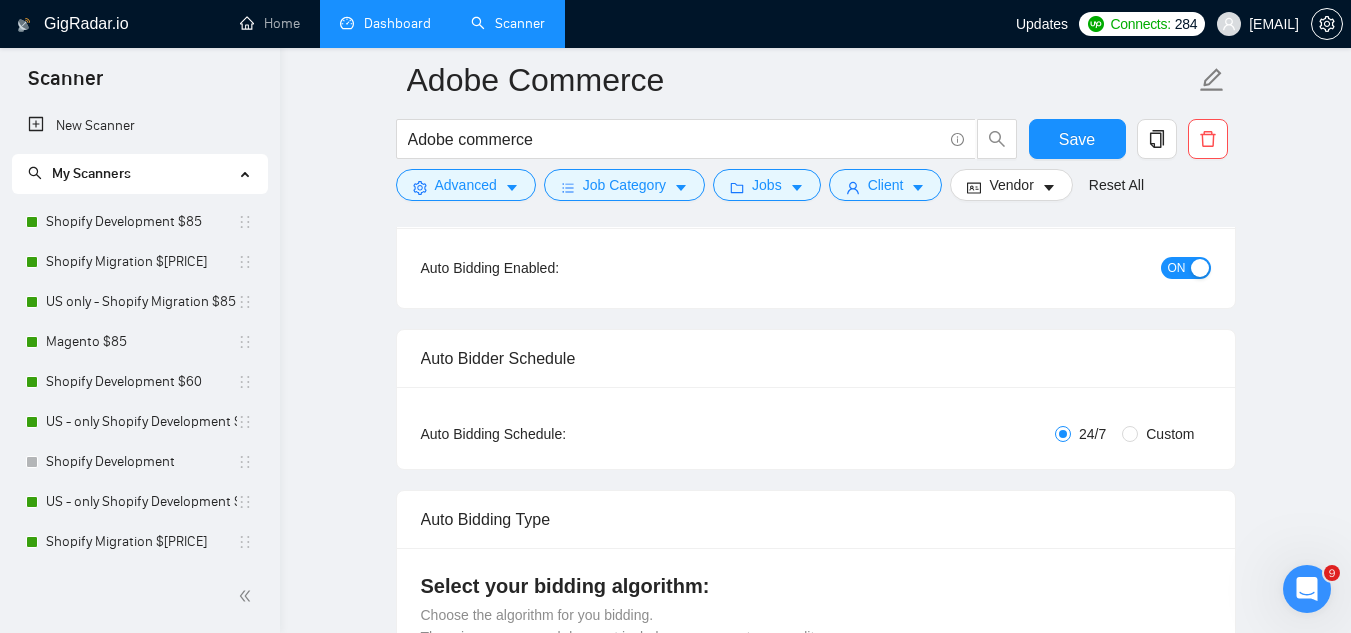 type 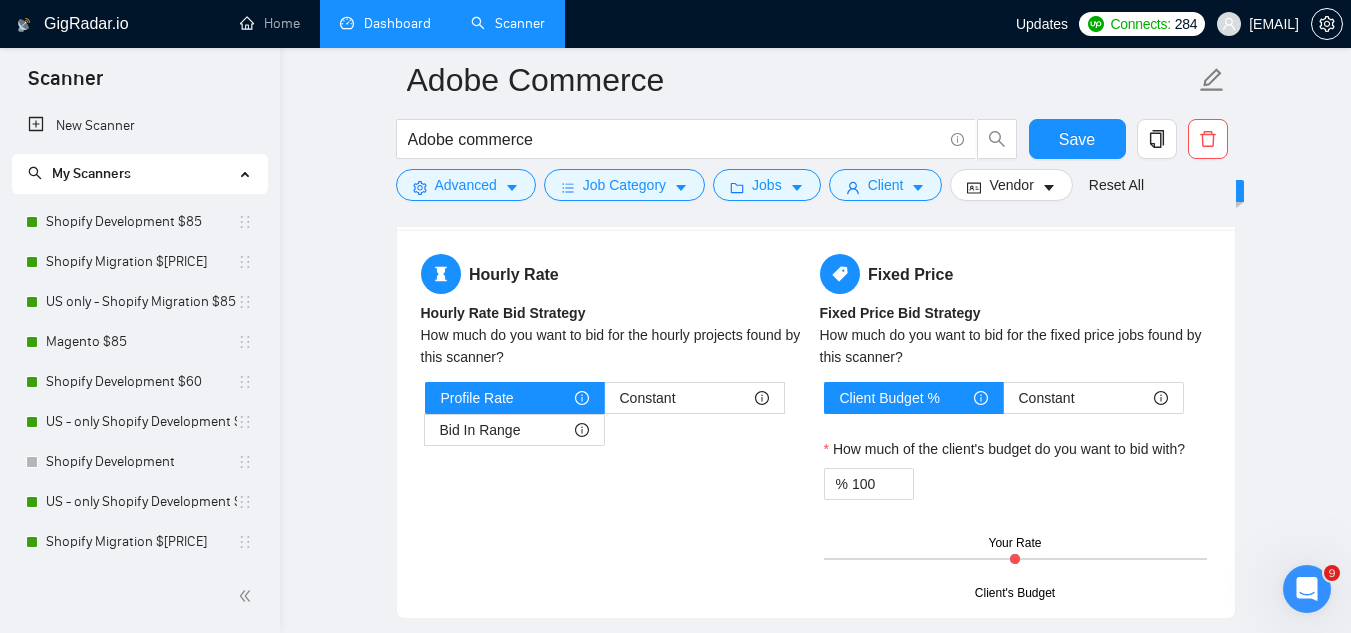 scroll, scrollTop: 3280, scrollLeft: 0, axis: vertical 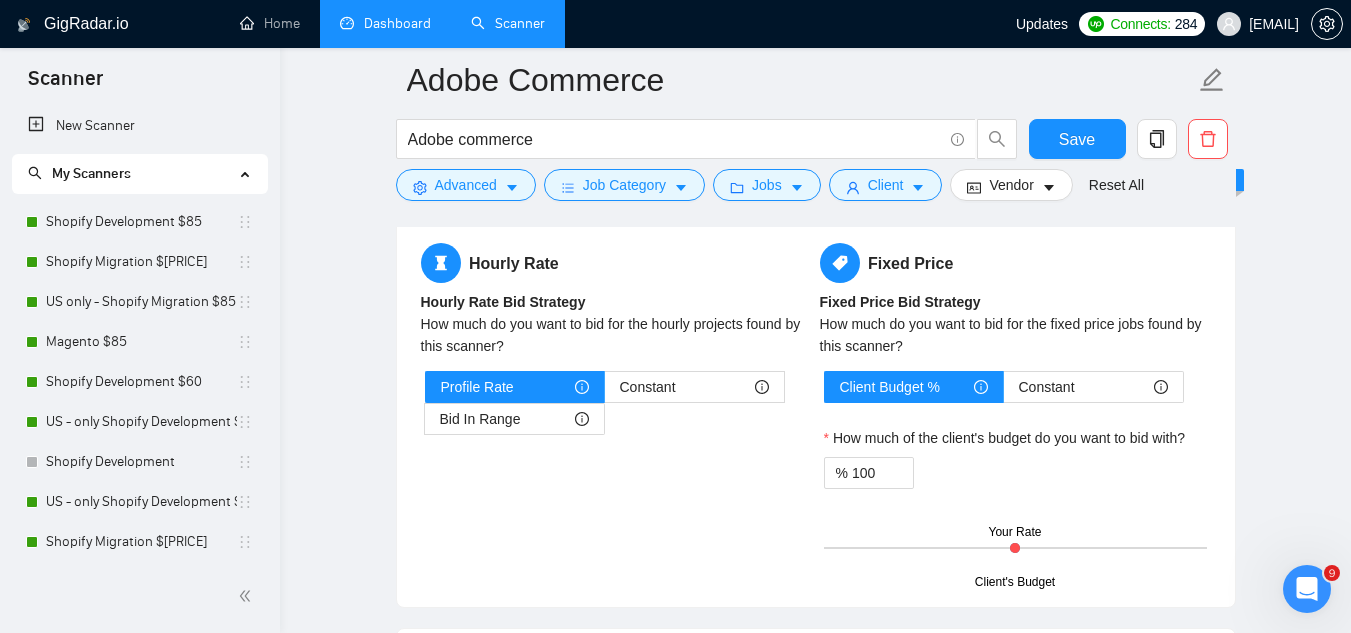 click on "Dashboard" at bounding box center (385, 23) 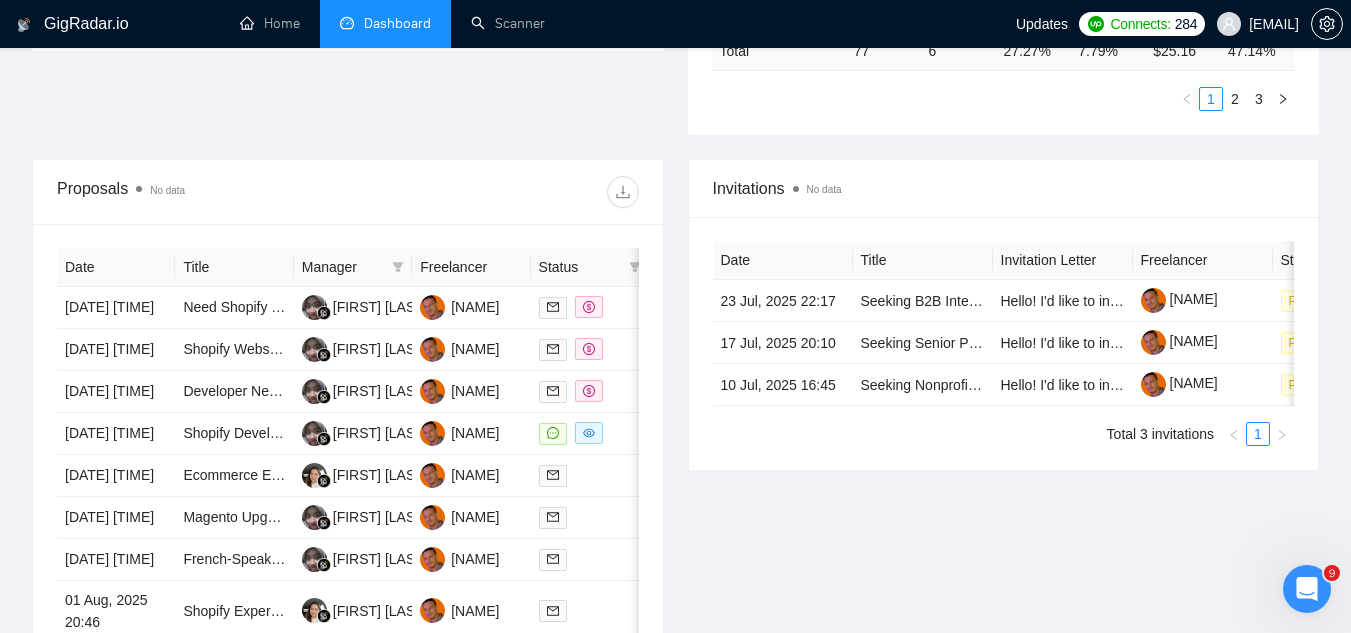 scroll, scrollTop: 702, scrollLeft: 0, axis: vertical 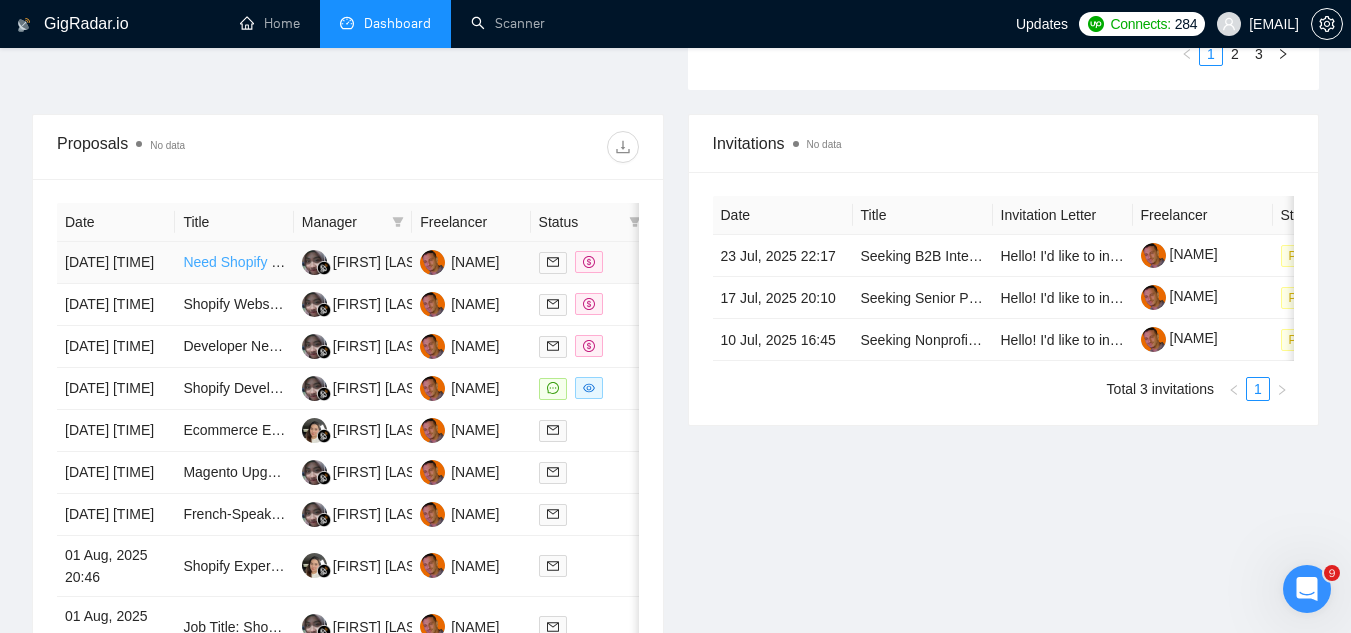 click on "Need Shopify Developer to Enhance Current Website" at bounding box center [348, 262] 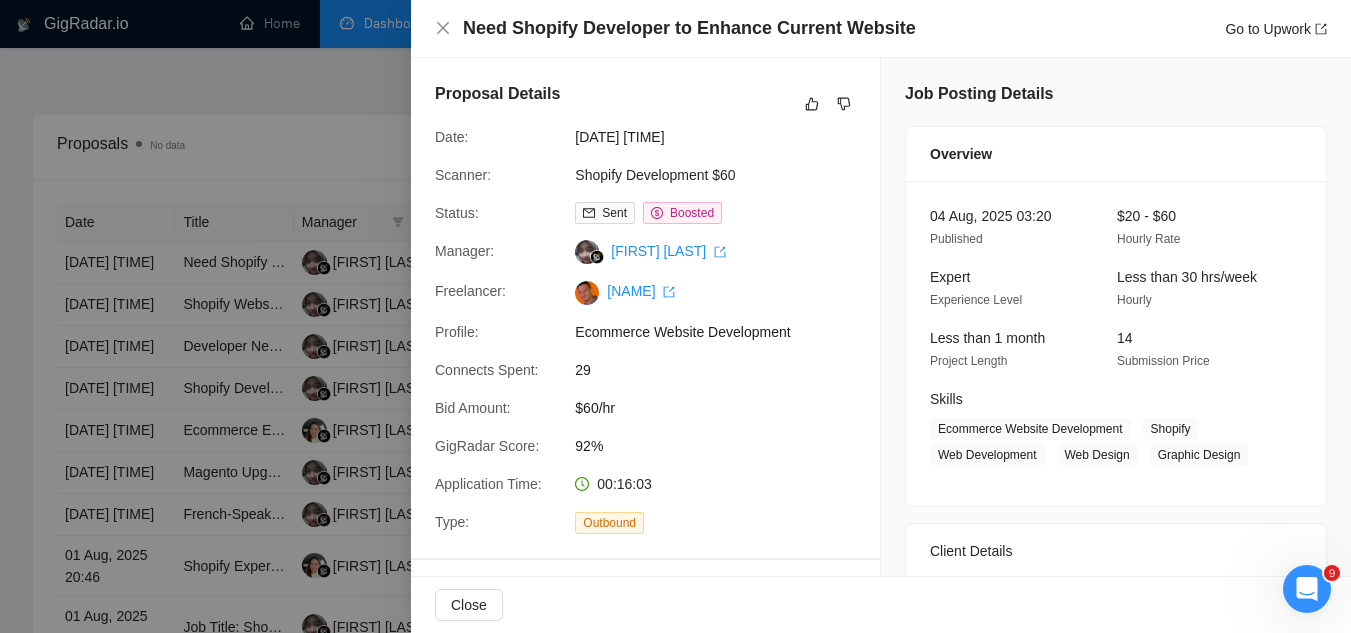 click at bounding box center [675, 316] 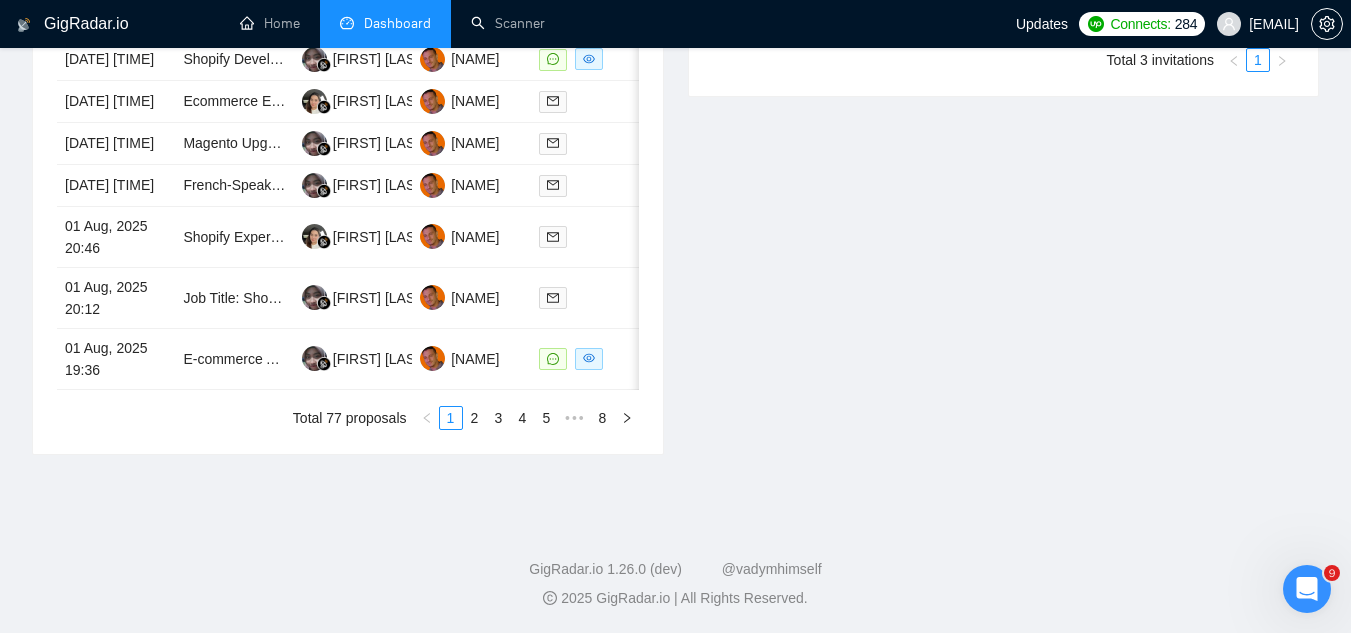 scroll, scrollTop: 1102, scrollLeft: 0, axis: vertical 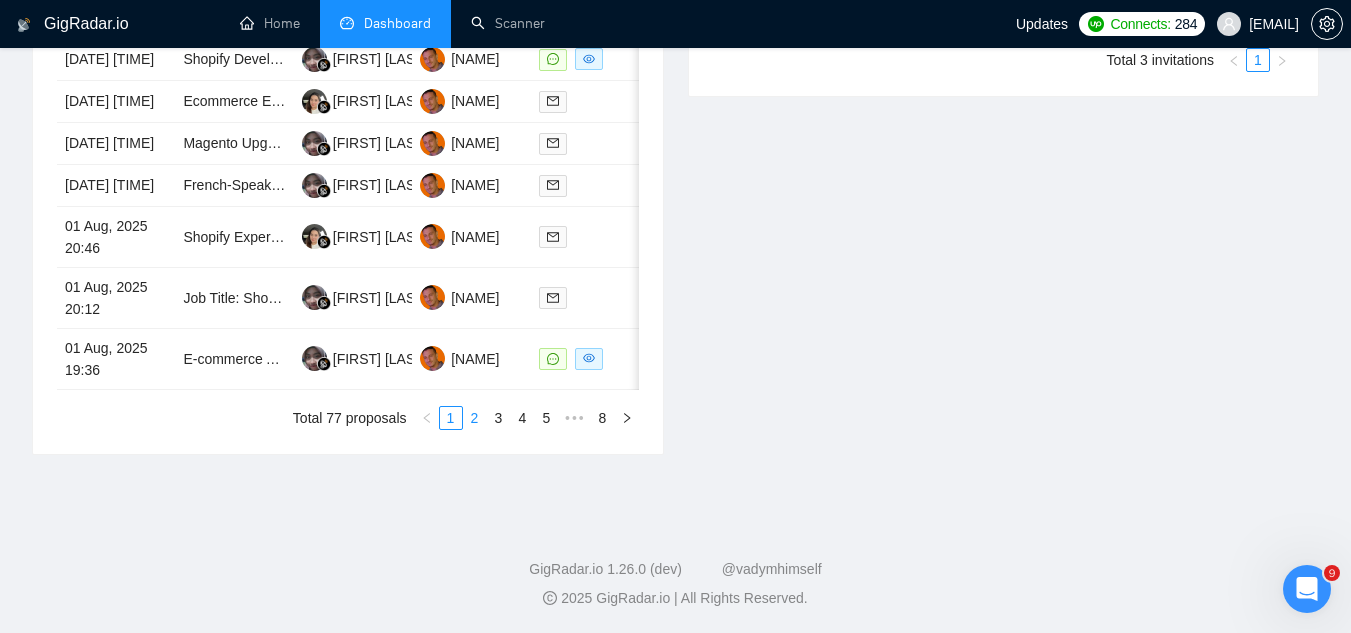 click on "2" at bounding box center [475, 418] 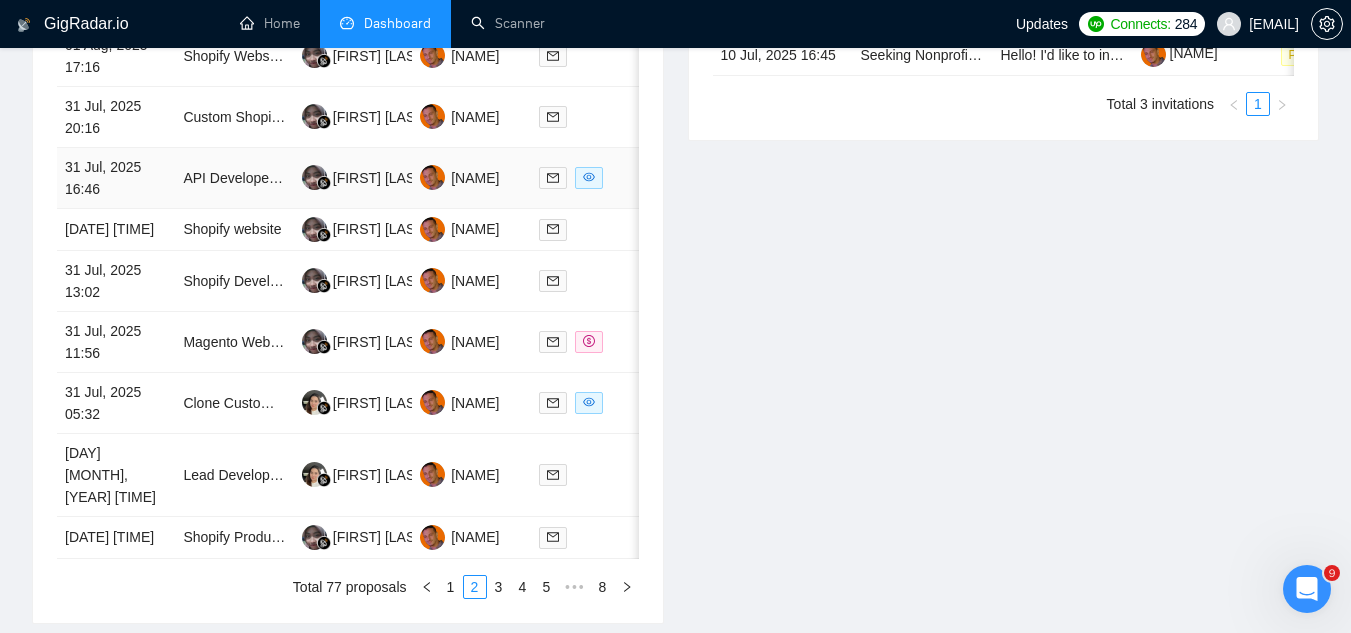 scroll, scrollTop: 1002, scrollLeft: 0, axis: vertical 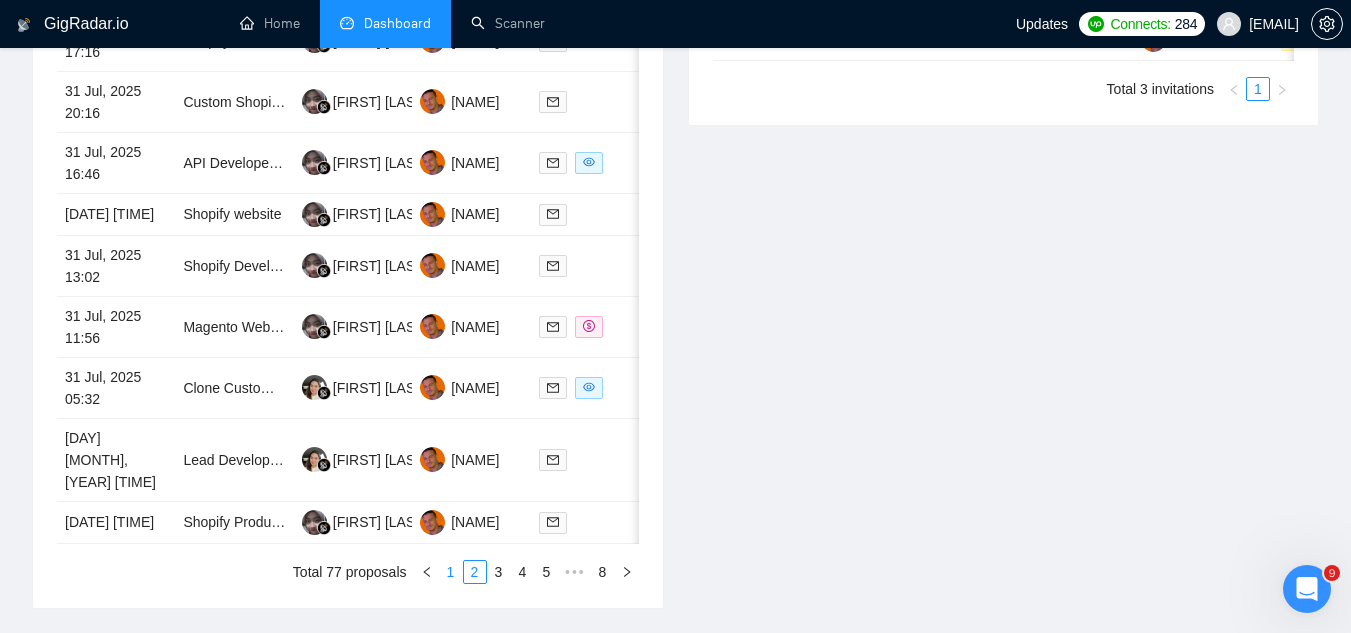 click on "1" at bounding box center (451, 572) 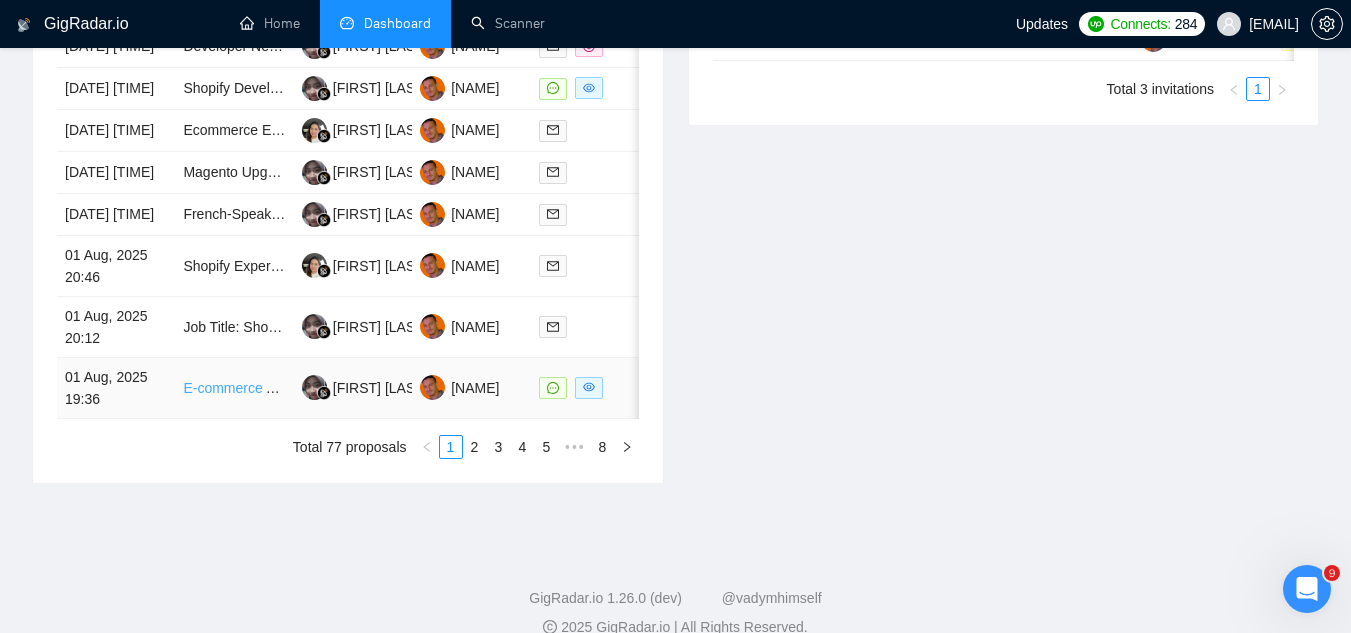 click on "E-commerce And Digital Transformation Researcher" at bounding box center [345, 388] 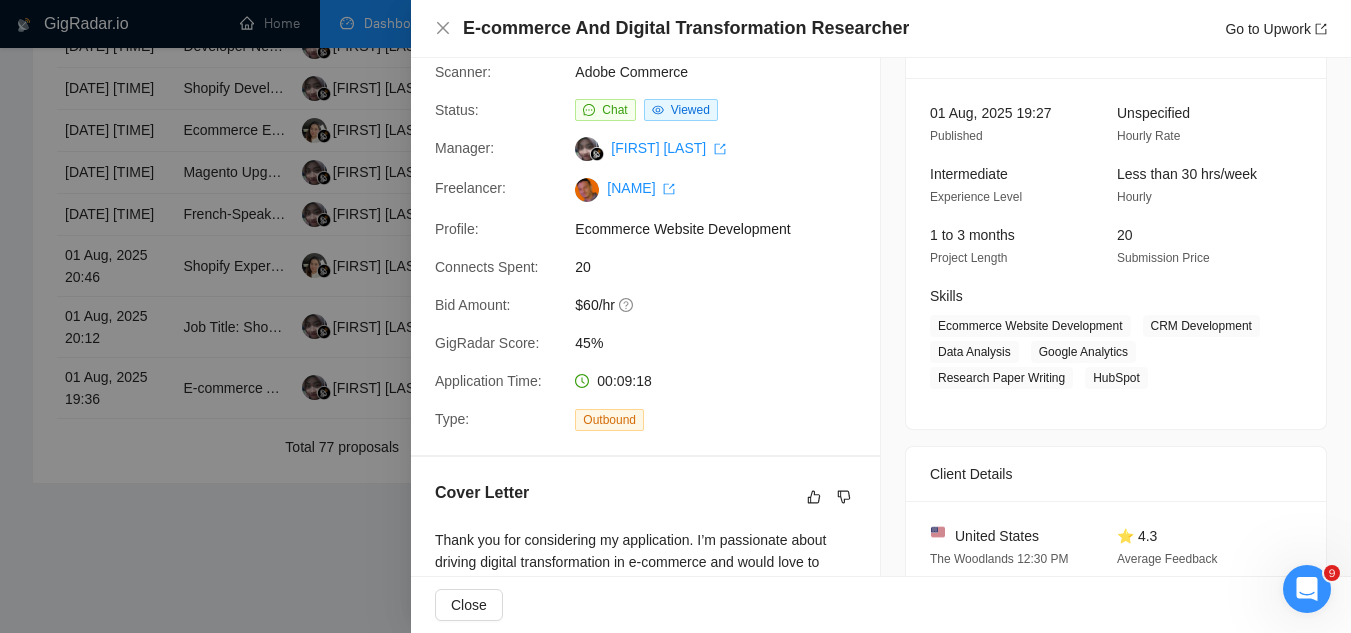 scroll, scrollTop: 400, scrollLeft: 0, axis: vertical 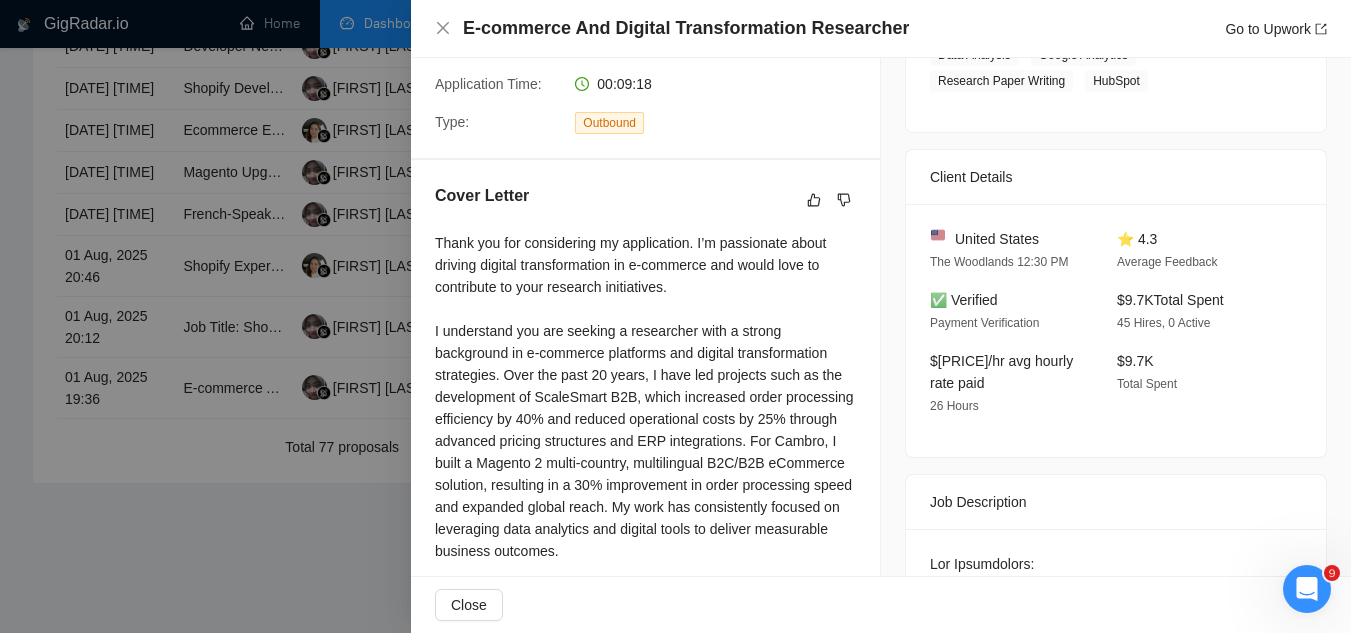 click at bounding box center [675, 316] 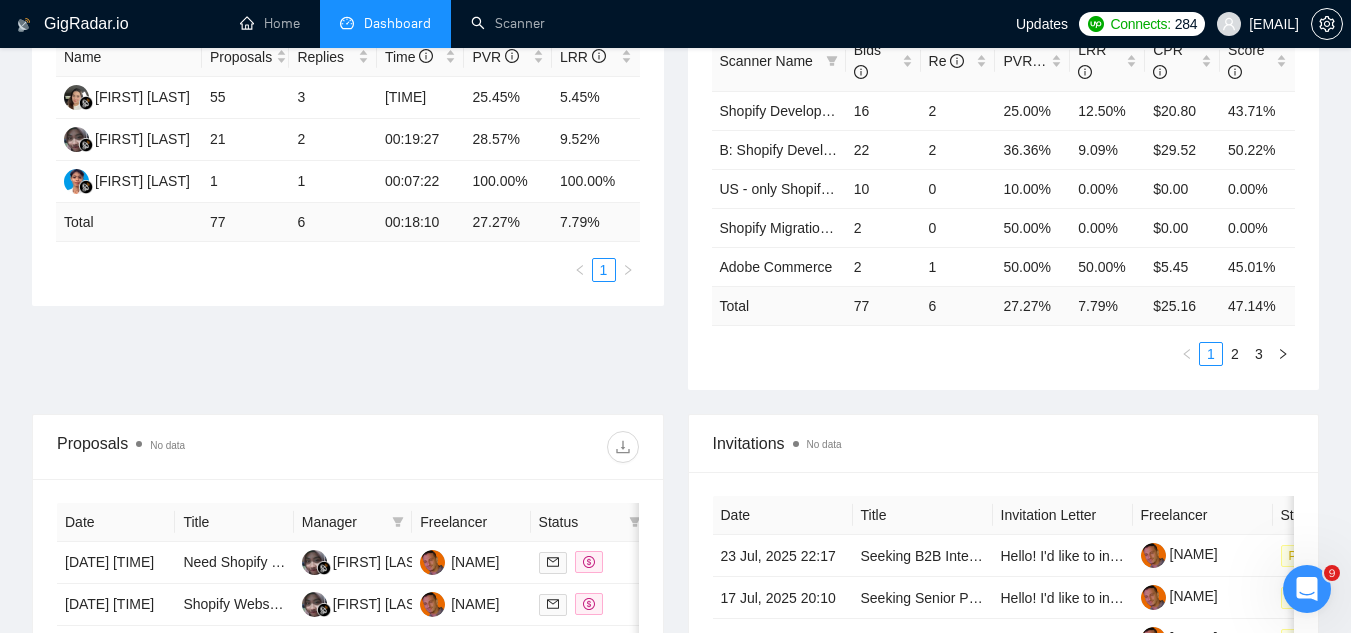 scroll, scrollTop: 2, scrollLeft: 0, axis: vertical 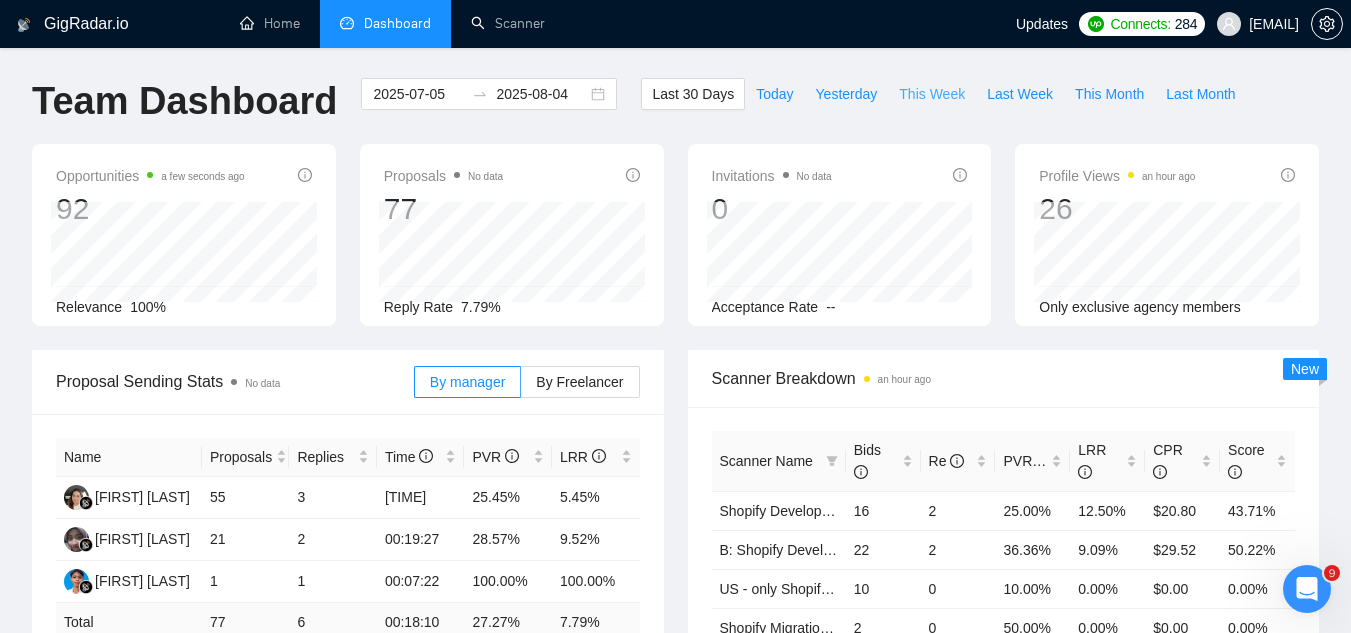 click on "This Week" at bounding box center [932, 94] 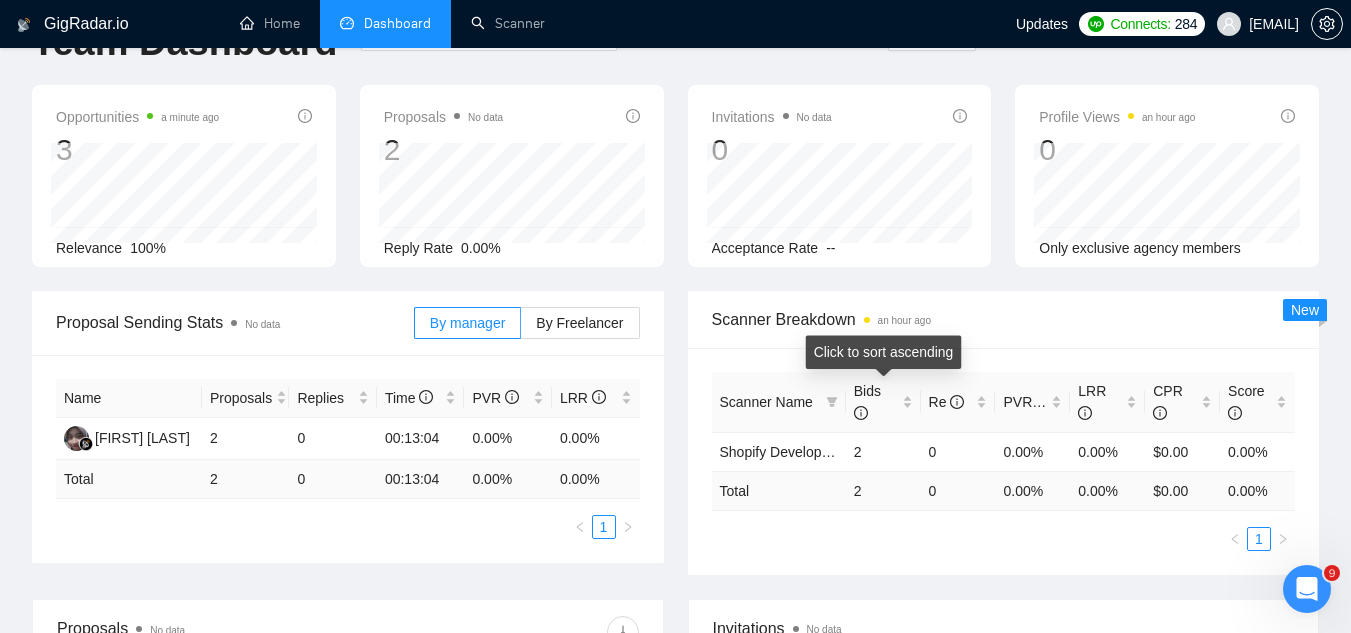 scroll, scrollTop: 0, scrollLeft: 0, axis: both 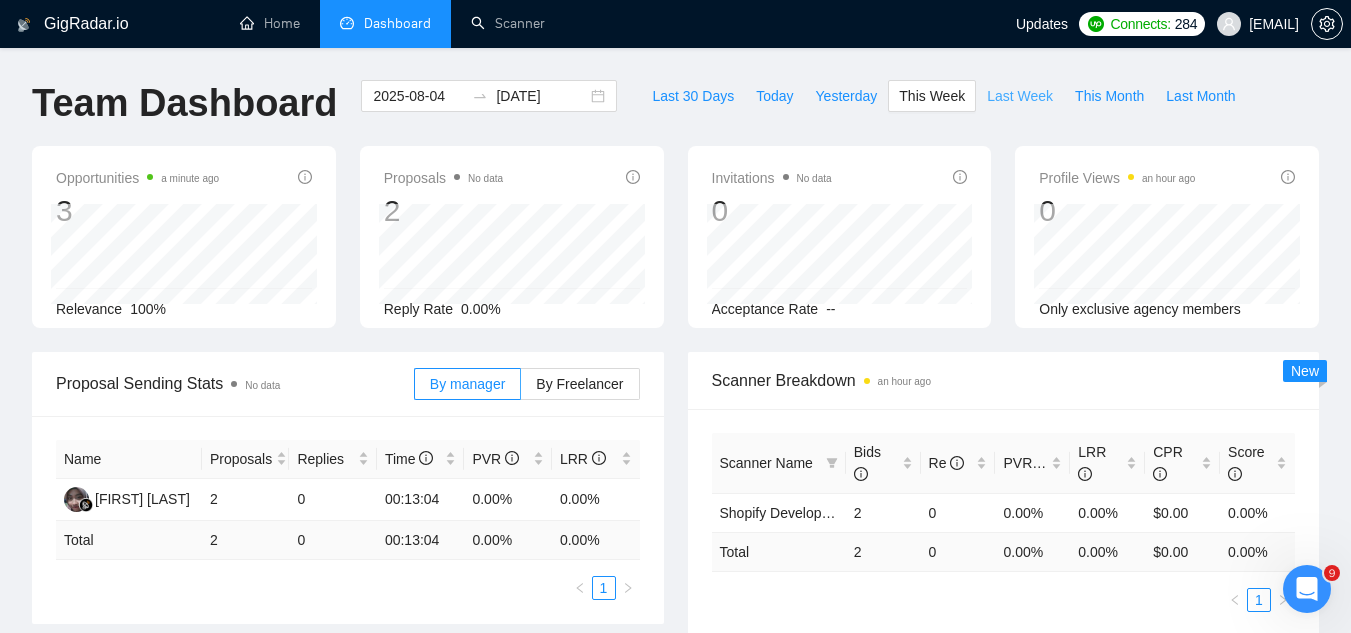 click on "Last Week" at bounding box center (1020, 96) 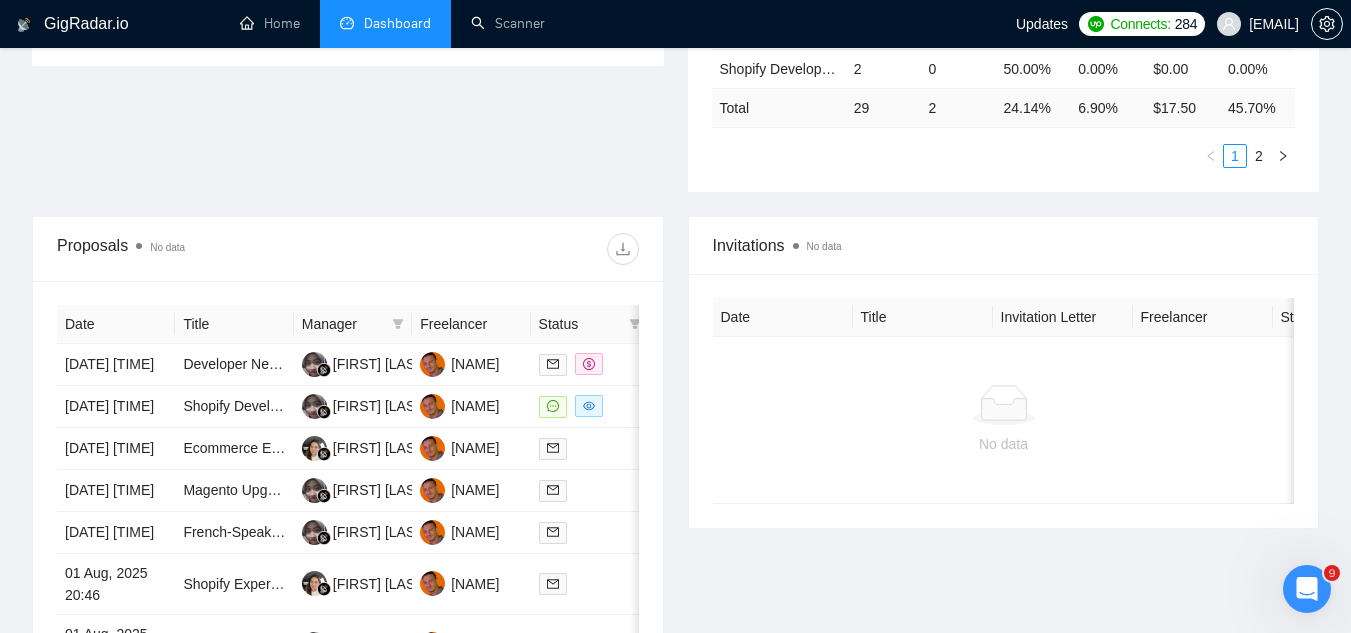scroll, scrollTop: 700, scrollLeft: 0, axis: vertical 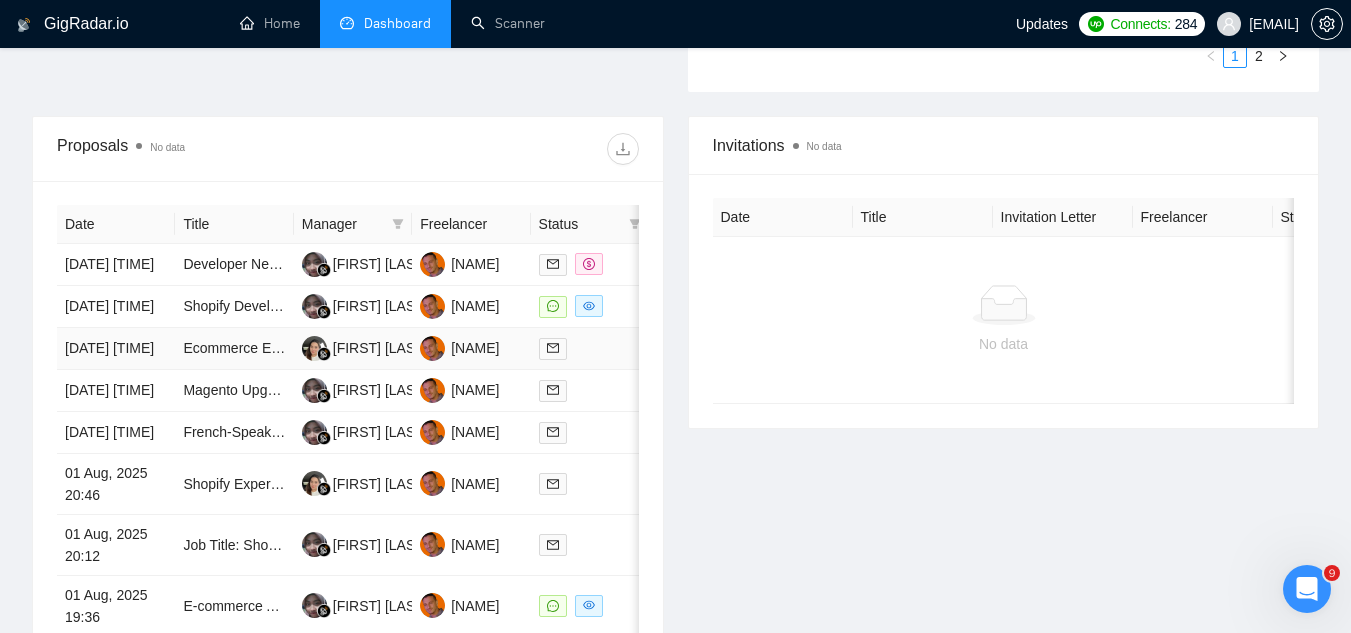 click on "Ecommerce Expert Needed for Shopify Store Development" at bounding box center (234, 349) 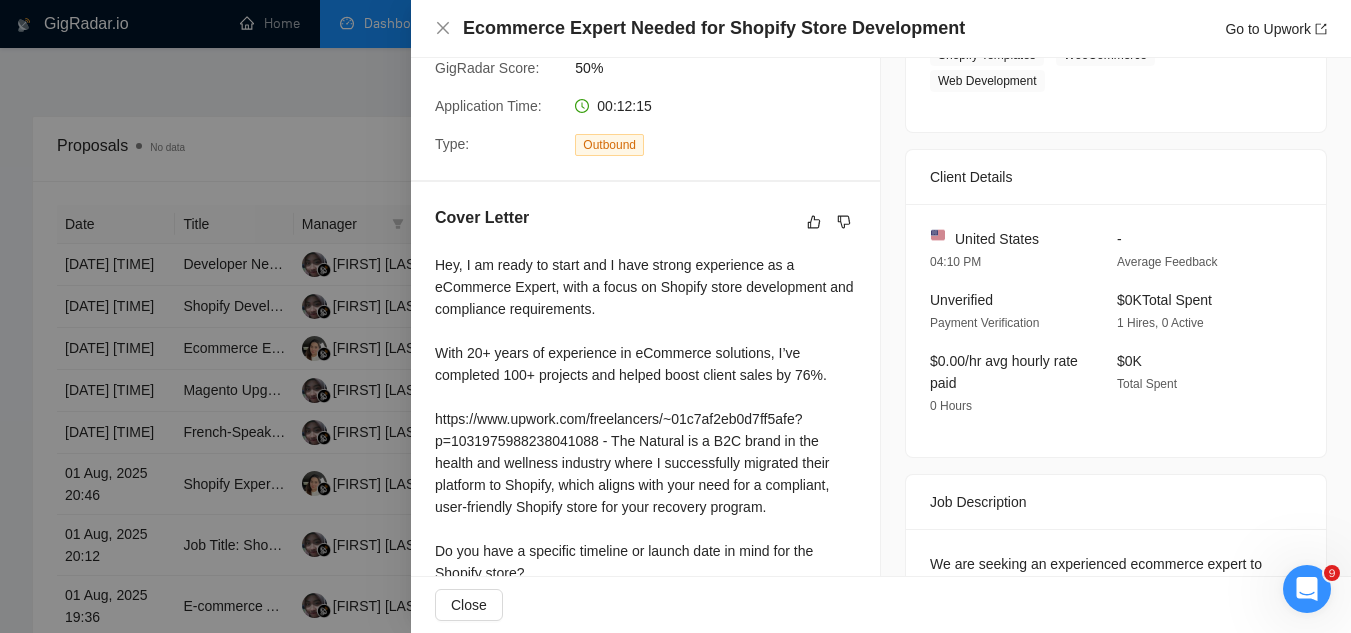 click at bounding box center [675, 316] 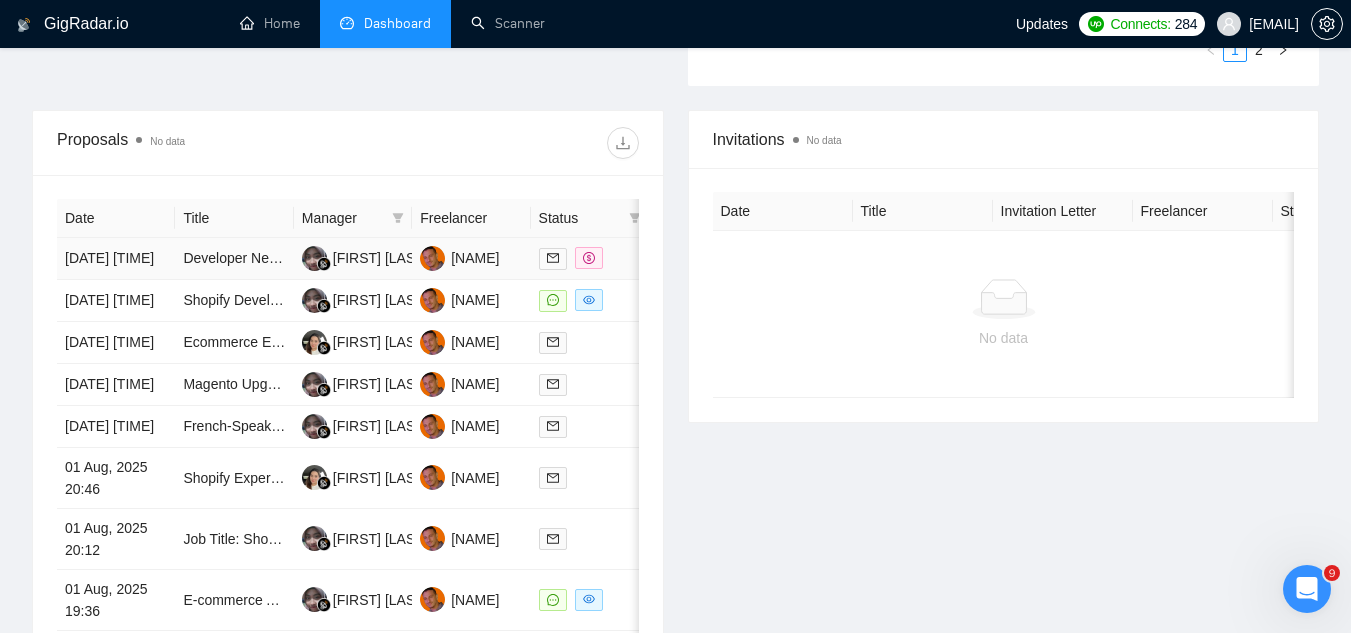 scroll, scrollTop: 800, scrollLeft: 0, axis: vertical 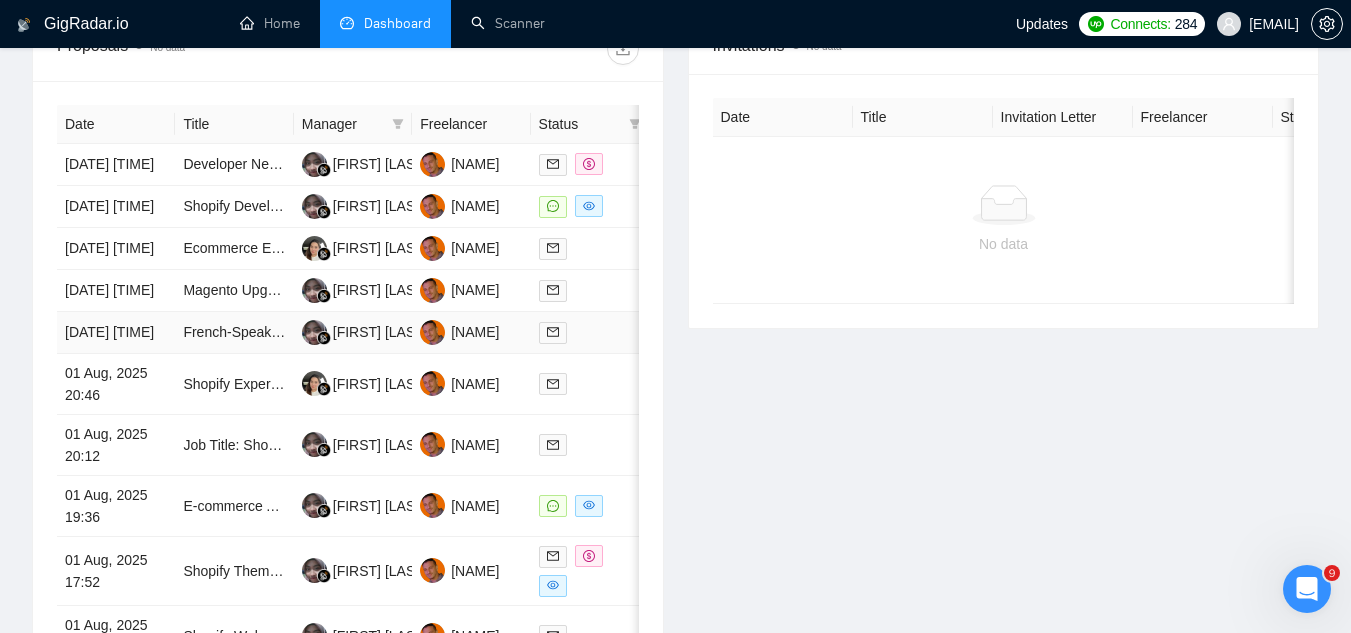 click on "French-Speaking Shopify Expert Needed for Pre-Stores & Store Cloning" at bounding box center (234, 333) 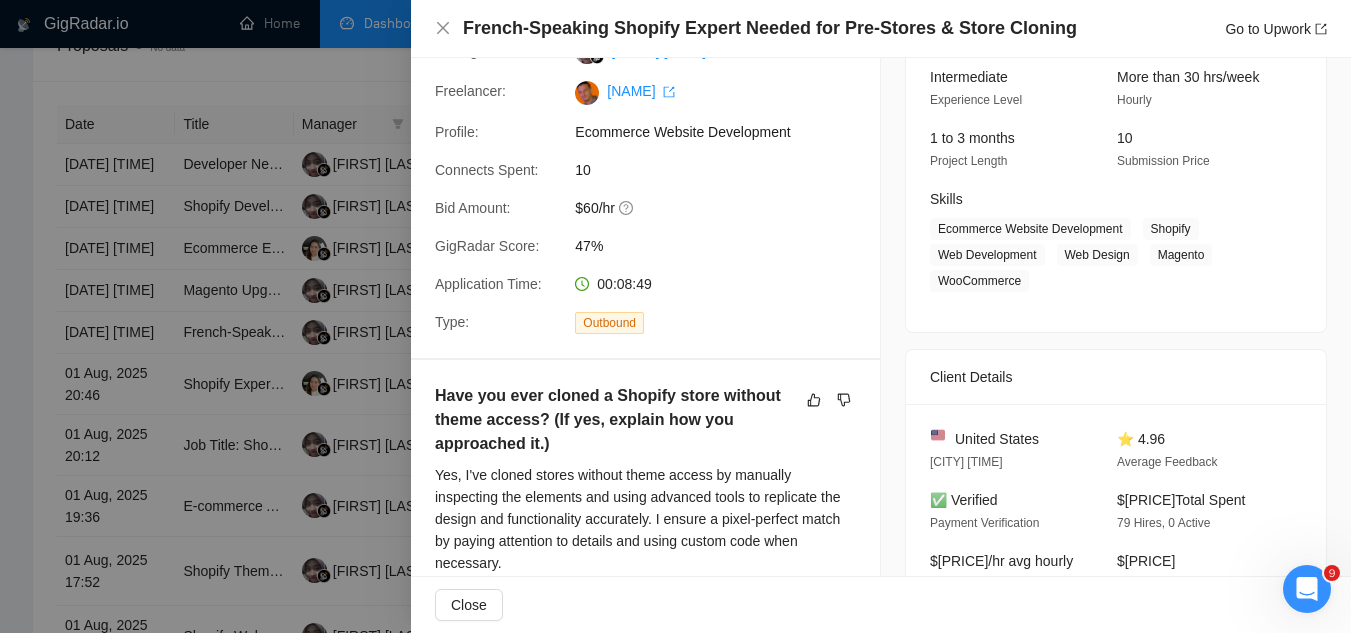 scroll, scrollTop: 0, scrollLeft: 0, axis: both 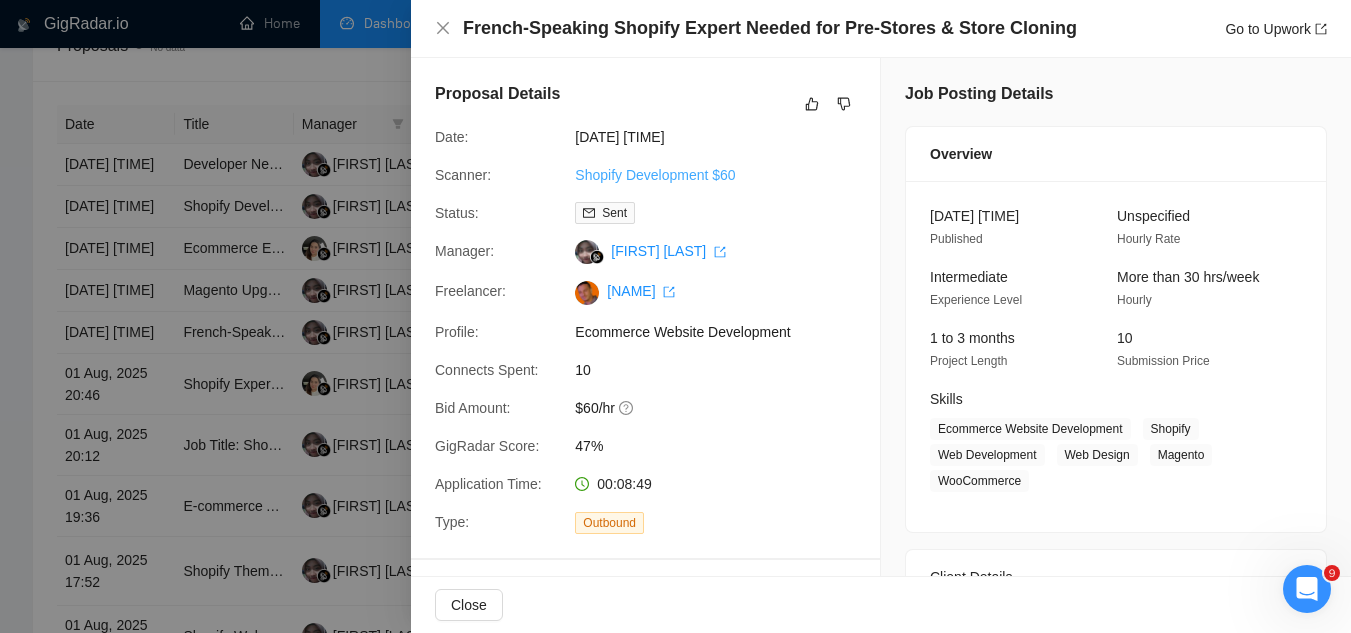 click on "Shopify Development $60" at bounding box center [655, 175] 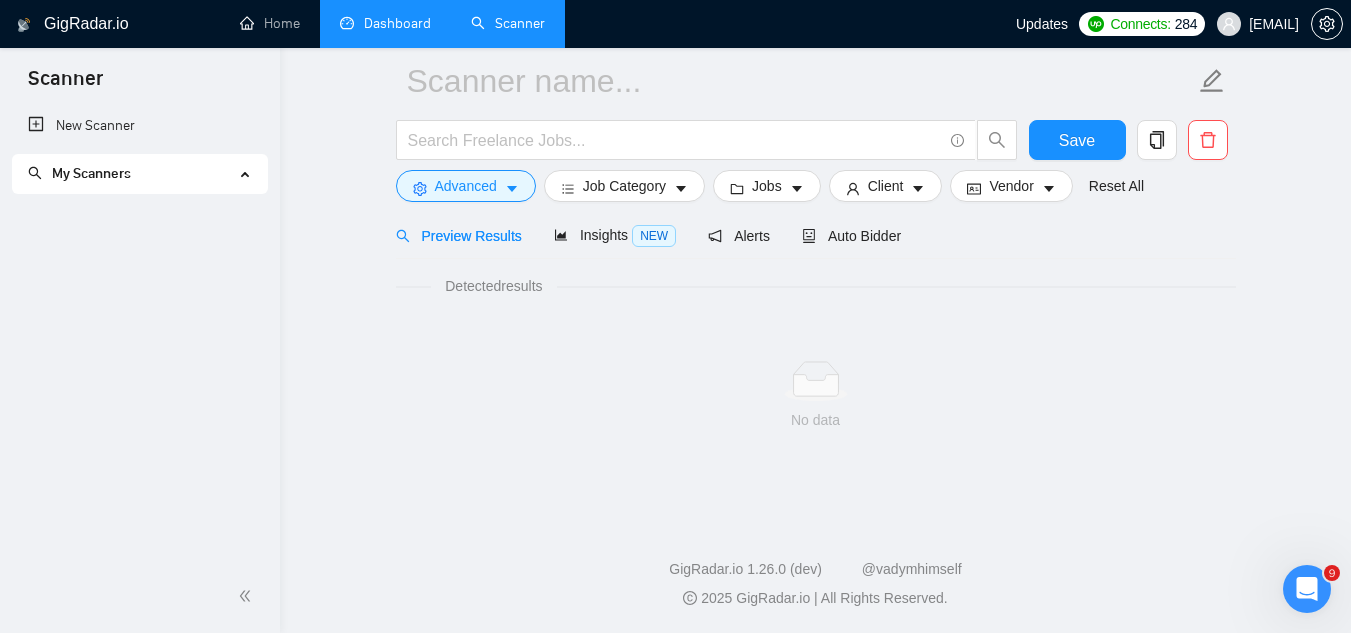 scroll, scrollTop: 80, scrollLeft: 0, axis: vertical 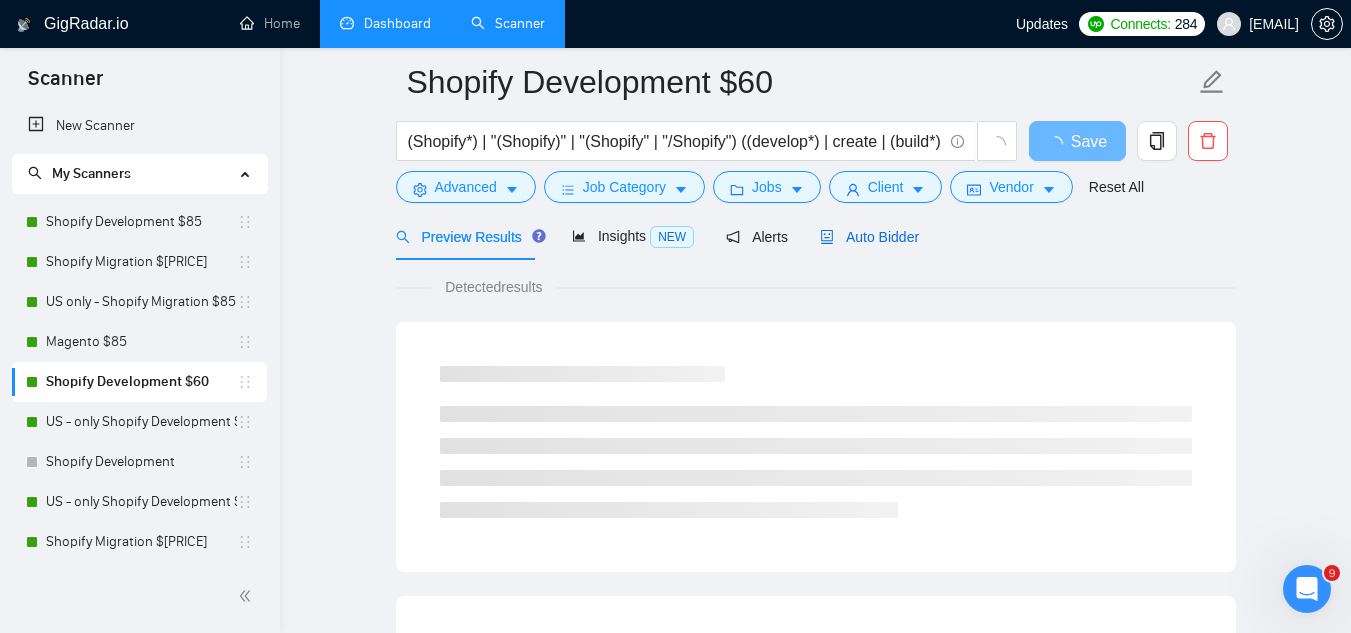 click on "Auto Bidder" at bounding box center [869, 237] 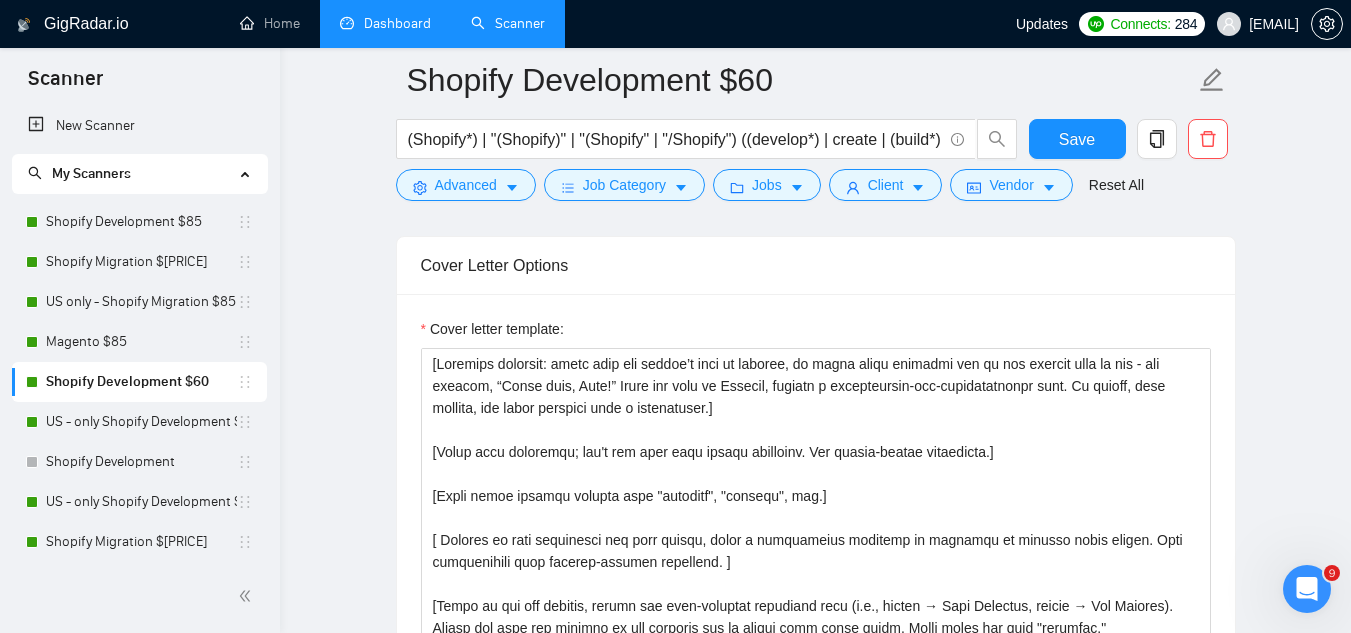 scroll, scrollTop: 2280, scrollLeft: 0, axis: vertical 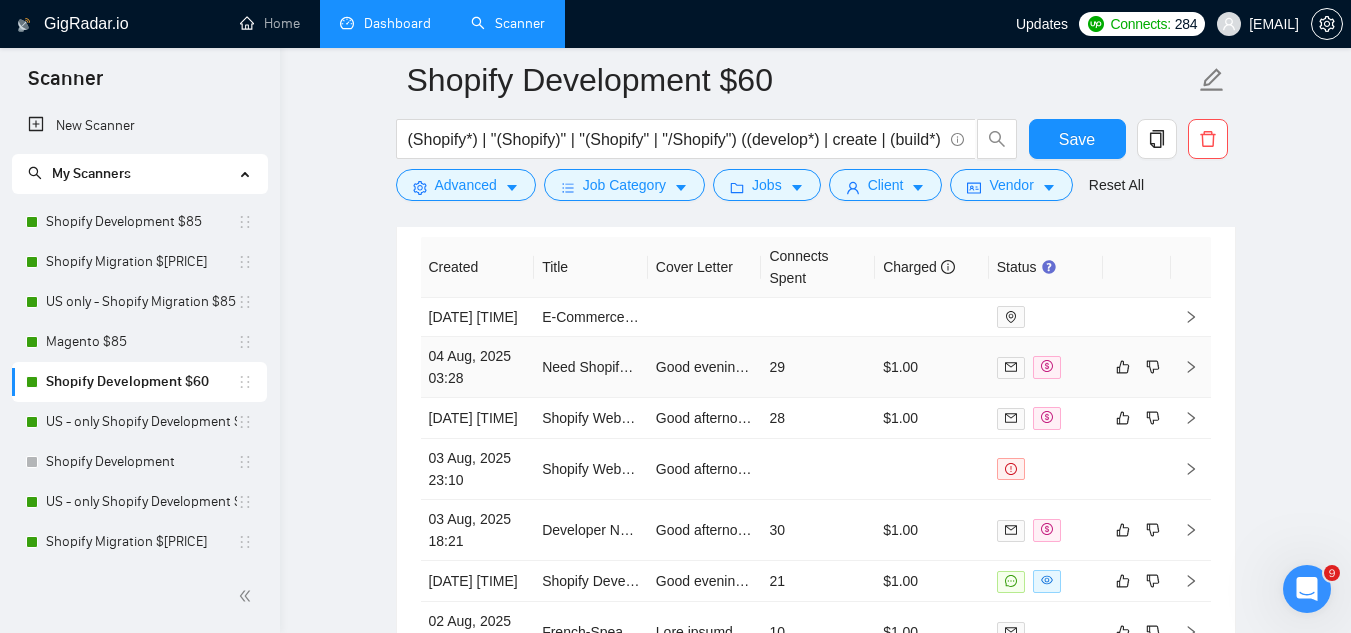 click on "Need Shopify Developer to Enhance Current Website" at bounding box center (591, 367) 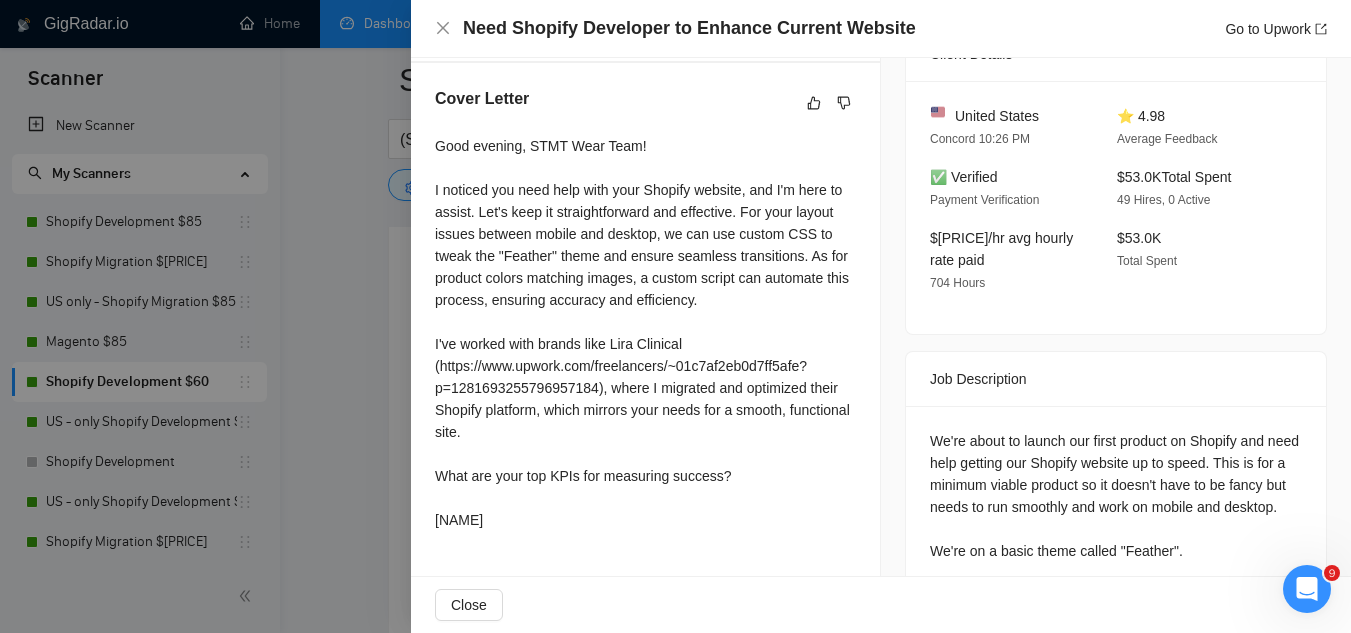 scroll, scrollTop: 500, scrollLeft: 0, axis: vertical 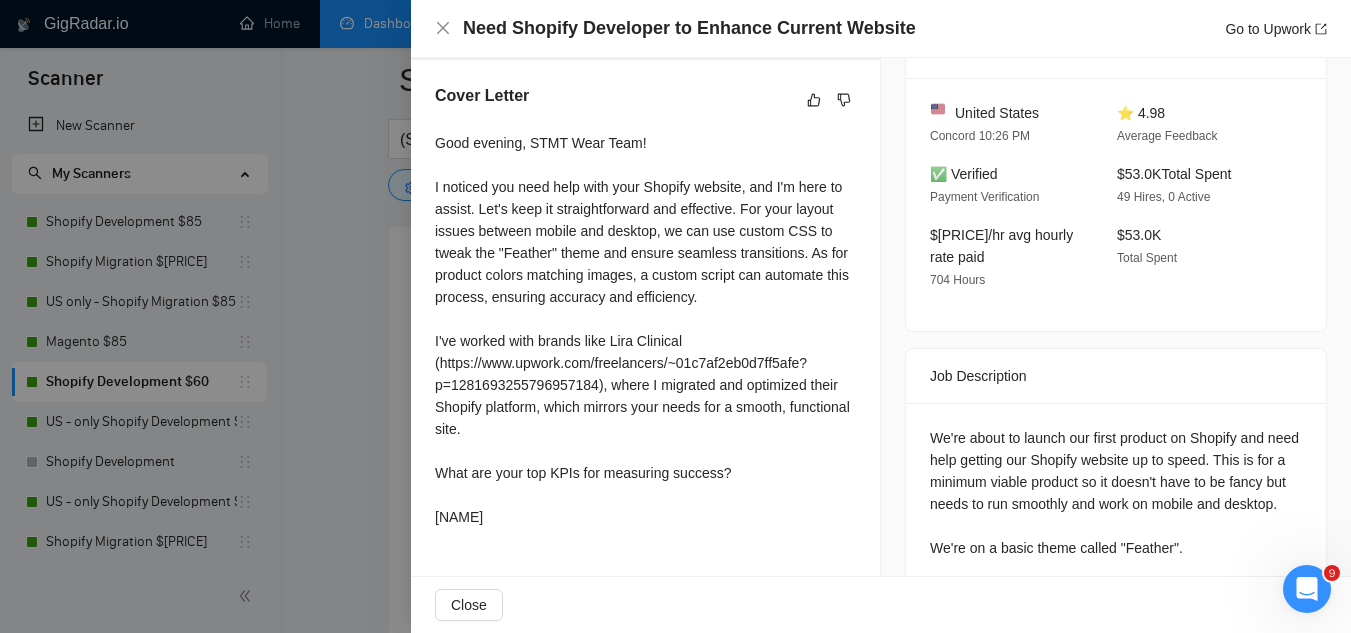click at bounding box center [675, 316] 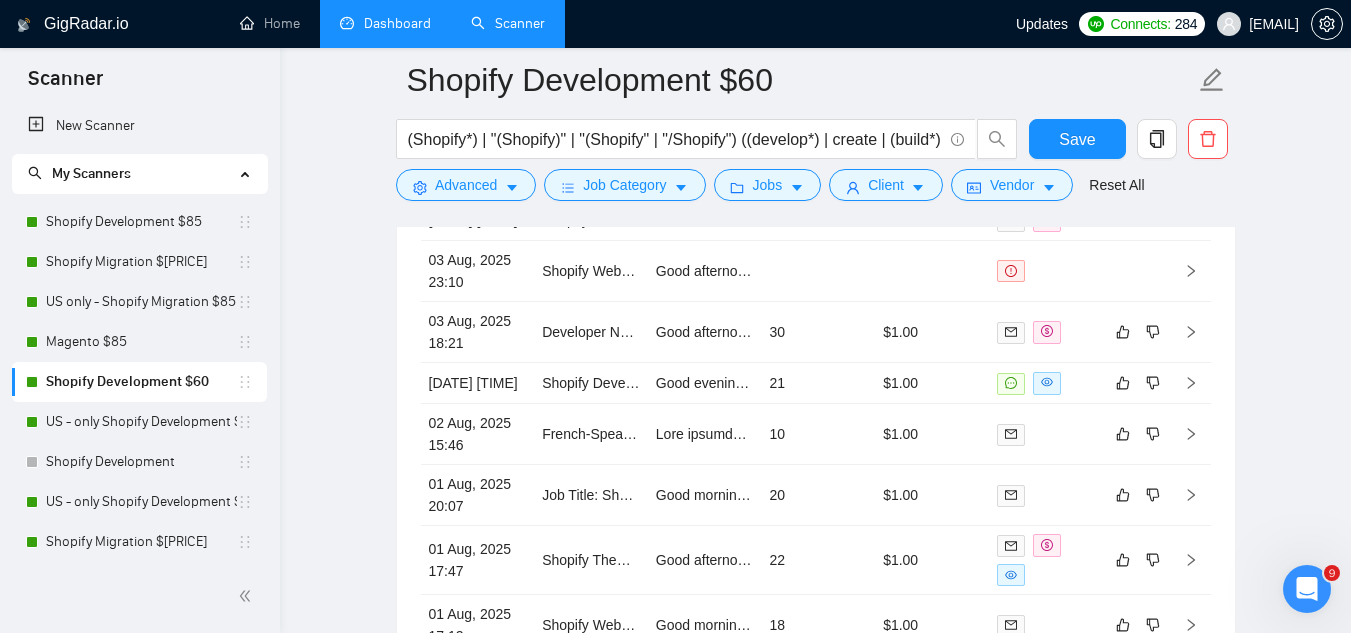 scroll, scrollTop: 5380, scrollLeft: 0, axis: vertical 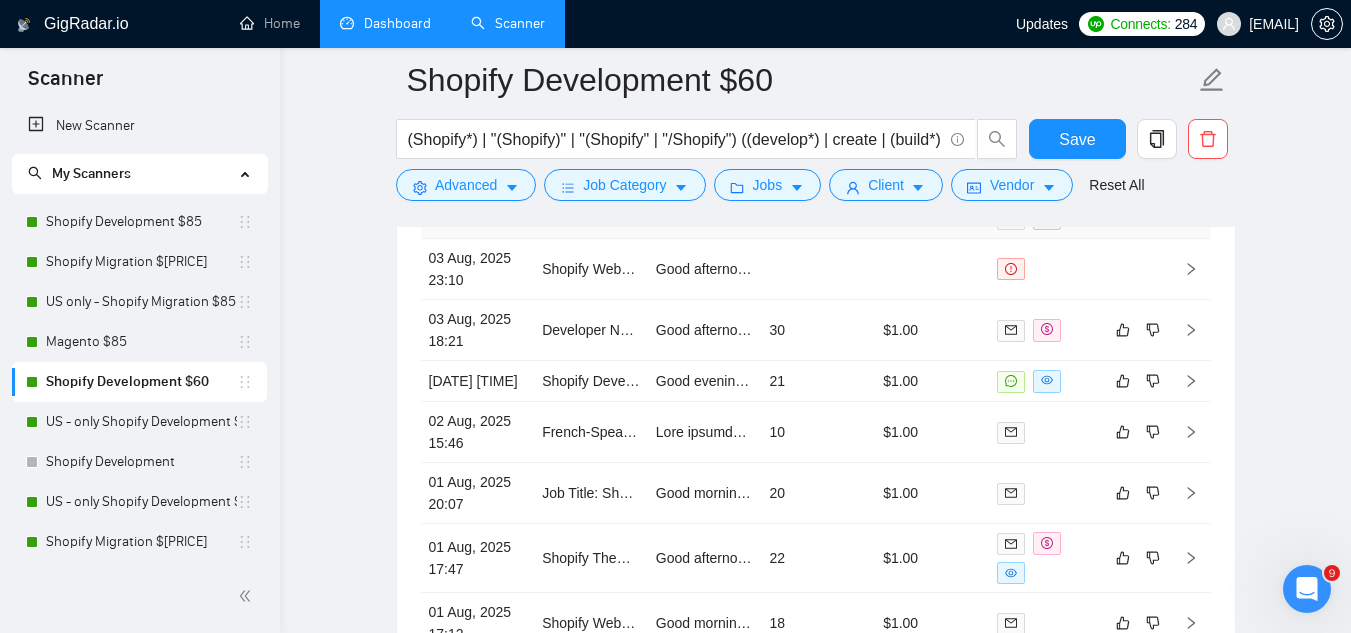 click on "Shopify Website Development for Automotive Accessories Shop" at bounding box center [591, 218] 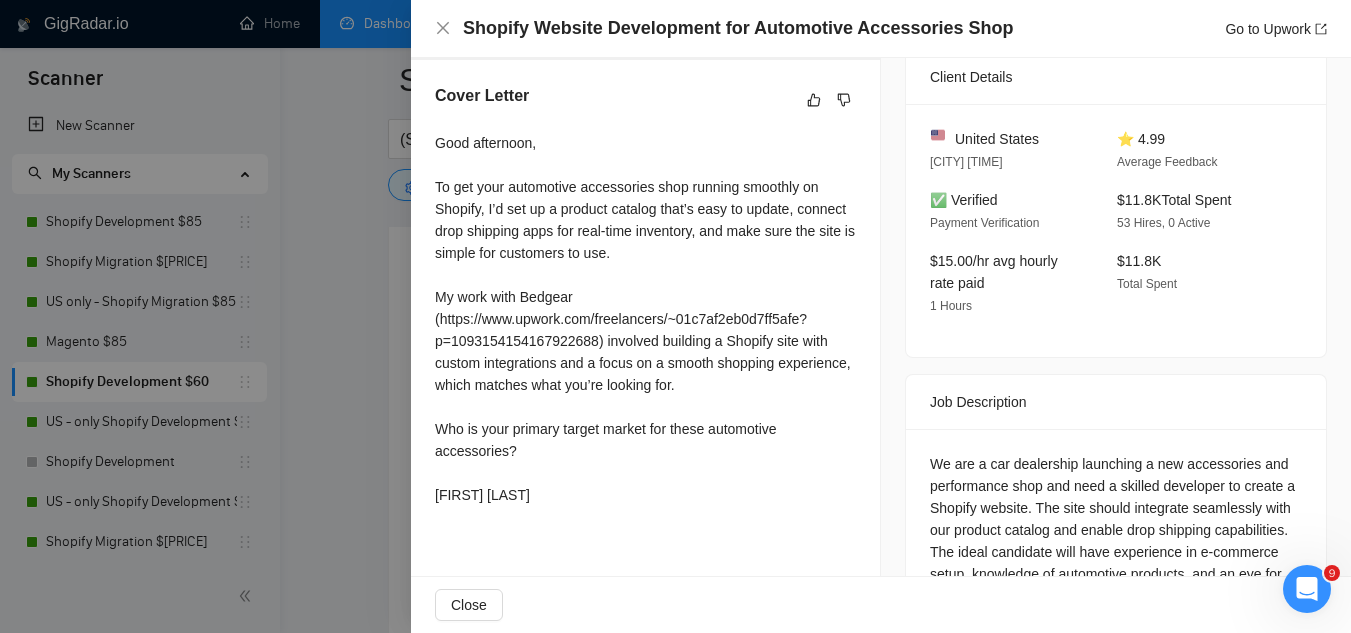click at bounding box center [675, 316] 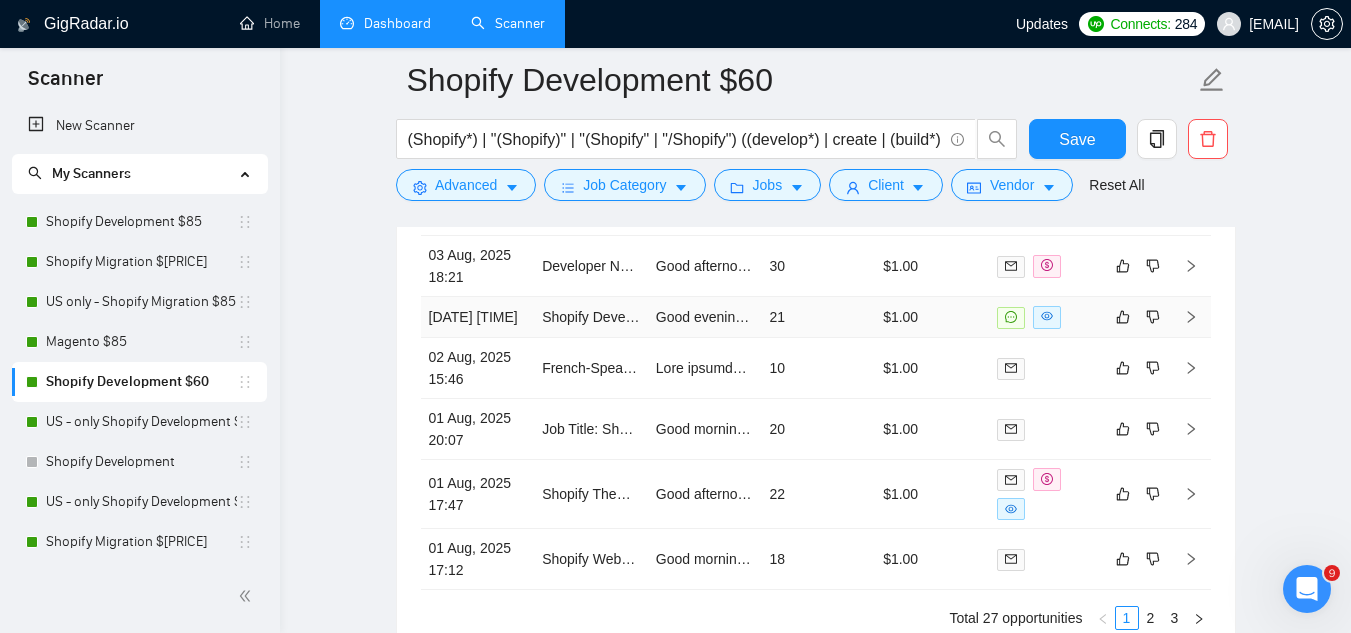 scroll, scrollTop: 5480, scrollLeft: 0, axis: vertical 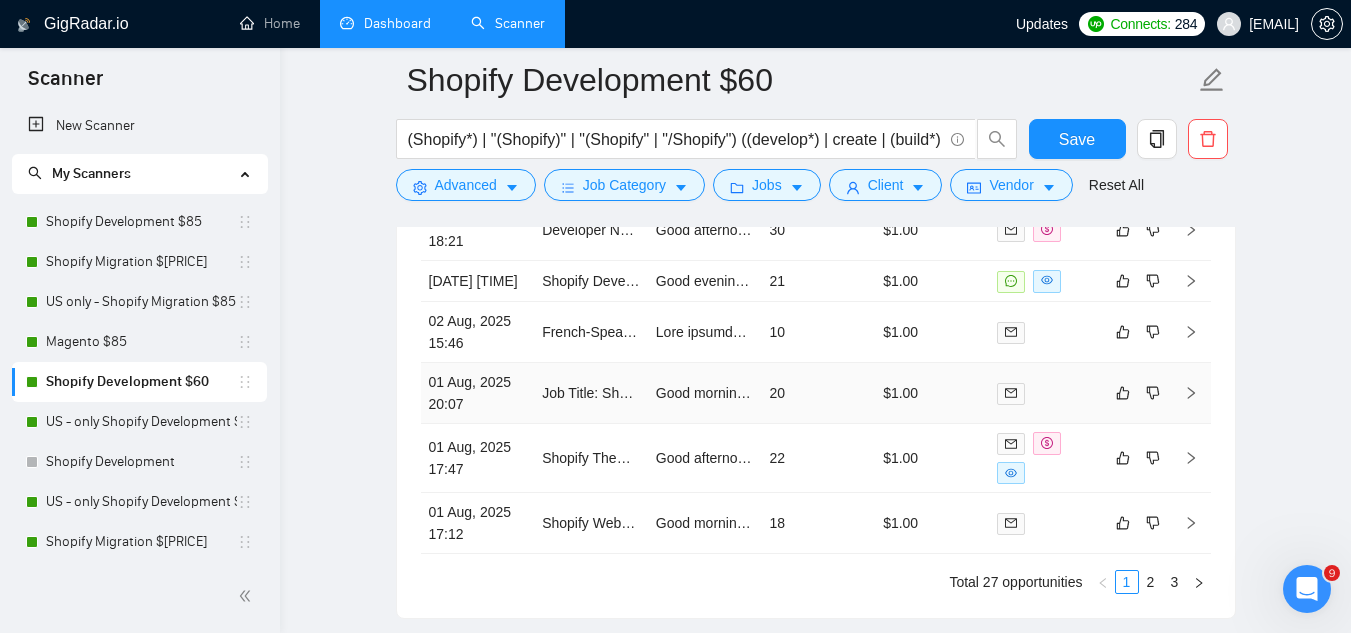 click on "Job Title: Shopify Web Designer for Custom Collections Landing + 4 Collection Pages (Theme: Minion)" at bounding box center (591, 393) 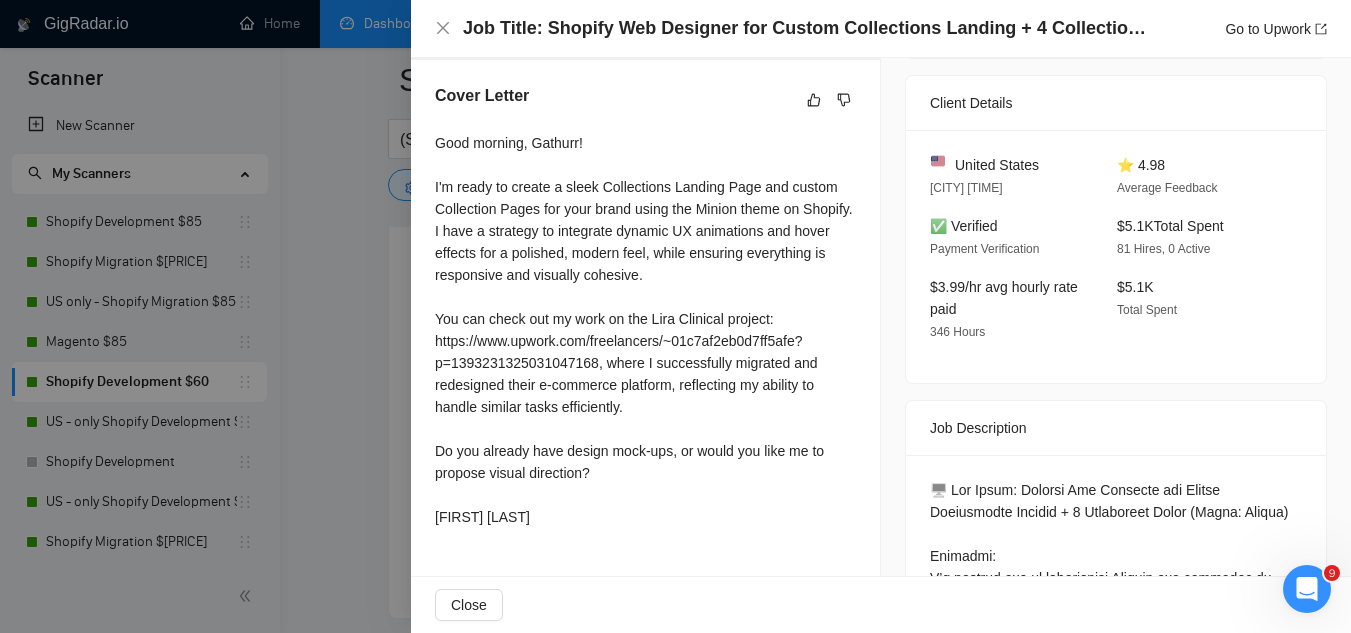 click at bounding box center [675, 316] 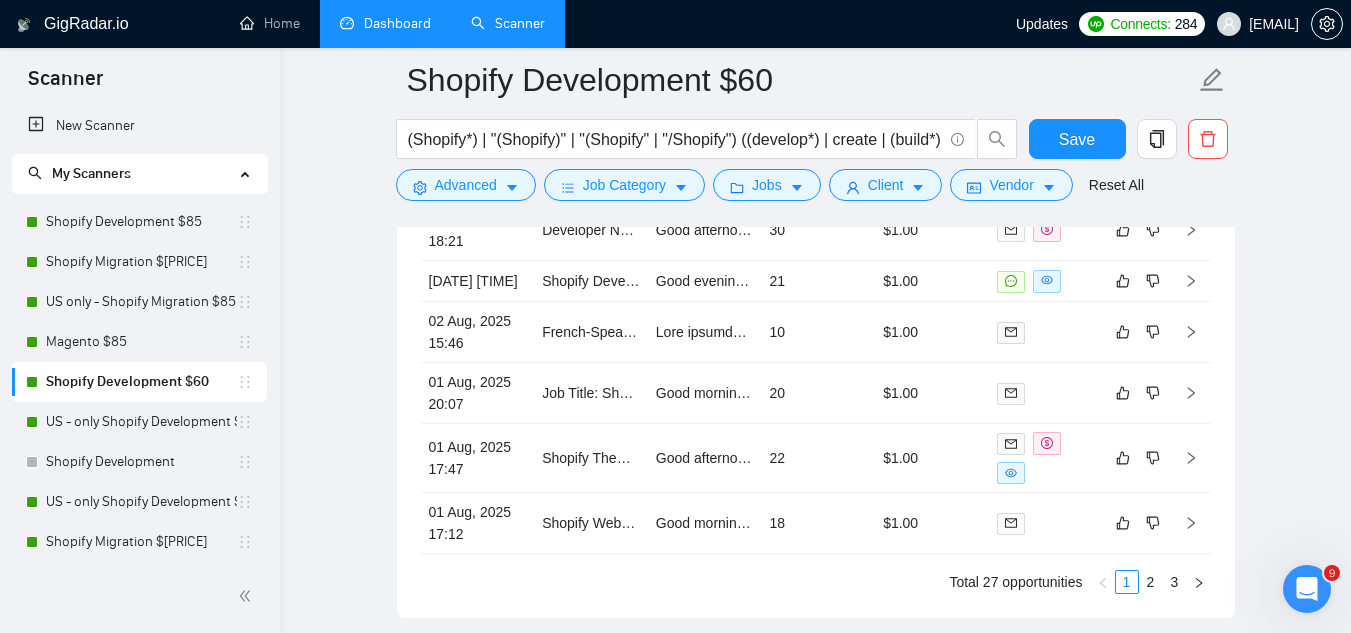 click on "Dashboard" at bounding box center (385, 23) 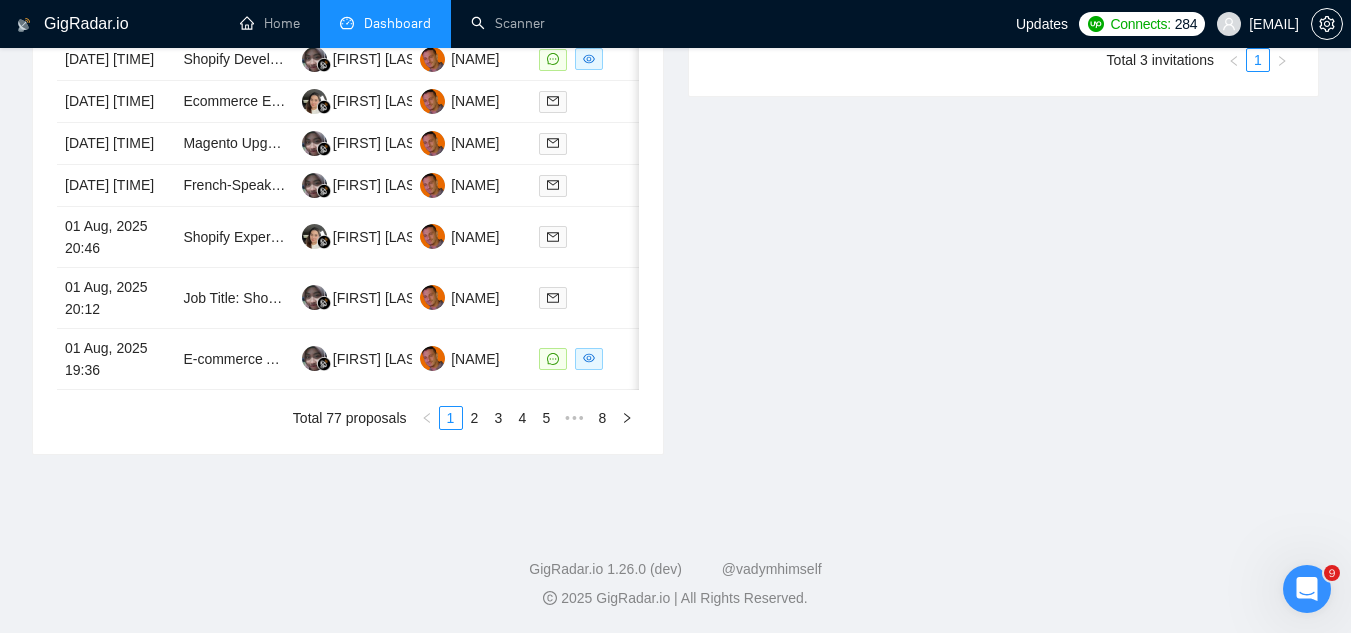 scroll, scrollTop: 1102, scrollLeft: 0, axis: vertical 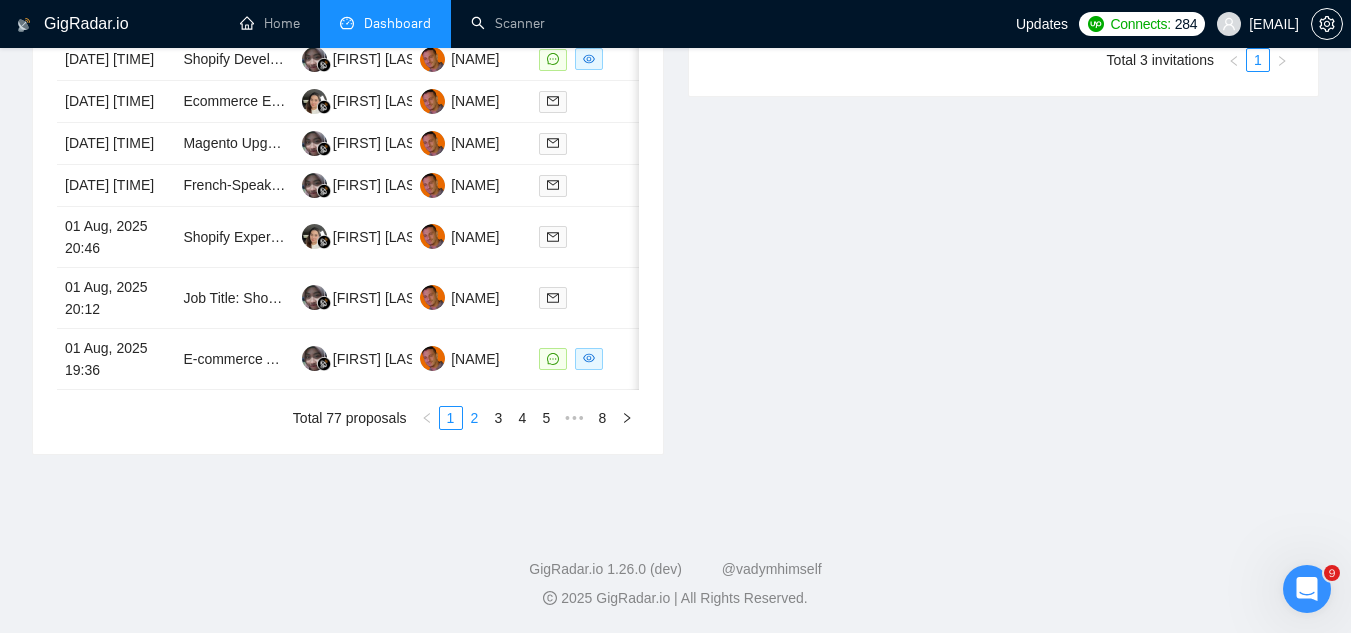 click on "2" at bounding box center [475, 418] 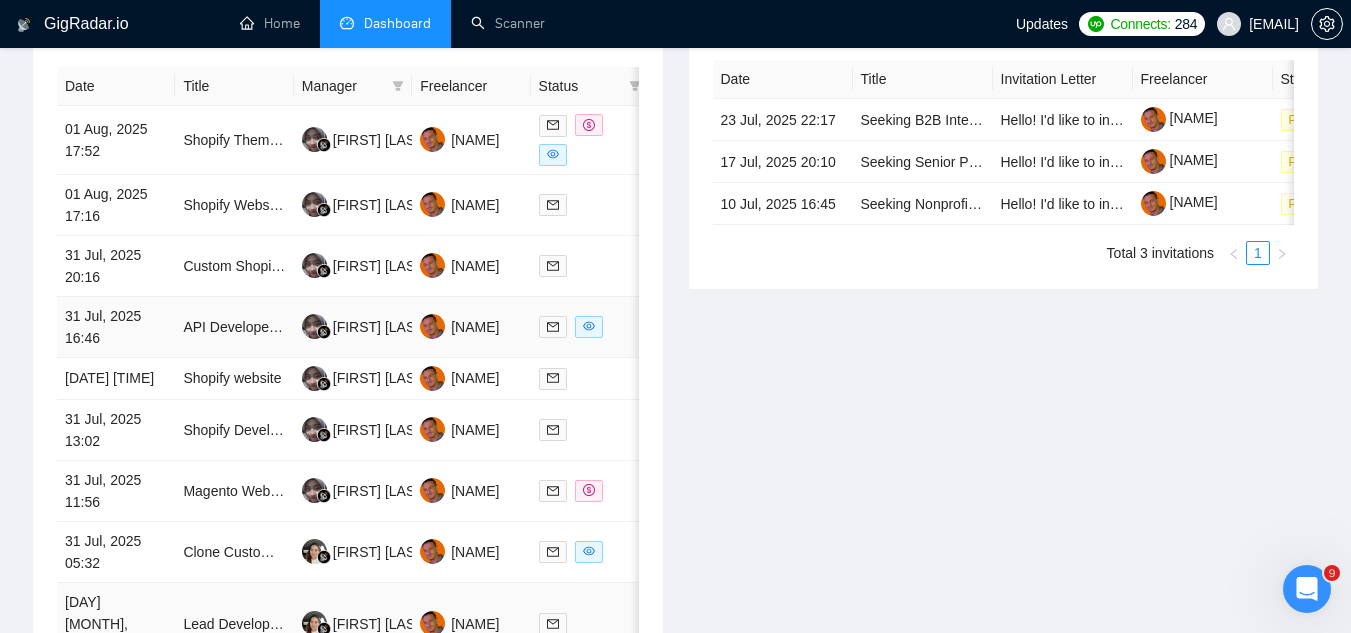 scroll, scrollTop: 802, scrollLeft: 0, axis: vertical 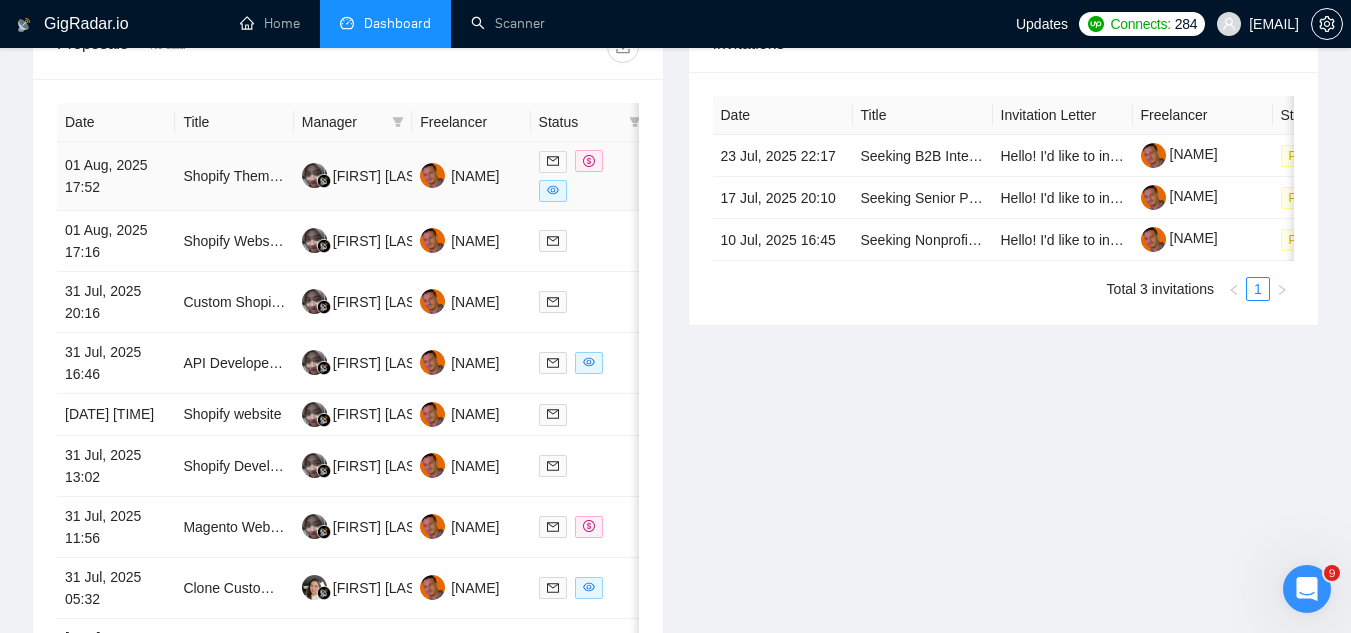 click on "Shopify Theme Designer for Bold, Modern Merch Store (T-Shirts, Hoodies, Hats)" at bounding box center (234, 176) 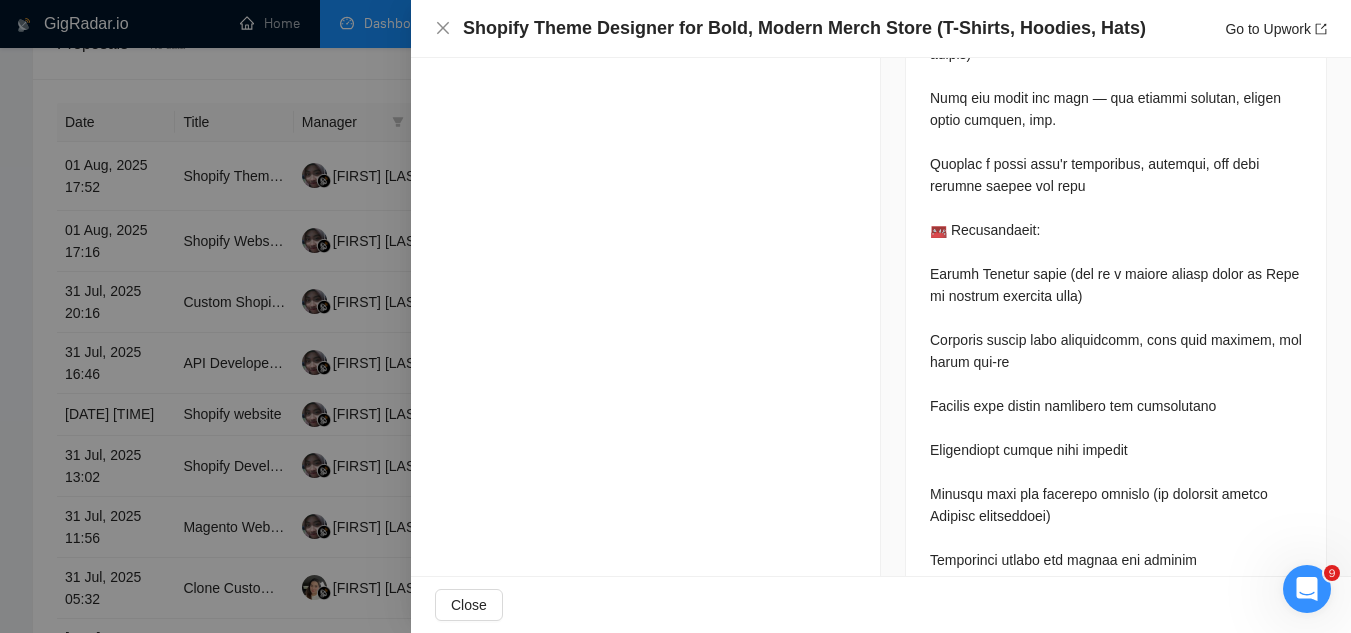 scroll, scrollTop: 800, scrollLeft: 0, axis: vertical 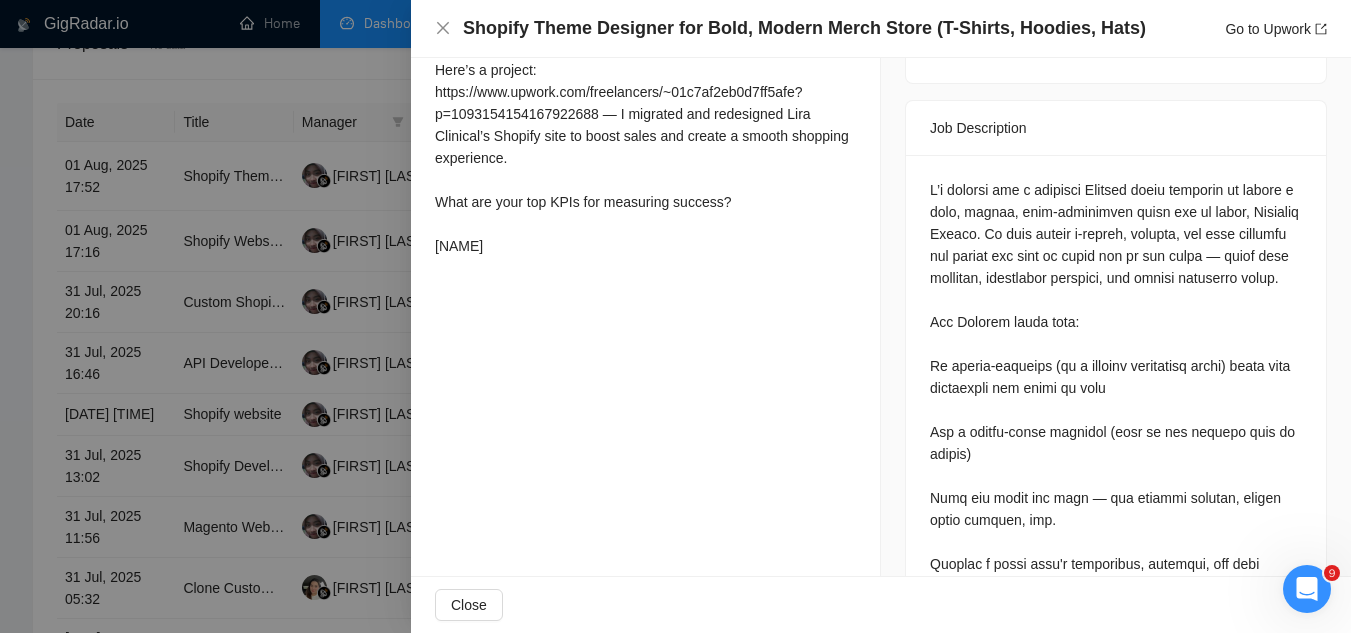 click at bounding box center [675, 316] 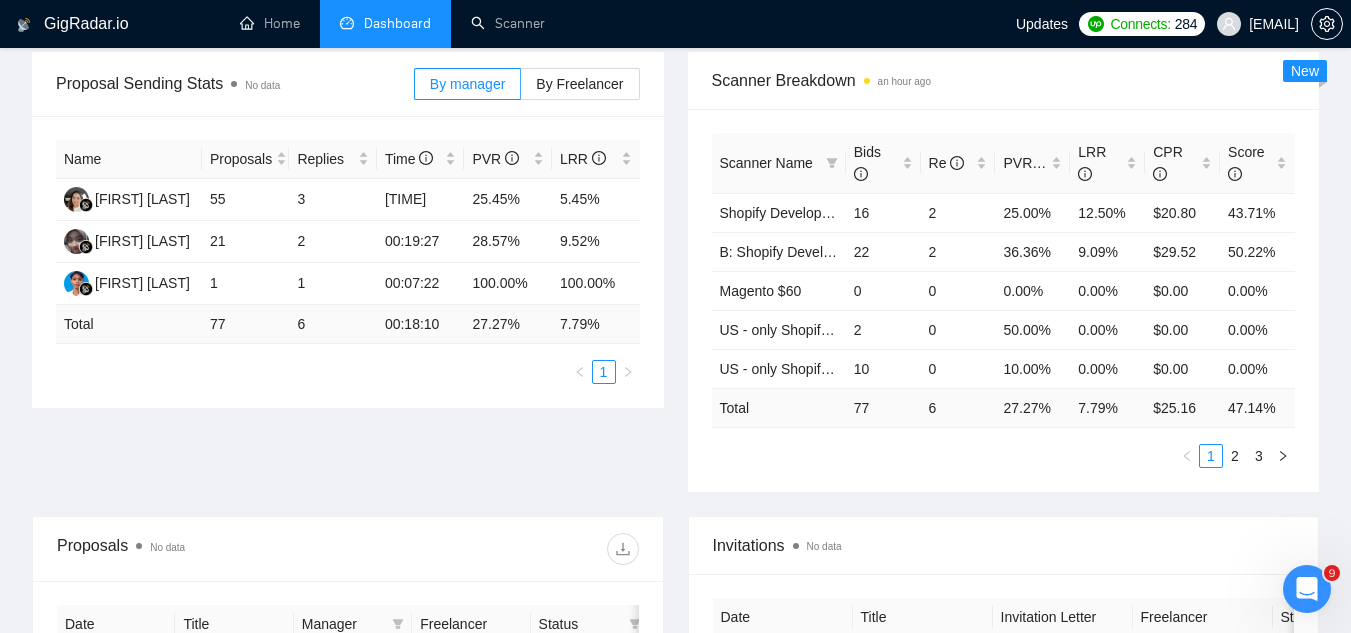 scroll, scrollTop: 202, scrollLeft: 0, axis: vertical 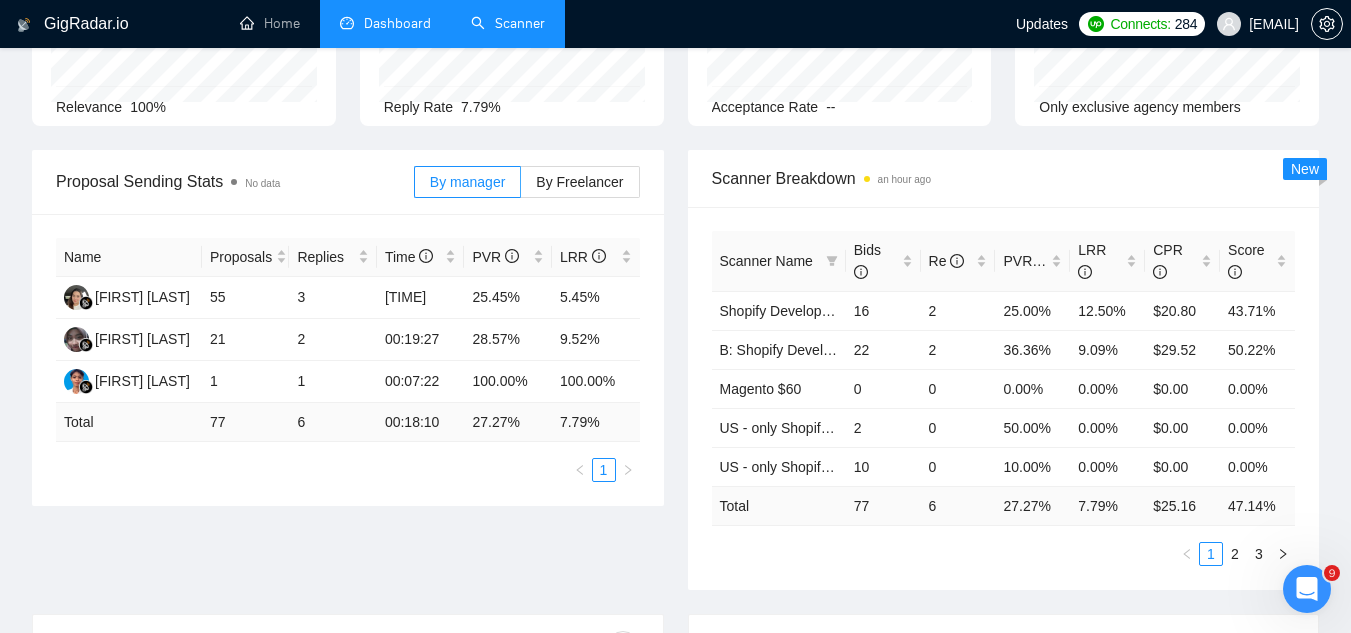 click on "Scanner" at bounding box center (508, 23) 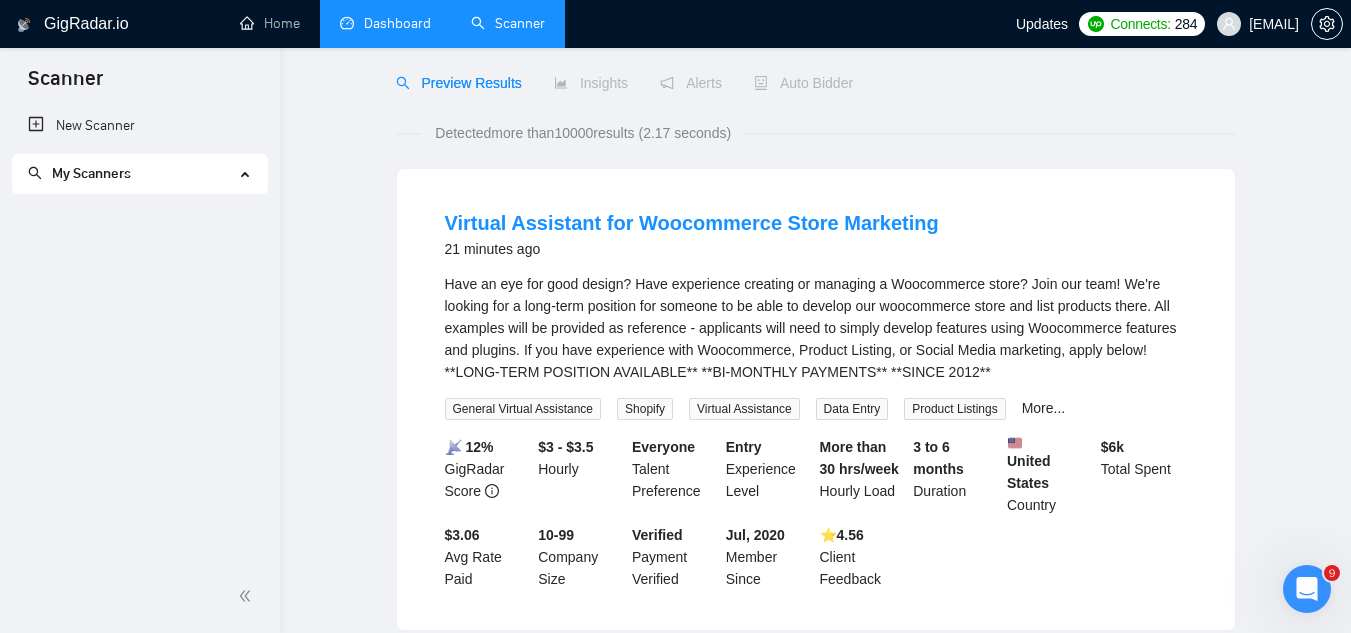 scroll, scrollTop: 0, scrollLeft: 0, axis: both 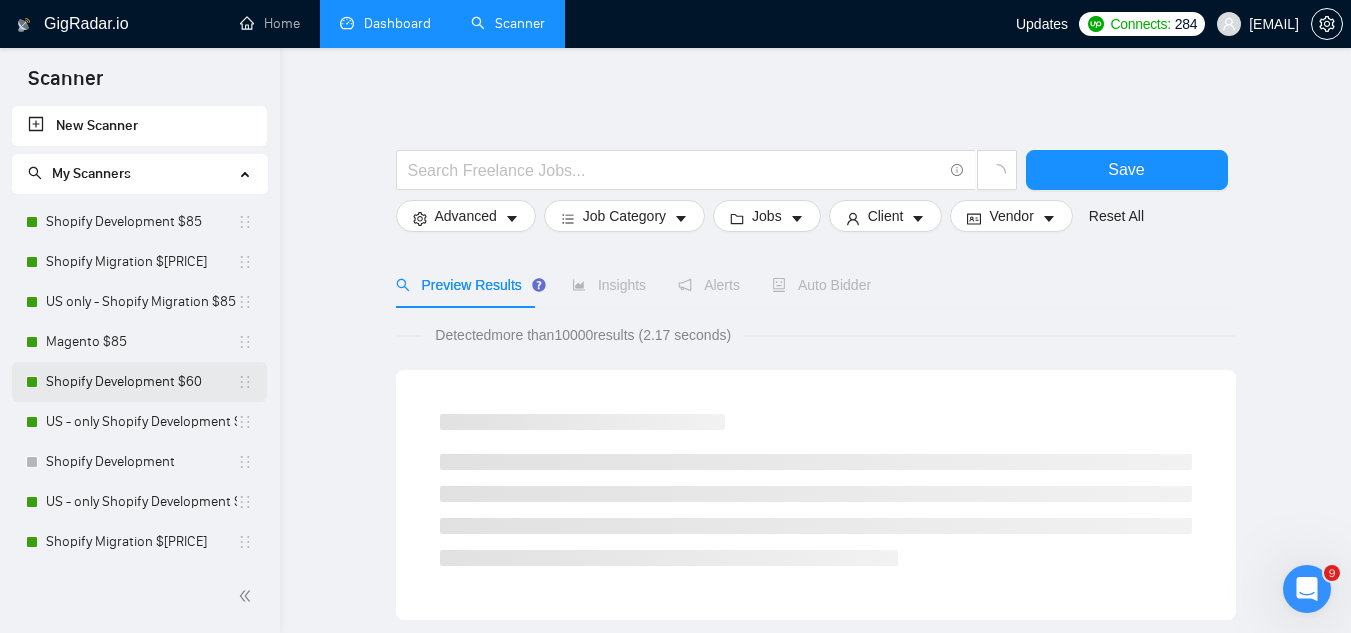 click on "Shopify Development $60" at bounding box center [141, 382] 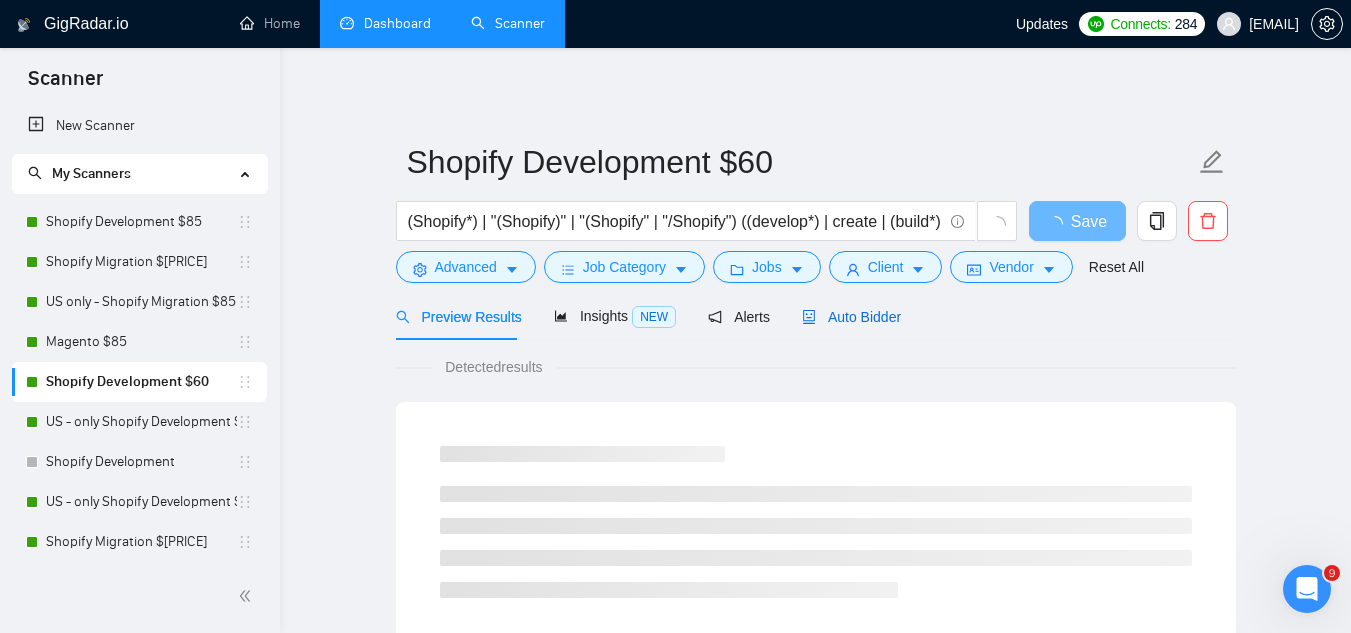 click on "Auto Bidder" at bounding box center (851, 317) 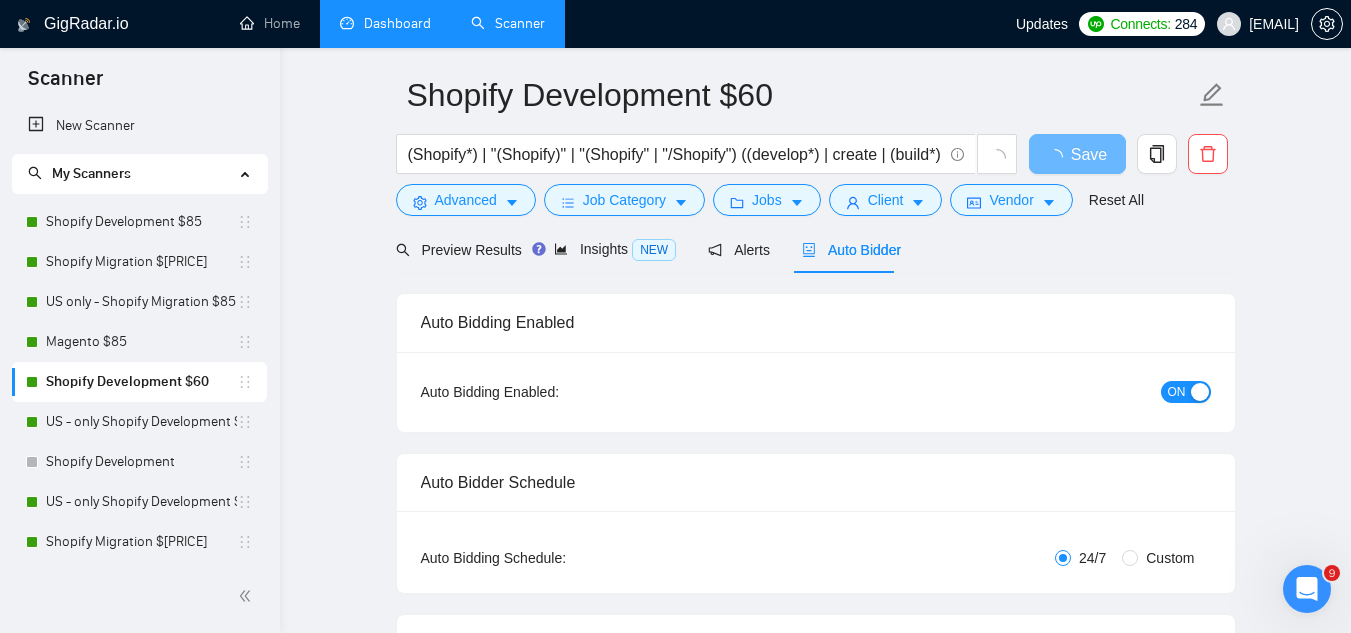 scroll, scrollTop: 100, scrollLeft: 0, axis: vertical 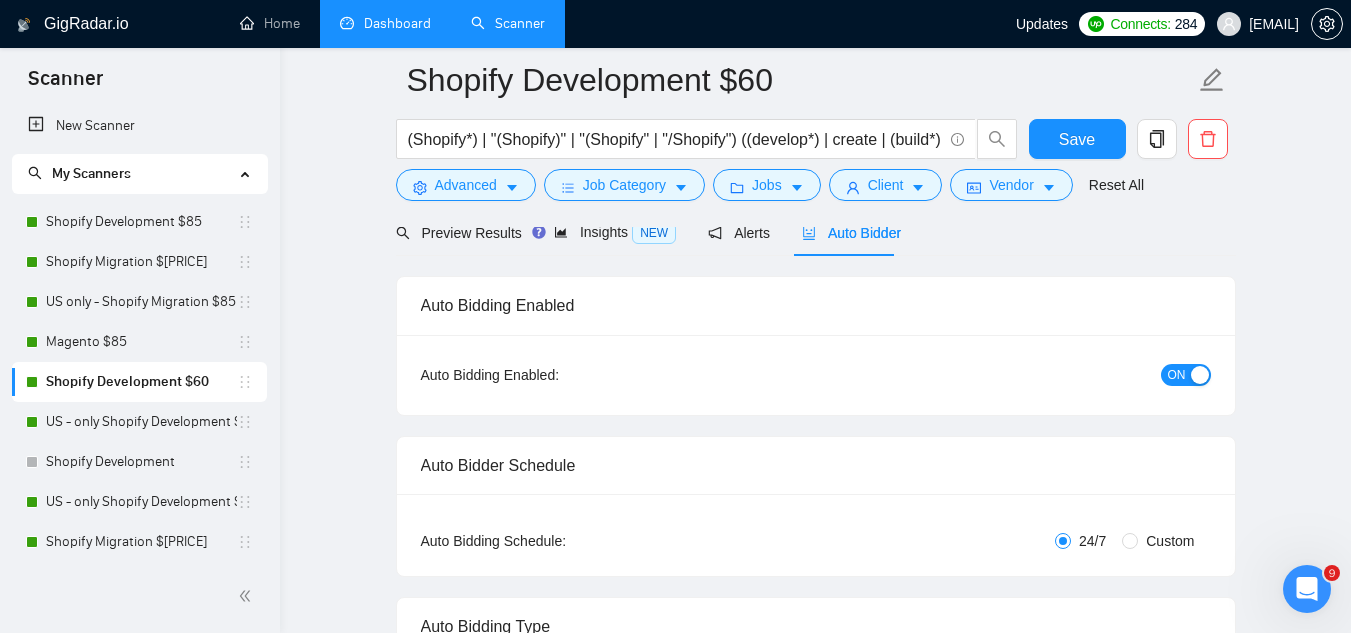 click on "ON" at bounding box center (1177, 375) 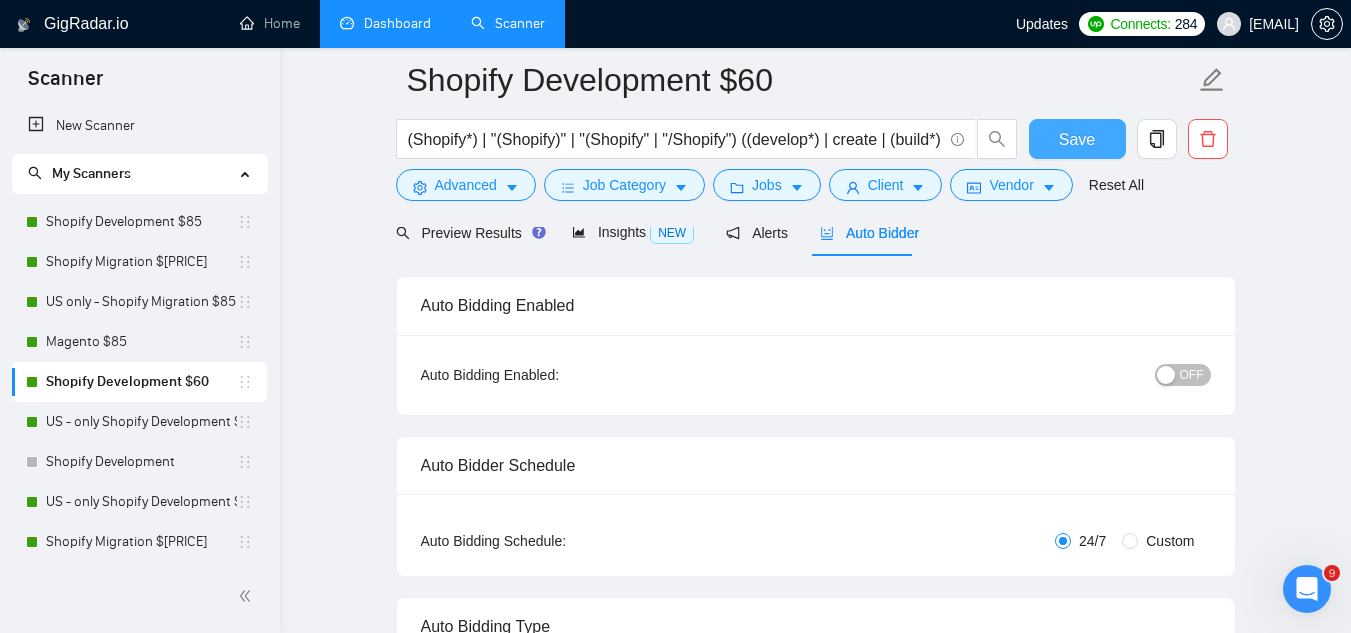 click on "Save" at bounding box center (1077, 139) 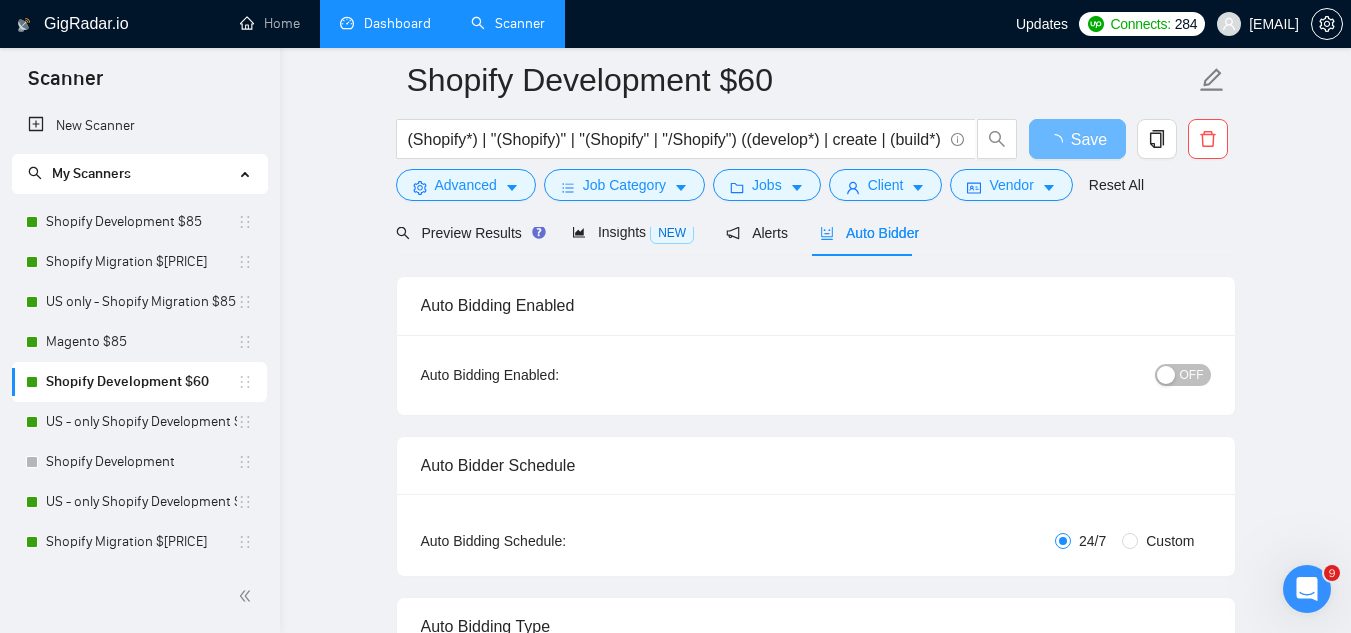 click on "OFF" at bounding box center [1192, 375] 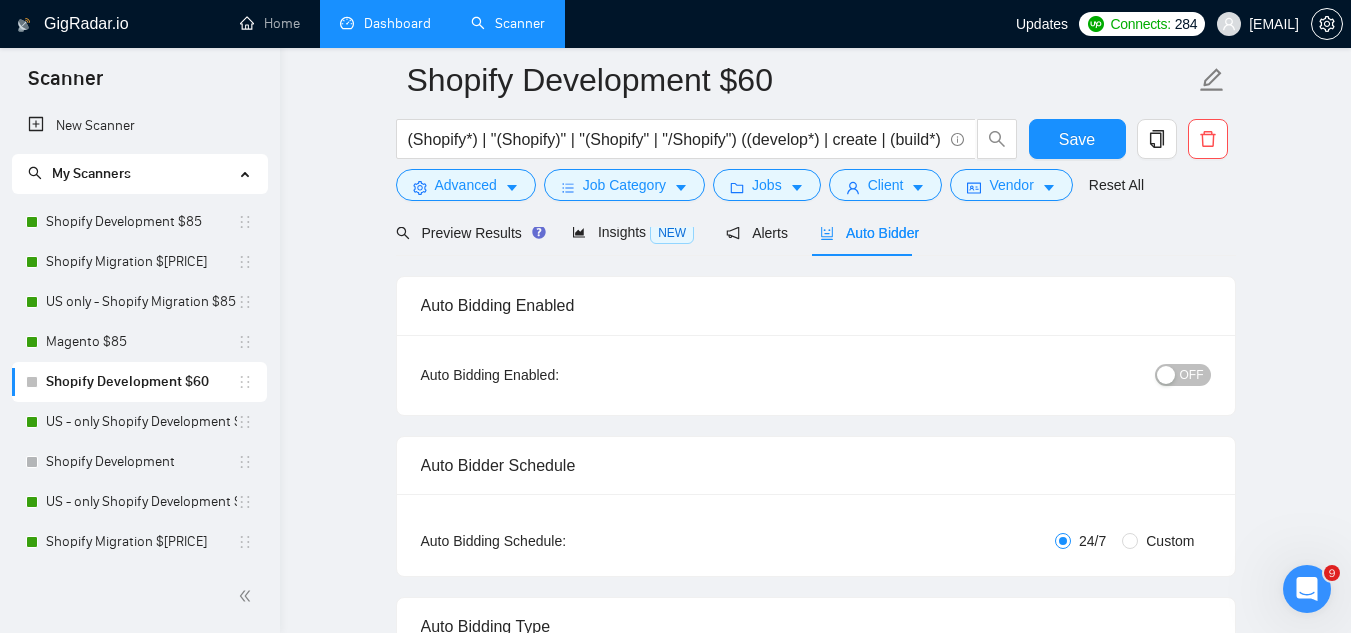 scroll, scrollTop: 0, scrollLeft: 0, axis: both 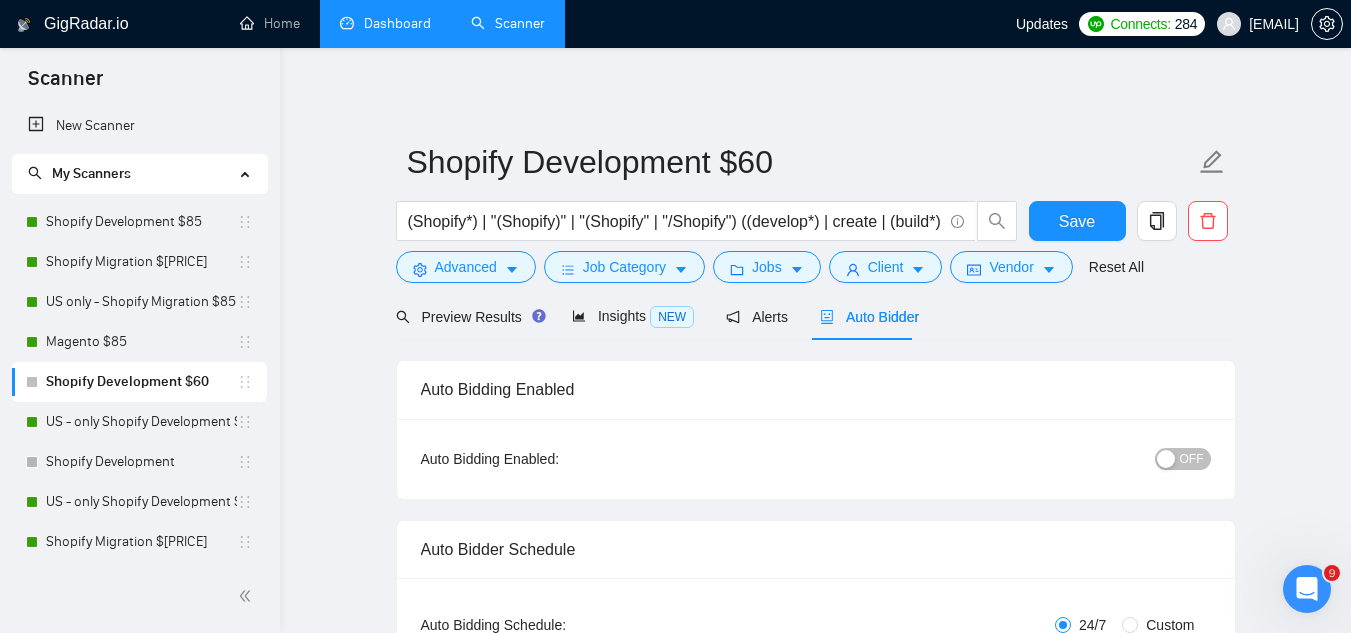 click on "OFF" at bounding box center [1192, 459] 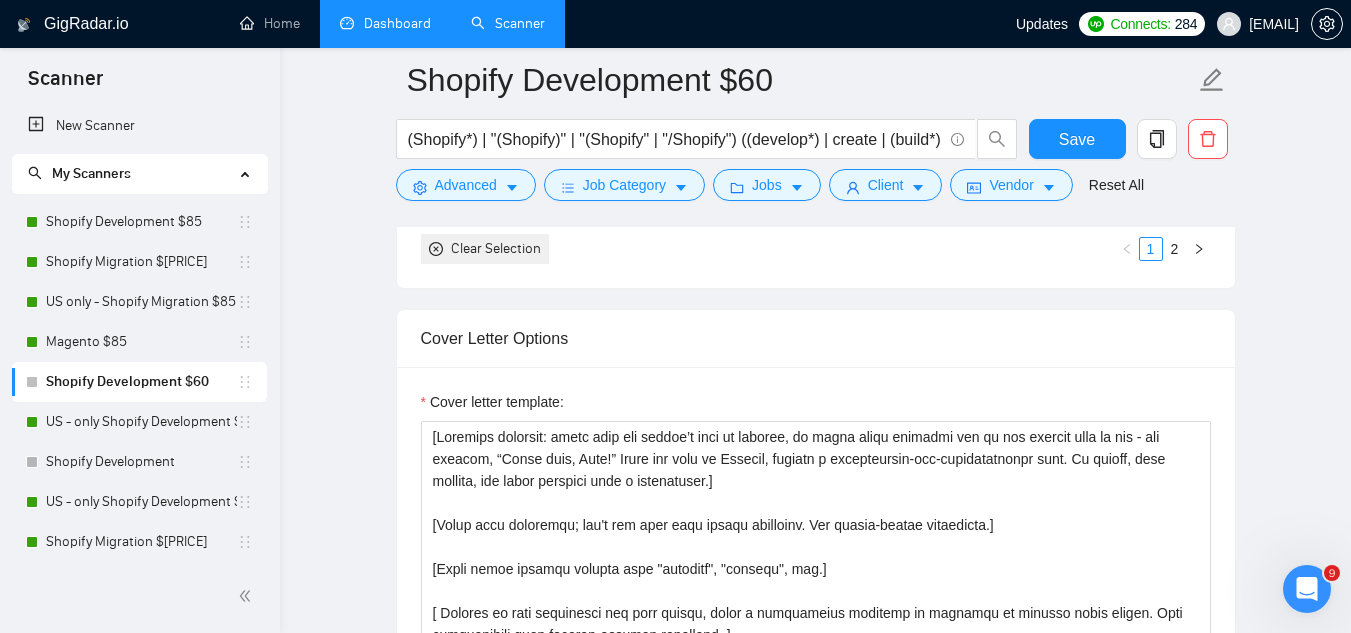 scroll, scrollTop: 2200, scrollLeft: 0, axis: vertical 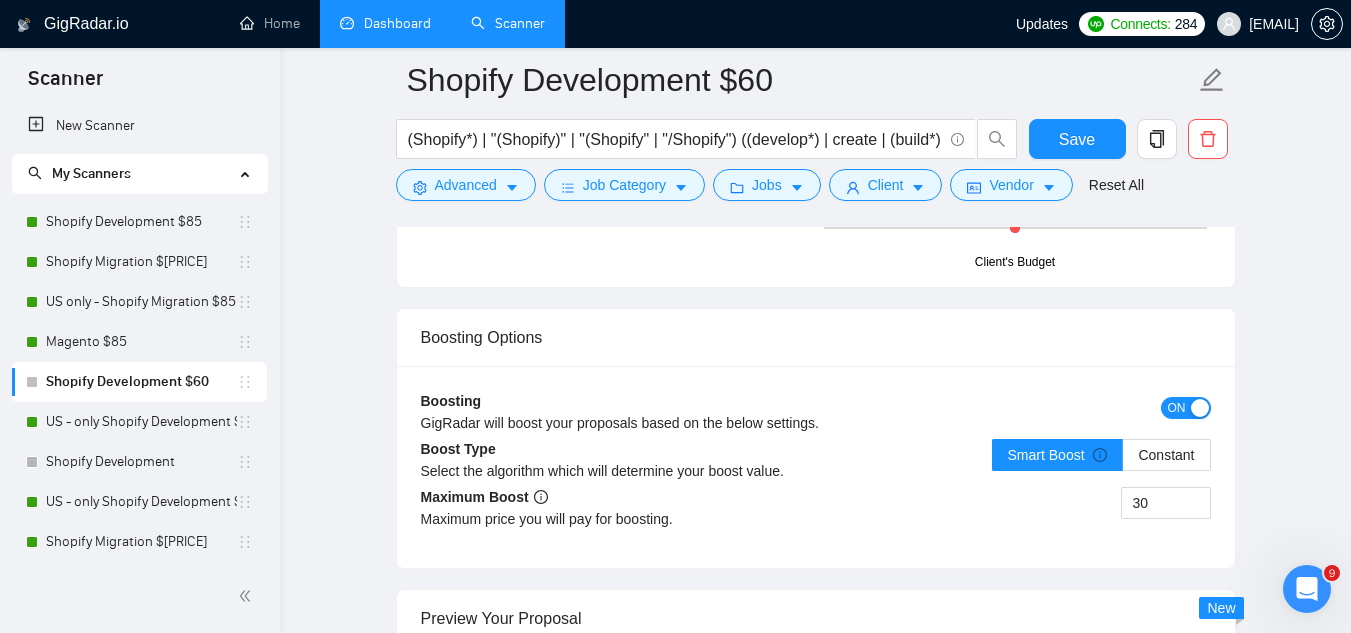 click on "ON" at bounding box center (1177, 408) 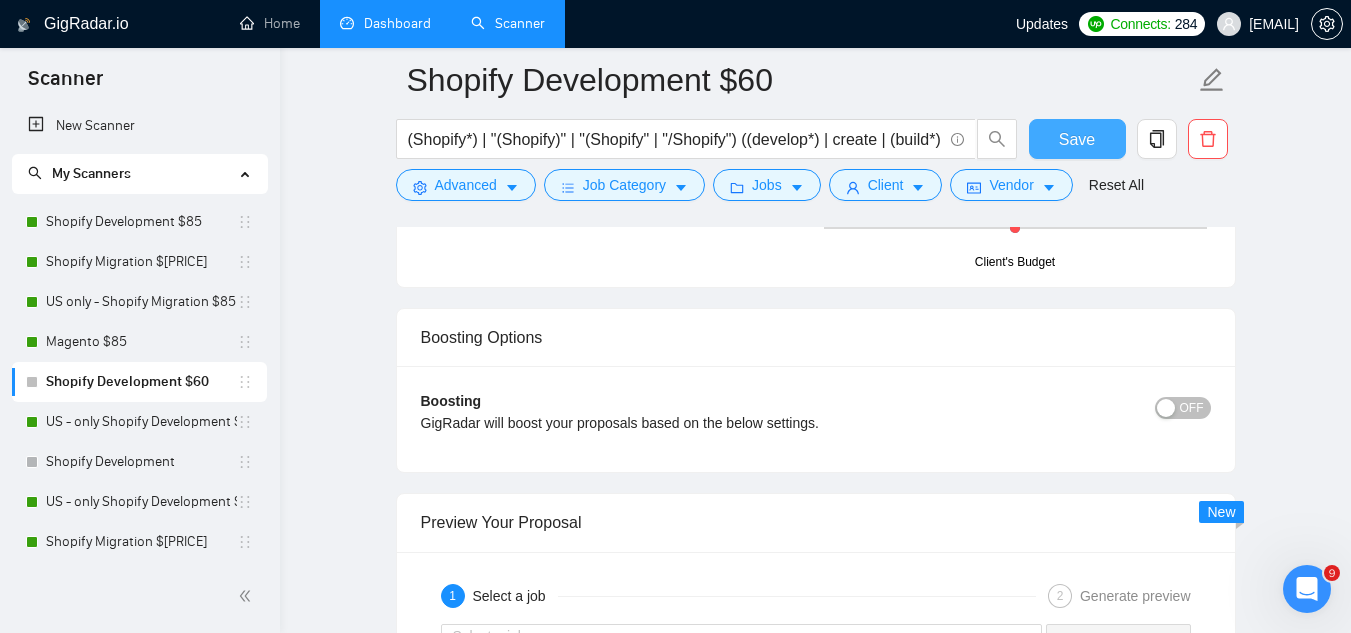 click on "Save" at bounding box center (1077, 139) 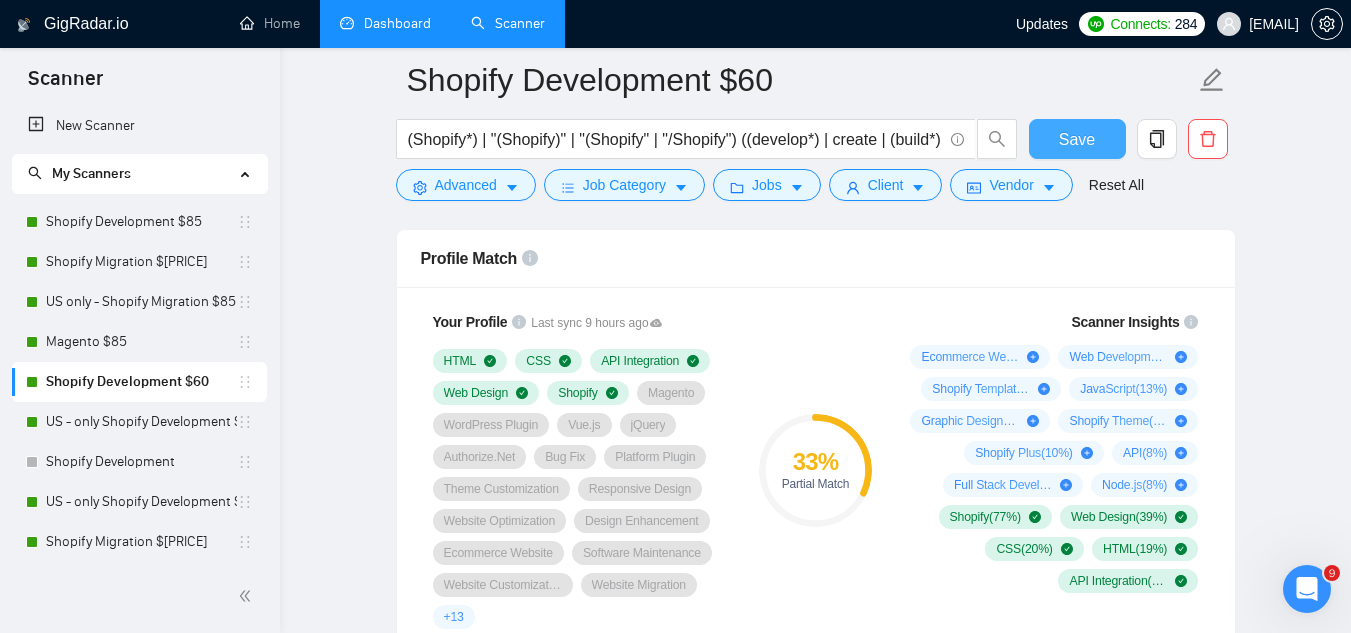 scroll, scrollTop: 1100, scrollLeft: 0, axis: vertical 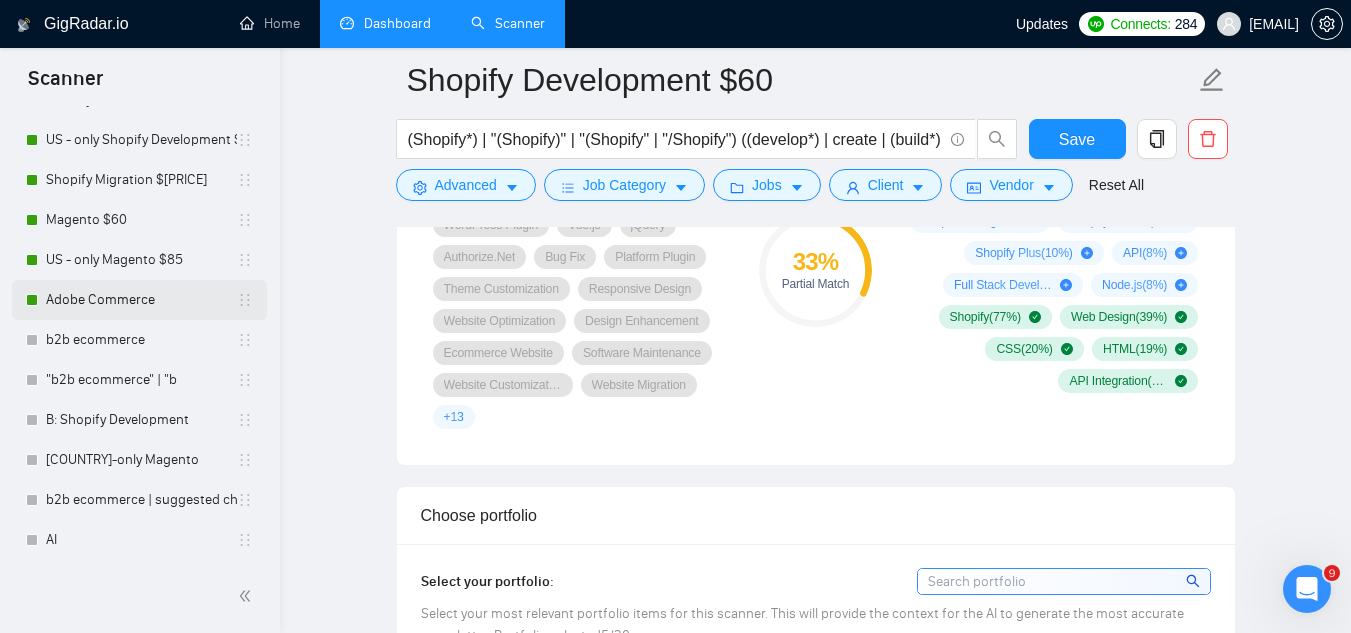 click on "Adobe Commerce" at bounding box center [141, 300] 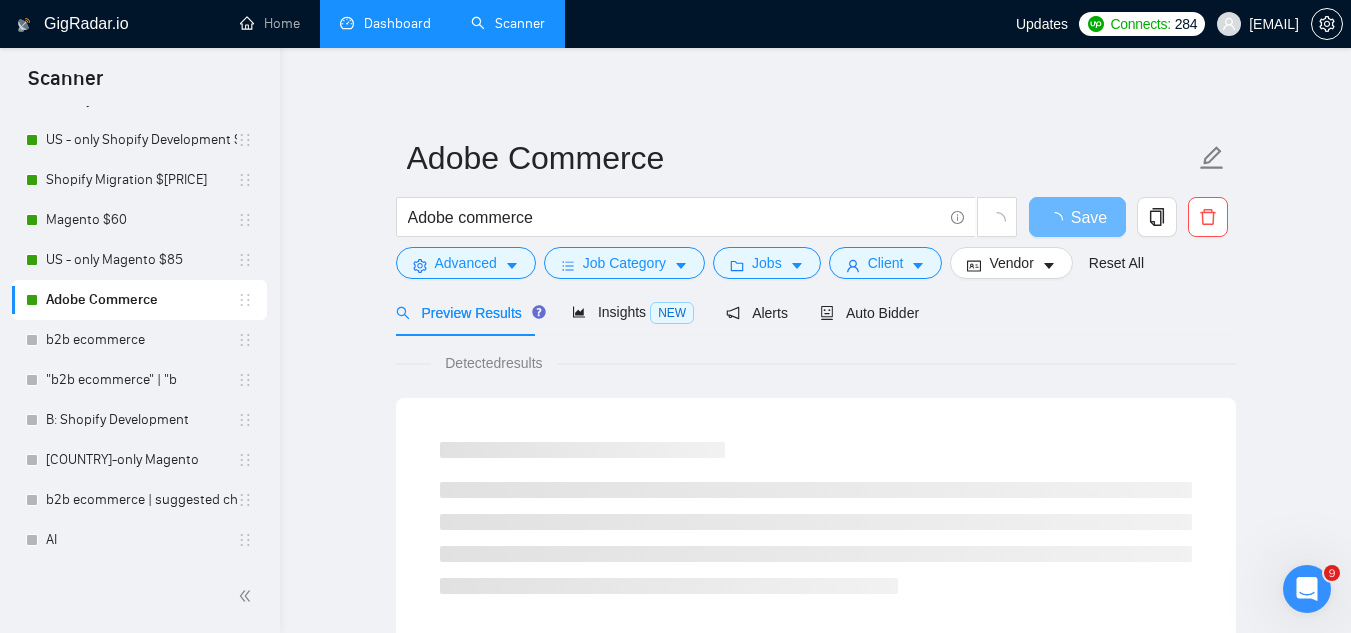 scroll, scrollTop: 0, scrollLeft: 0, axis: both 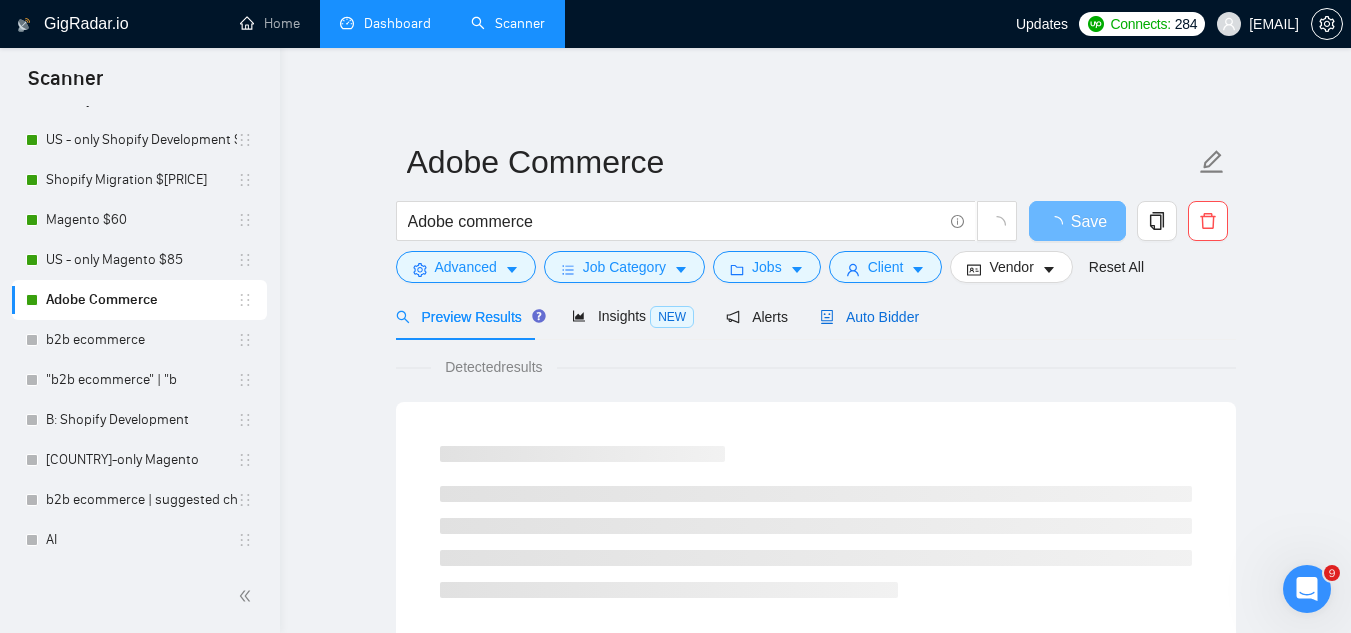 click on "Auto Bidder" at bounding box center [869, 317] 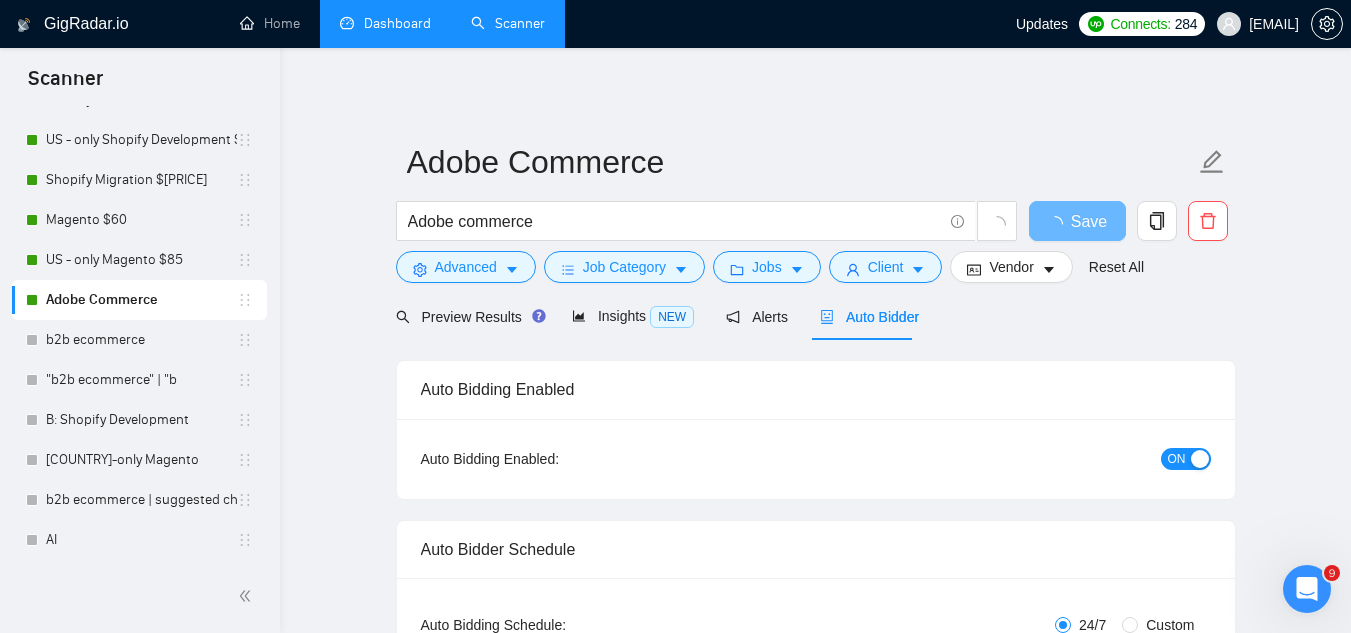 type 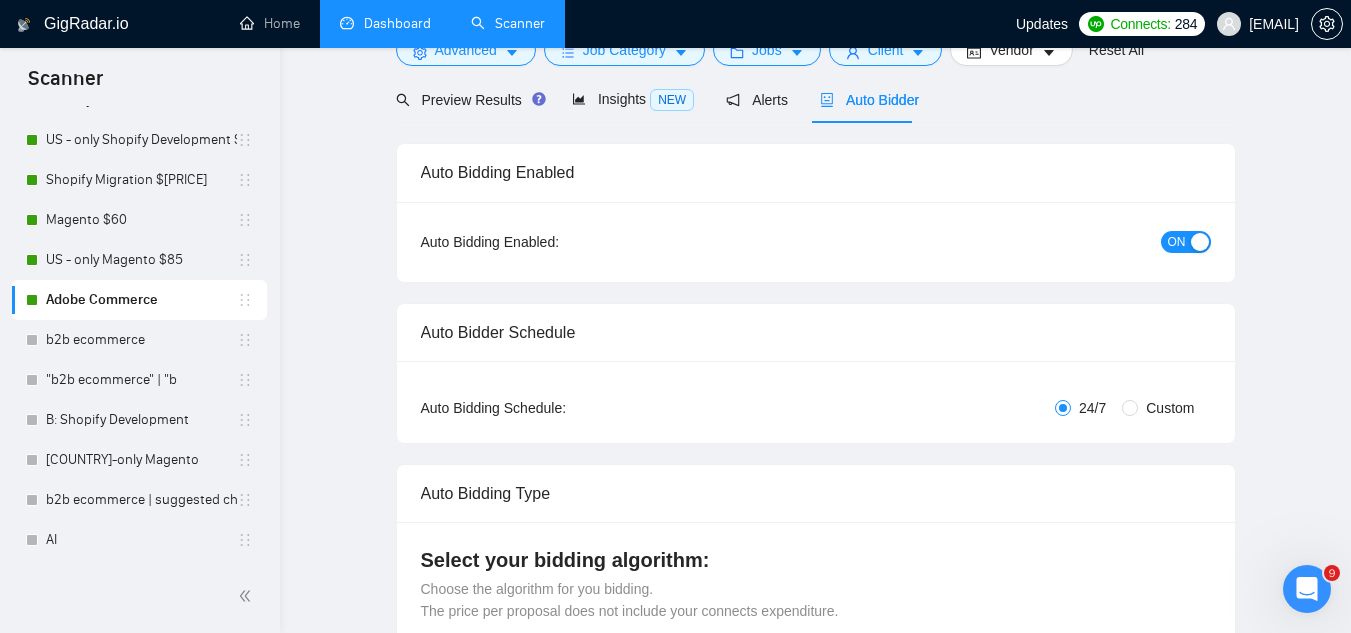 scroll, scrollTop: 0, scrollLeft: 0, axis: both 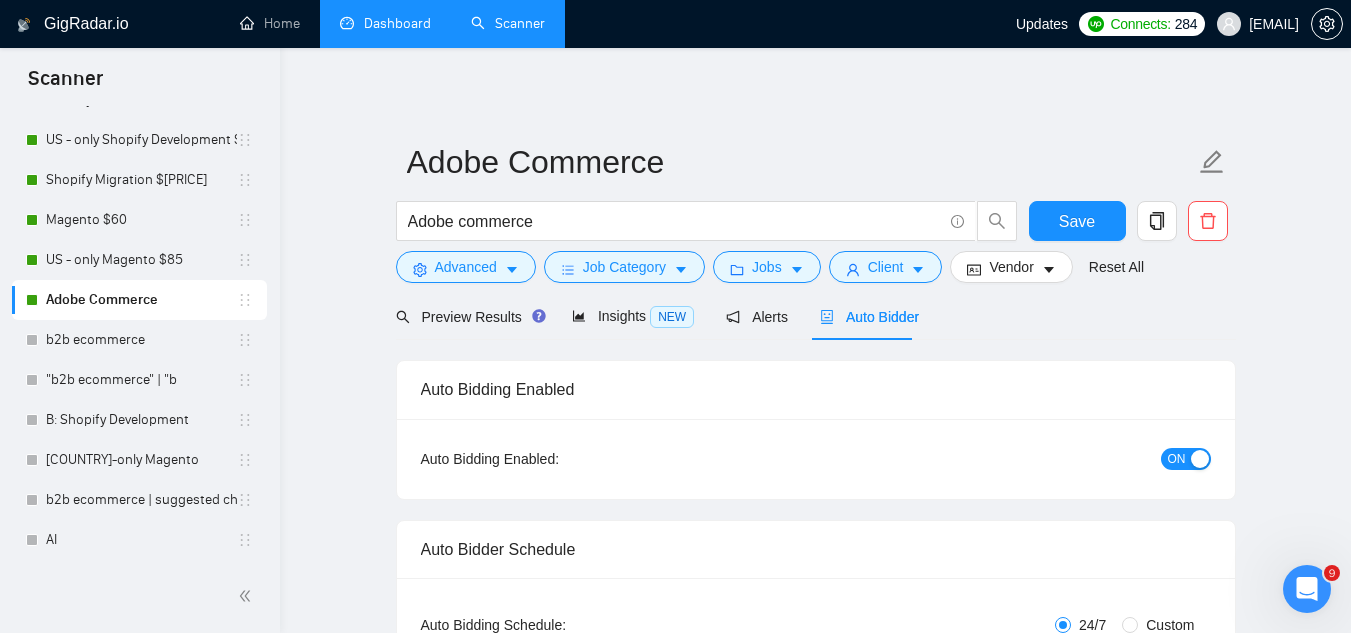 click on "Dashboard" at bounding box center [385, 24] 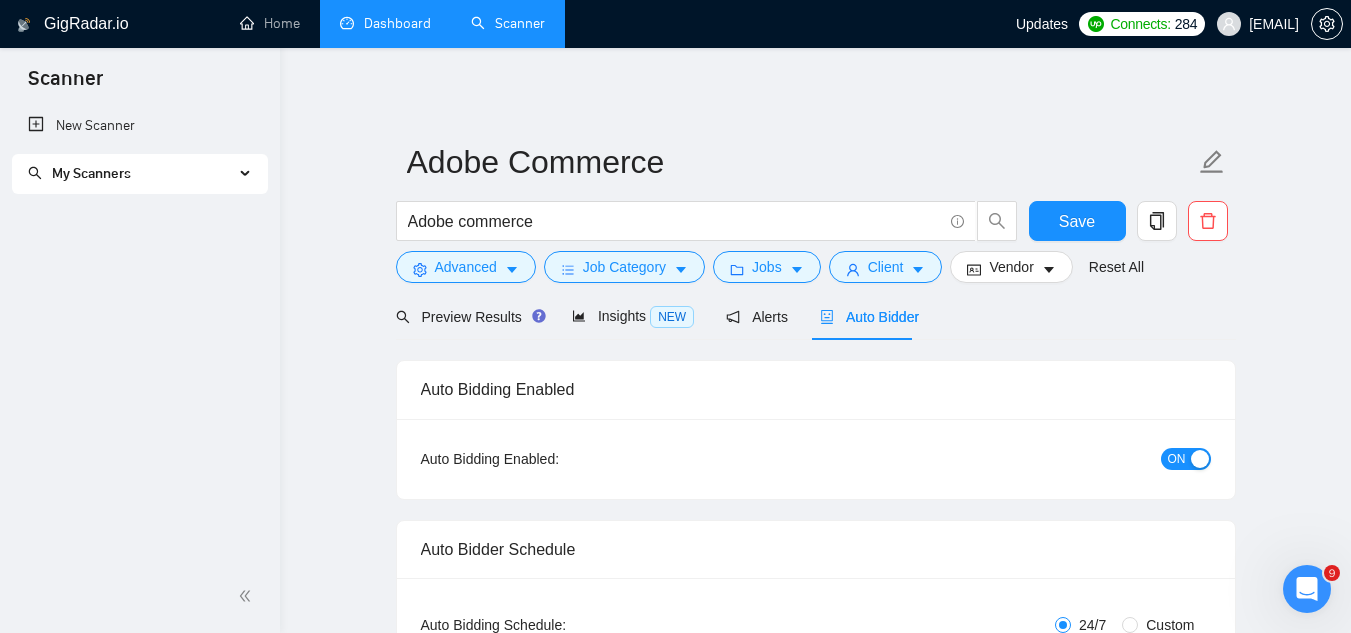 scroll, scrollTop: 0, scrollLeft: 0, axis: both 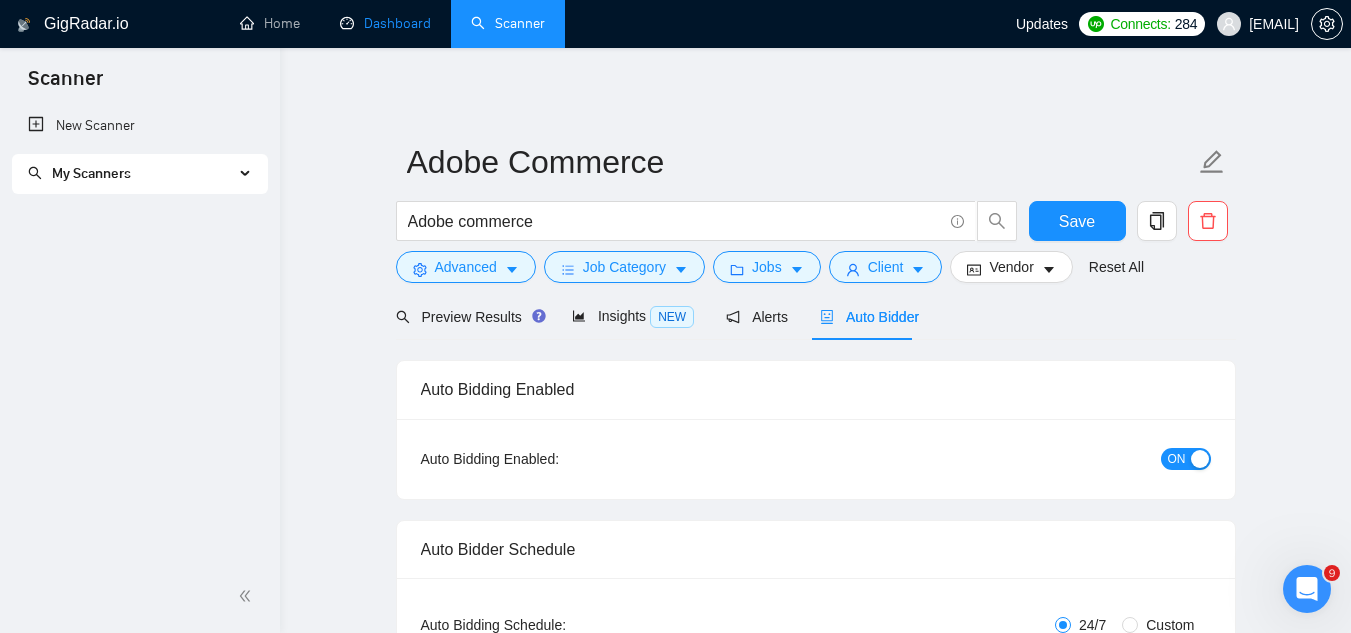 click on "Dashboard" at bounding box center [385, 23] 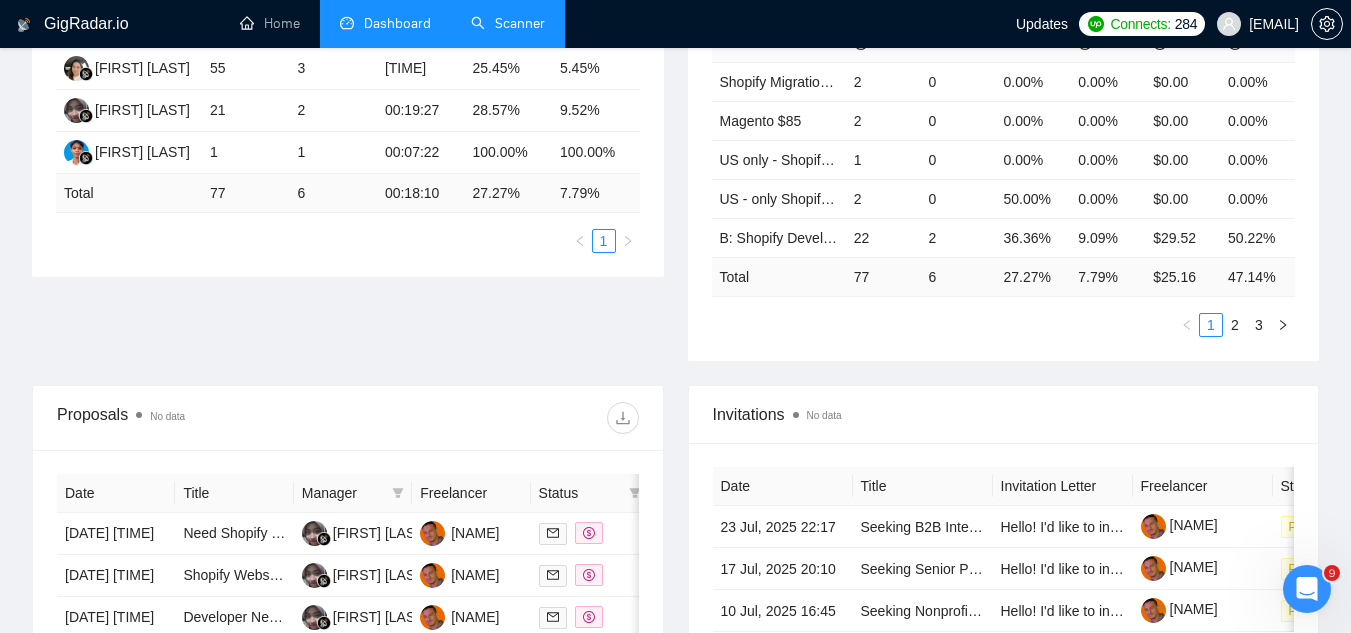 scroll, scrollTop: 700, scrollLeft: 0, axis: vertical 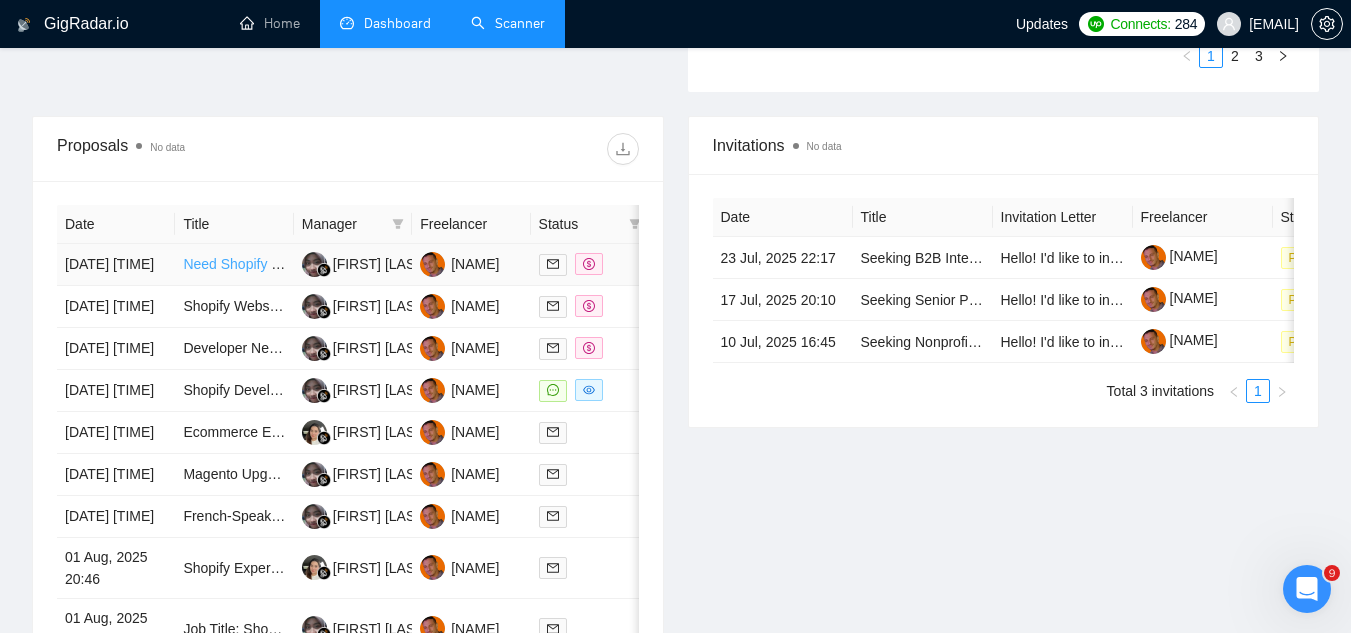 click on "Need Shopify Developer to Enhance Current Website" at bounding box center (348, 264) 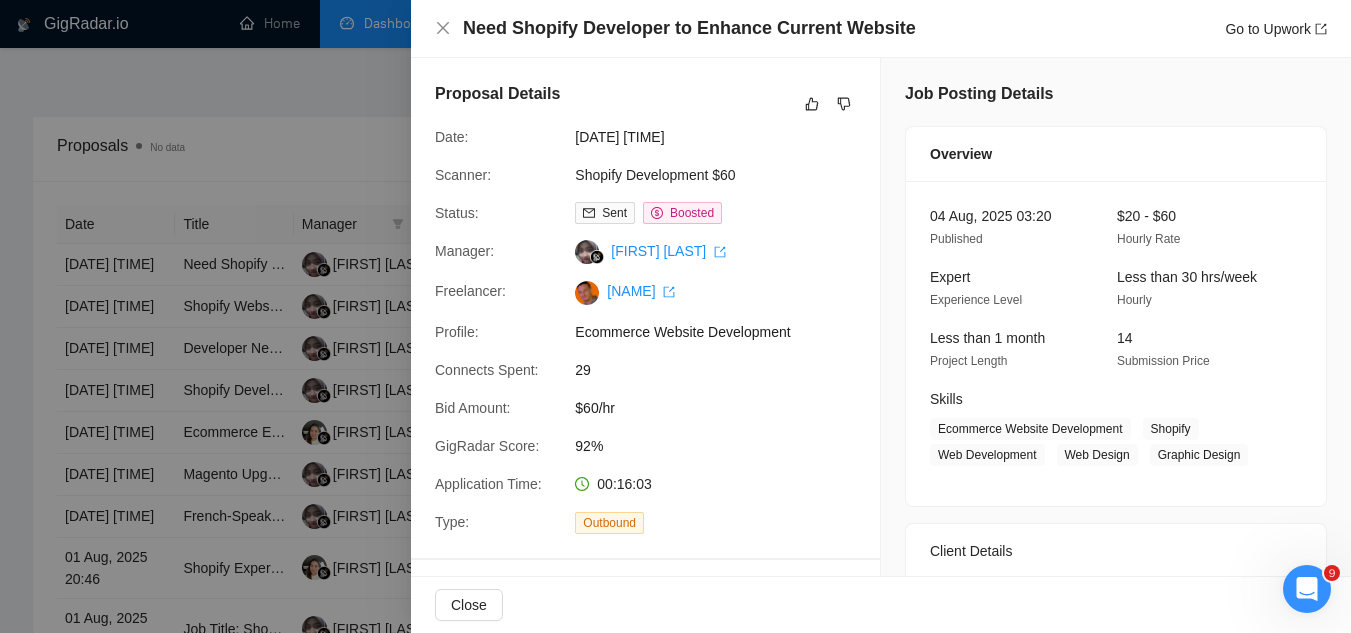 click at bounding box center [675, 316] 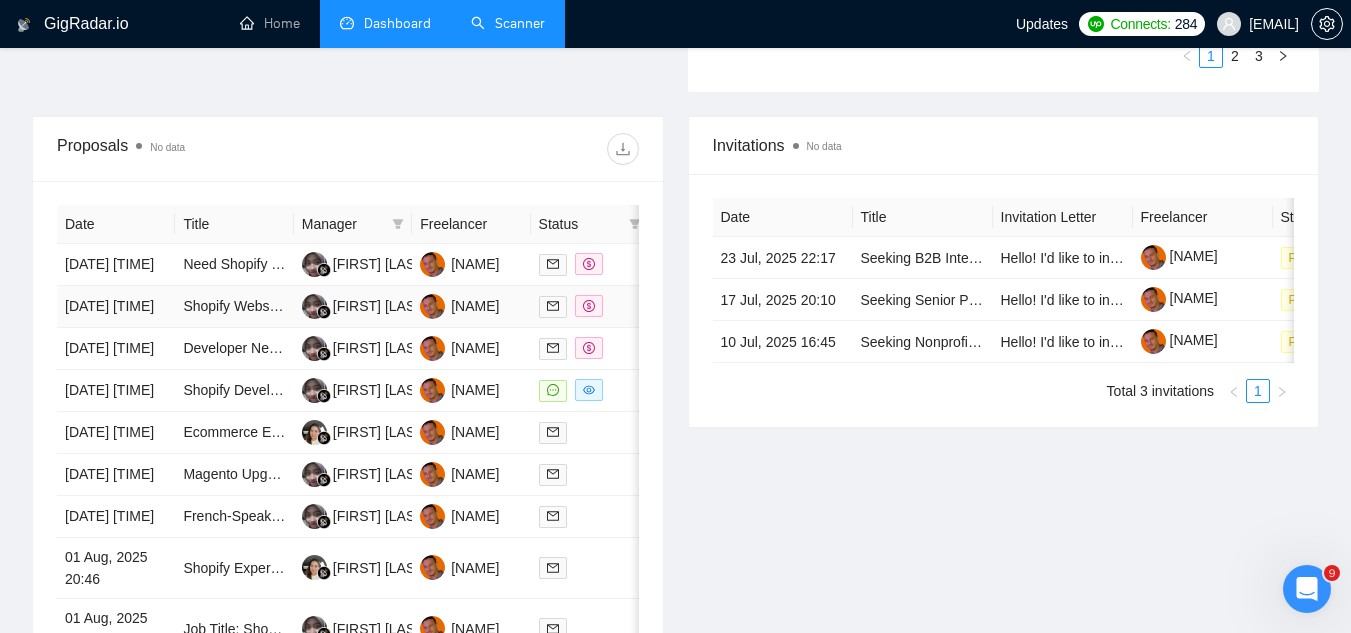 click on "Shopify Website Development for Automotive Accessories Shop" at bounding box center [234, 307] 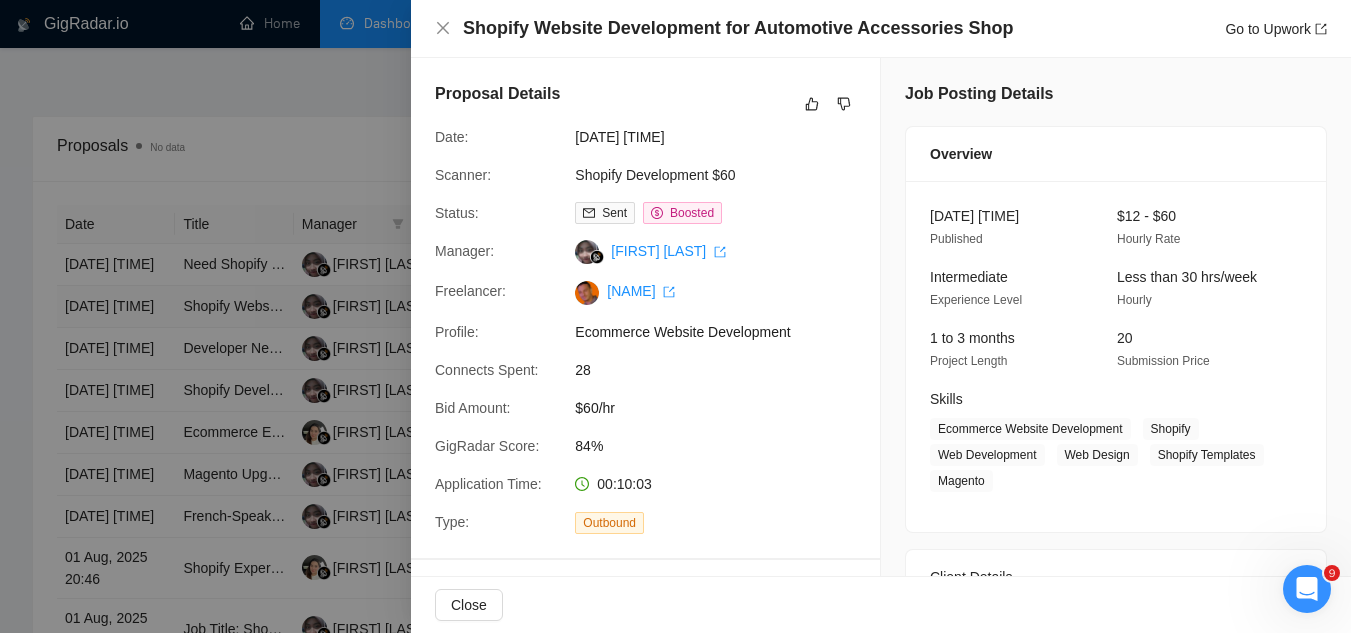 click at bounding box center [675, 316] 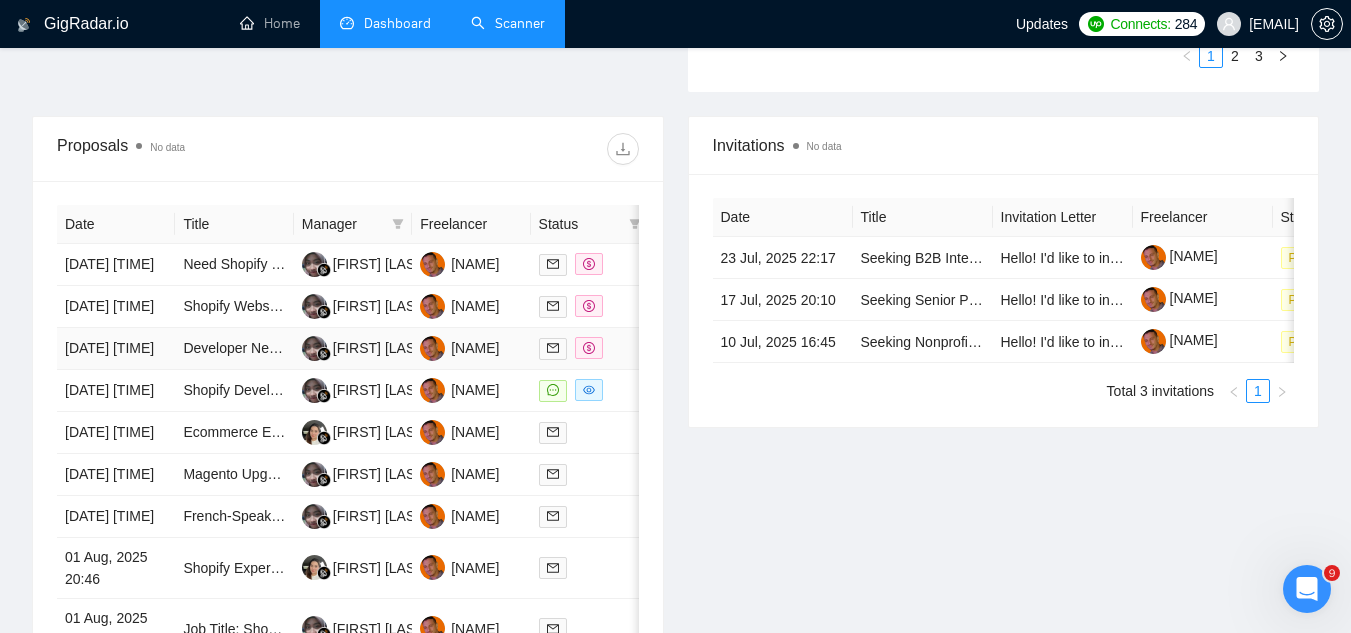 click on "Developer Needed to Build a ChatGPT Agent with Shopify + Klaviyo Integration" at bounding box center (234, 349) 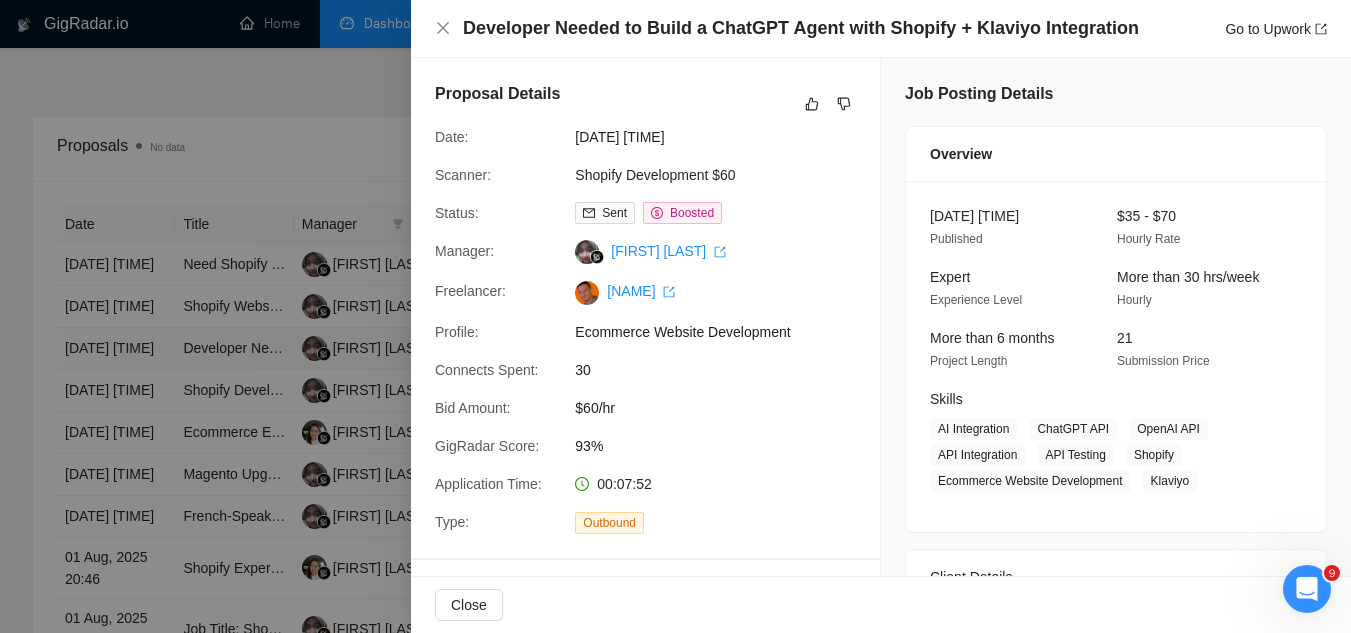 click at bounding box center (675, 316) 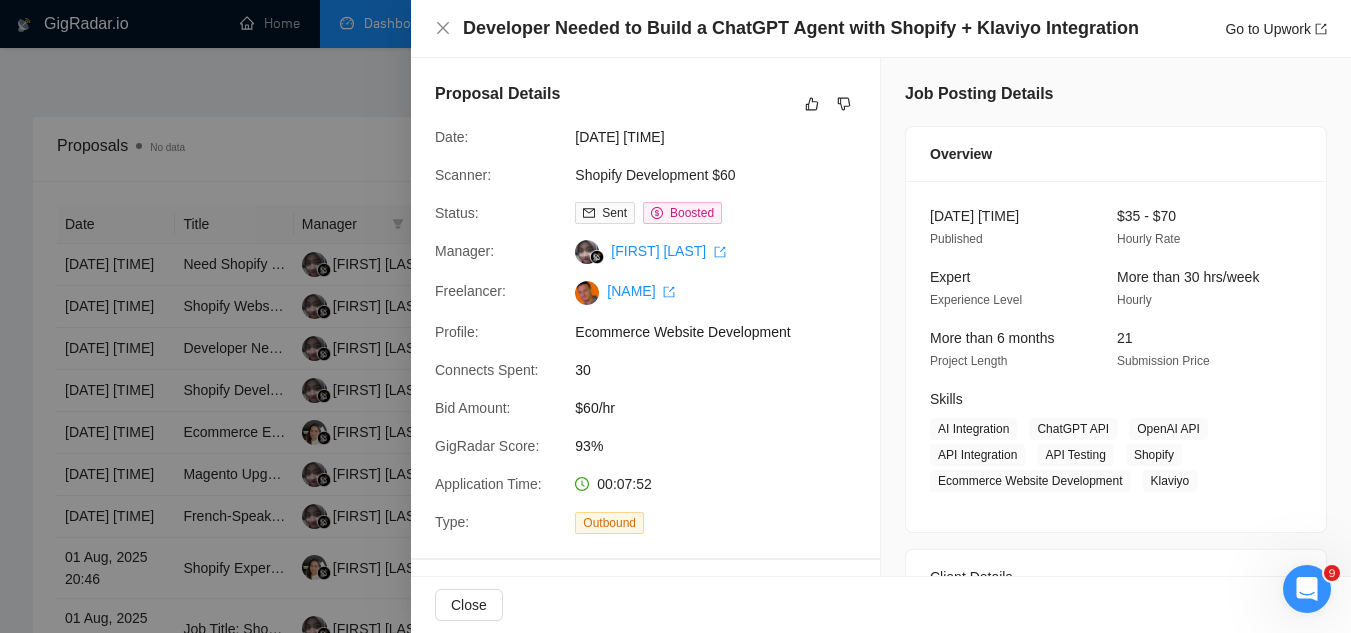 click at bounding box center [675, 316] 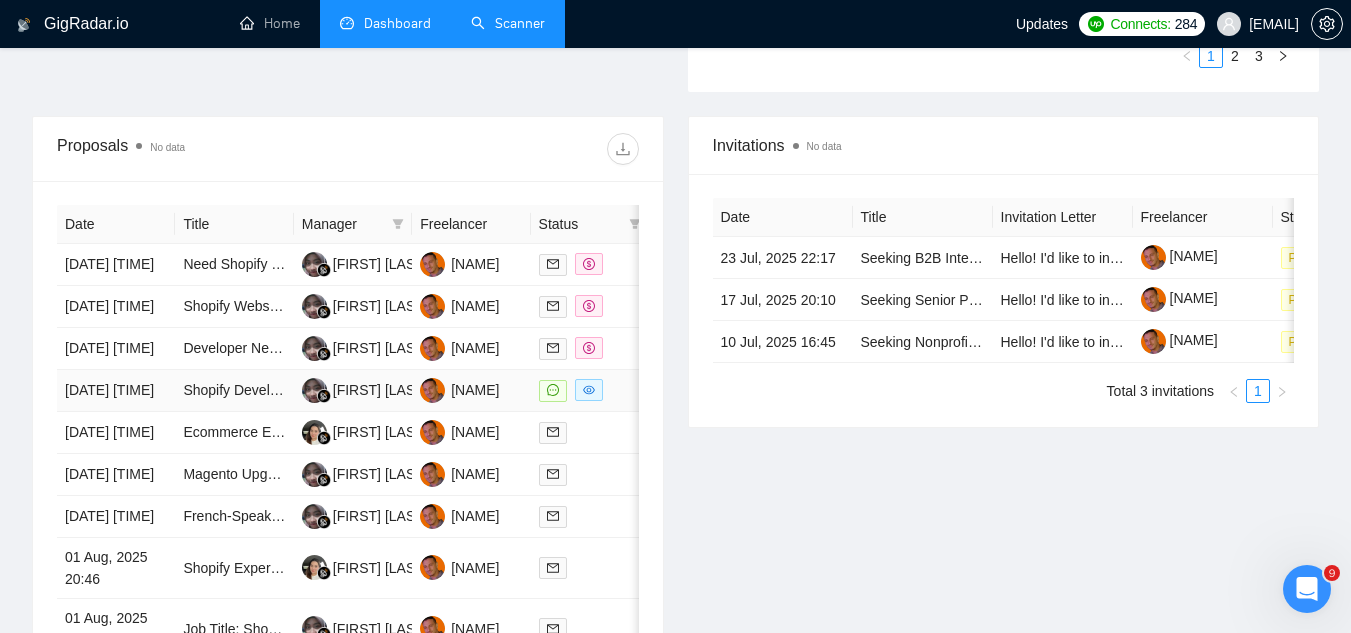click on "Shopify Developer to Clone Website and LPs" at bounding box center [234, 391] 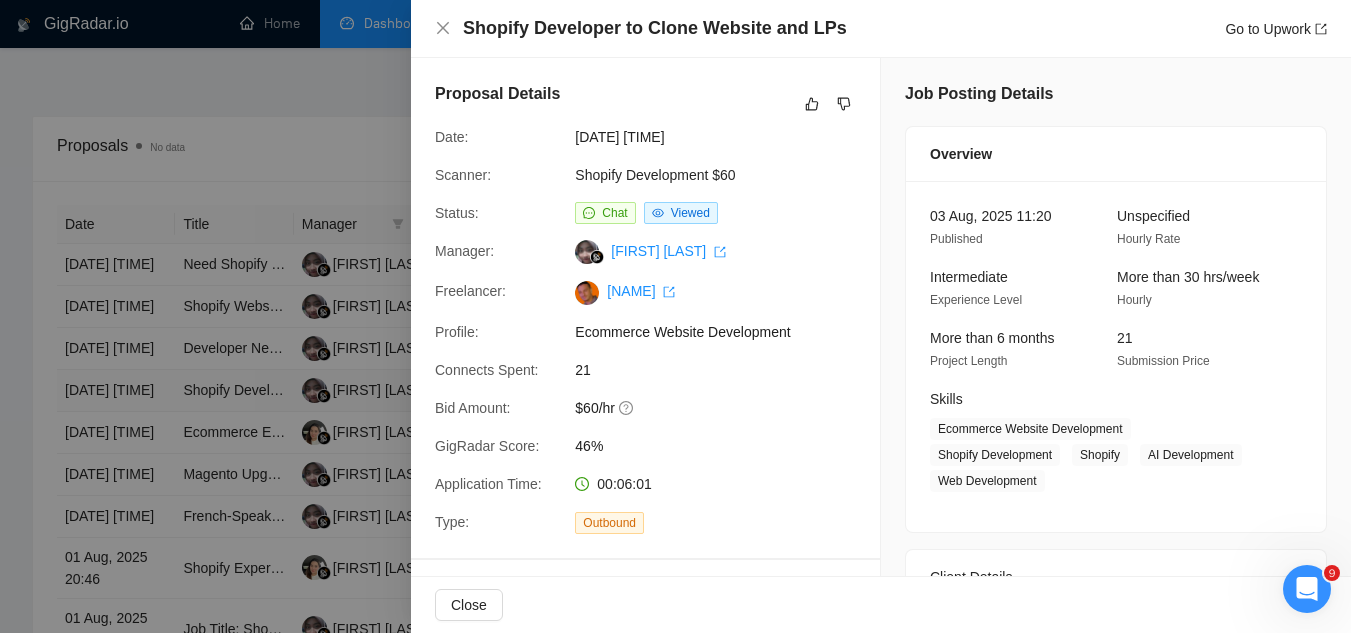 click at bounding box center (675, 316) 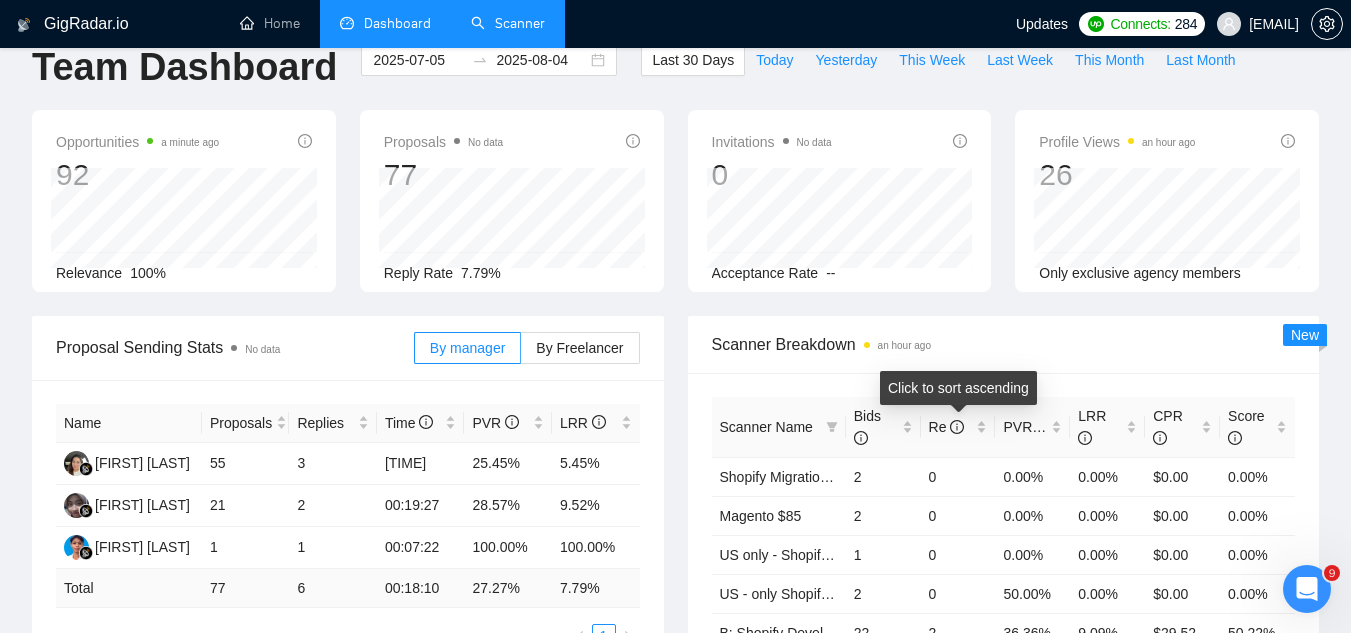 scroll, scrollTop: 0, scrollLeft: 0, axis: both 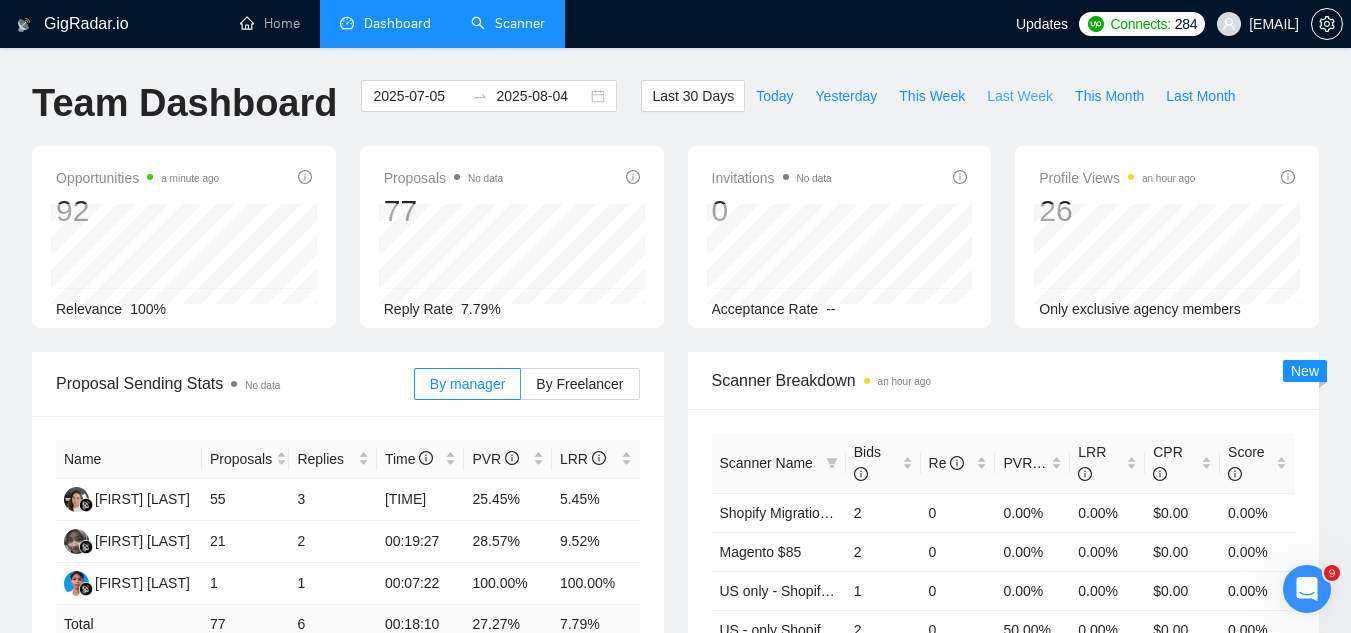 click on "Last Week" at bounding box center (1020, 96) 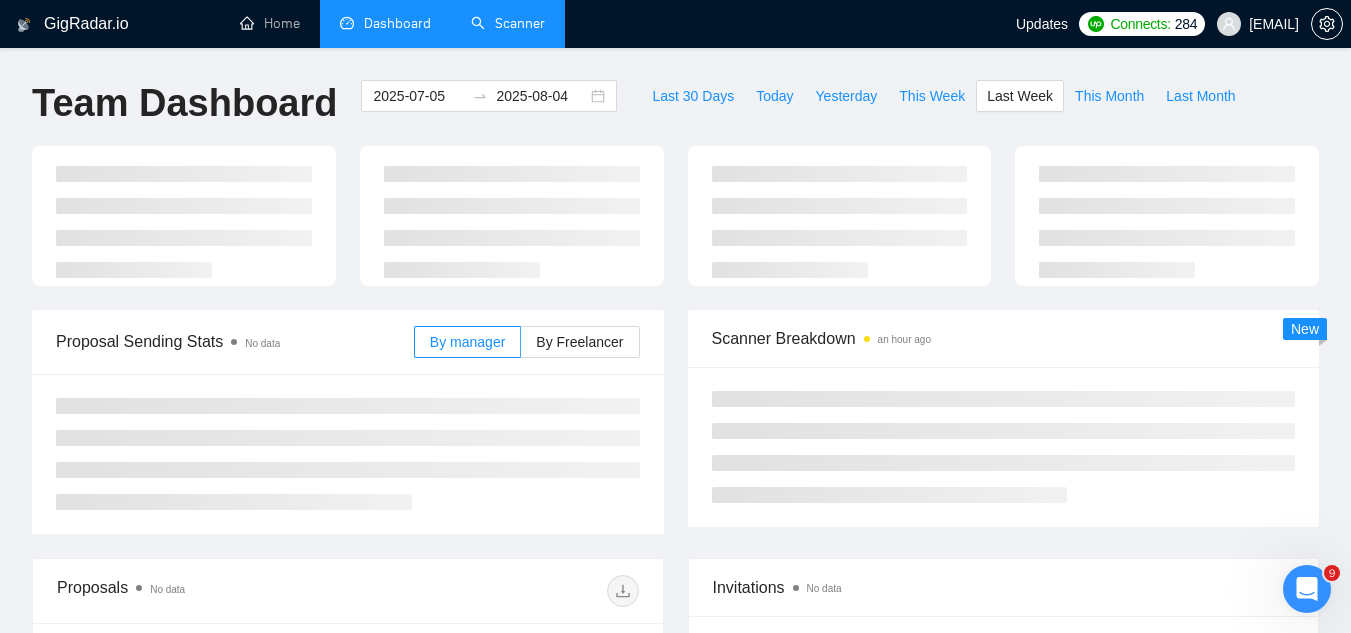 type on "2025-07-28" 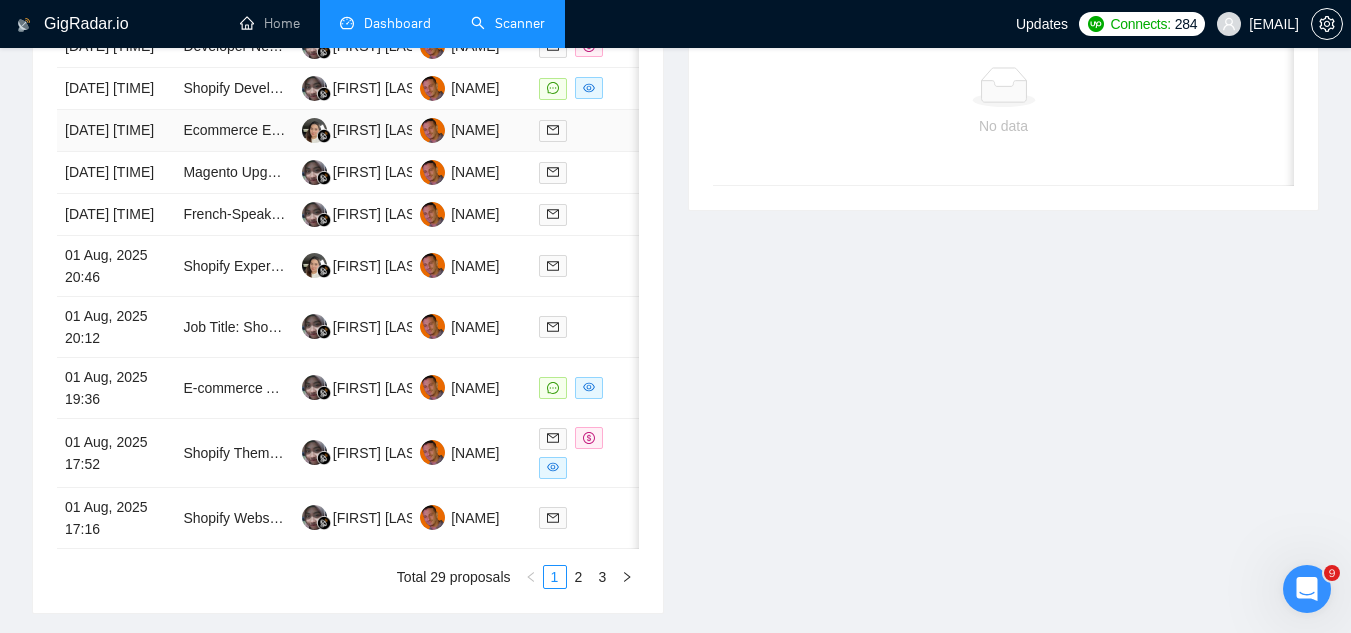 scroll, scrollTop: 1000, scrollLeft: 0, axis: vertical 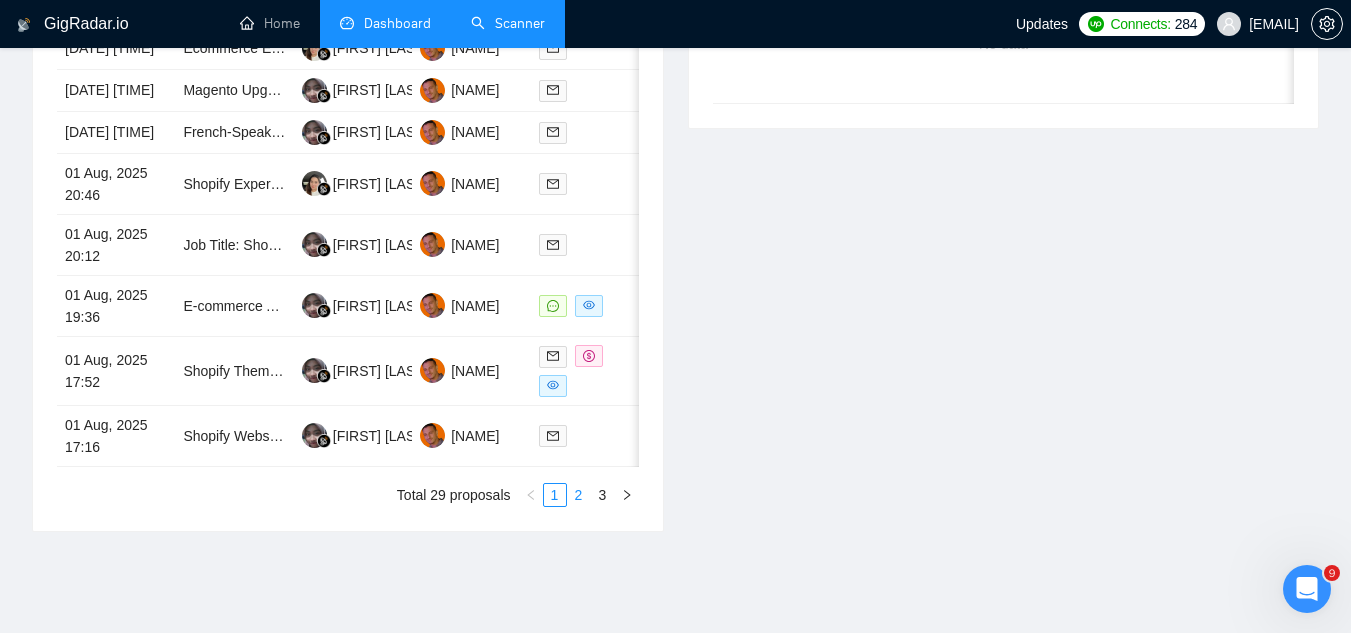 click on "2" at bounding box center (579, 495) 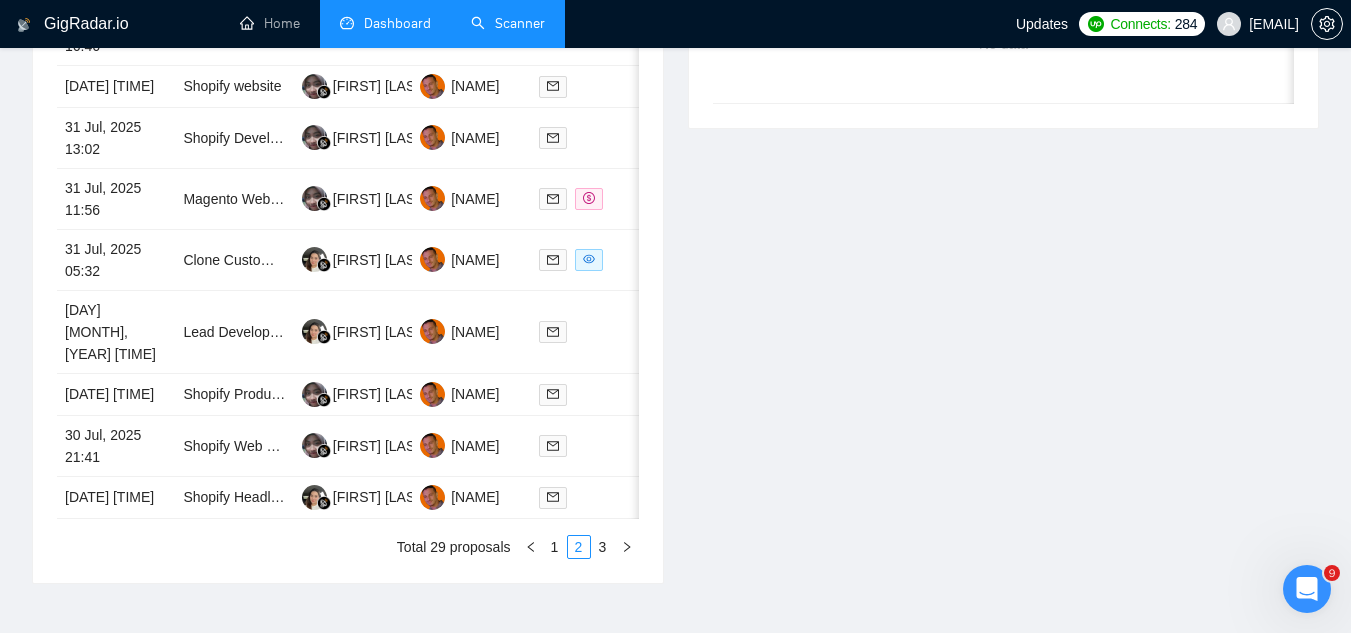 click on "3" at bounding box center (603, 547) 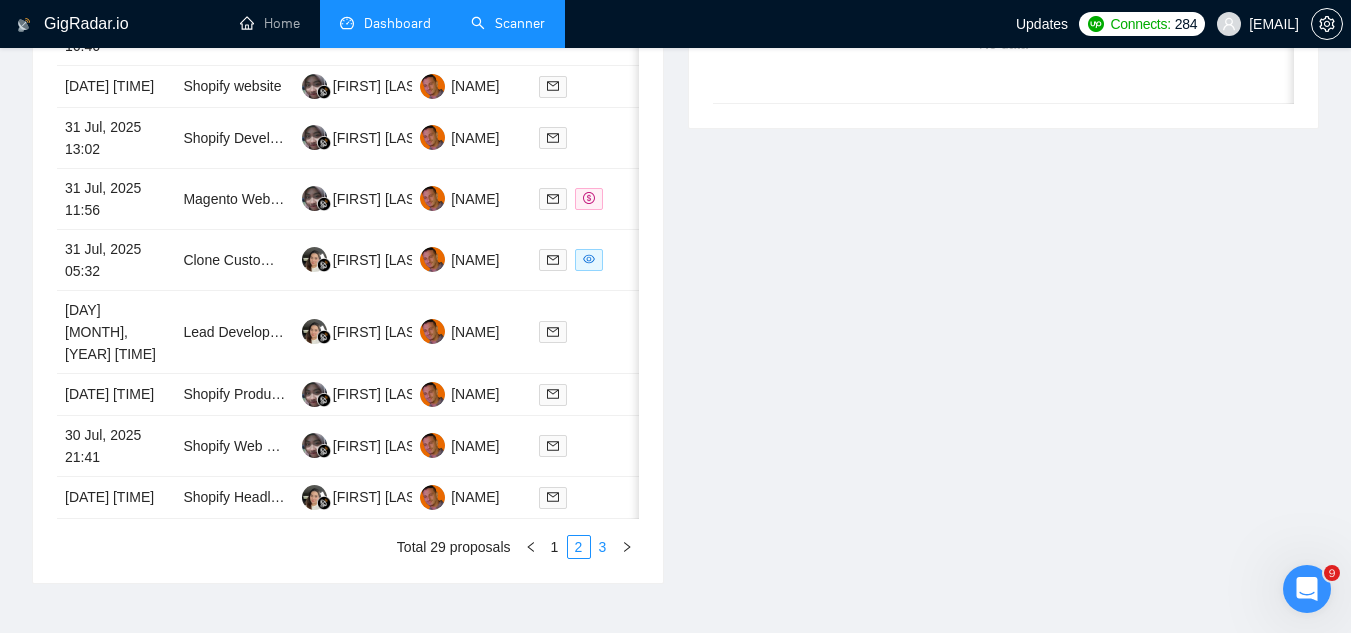 click on "3" at bounding box center [603, 547] 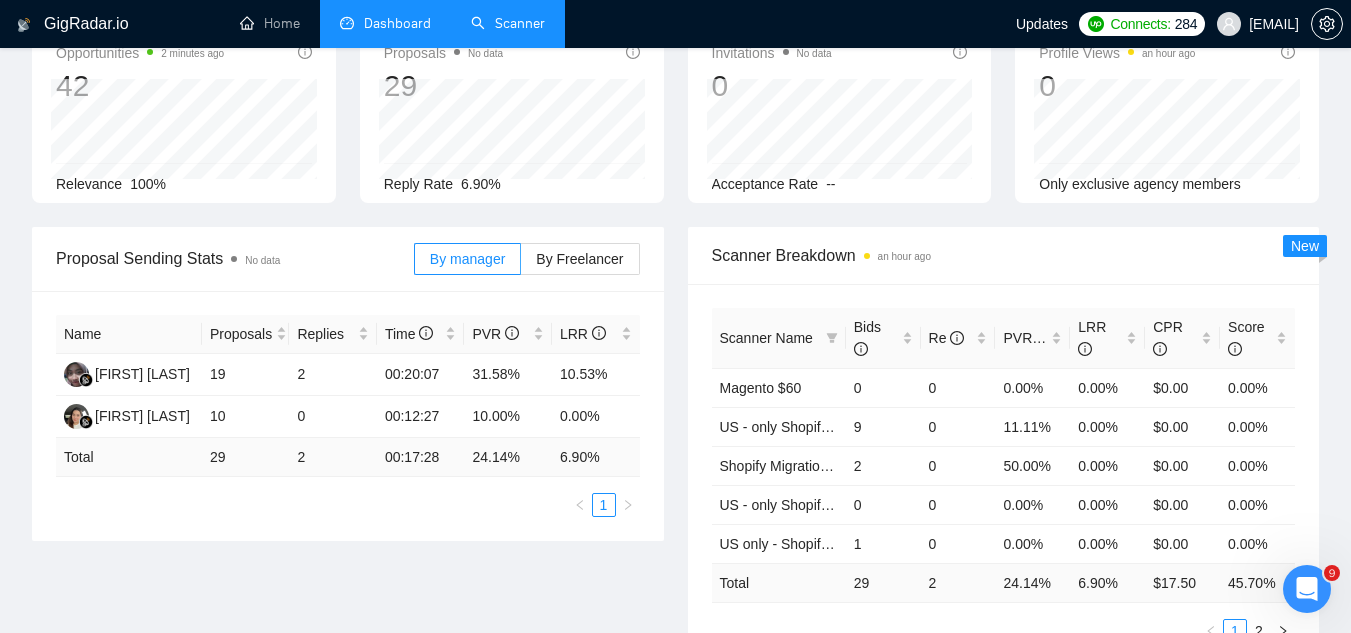 scroll, scrollTop: 0, scrollLeft: 0, axis: both 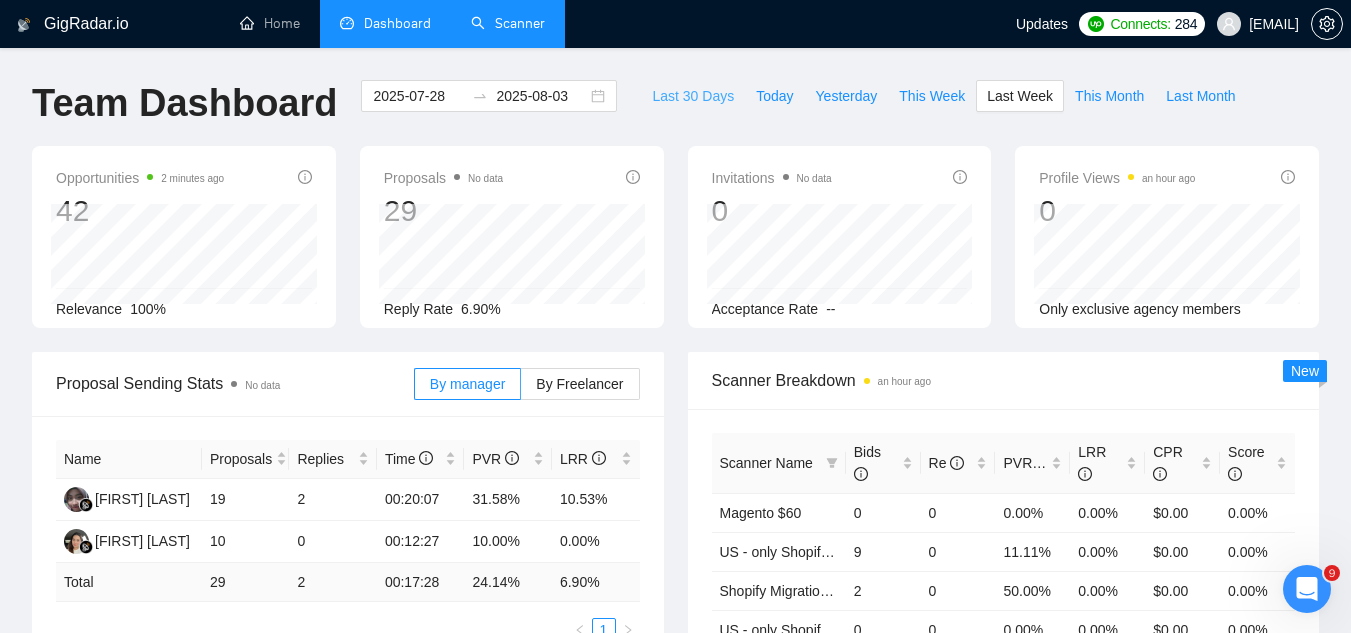 click on "Last 30 Days" at bounding box center [693, 96] 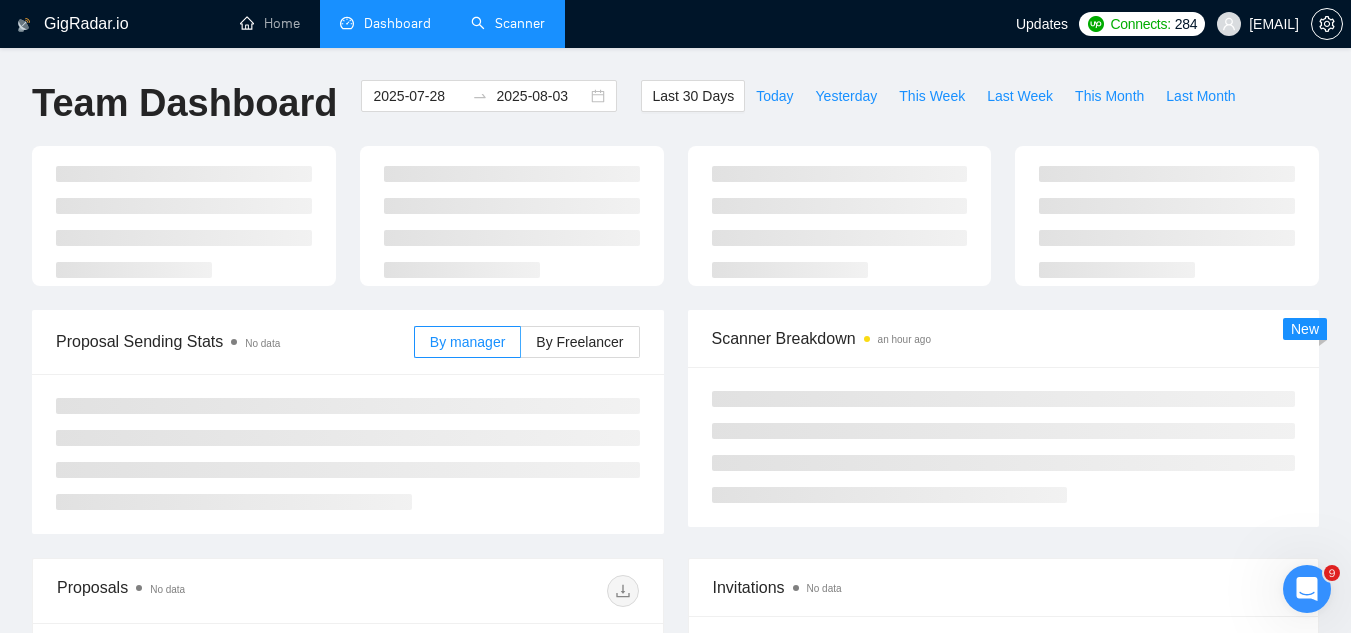 type on "2025-07-05" 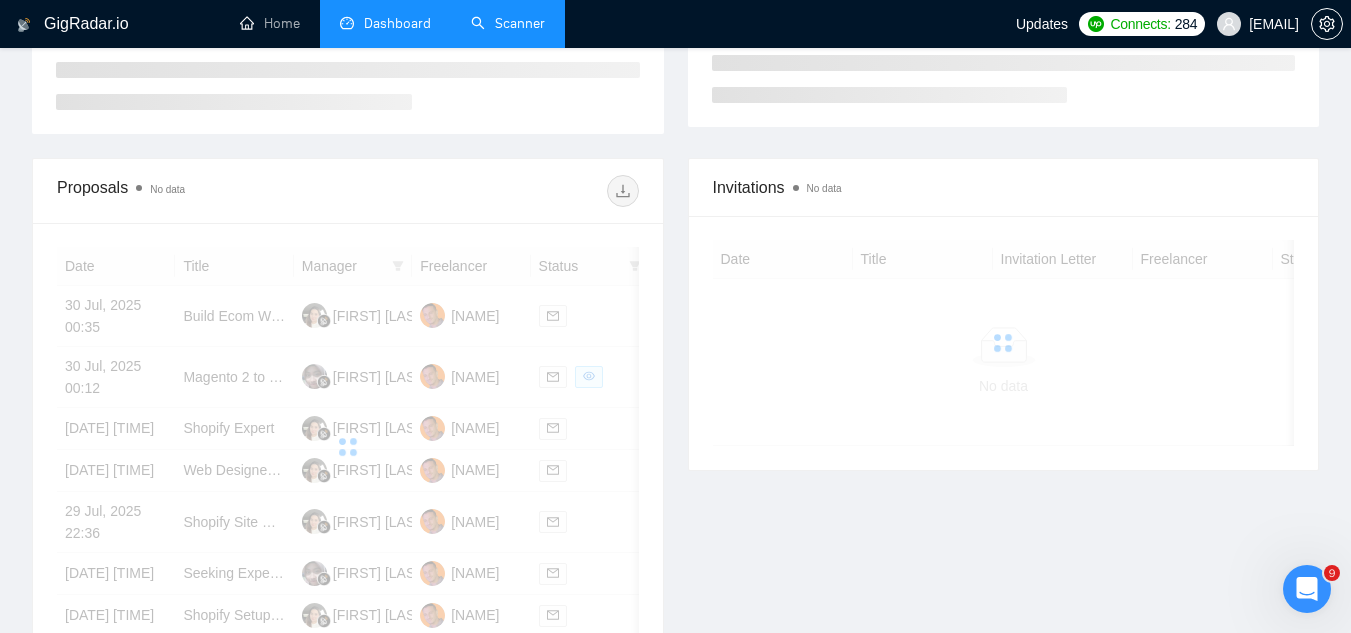 scroll, scrollTop: 1118, scrollLeft: 0, axis: vertical 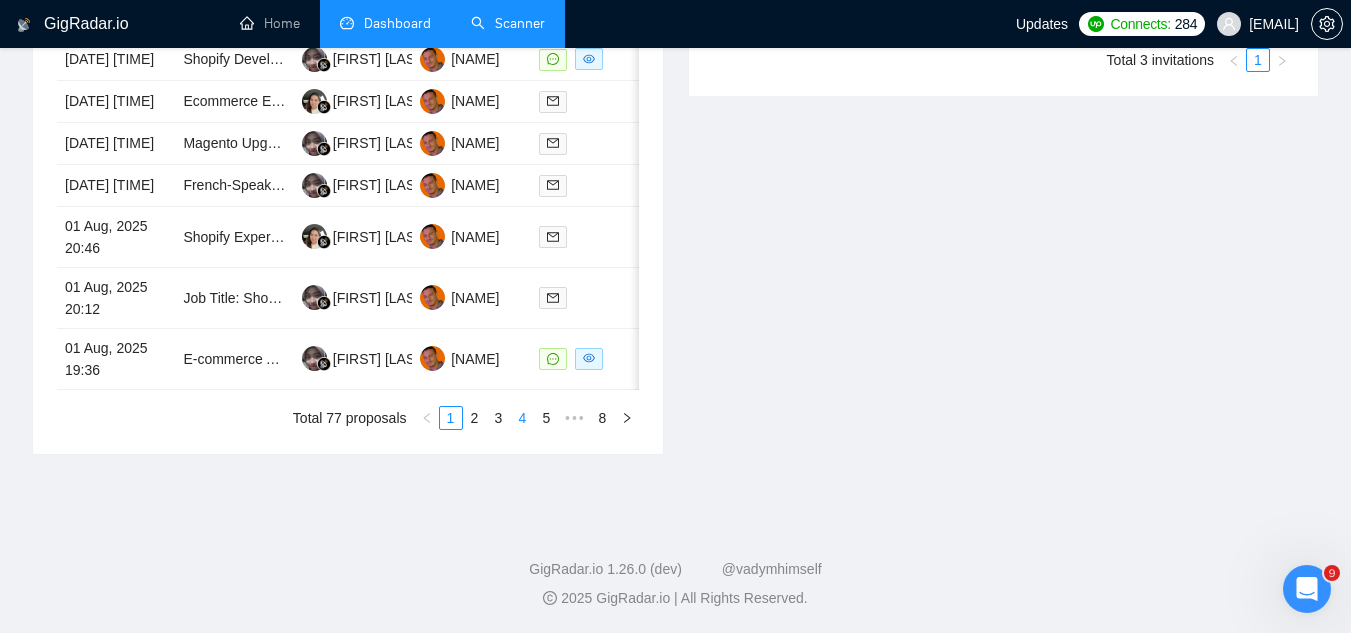 click on "4" at bounding box center [523, 418] 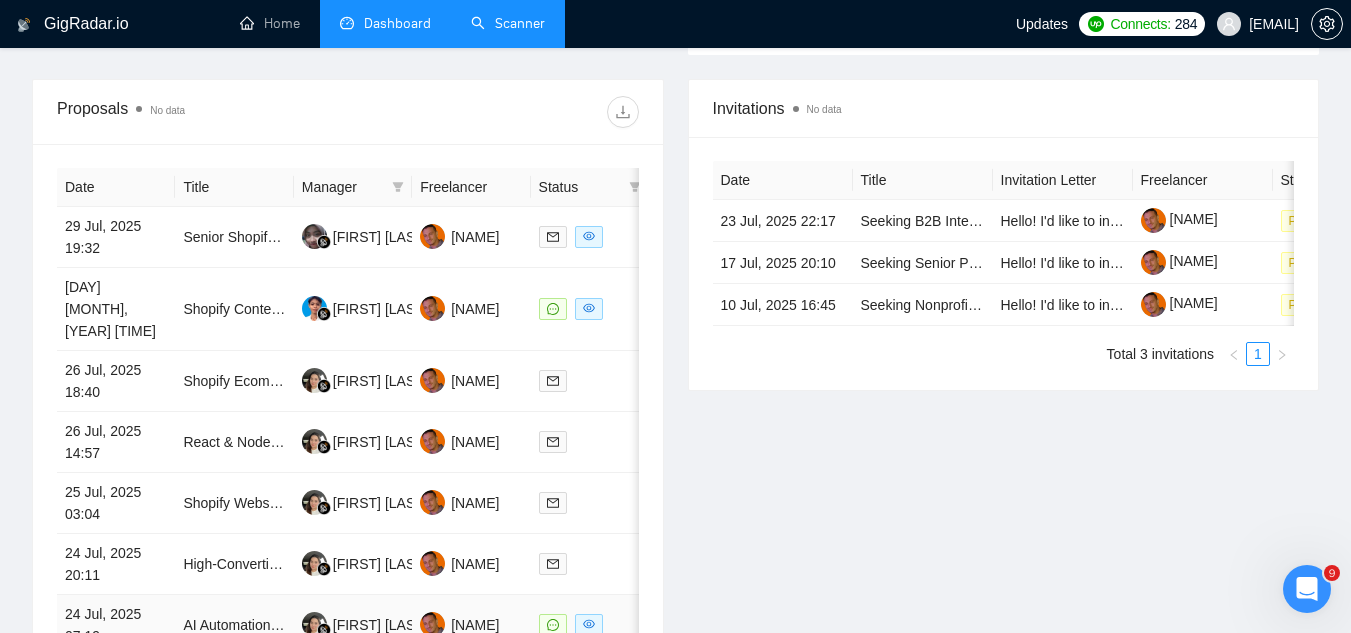 scroll, scrollTop: 718, scrollLeft: 0, axis: vertical 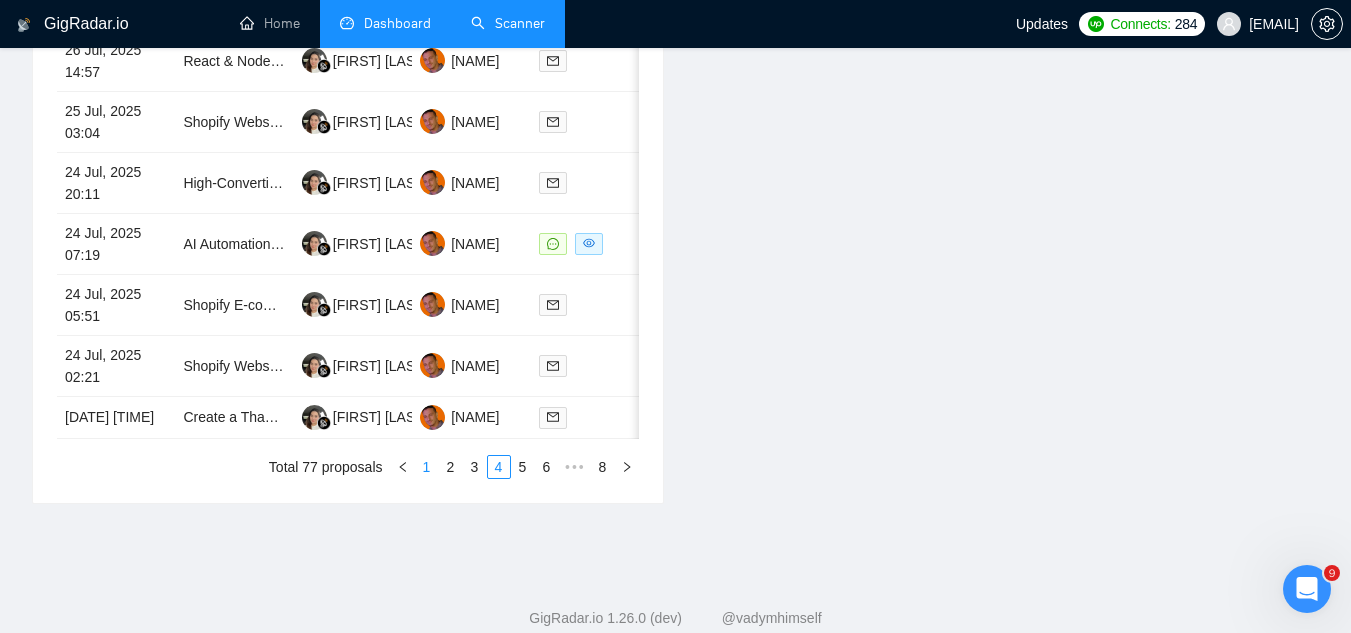 click on "1" at bounding box center [427, 467] 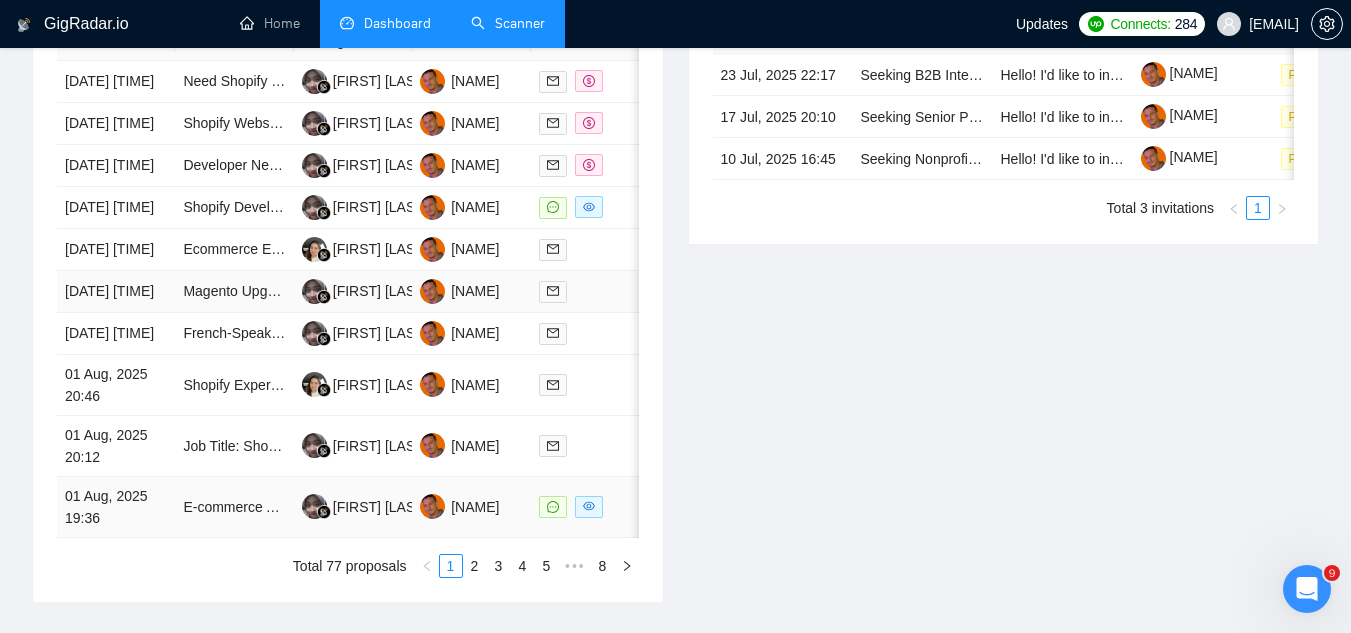 scroll, scrollTop: 918, scrollLeft: 0, axis: vertical 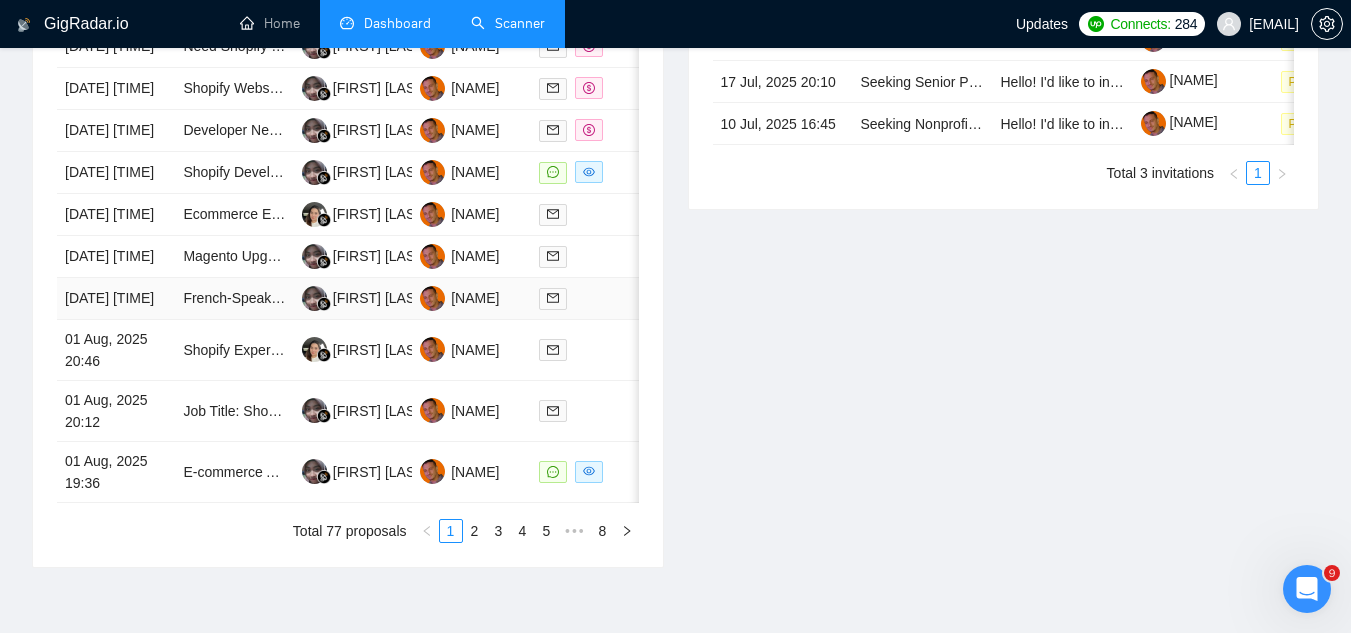 click on "French-Speaking Shopify Expert Needed for Pre-Stores & Store Cloning" at bounding box center [234, 299] 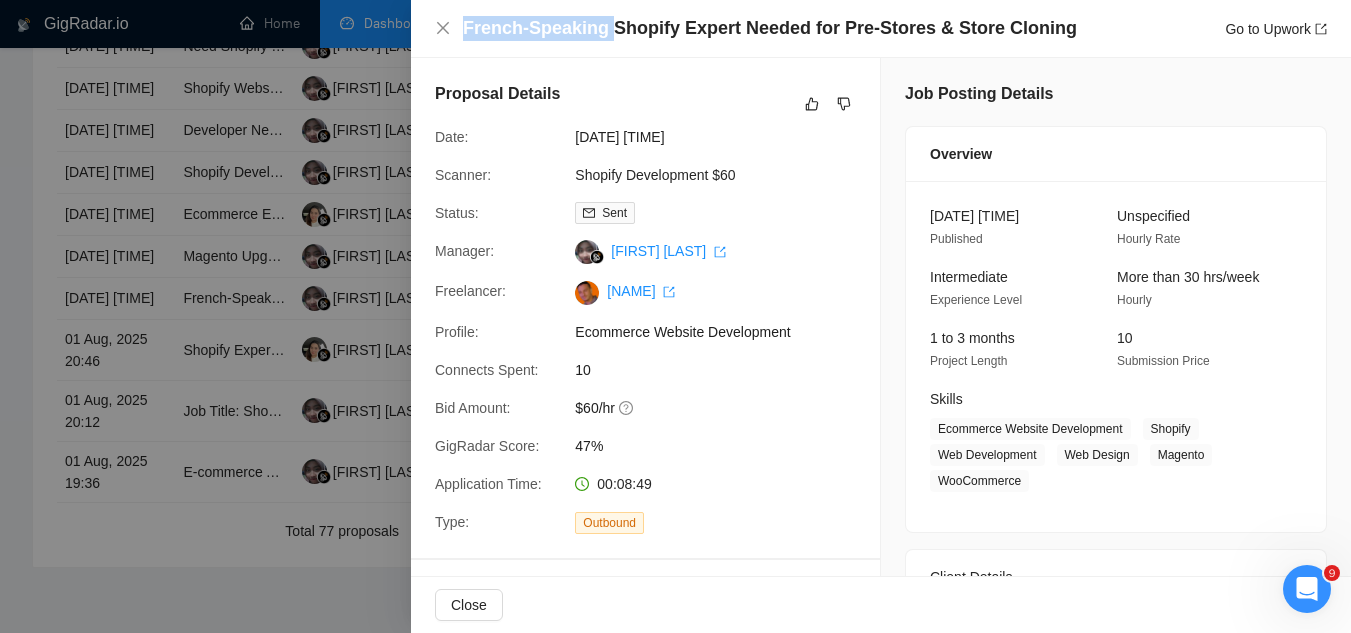 drag, startPoint x: 460, startPoint y: 30, endPoint x: 605, endPoint y: 34, distance: 145.05516 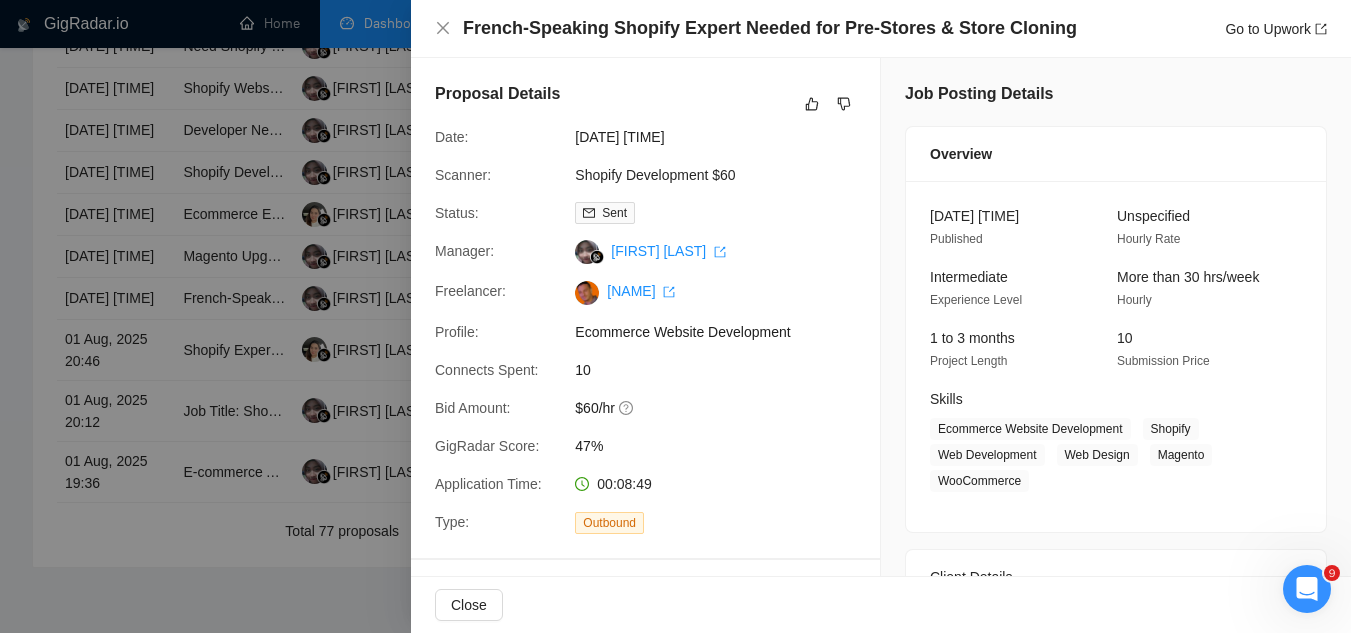 click at bounding box center (675, 316) 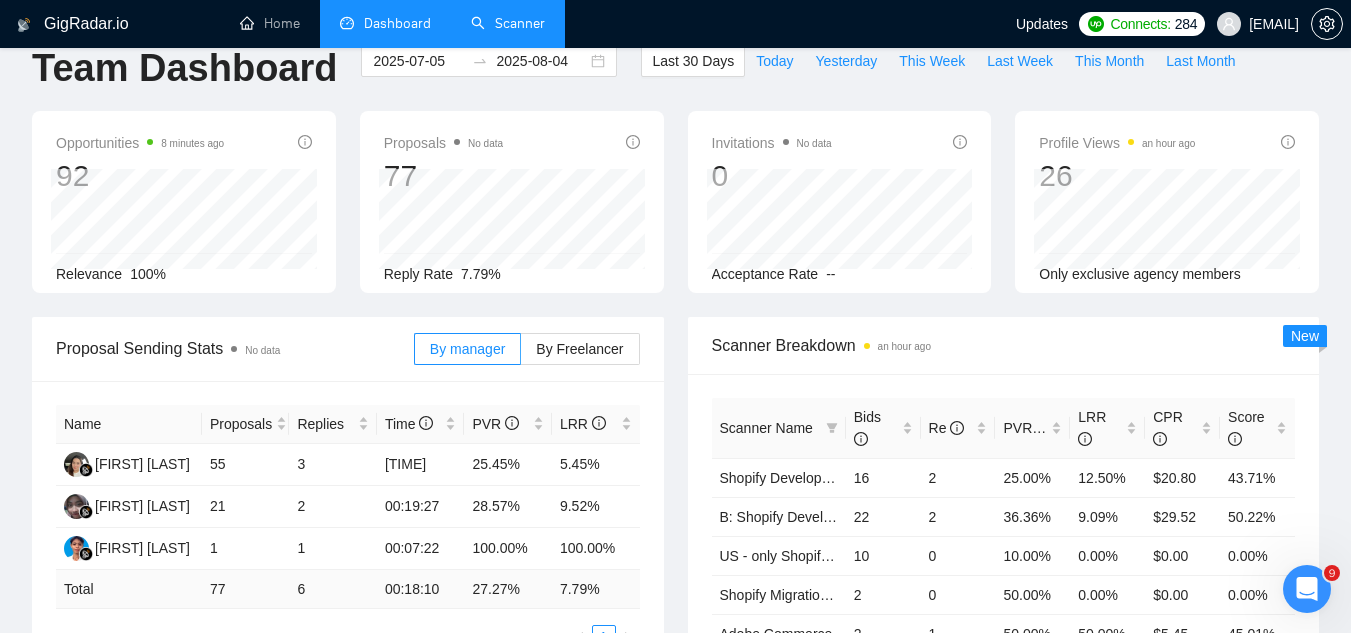 scroll, scrollTop: 0, scrollLeft: 0, axis: both 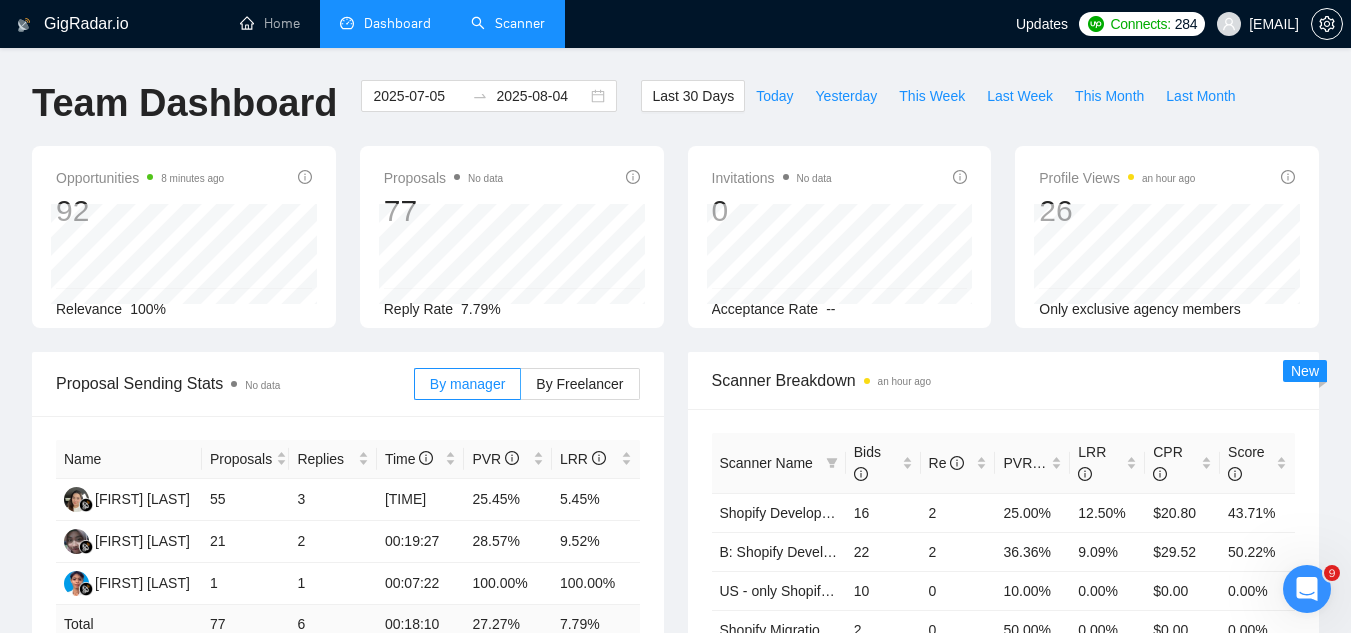 click on "Scanner" at bounding box center (508, 23) 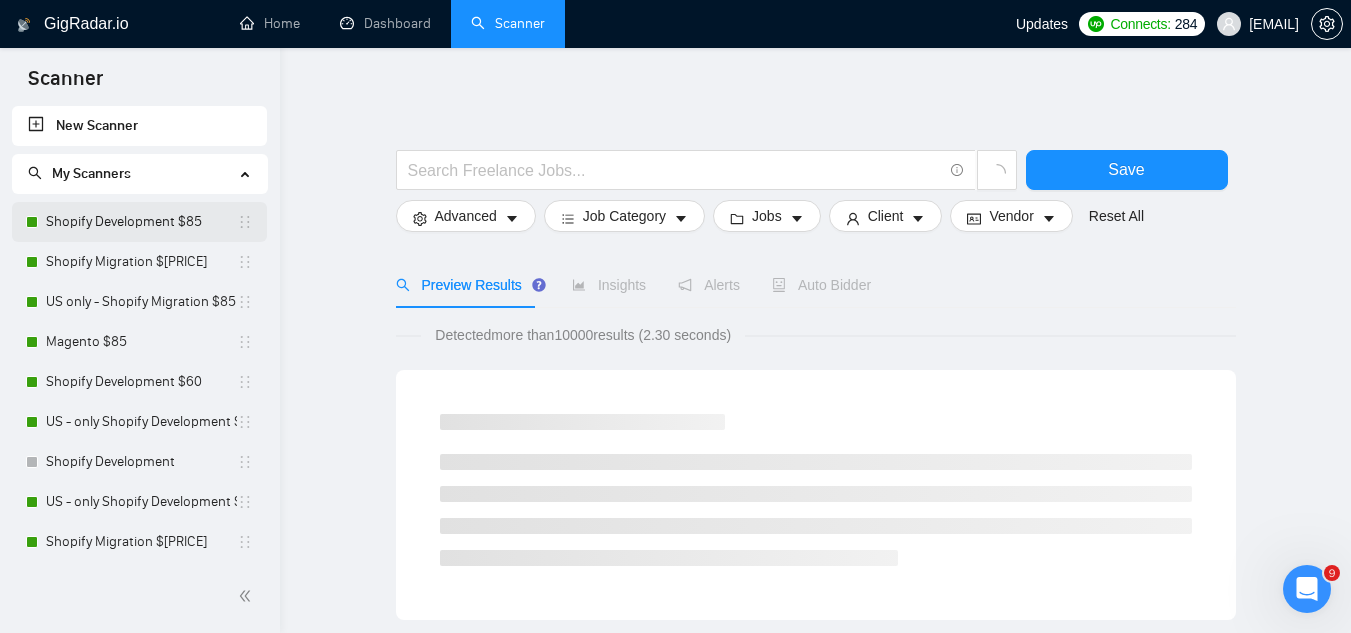 click on "Shopify Development $85" at bounding box center (141, 222) 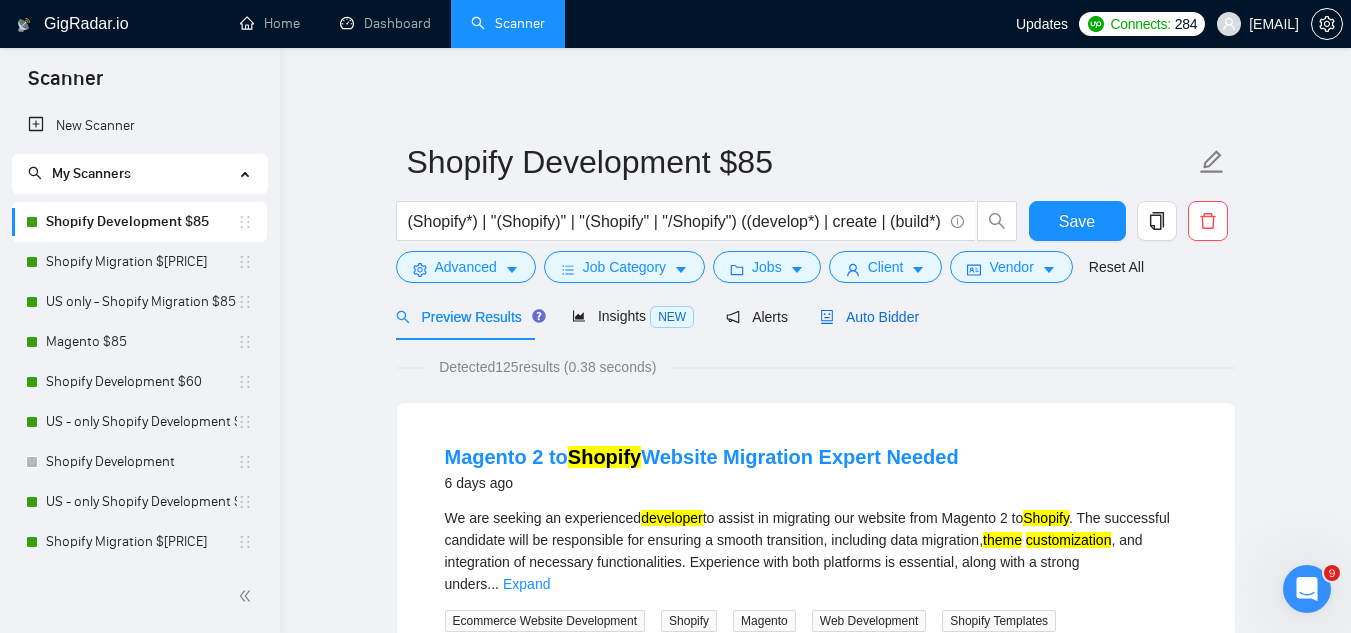 click on "Auto Bidder" at bounding box center [869, 317] 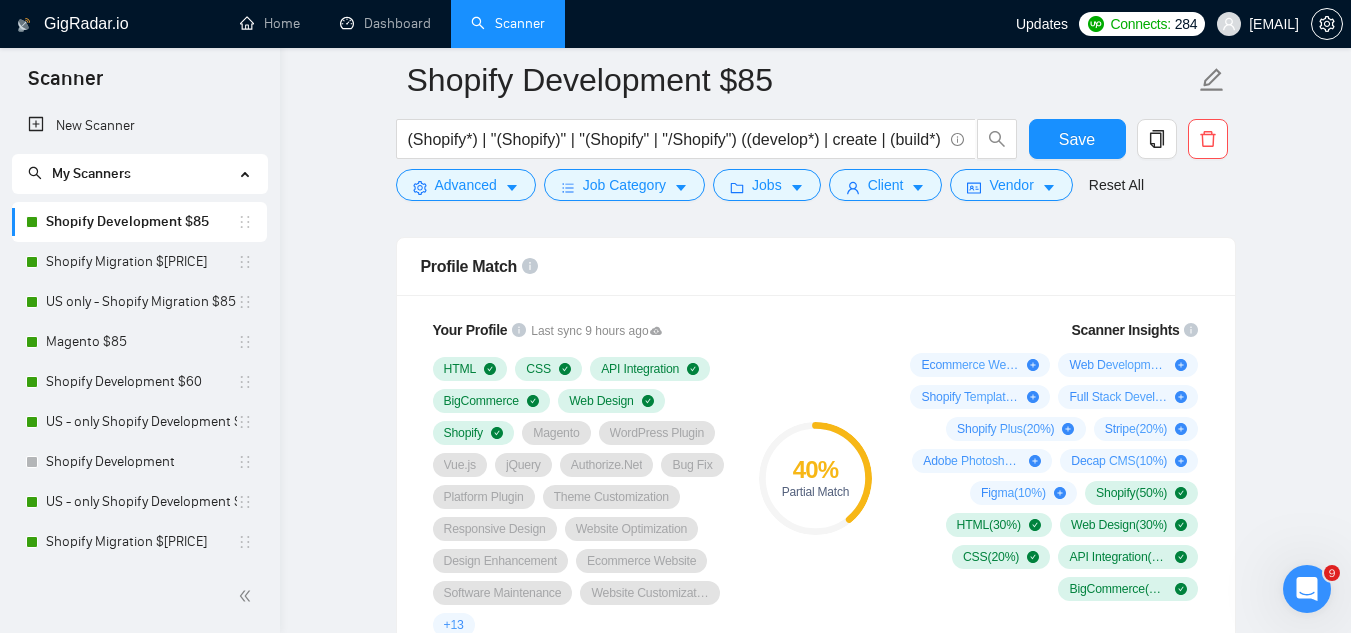 scroll, scrollTop: 1300, scrollLeft: 0, axis: vertical 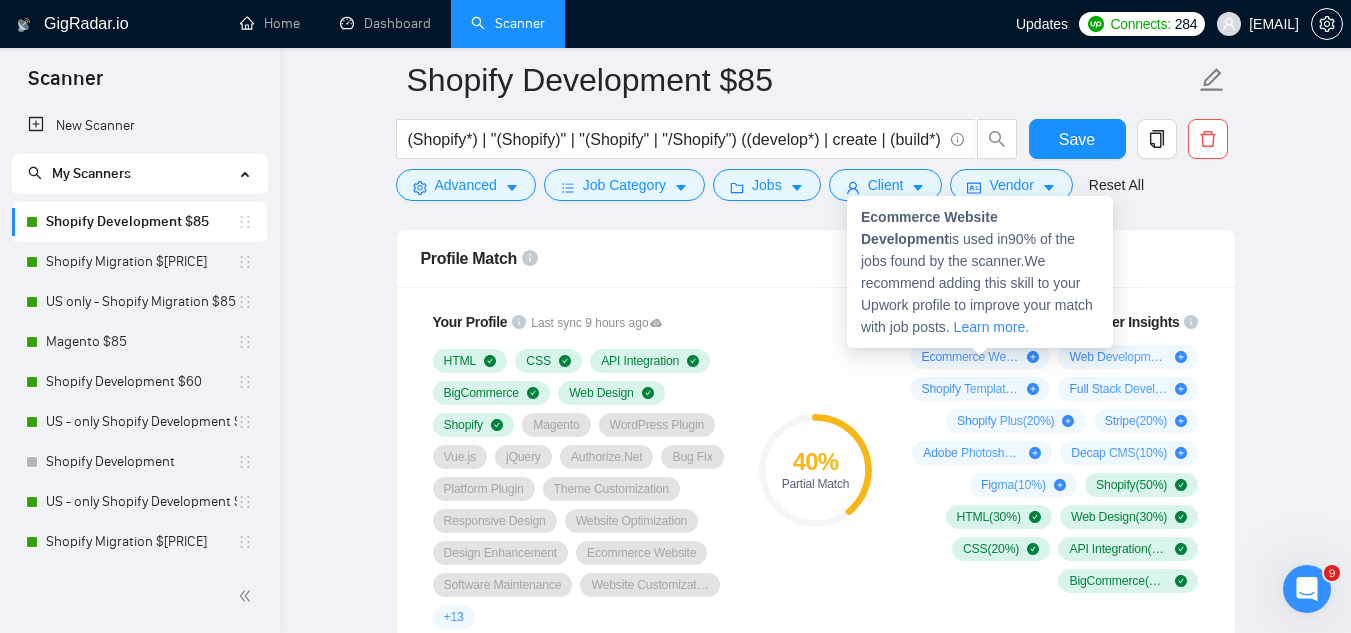 click on "Ecommerce Website Development" at bounding box center [929, 228] 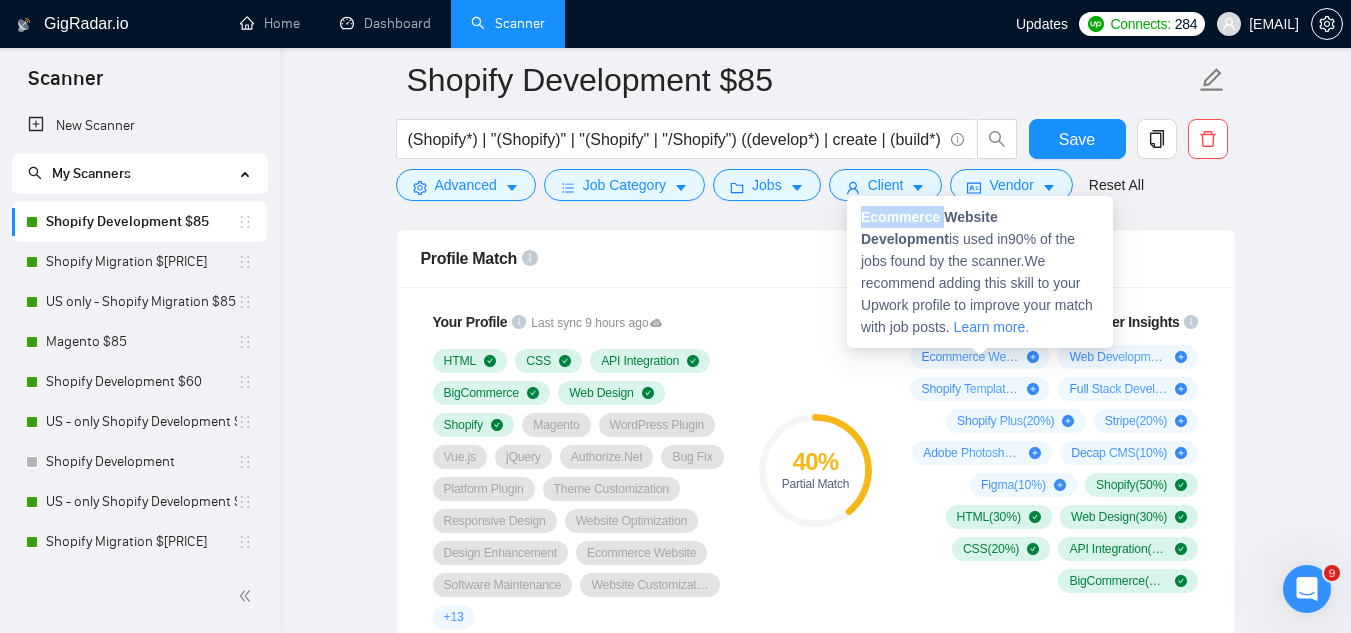 click on "Ecommerce Website Development" at bounding box center [929, 228] 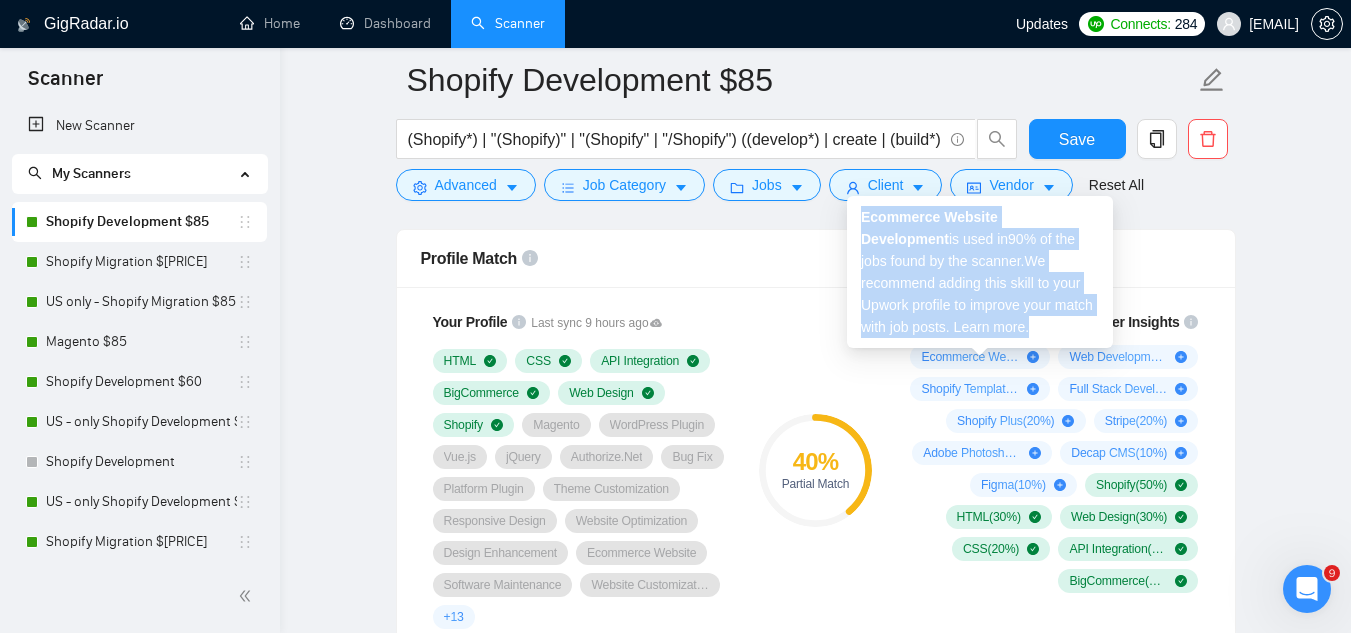 click on "Ecommerce Website Development" at bounding box center (929, 228) 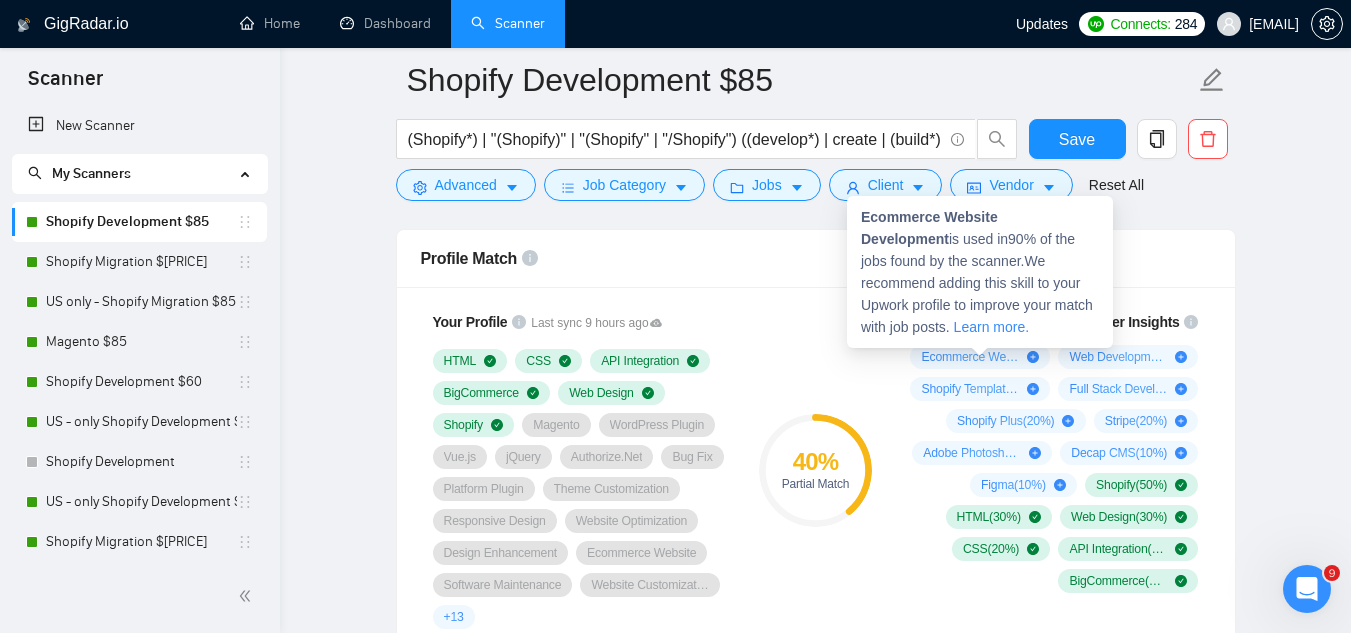 click on "Ecommerce Website Development" at bounding box center [929, 228] 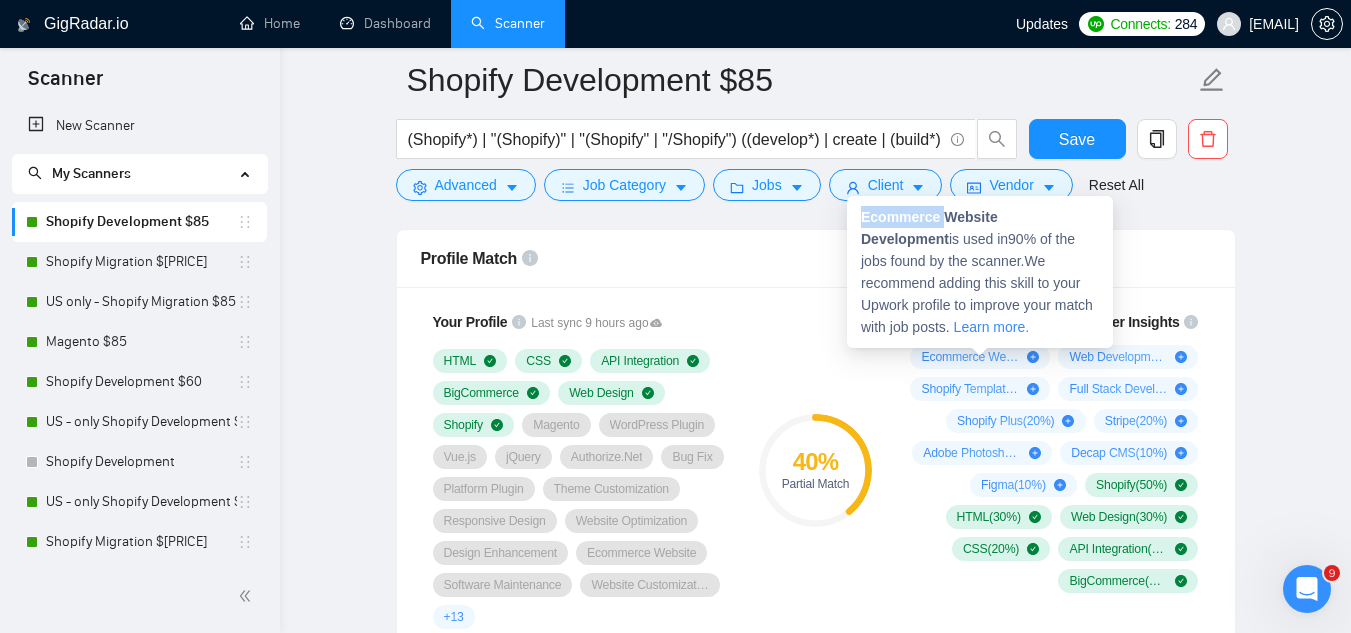 click on "Ecommerce Website Development" at bounding box center [929, 228] 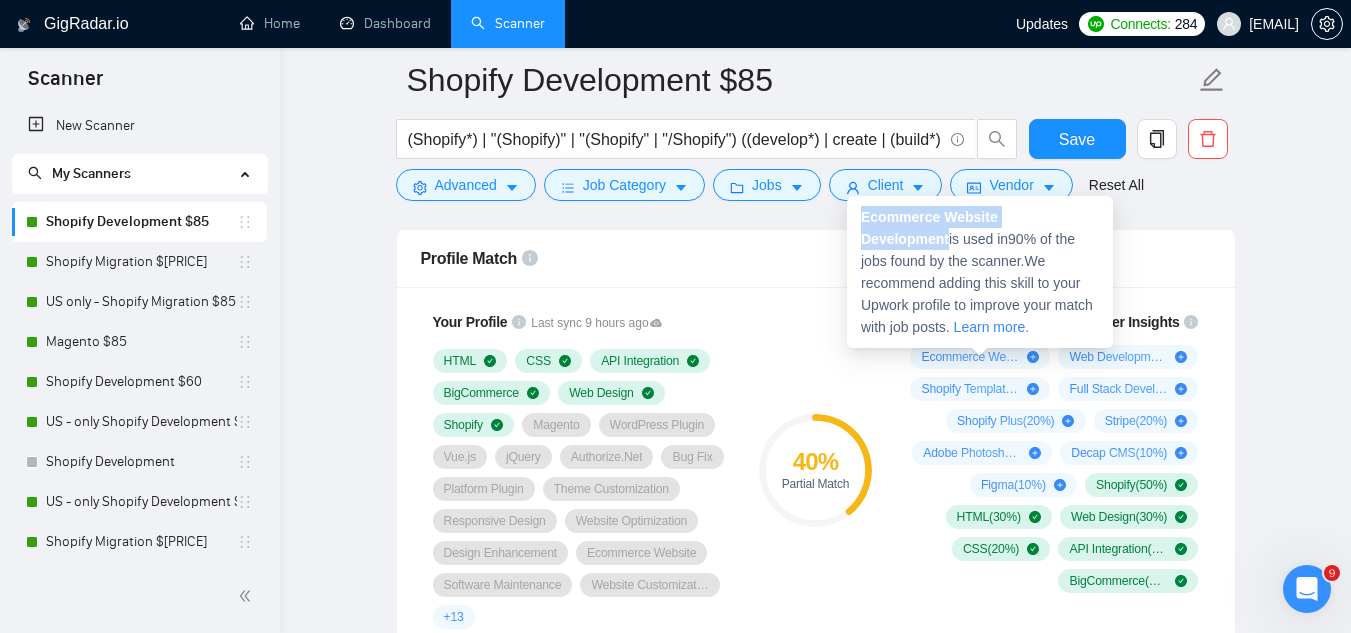 copy on "Ecommerce Website Development" 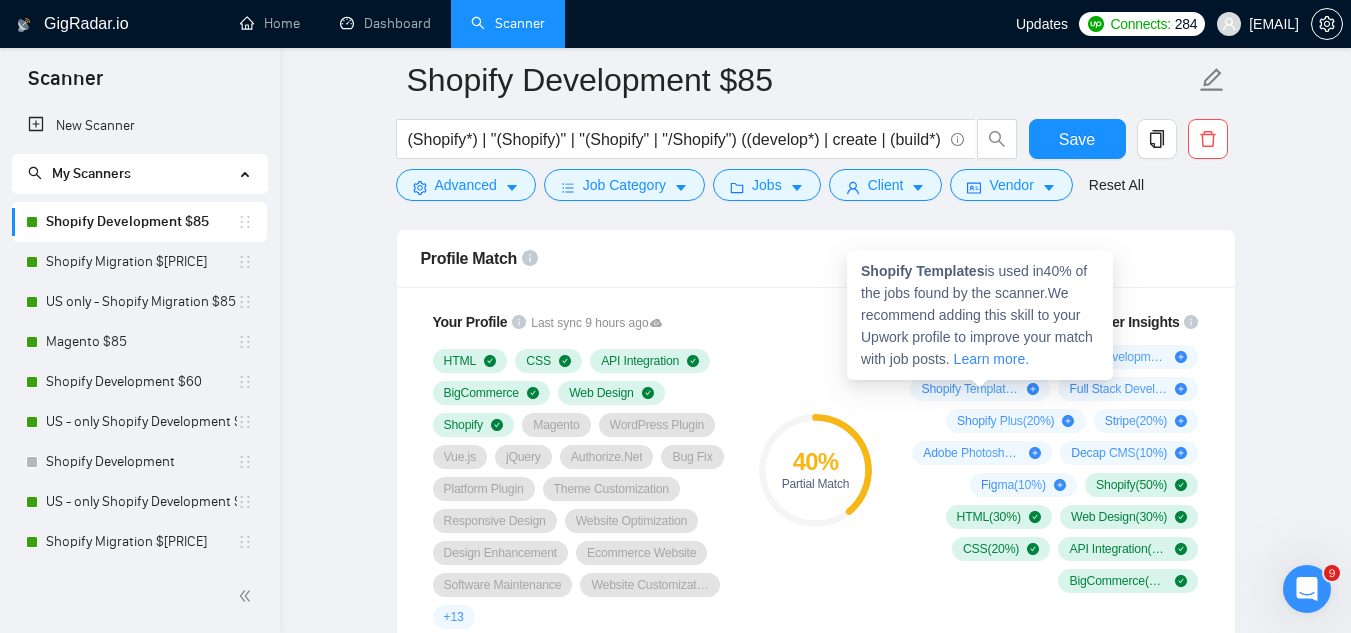 click on "Shopify Templates" at bounding box center (922, 271) 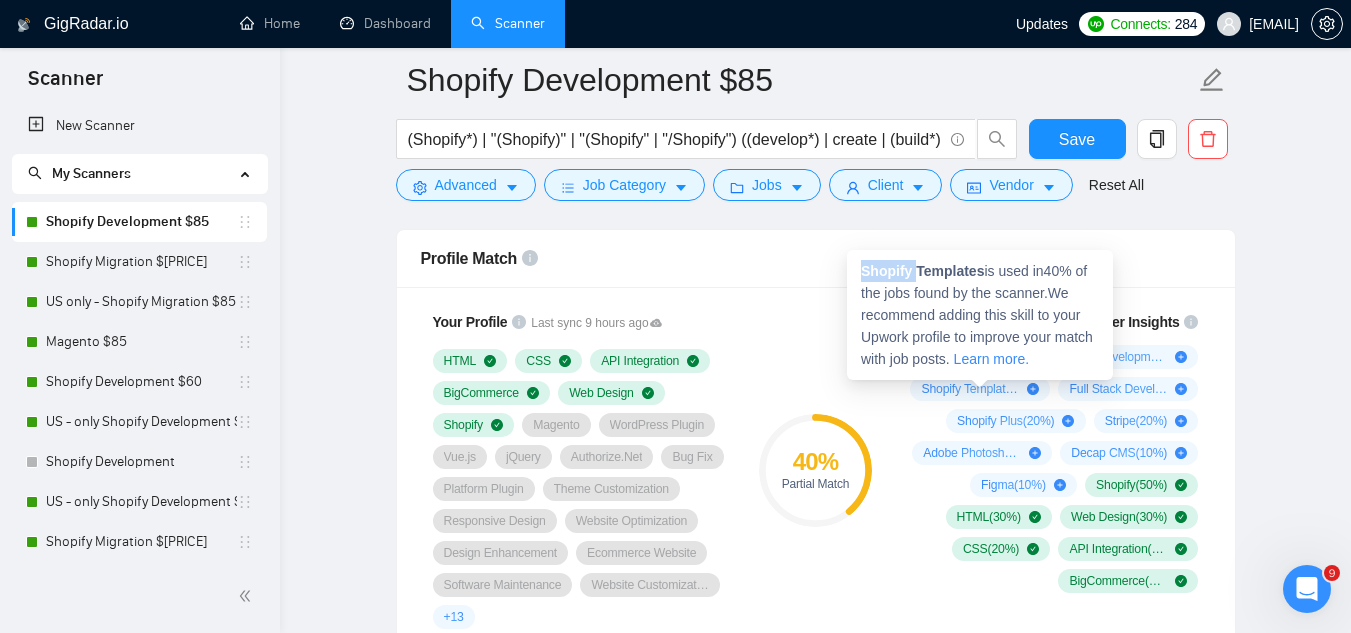 click on "Shopify Templates" at bounding box center (922, 271) 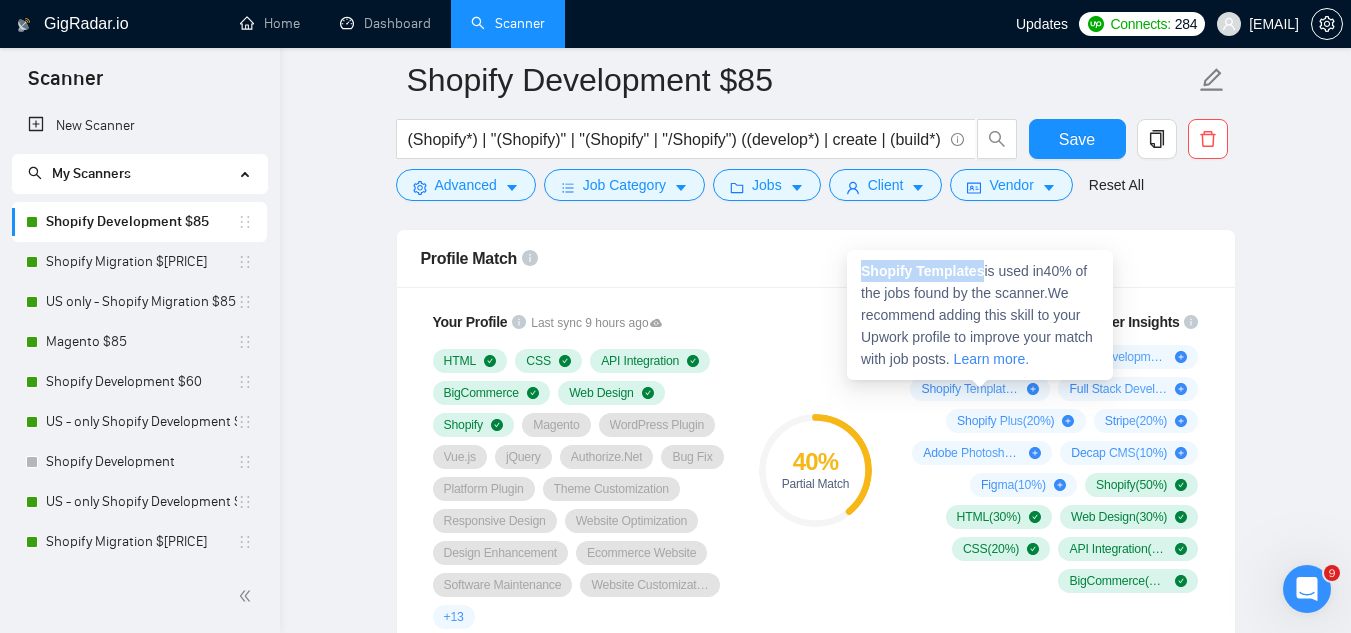 copy on "Shopify Templates" 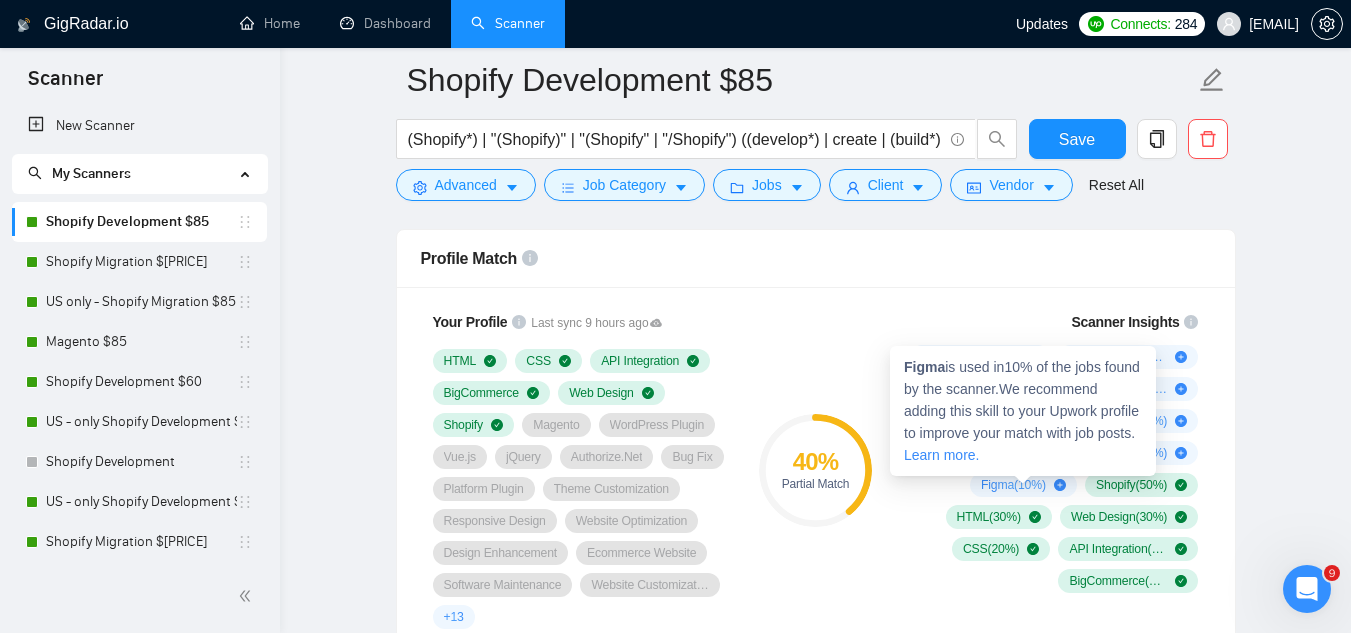 click on "Figma  ( 10 %)" at bounding box center (1013, 485) 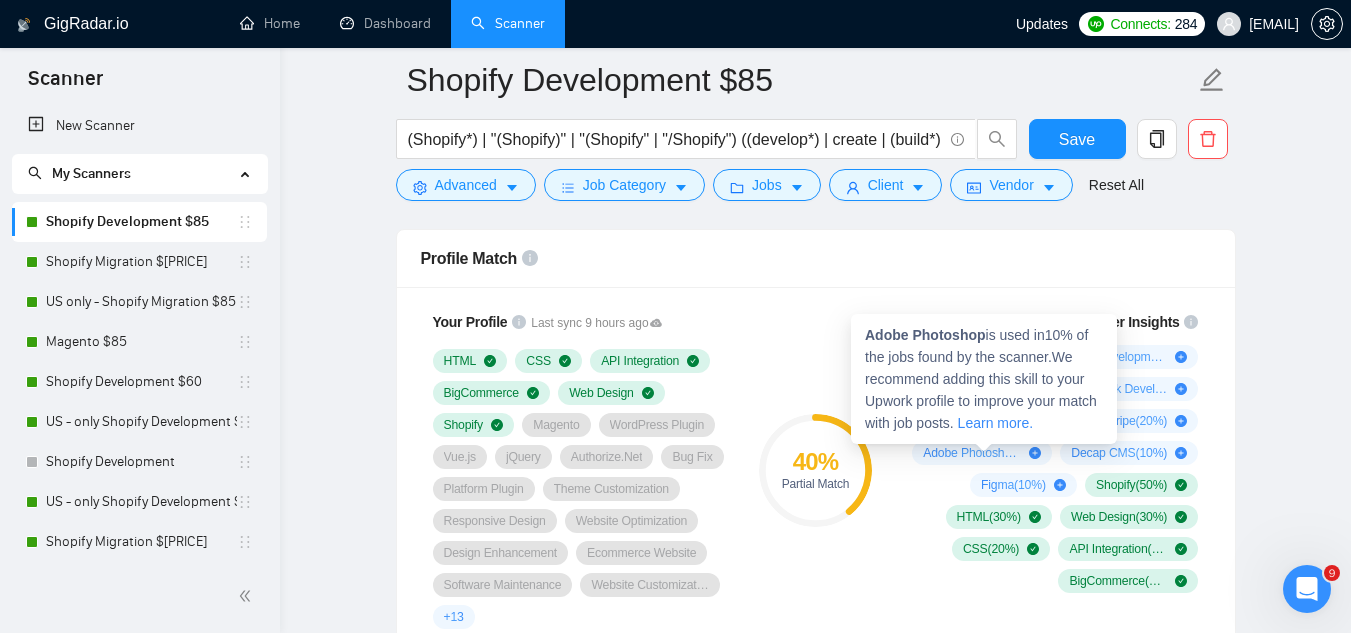 click on "Adobe Photoshop" at bounding box center [925, 335] 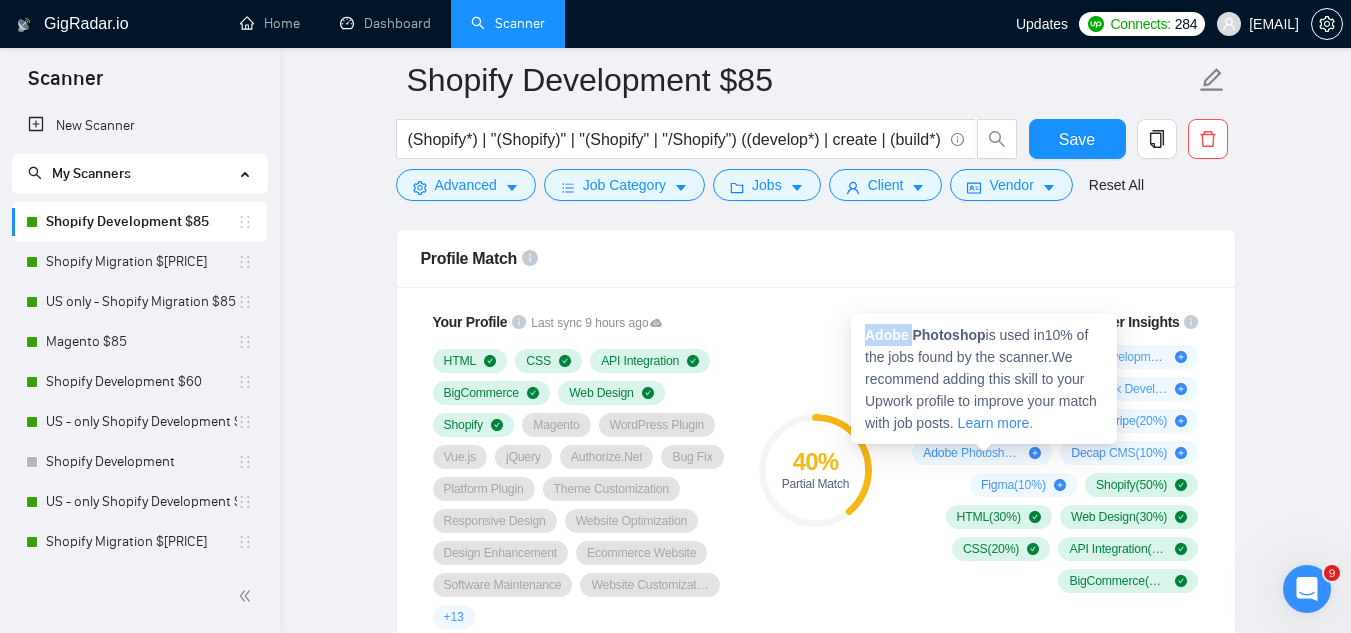 click on "Adobe Photoshop" at bounding box center (925, 335) 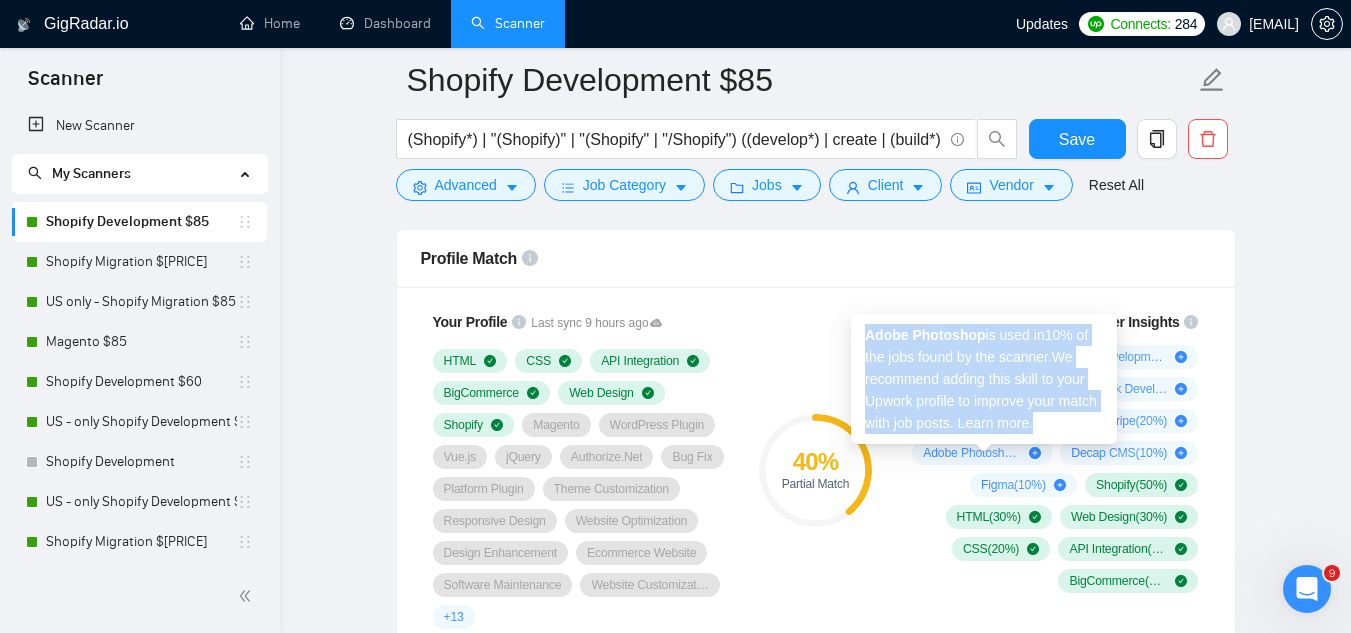click on "Adobe Photoshop" at bounding box center (925, 335) 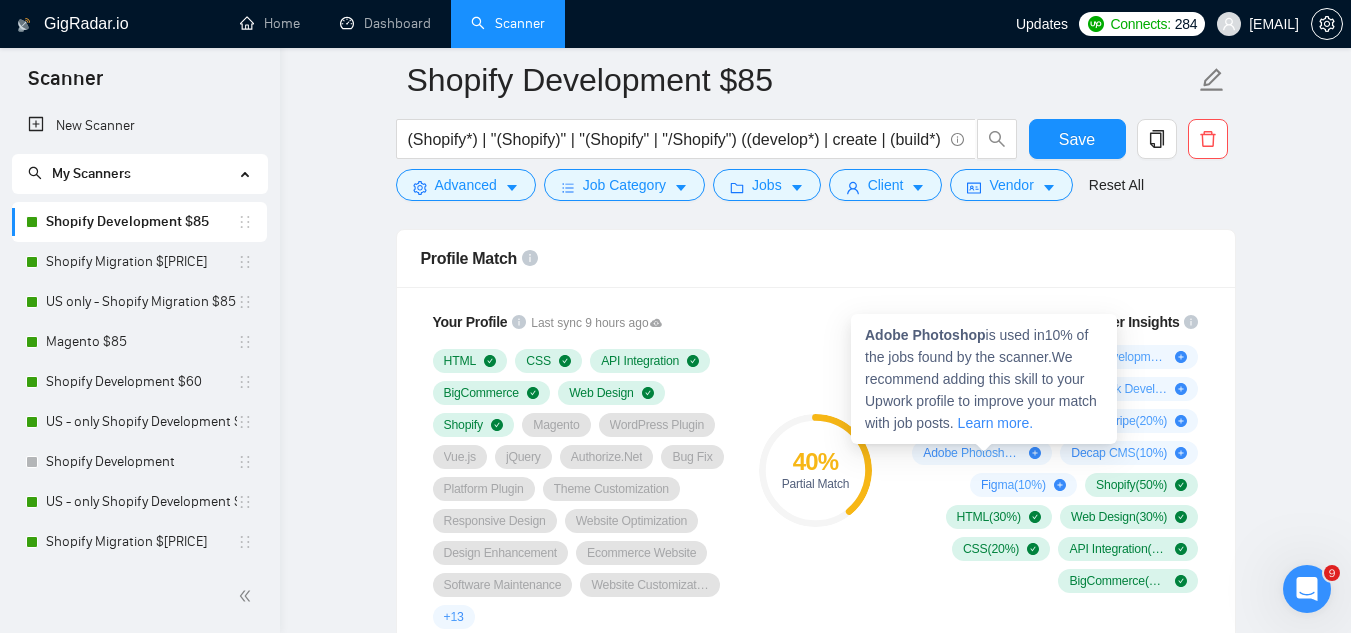 click on "Adobe Photoshop" at bounding box center [925, 335] 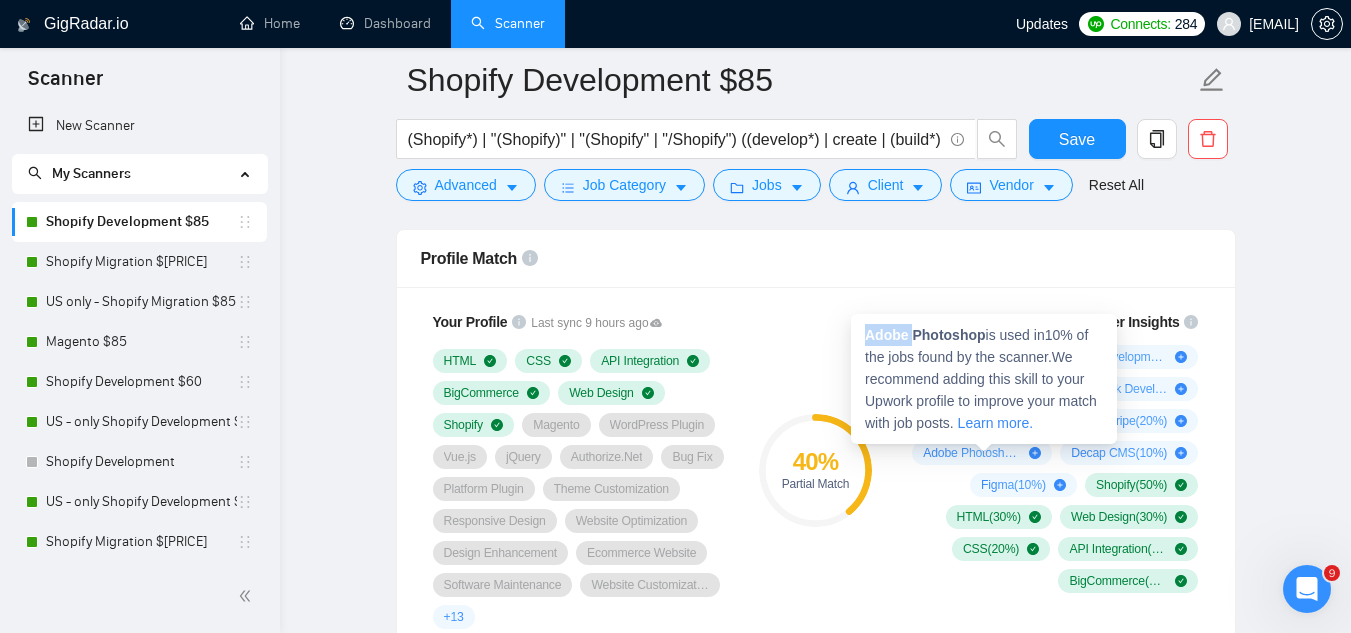 click on "Adobe Photoshop" at bounding box center [925, 335] 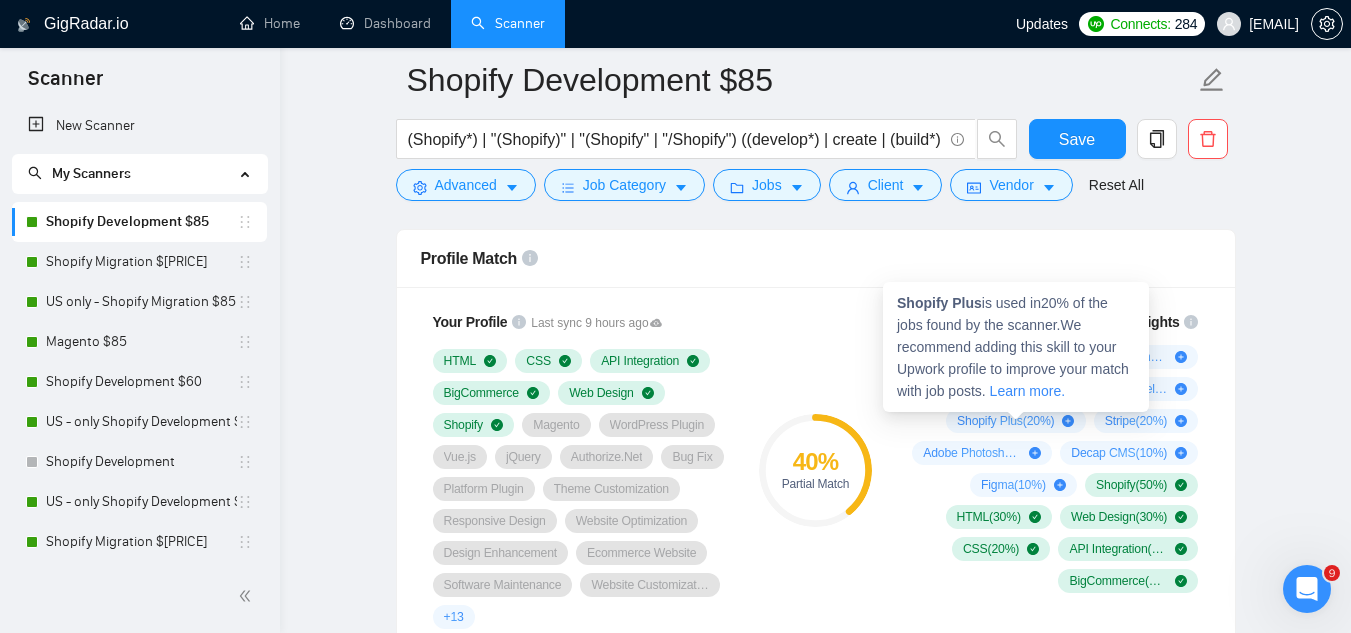 click on "Shopify Plus  ( 20 %)" at bounding box center (1005, 421) 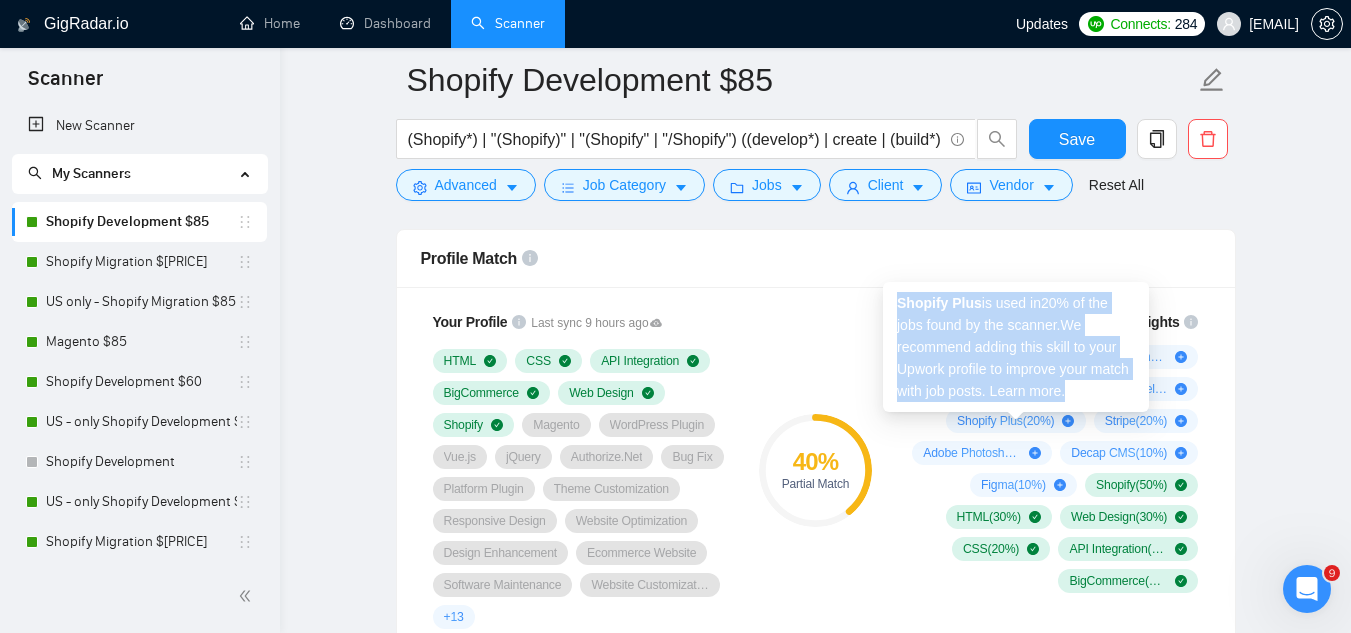 click on "Shopify Plus" at bounding box center [939, 303] 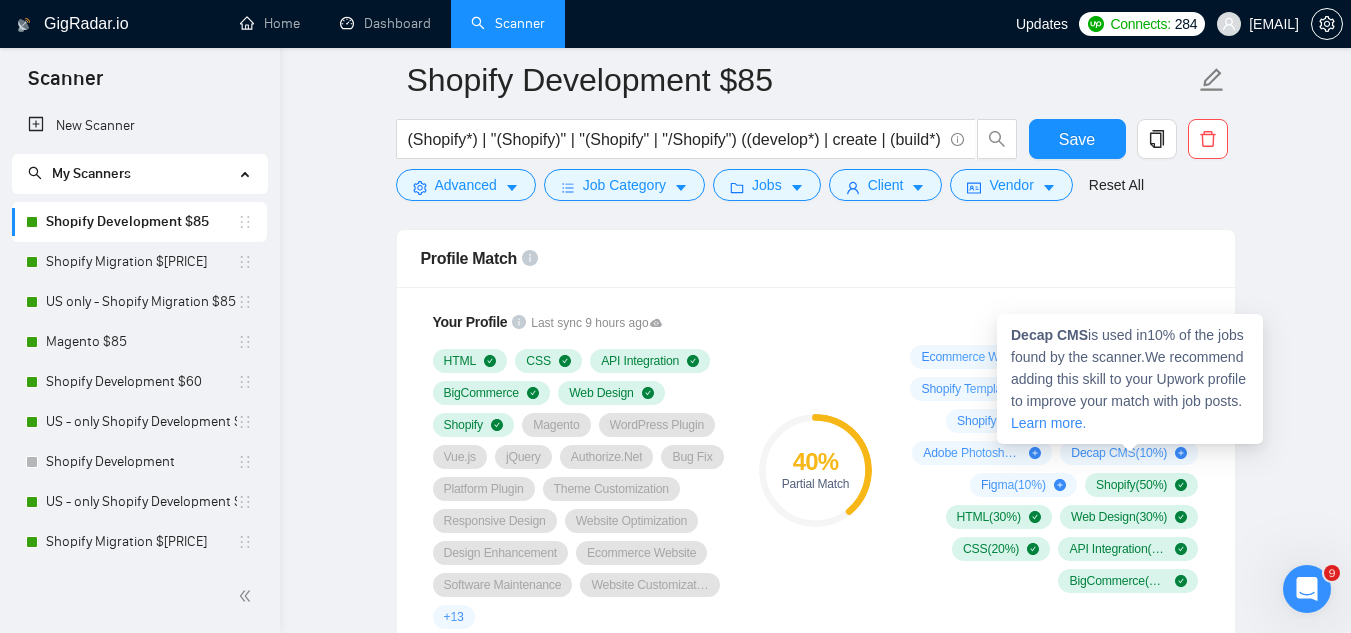 click on "Decap CMS" at bounding box center (1049, 335) 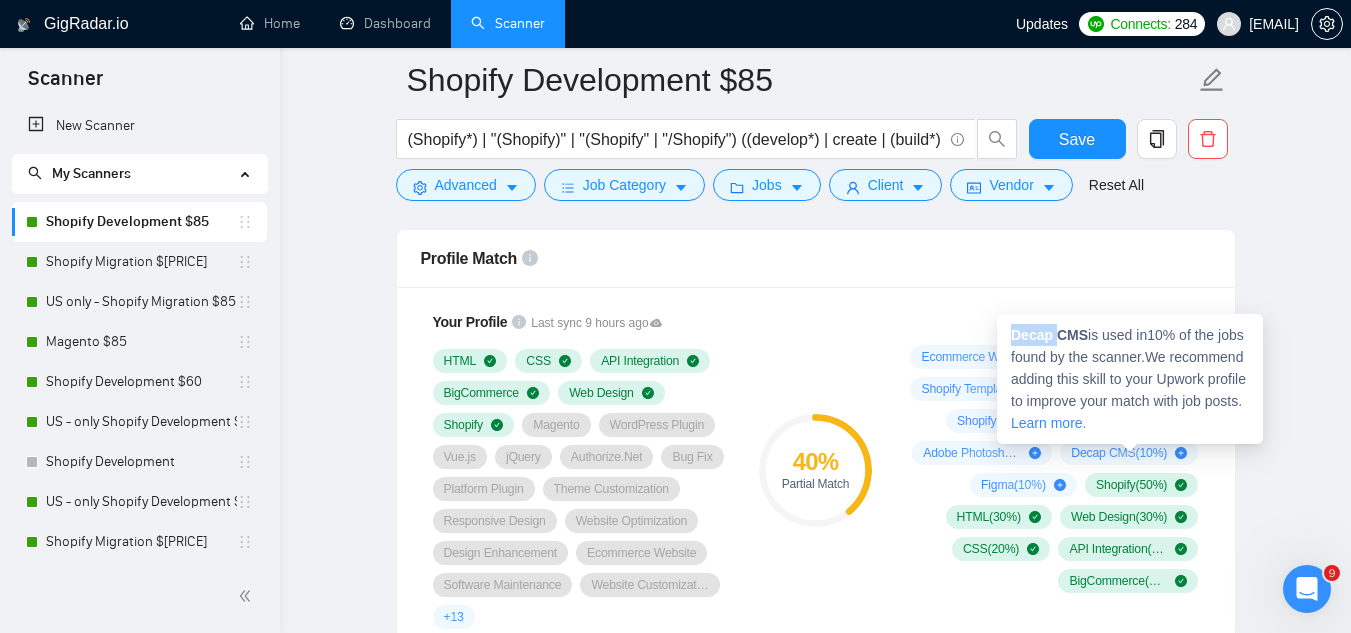 click on "Decap CMS" at bounding box center (1049, 335) 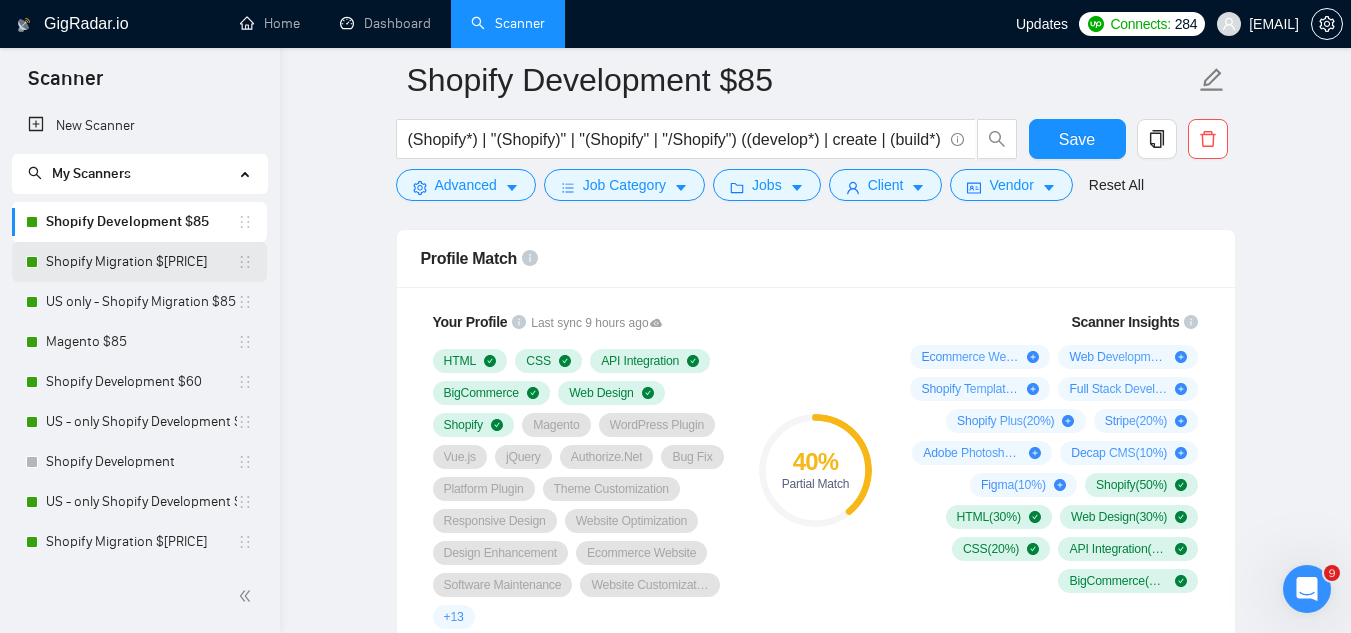 click on "Shopify Migration $[PRICE]" at bounding box center [141, 262] 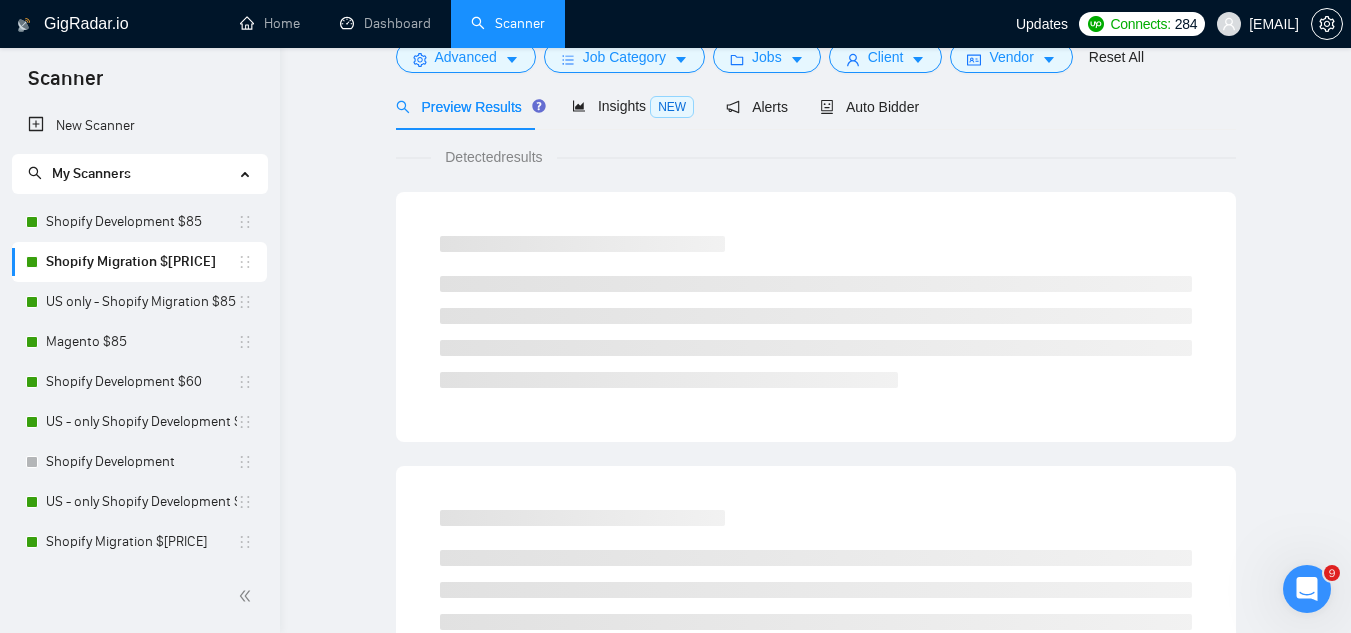 scroll, scrollTop: 0, scrollLeft: 0, axis: both 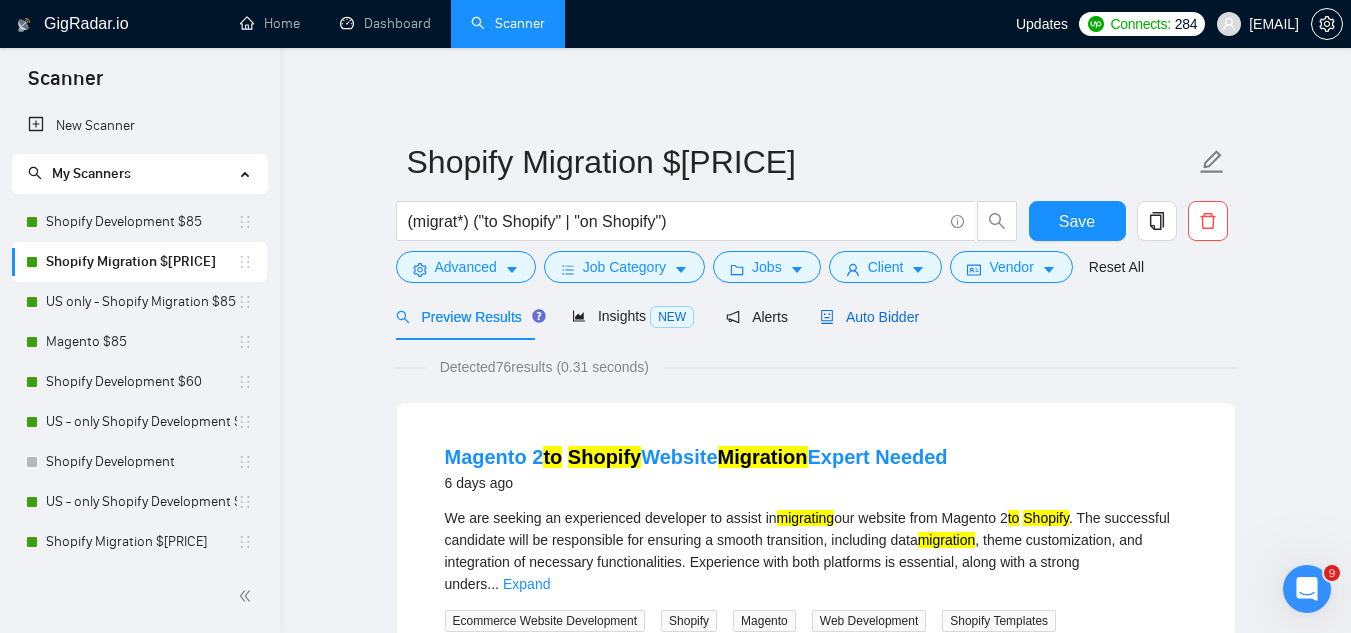 click on "Auto Bidder" at bounding box center (869, 317) 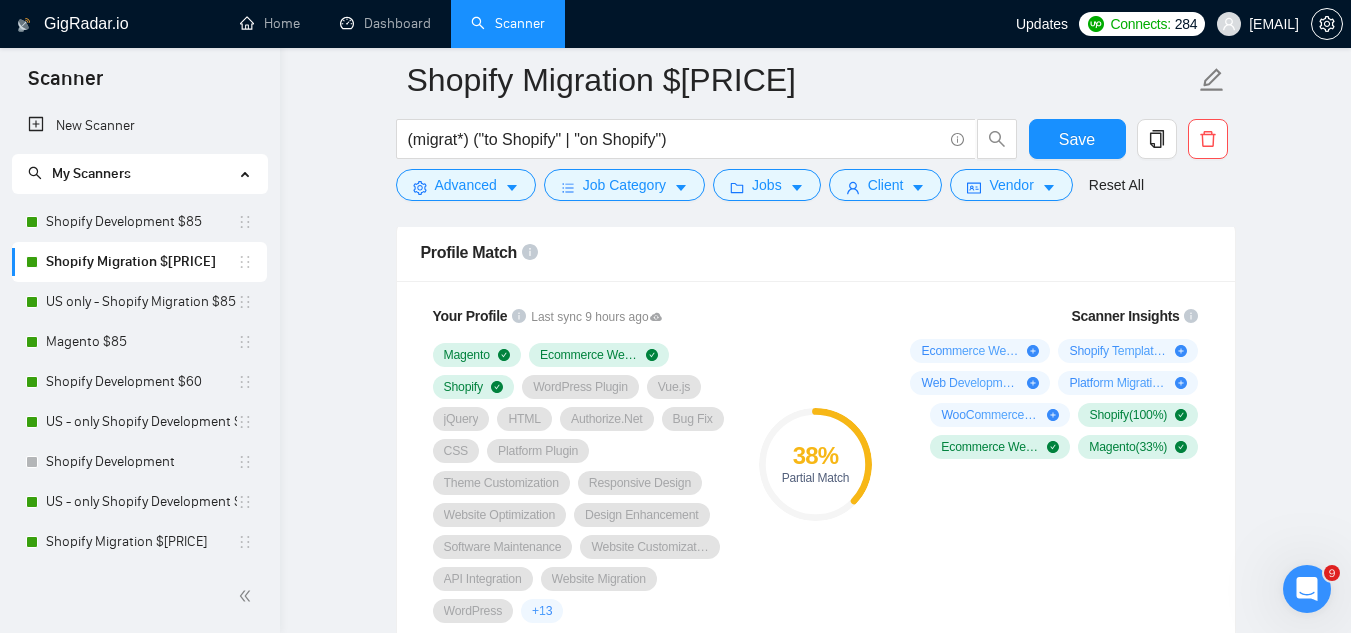scroll, scrollTop: 1300, scrollLeft: 0, axis: vertical 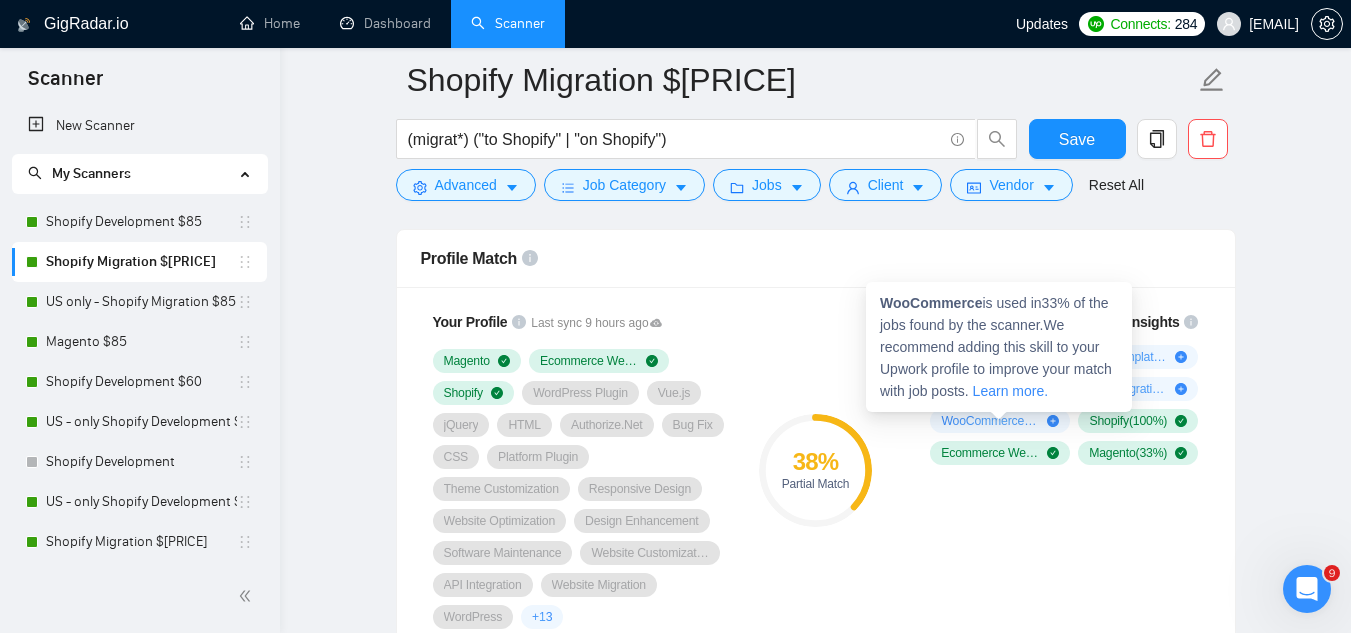 click on "WooCommerce  is used in  33 % of the jobs found by the scanner.  We recommend adding this skill to your Upwork profile to improve your match with job posts.   Learn more." at bounding box center [999, 347] 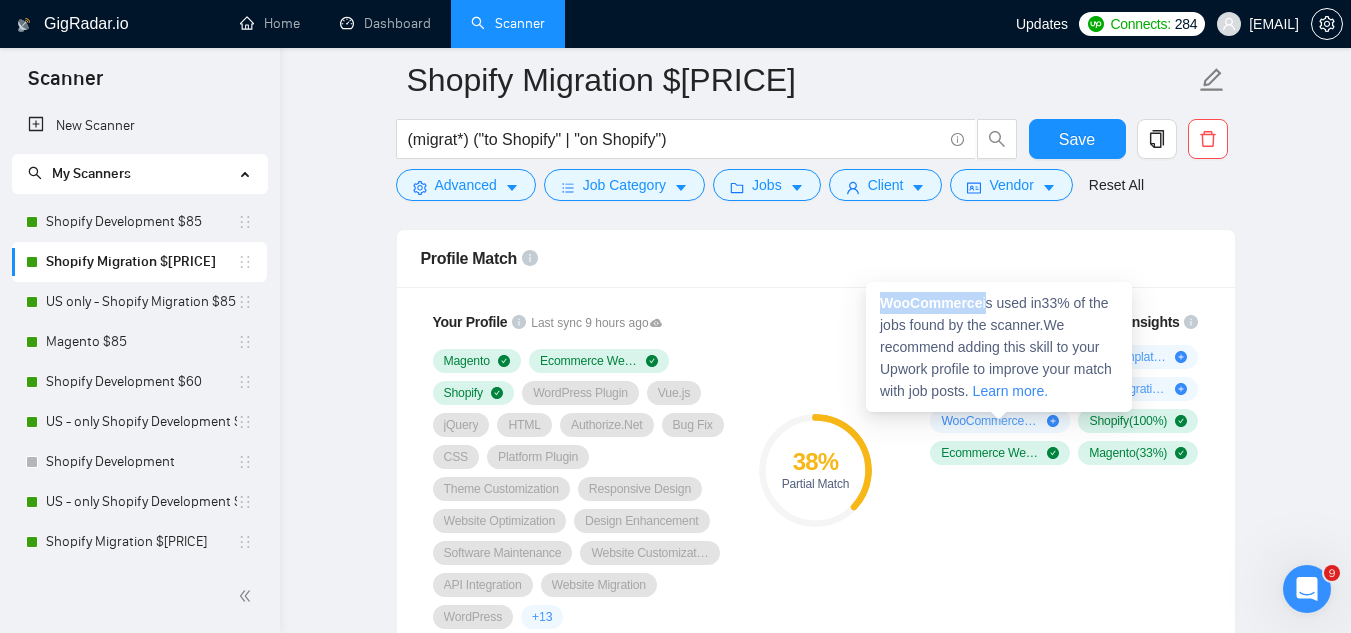 click on "WooCommerce" at bounding box center (931, 303) 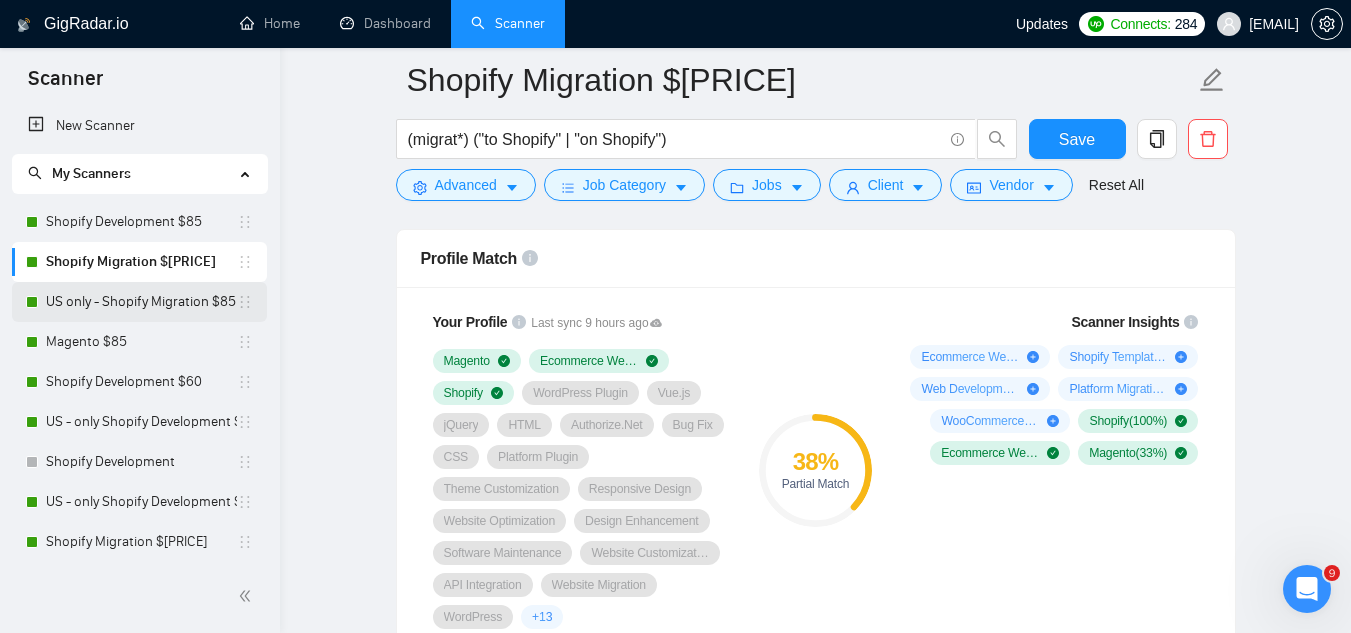 click on "US only - Shopify Migration $85" at bounding box center (141, 302) 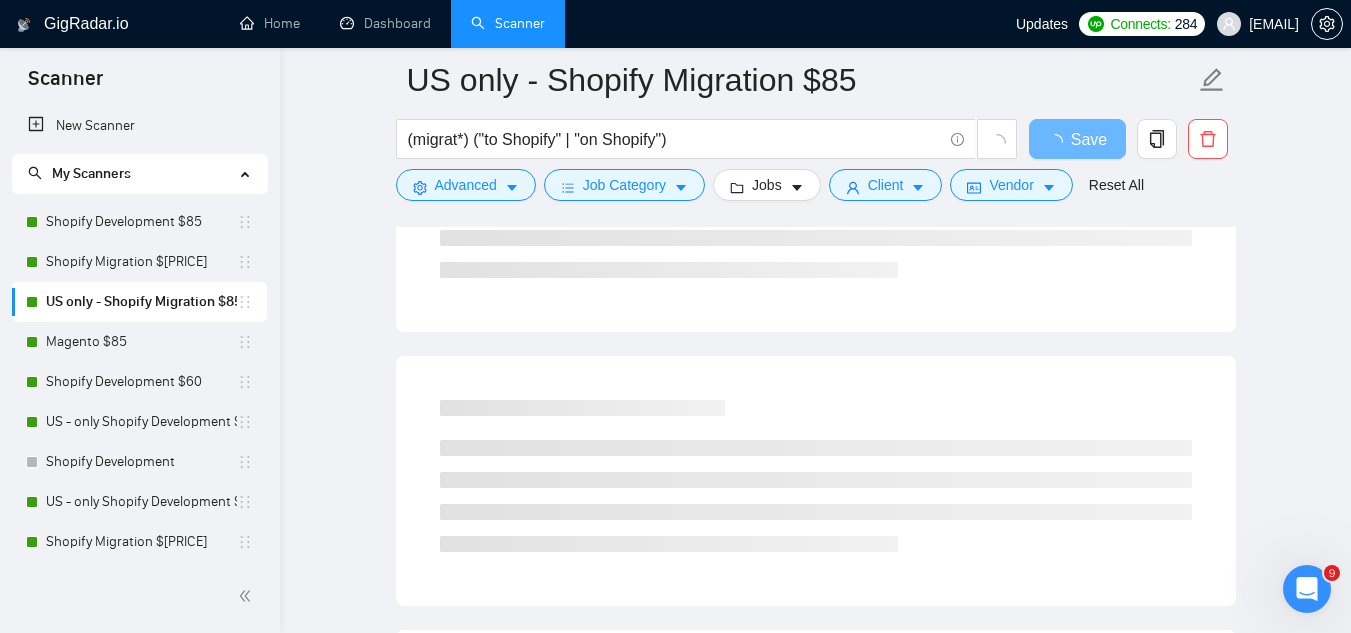 scroll, scrollTop: 0, scrollLeft: 0, axis: both 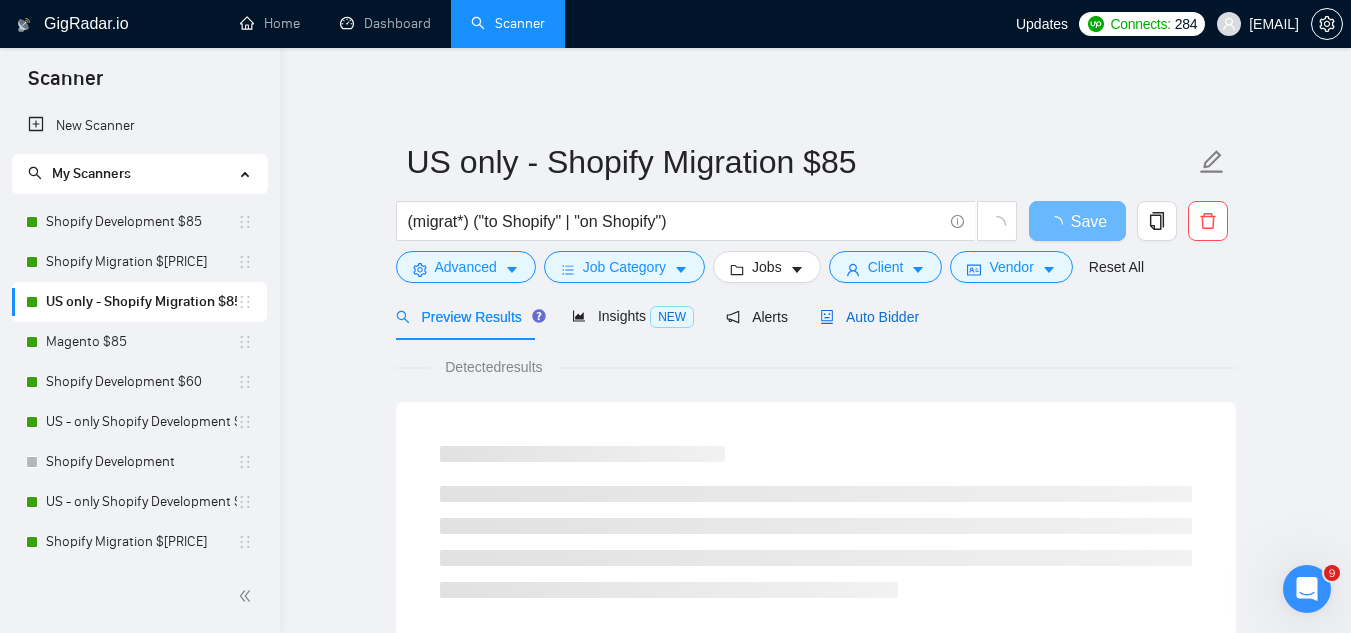 click on "Auto Bidder" at bounding box center [869, 317] 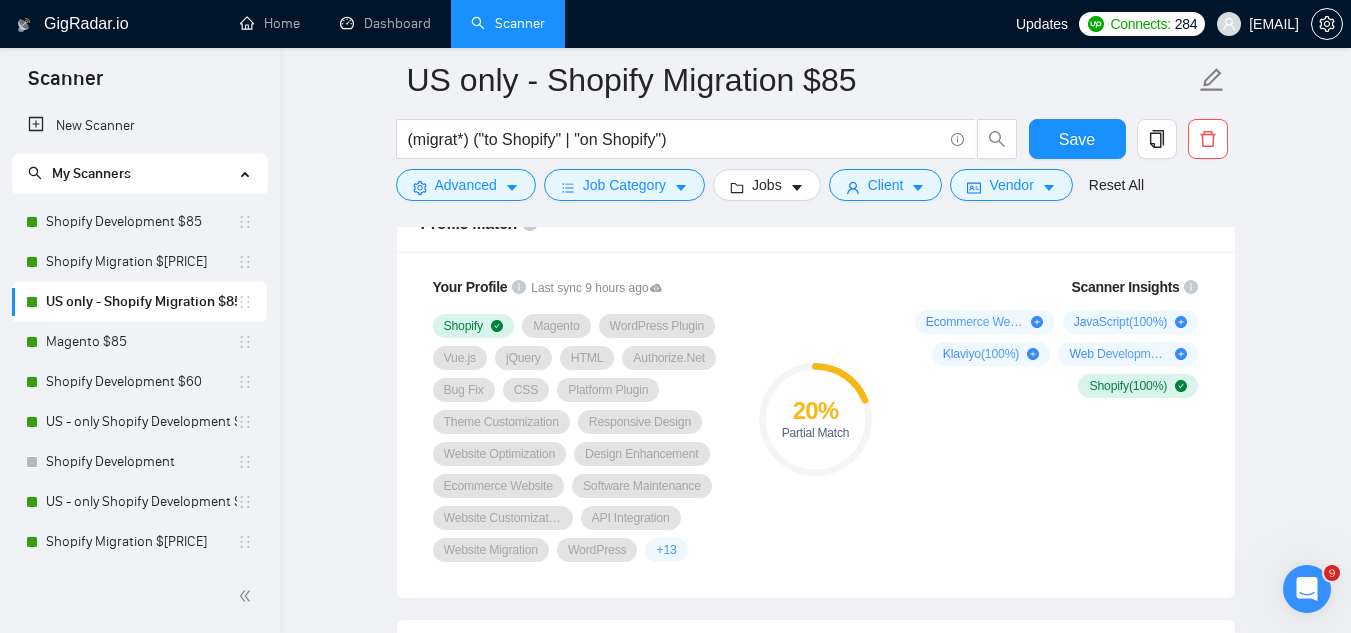 scroll, scrollTop: 1300, scrollLeft: 0, axis: vertical 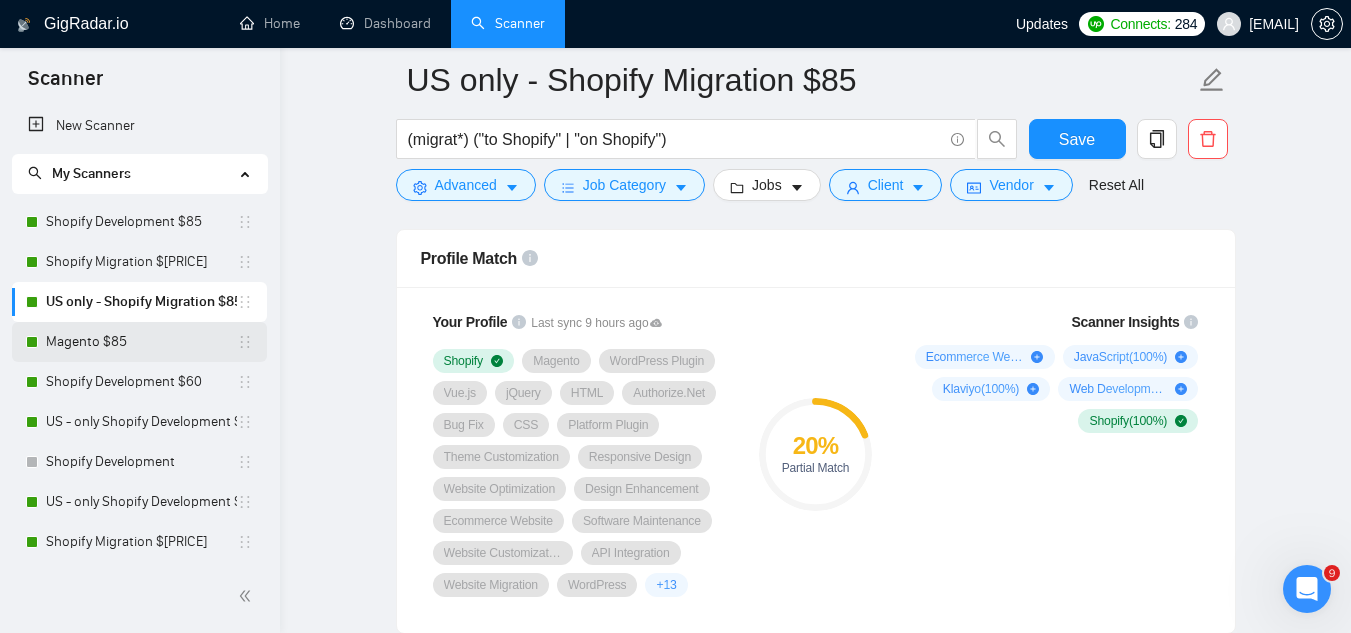 click on "Magento $85" at bounding box center [141, 342] 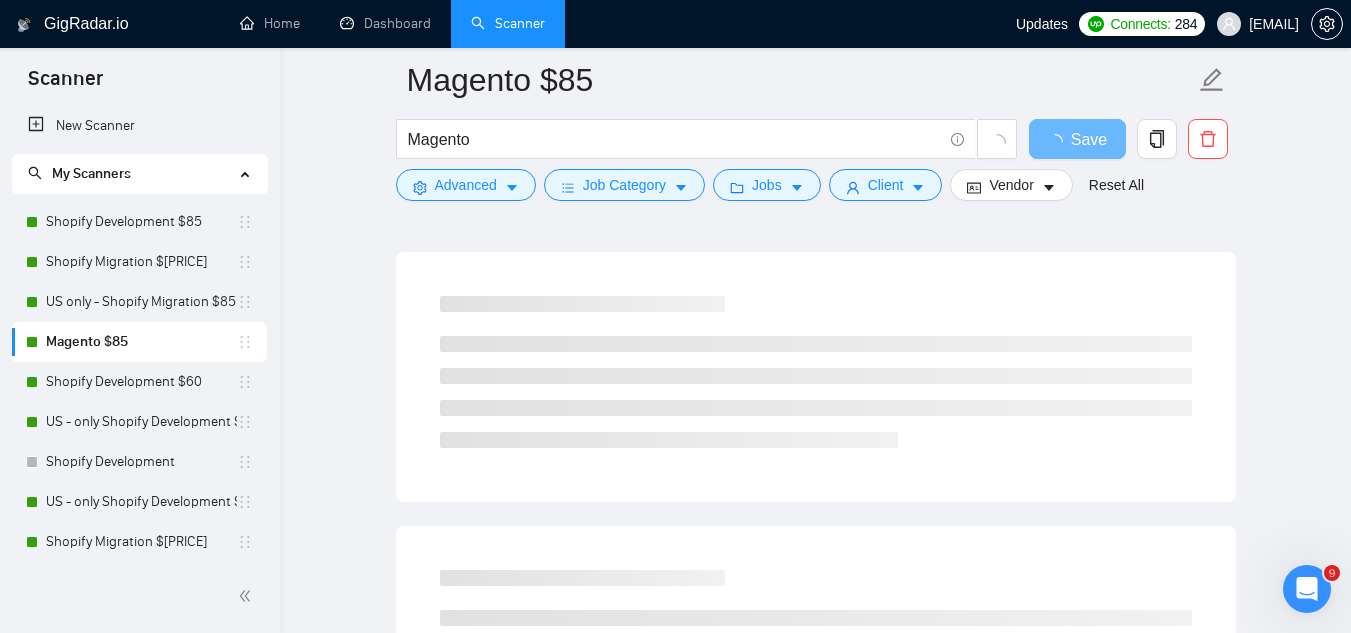 scroll, scrollTop: 0, scrollLeft: 0, axis: both 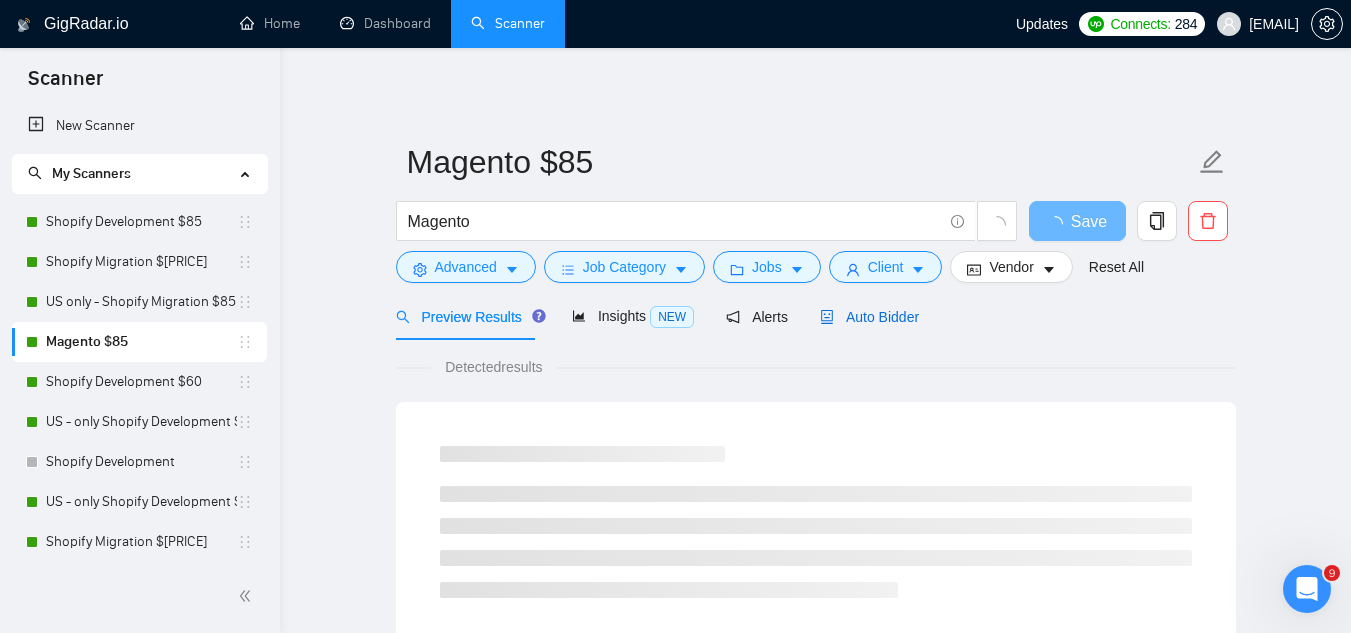 click on "Auto Bidder" at bounding box center [869, 317] 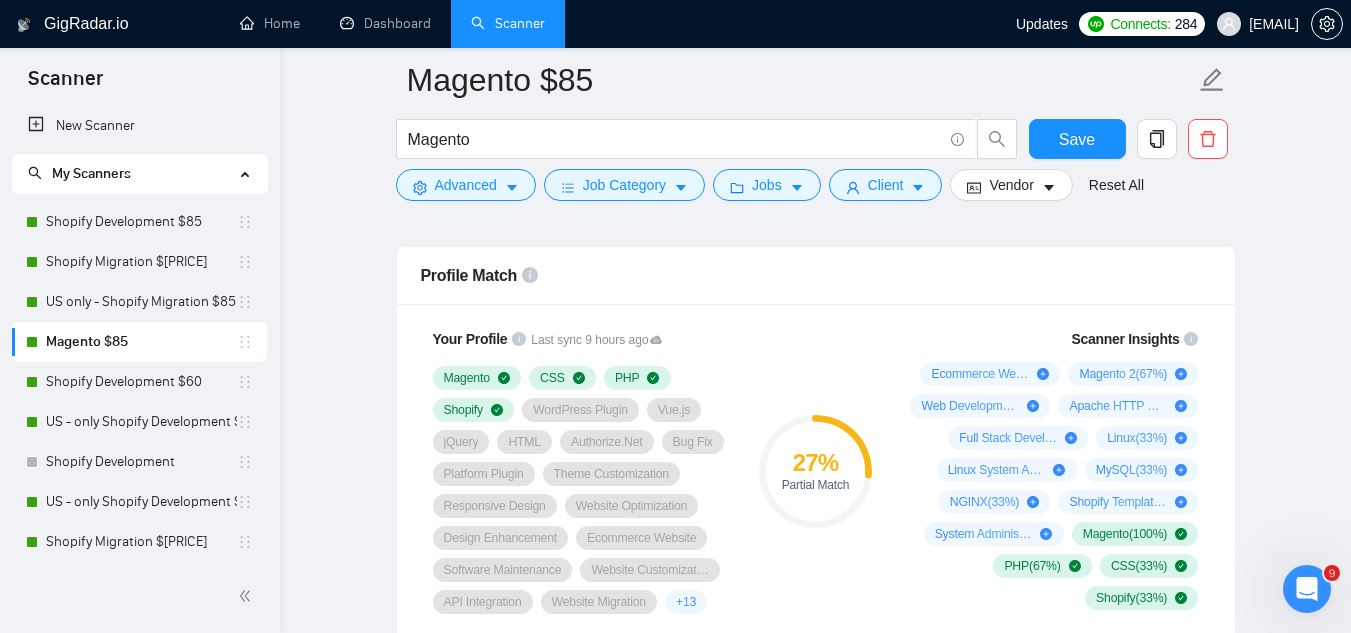 scroll, scrollTop: 1300, scrollLeft: 0, axis: vertical 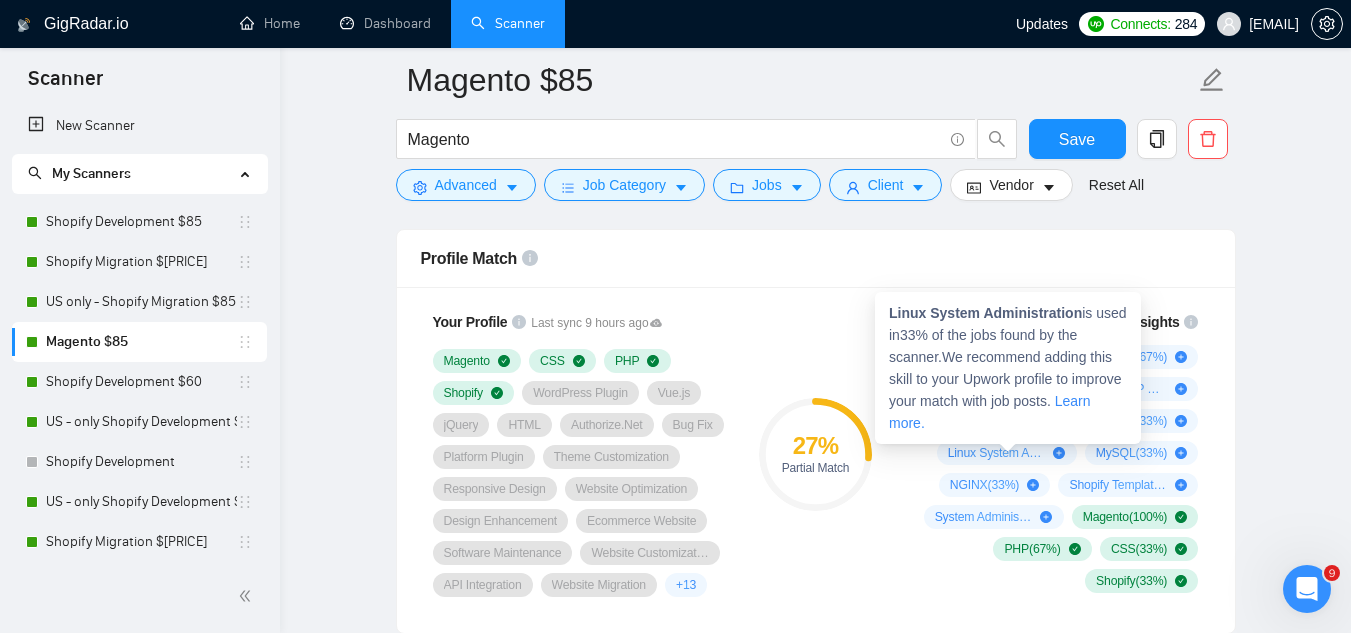 click on "Linux System Administration" at bounding box center (985, 313) 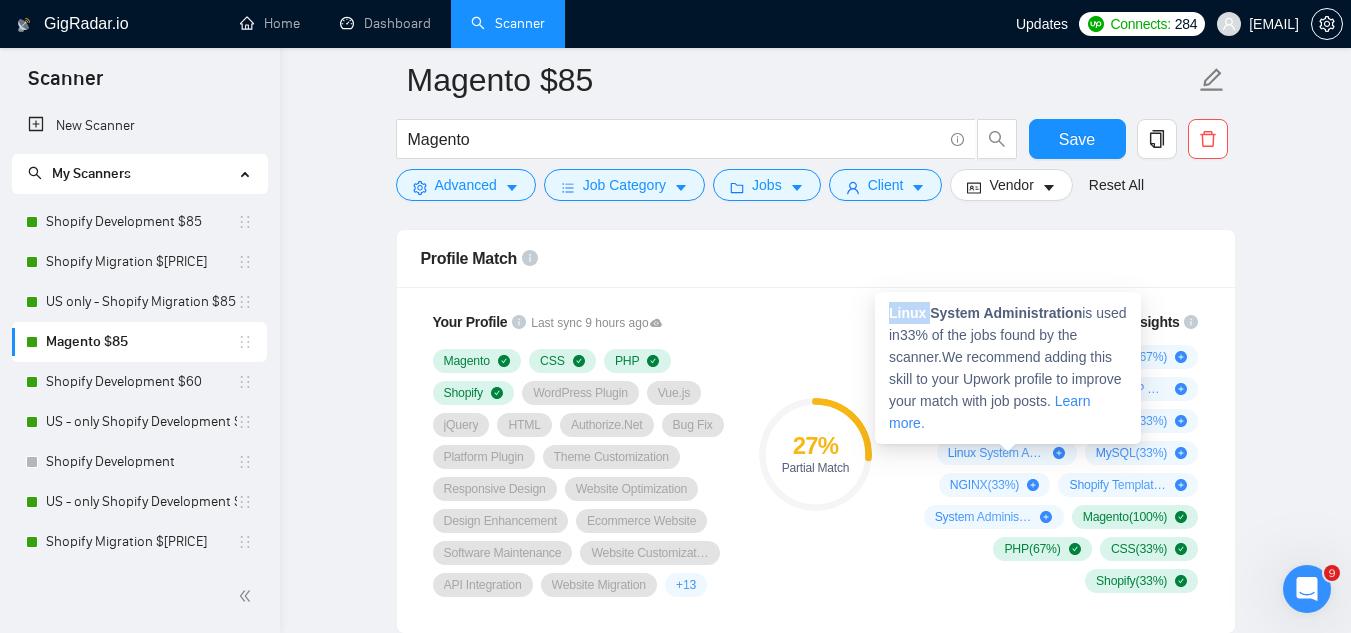 click on "Linux System Administration" at bounding box center (985, 313) 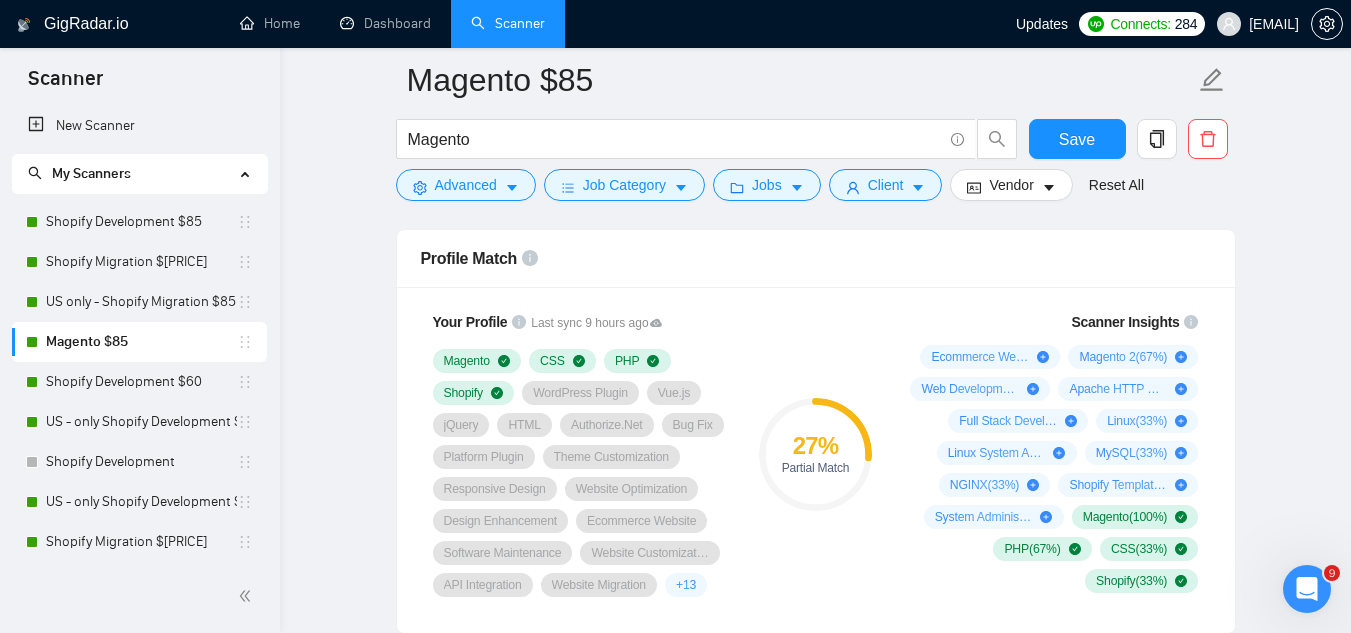 scroll, scrollTop: 1400, scrollLeft: 0, axis: vertical 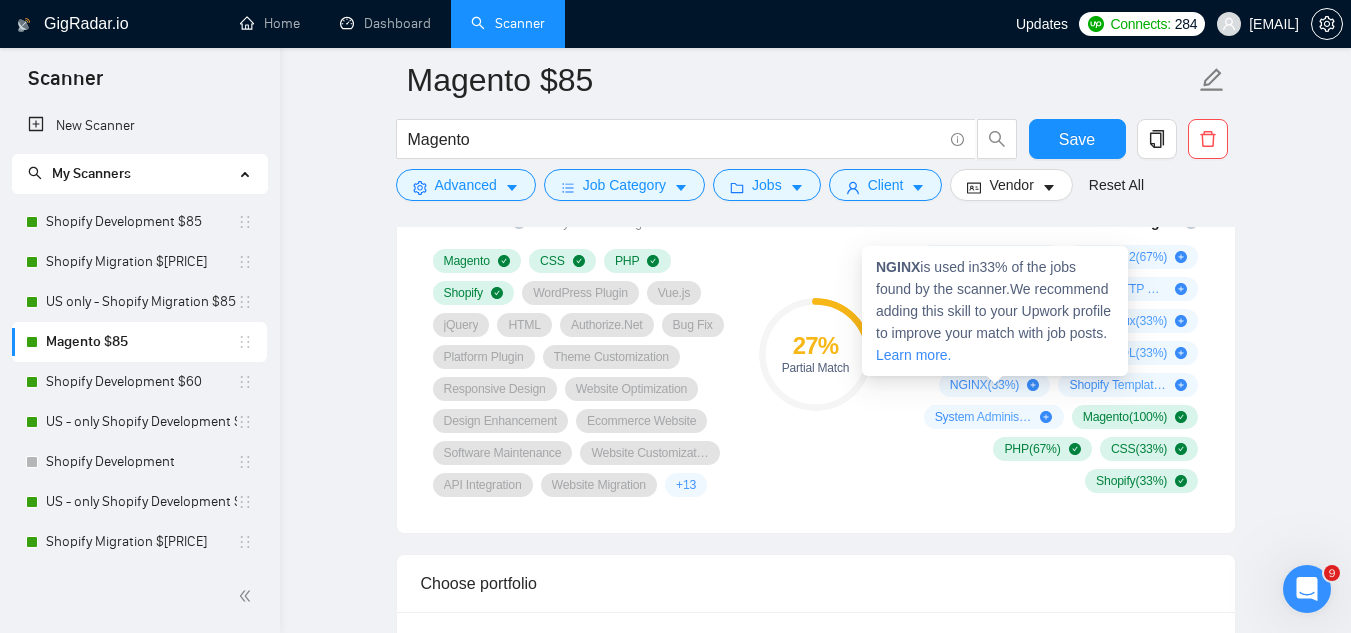 click on "NGINX" at bounding box center (898, 267) 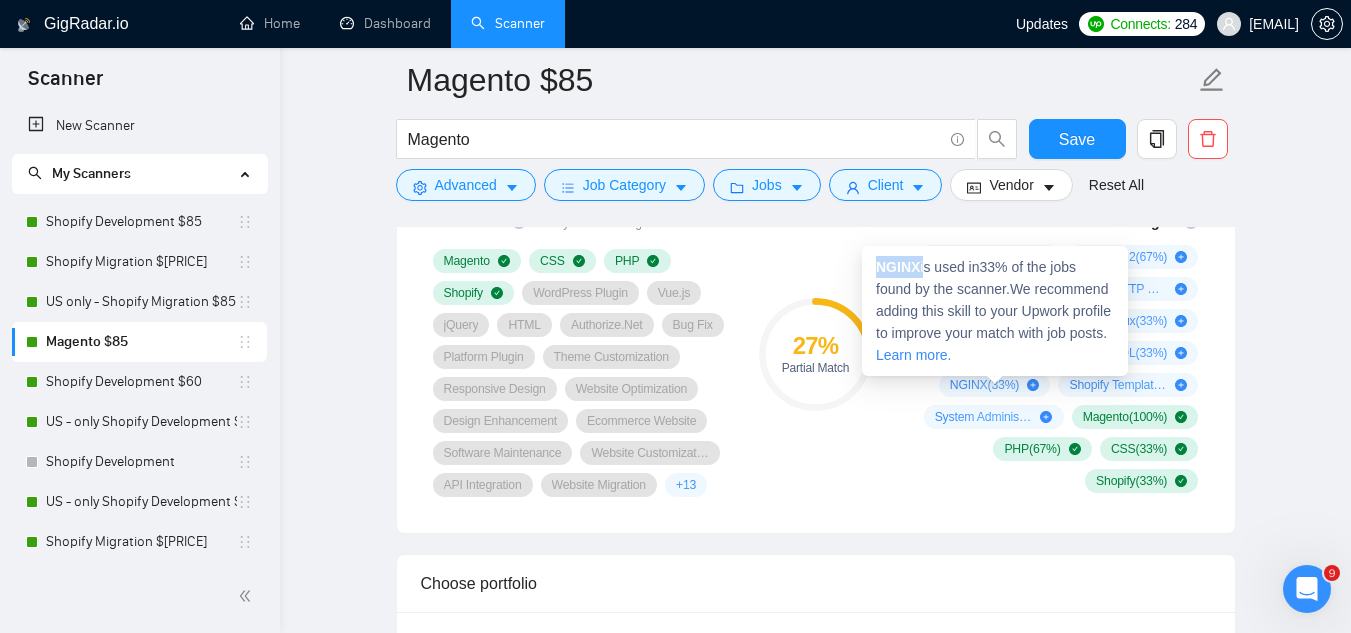 click on "NGINX" at bounding box center [898, 267] 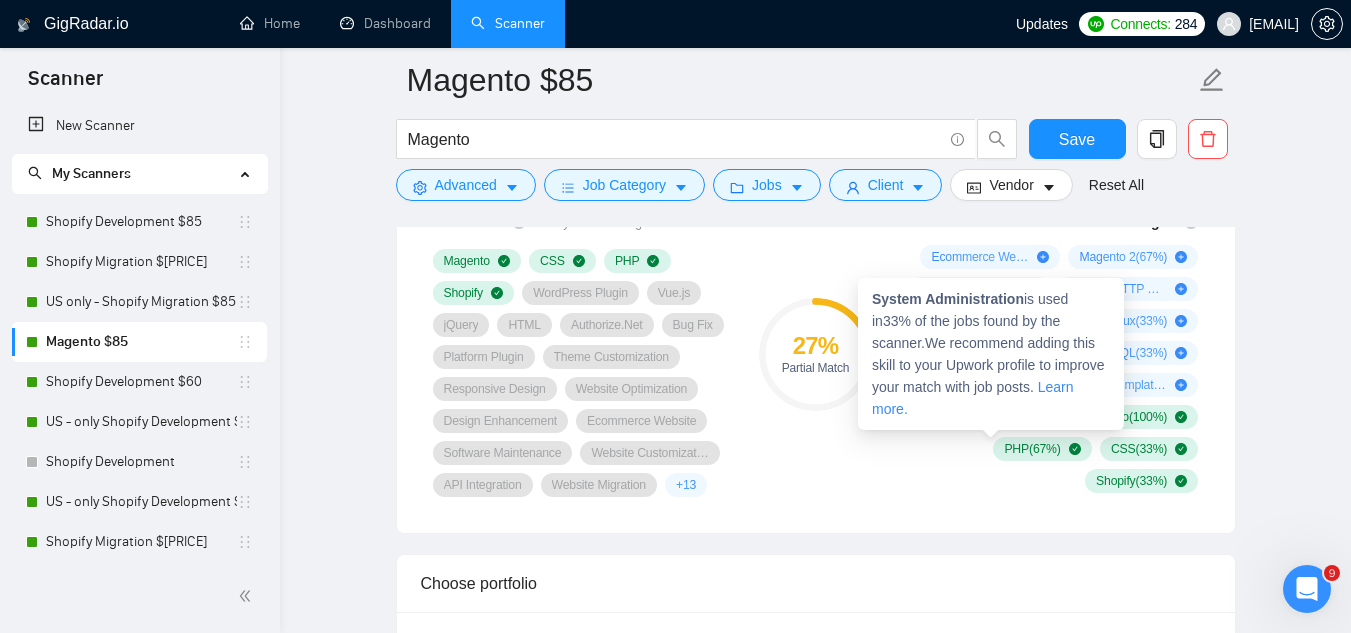 click on "System Administration" at bounding box center (948, 299) 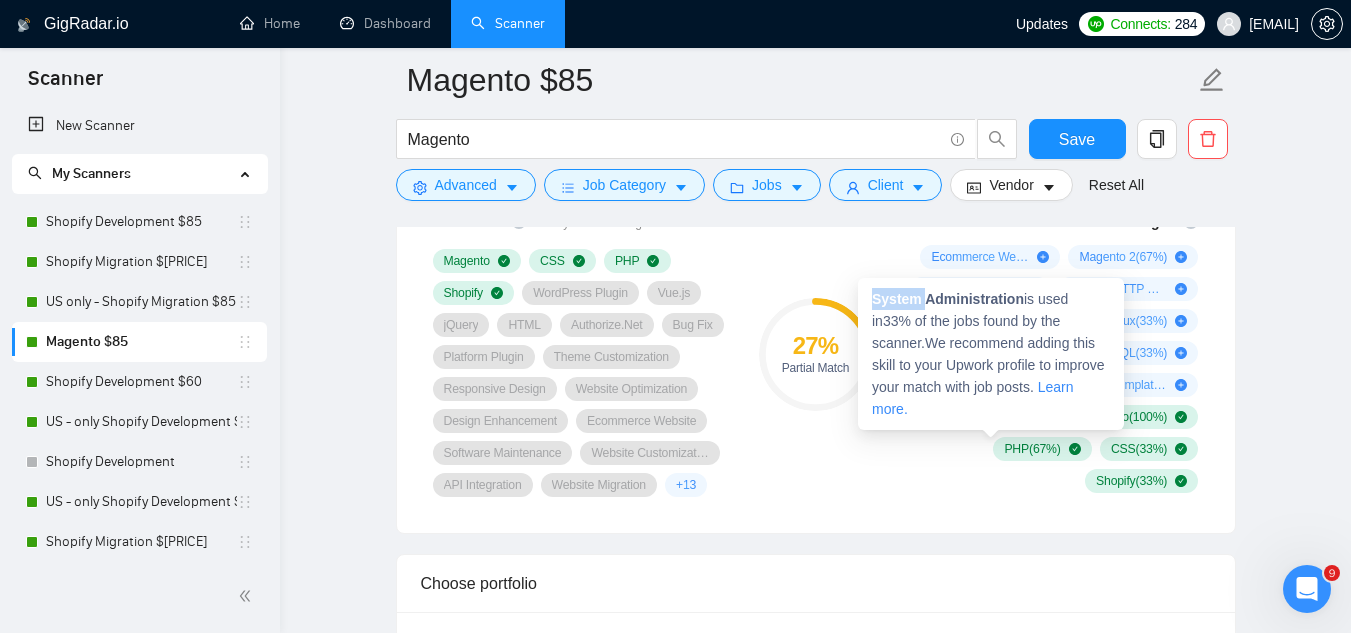 click on "System Administration" at bounding box center (948, 299) 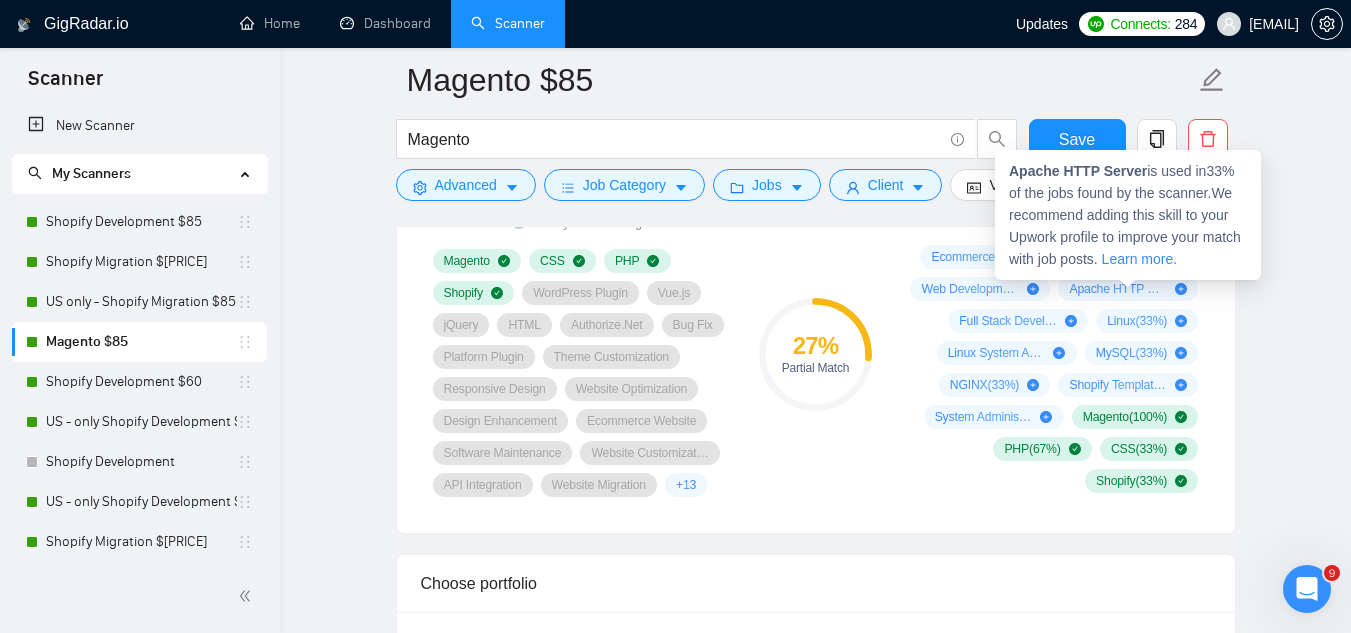 click on "Apache HTTP Server" at bounding box center (1078, 171) 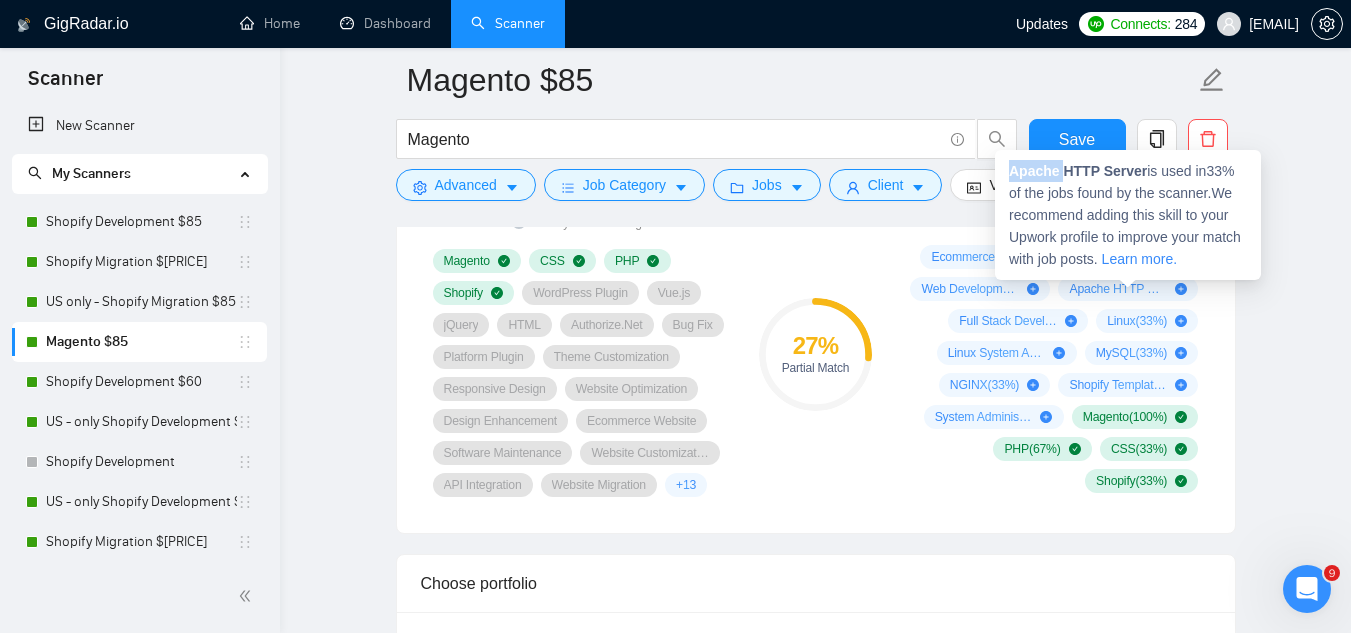 click on "Apache HTTP Server" at bounding box center (1078, 171) 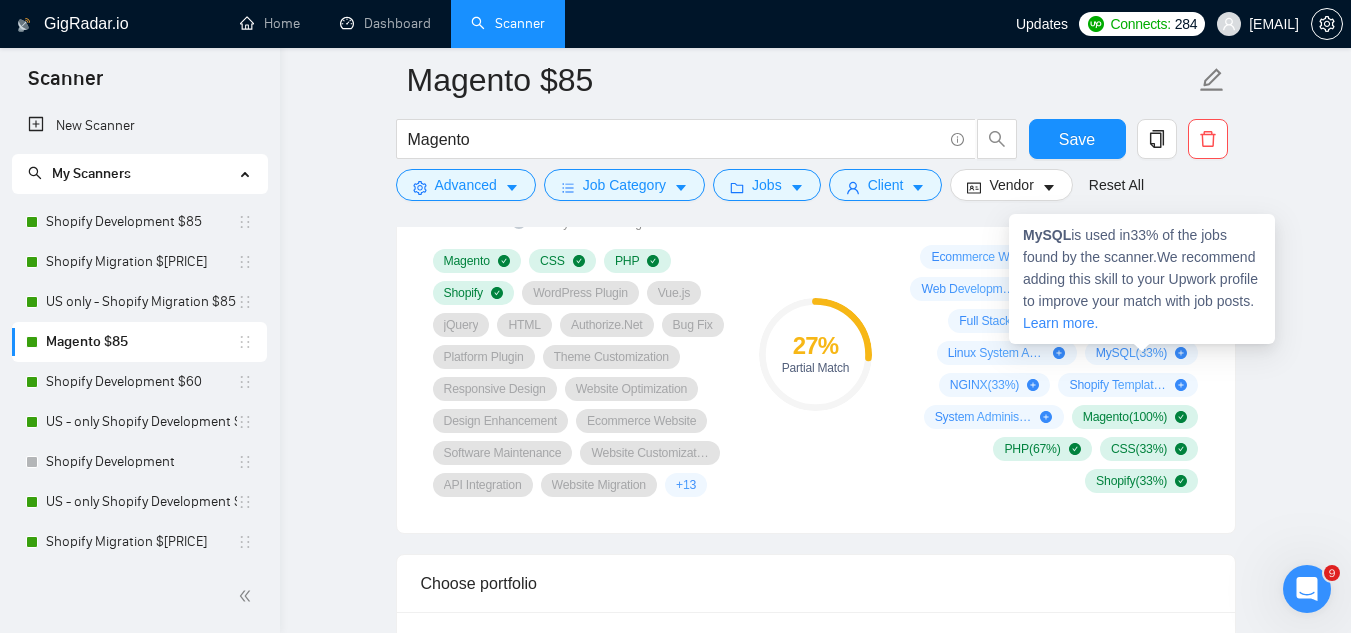 click on "MySQL" at bounding box center [1047, 235] 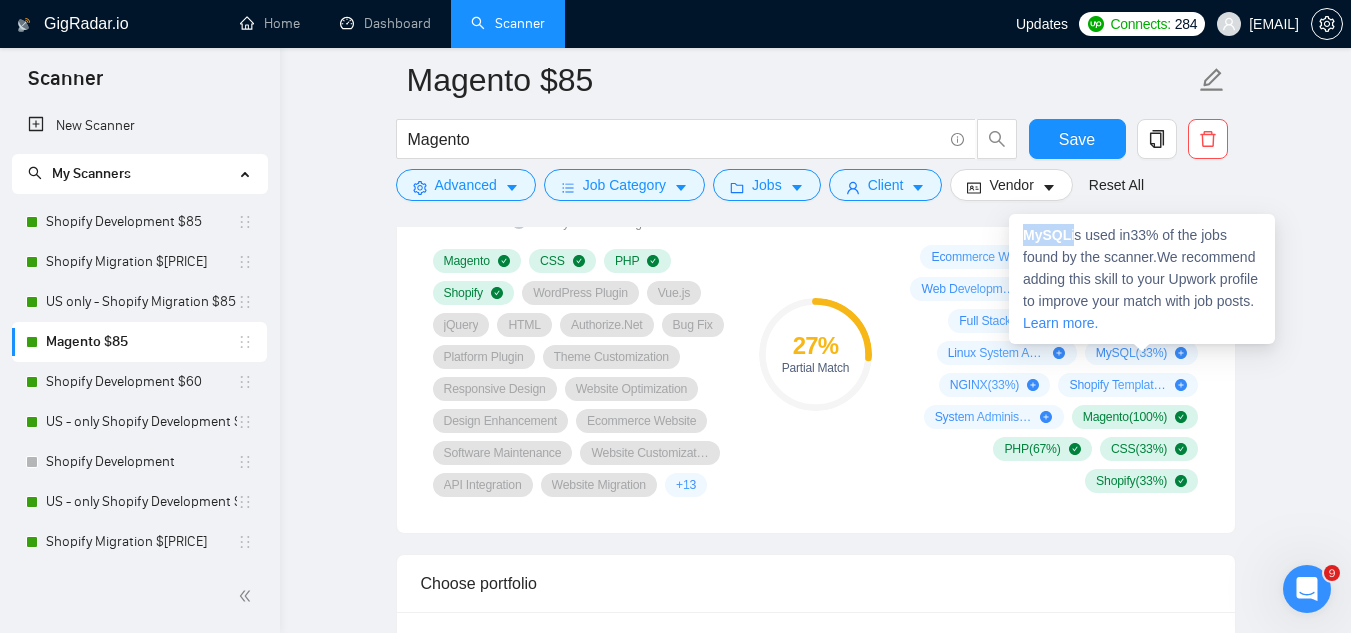 click on "MySQL" at bounding box center [1047, 235] 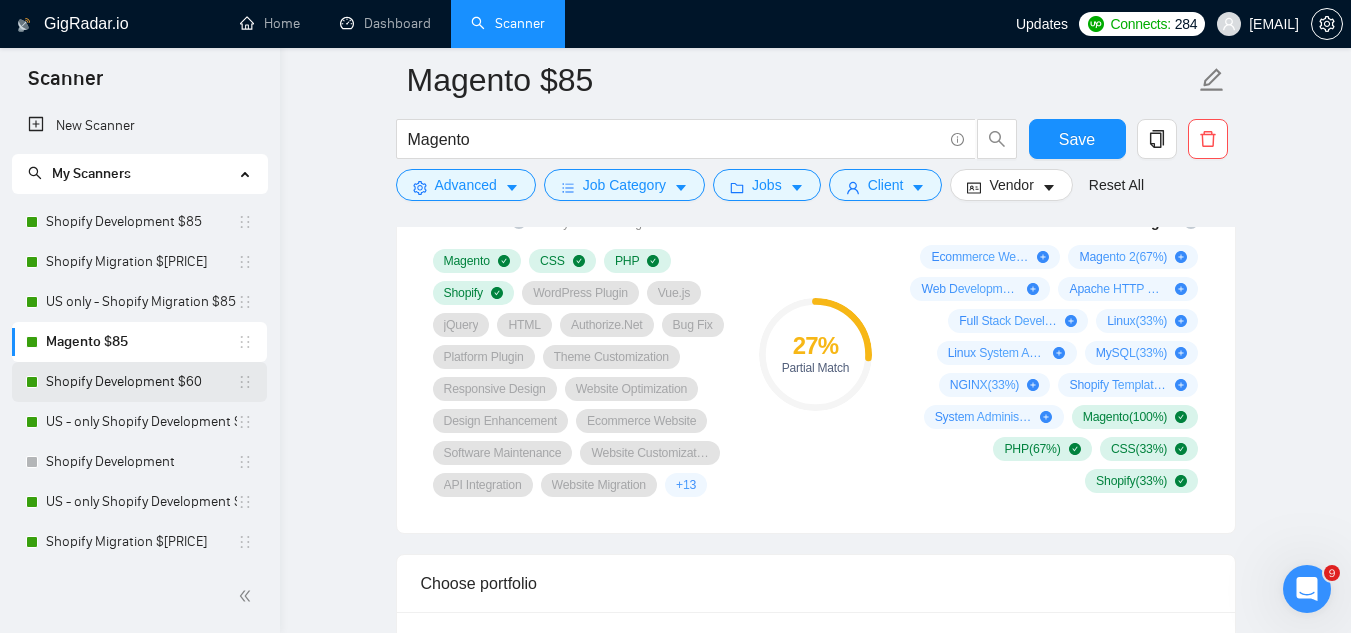click on "Shopify Development $60" at bounding box center [141, 382] 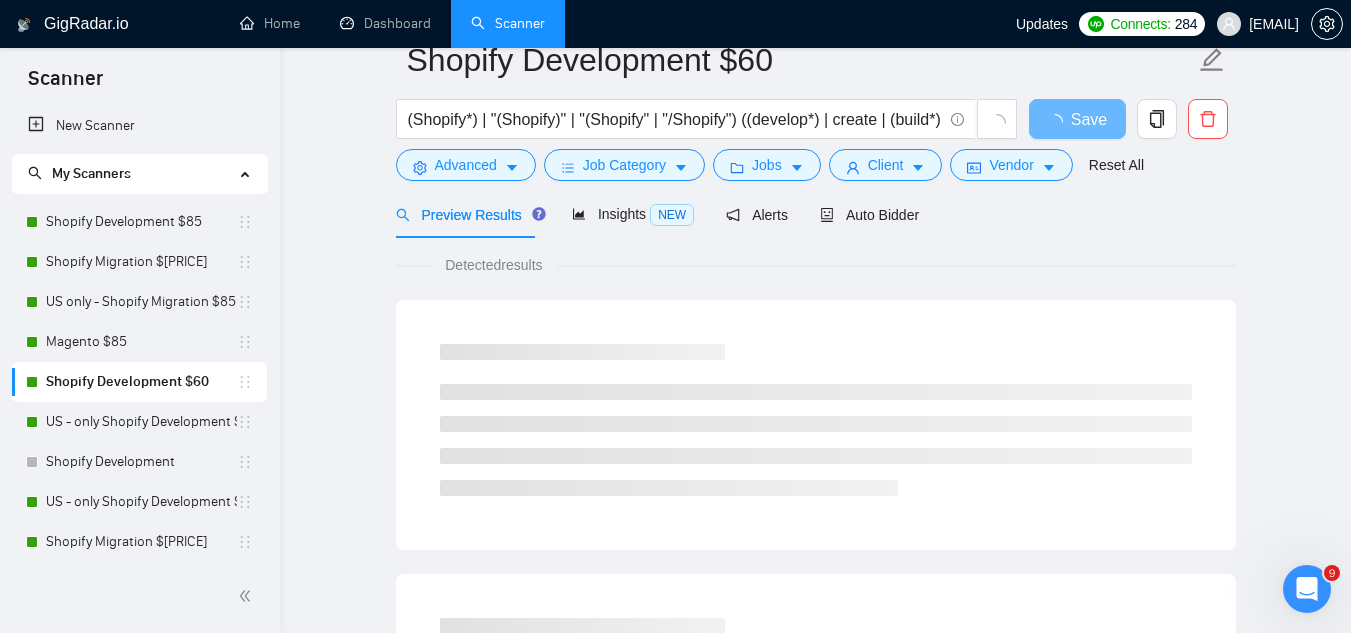 scroll, scrollTop: 0, scrollLeft: 0, axis: both 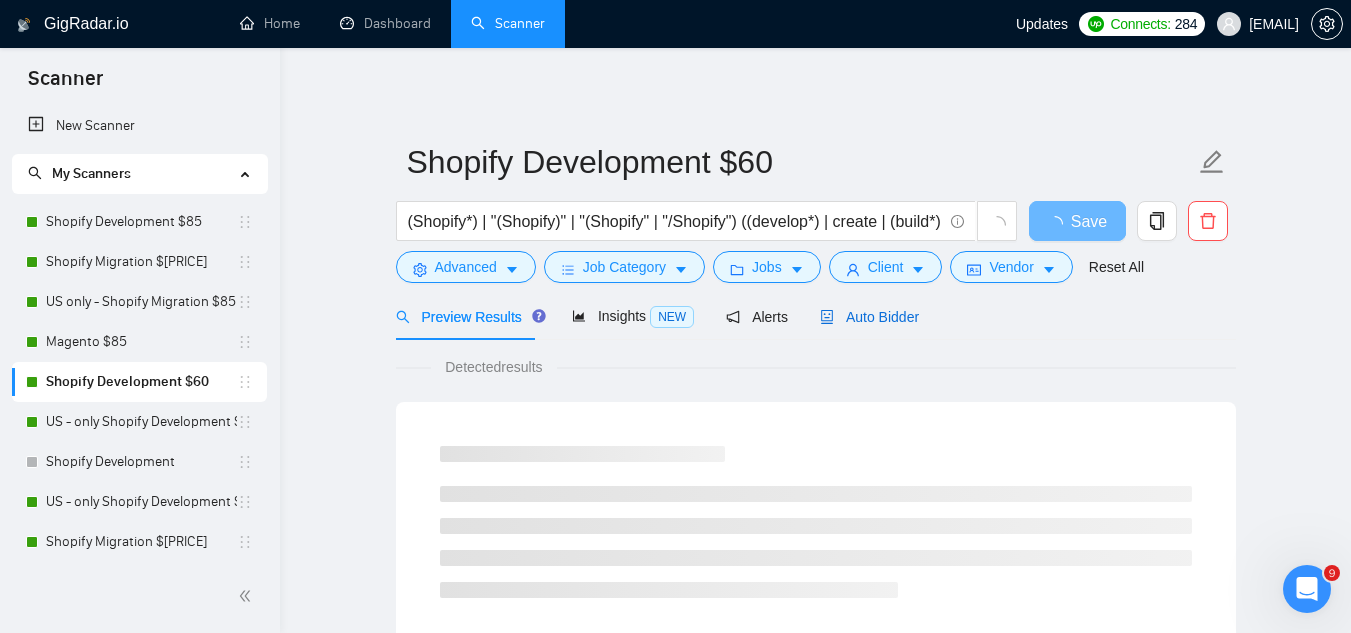 click on "Auto Bidder" at bounding box center [869, 317] 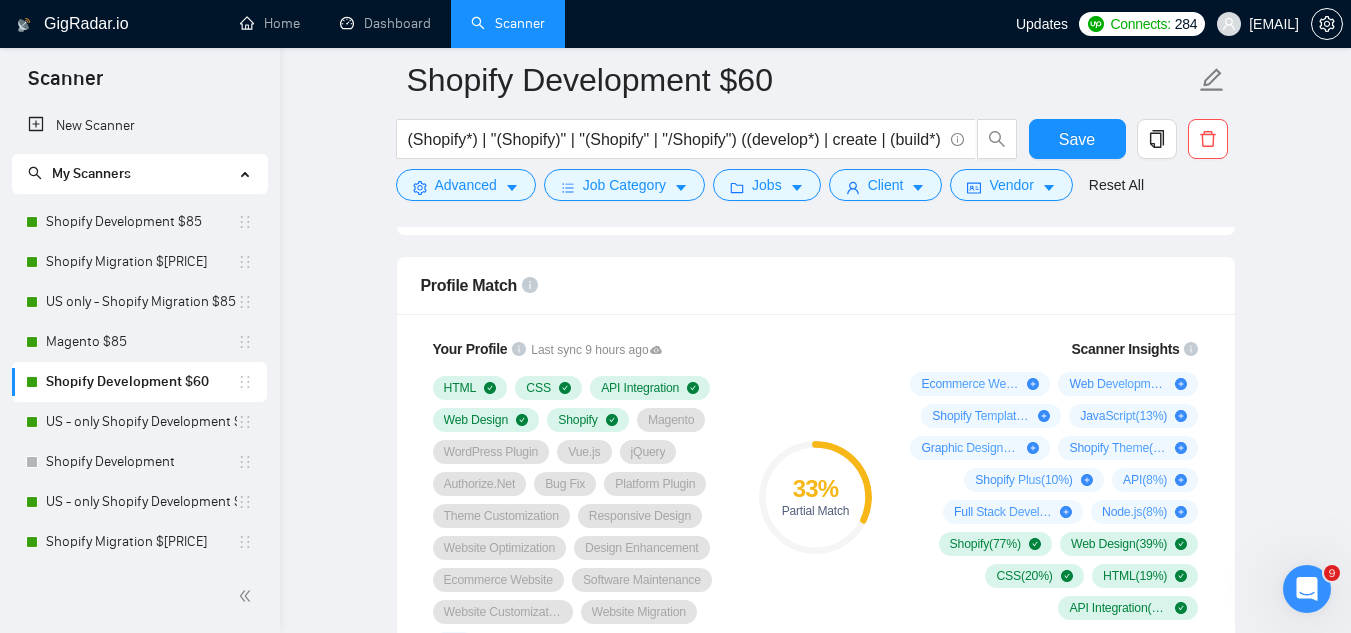 scroll, scrollTop: 1300, scrollLeft: 0, axis: vertical 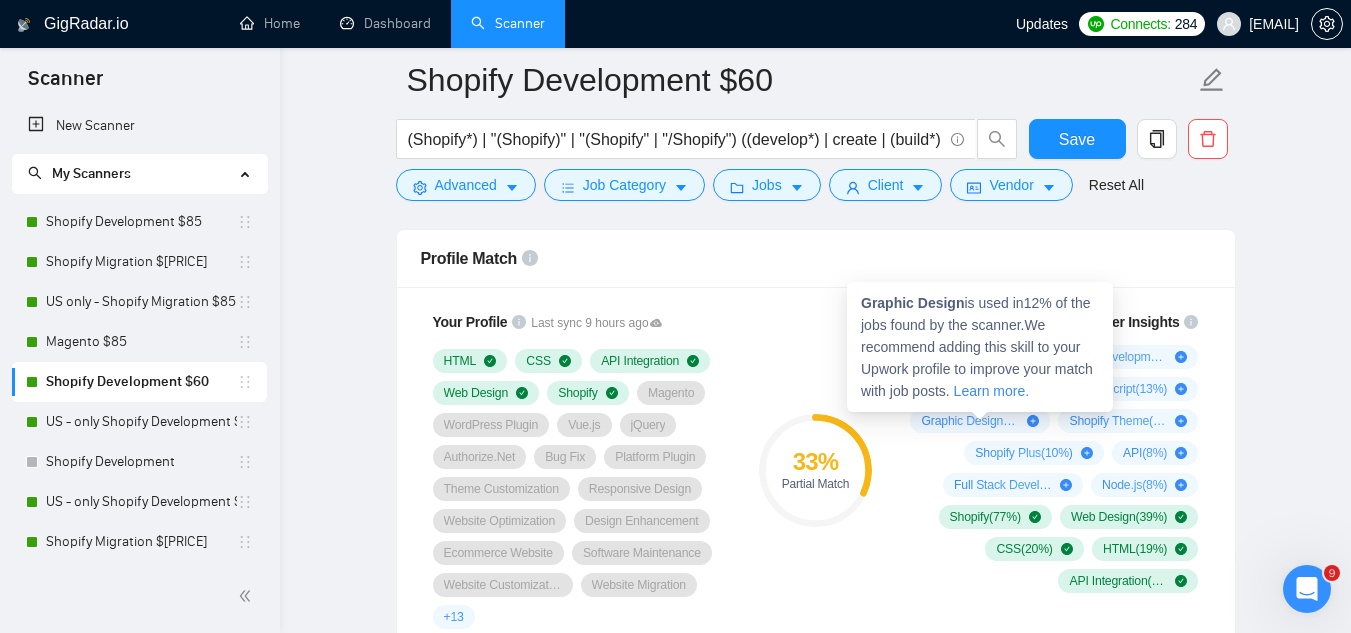 click on "Graphic Design" at bounding box center [912, 303] 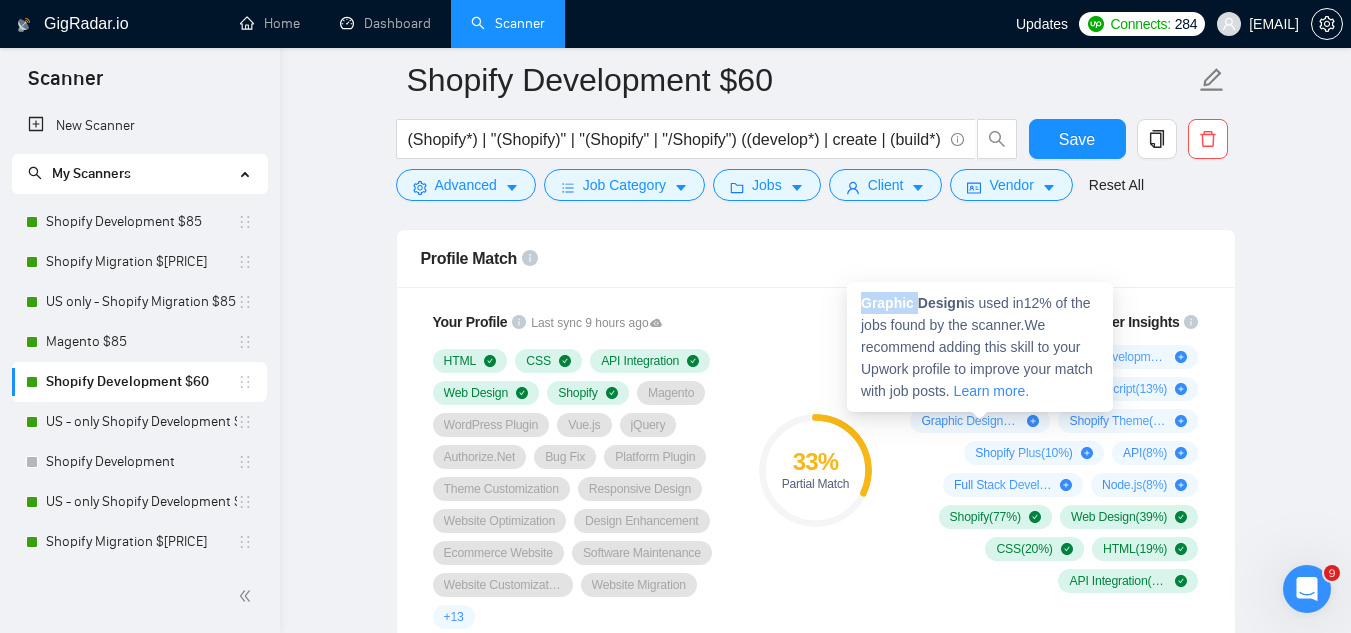 click on "Graphic Design" at bounding box center (912, 303) 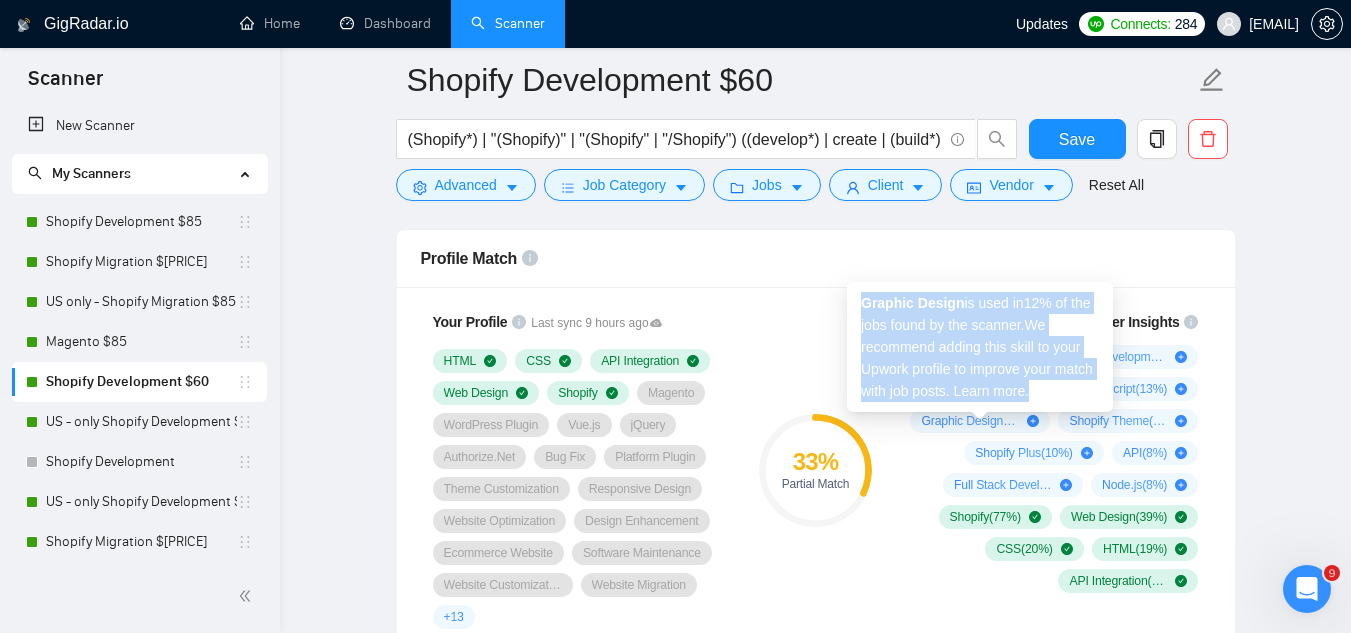 click on "Graphic Design" at bounding box center [912, 303] 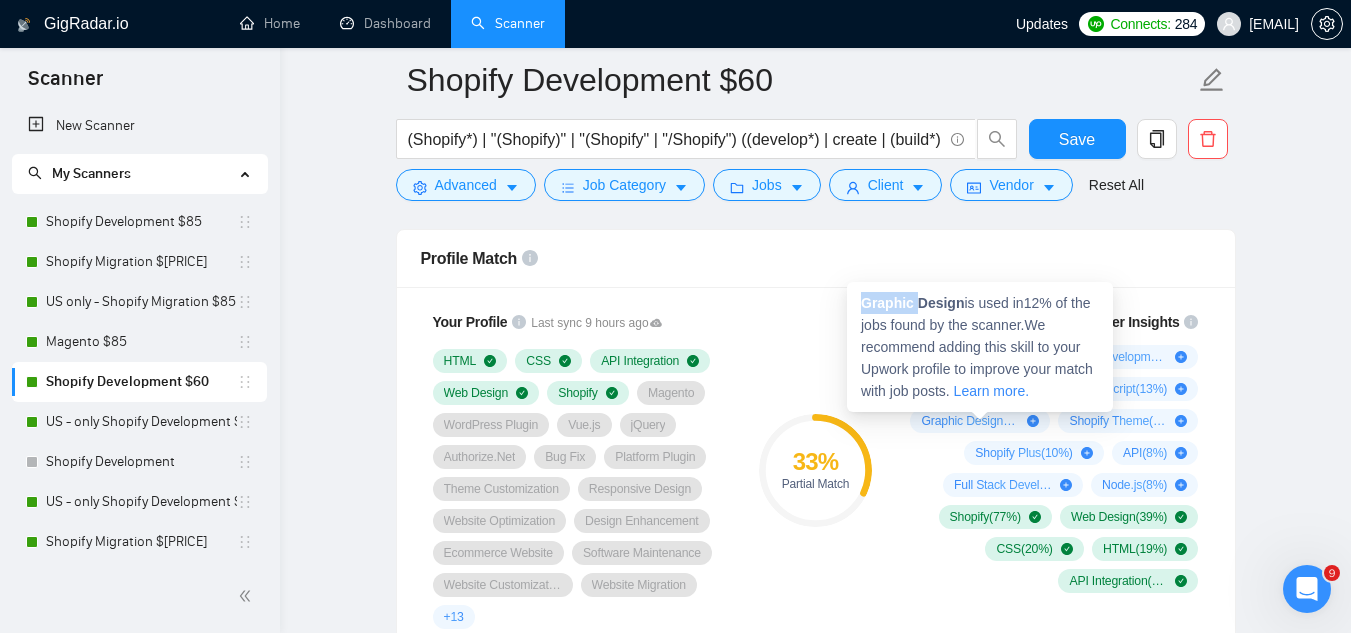 click on "Graphic Design" at bounding box center [912, 303] 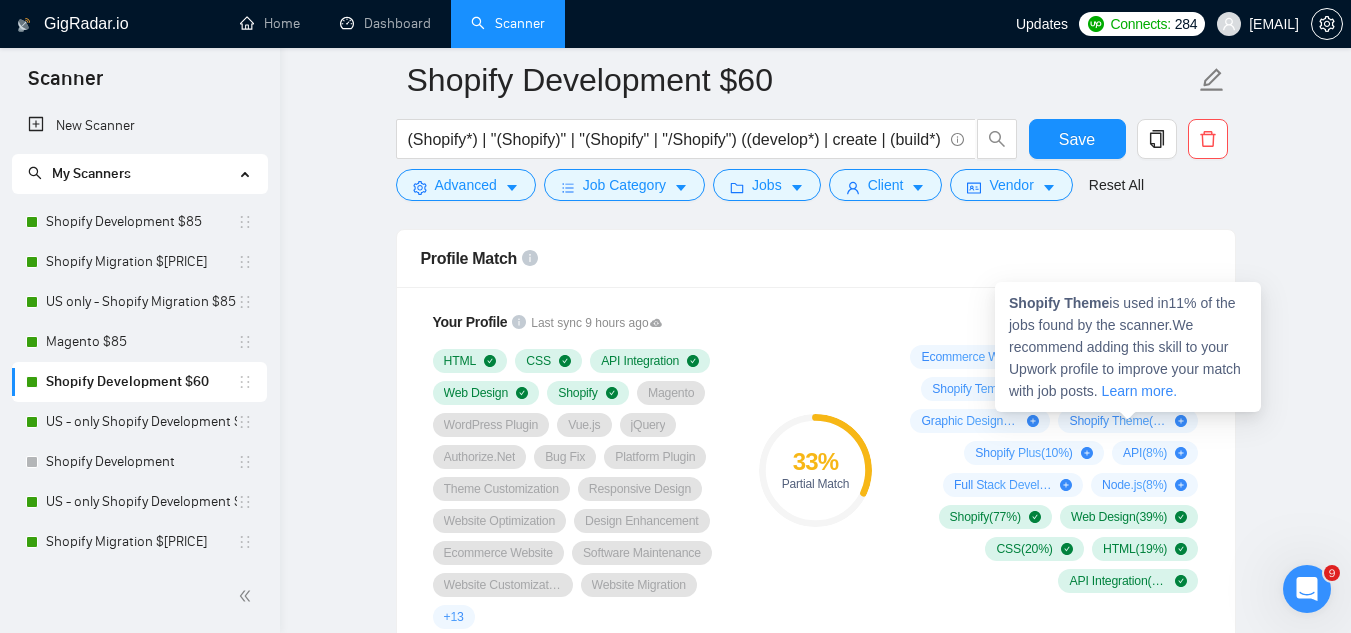 click on "Shopify Theme" at bounding box center [1059, 303] 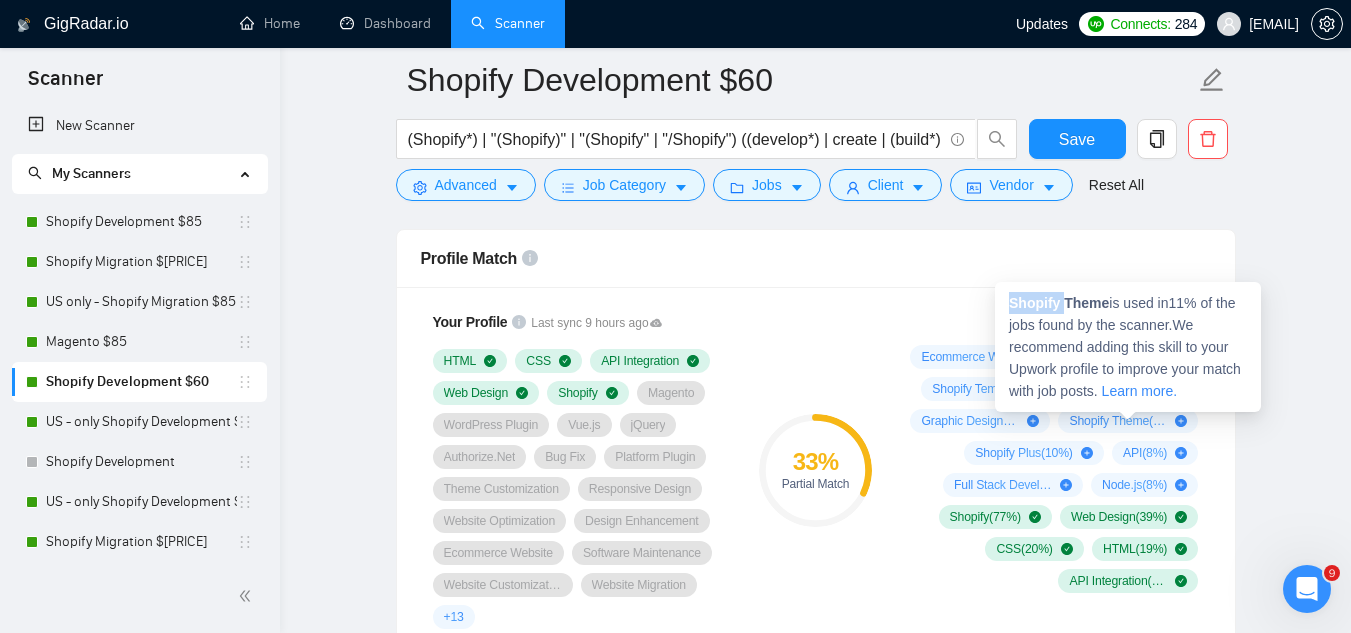 click on "Shopify Theme" at bounding box center (1059, 303) 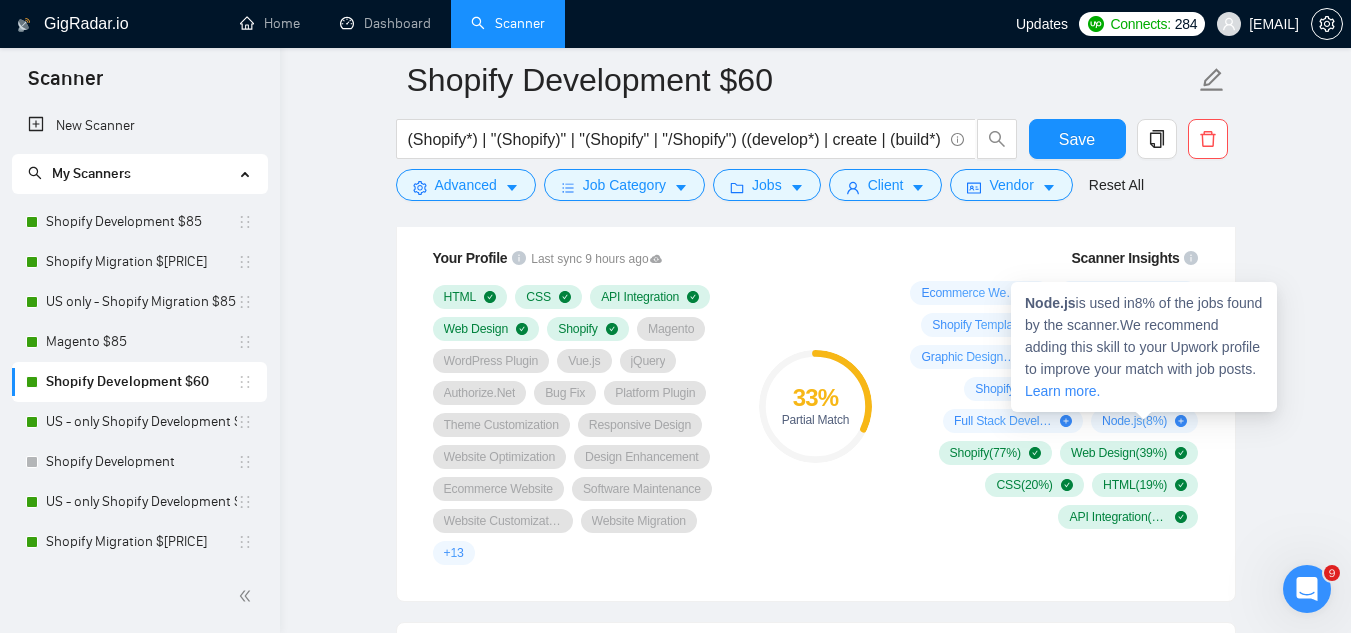 scroll, scrollTop: 1400, scrollLeft: 0, axis: vertical 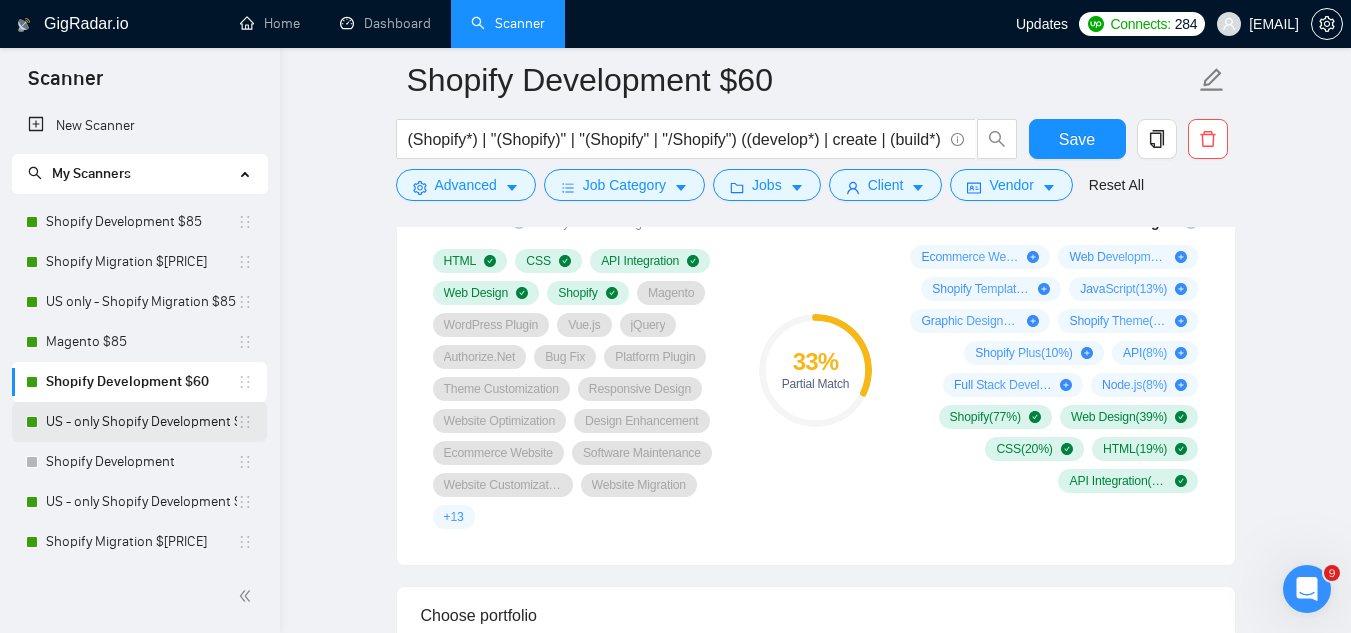 click on "US - only Shopify Development $85" at bounding box center (141, 422) 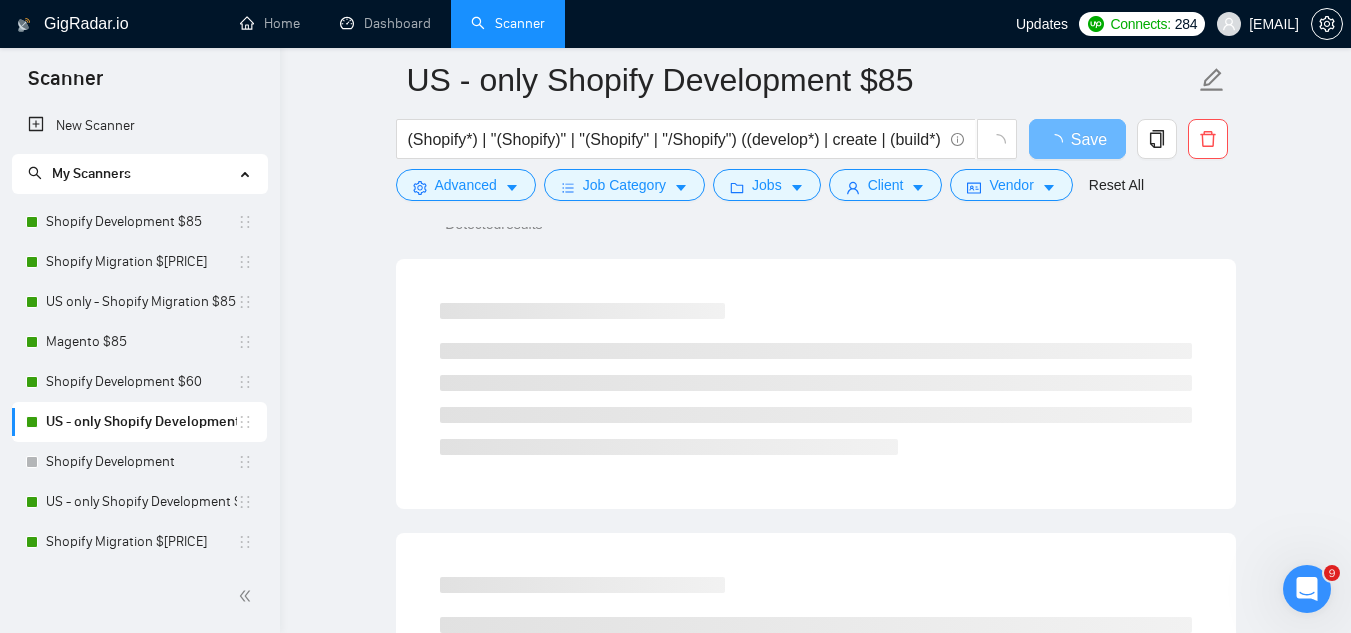 scroll, scrollTop: 0, scrollLeft: 0, axis: both 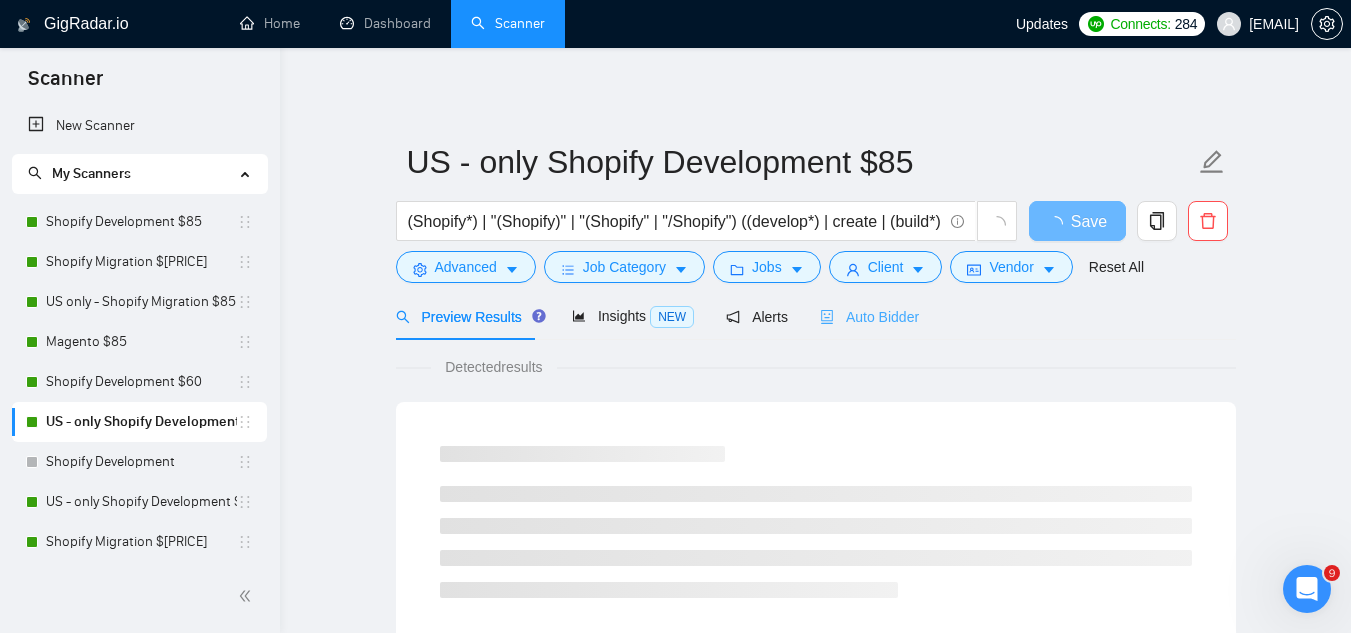 click on "Auto Bidder" at bounding box center (869, 316) 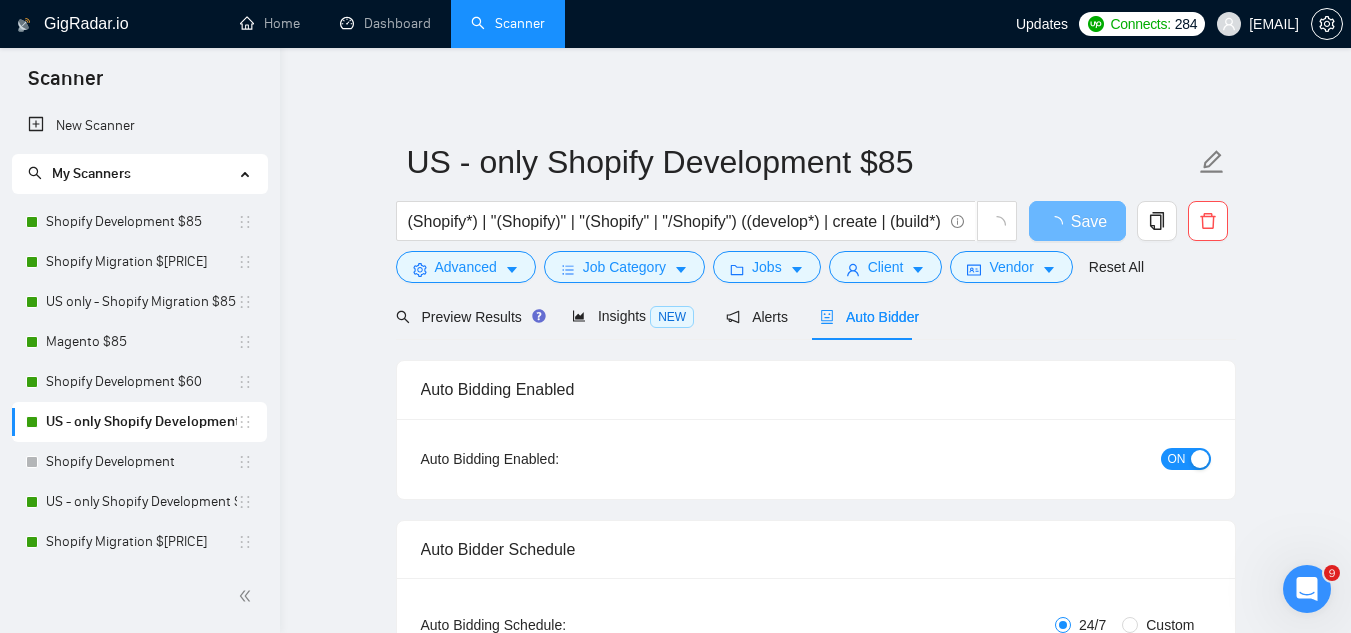click on "Auto Bidder" at bounding box center [869, 317] 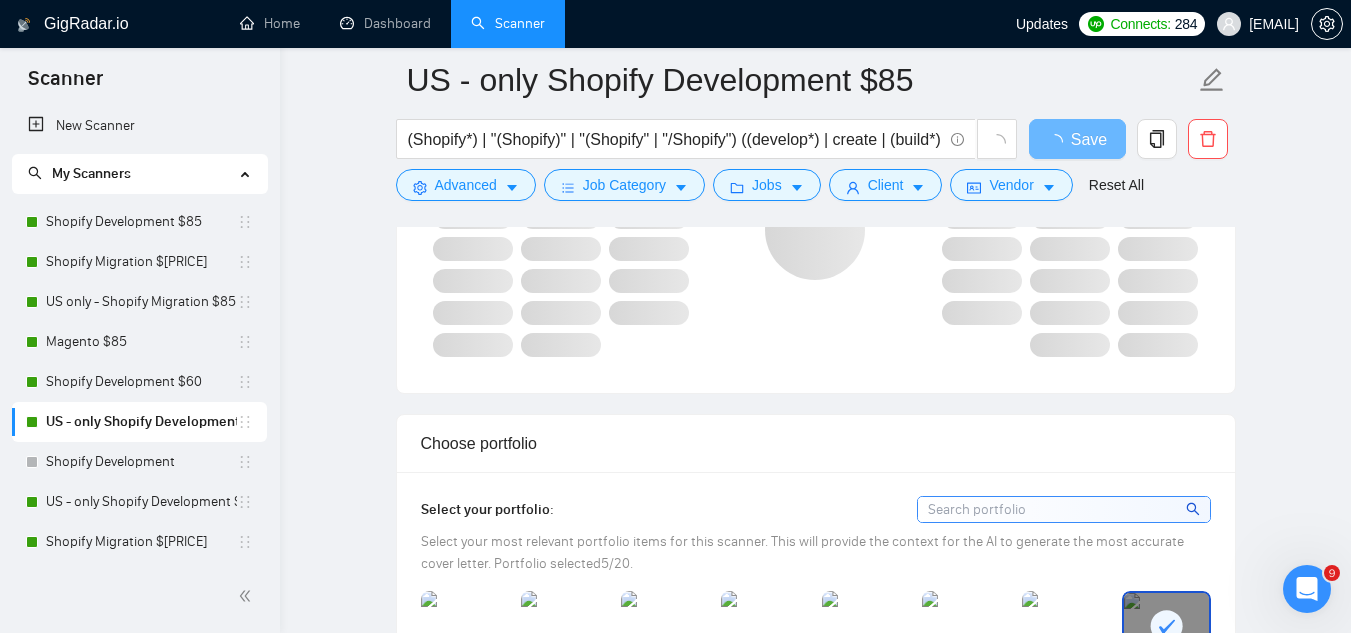 scroll, scrollTop: 1400, scrollLeft: 0, axis: vertical 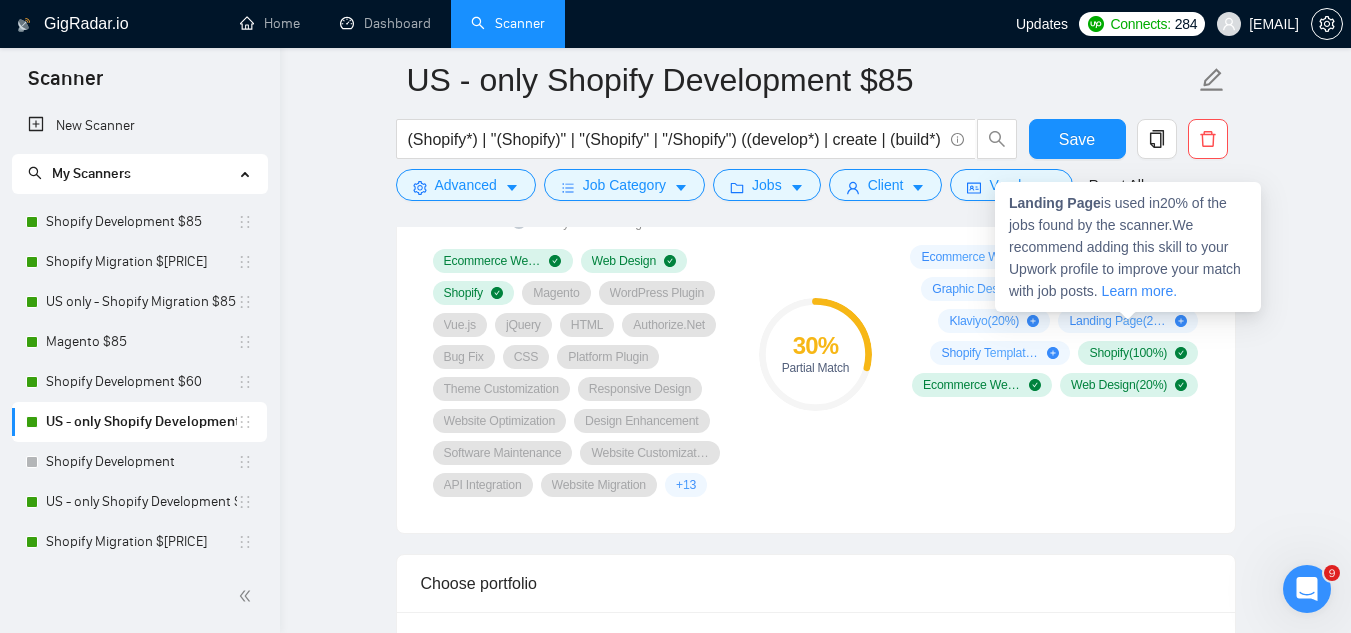 click on "Landing Page" at bounding box center [1055, 203] 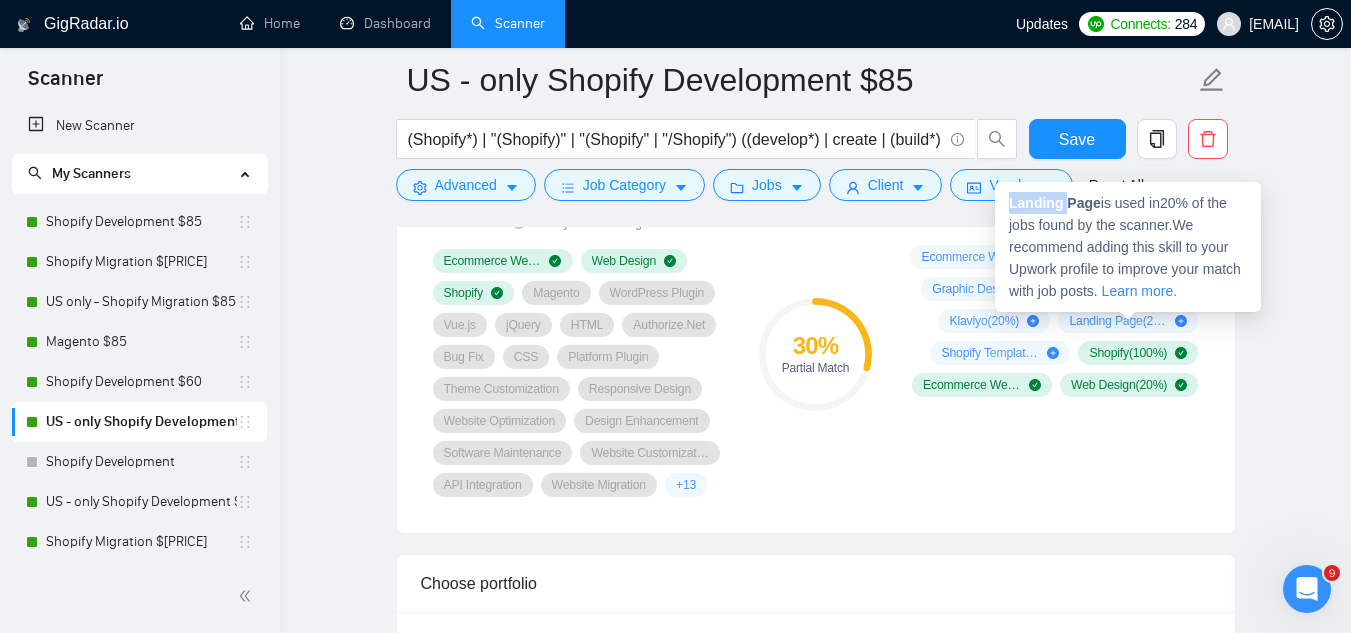 click on "Landing Page" at bounding box center [1055, 203] 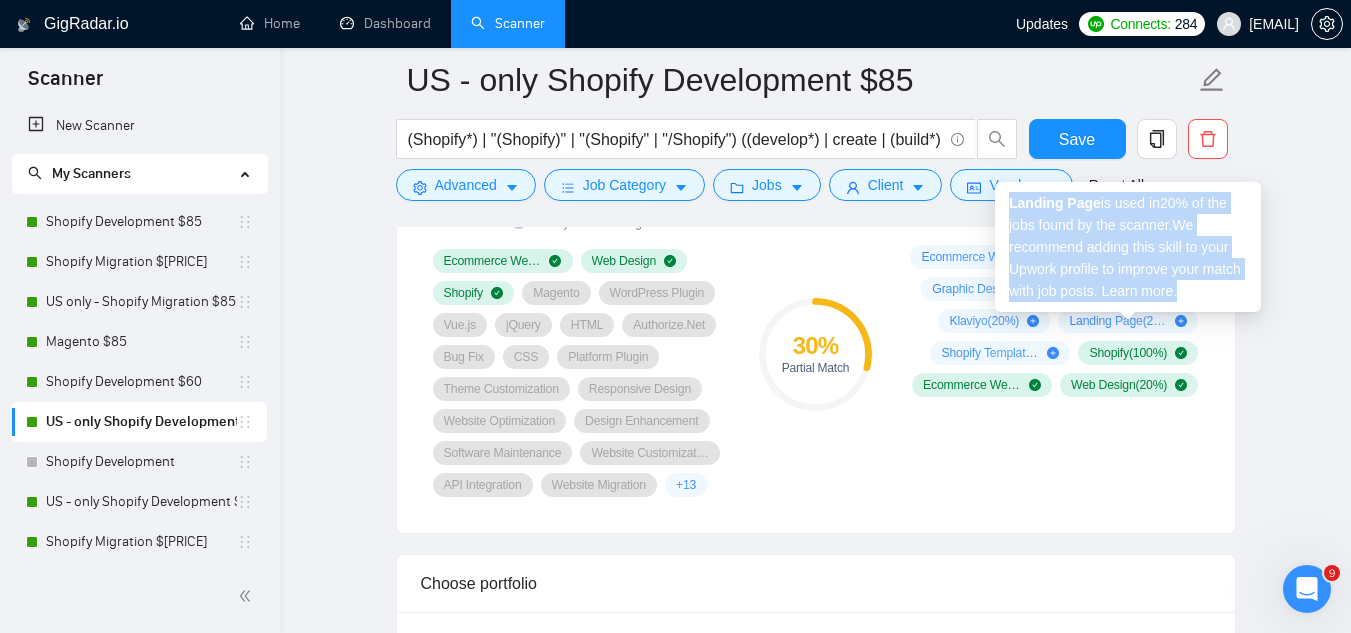 click on "Landing Page" at bounding box center (1055, 203) 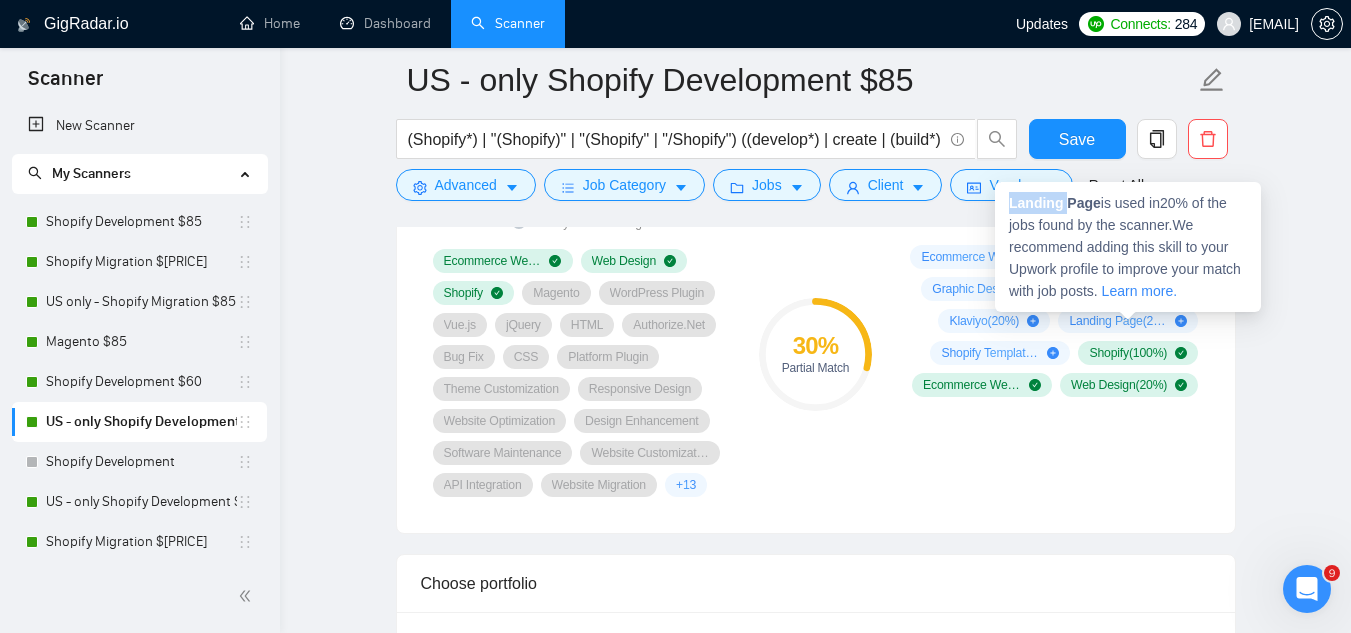 click on "Landing Page" at bounding box center [1055, 203] 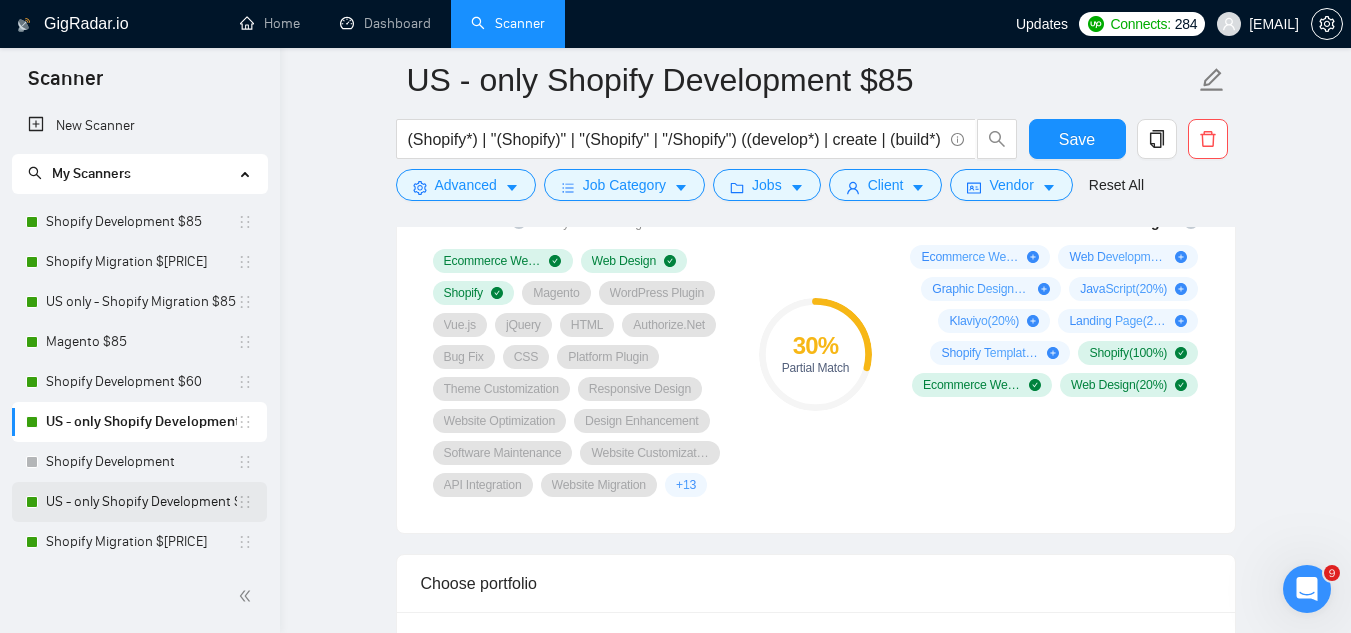 click on "US - only Shopify Development $60" at bounding box center [141, 502] 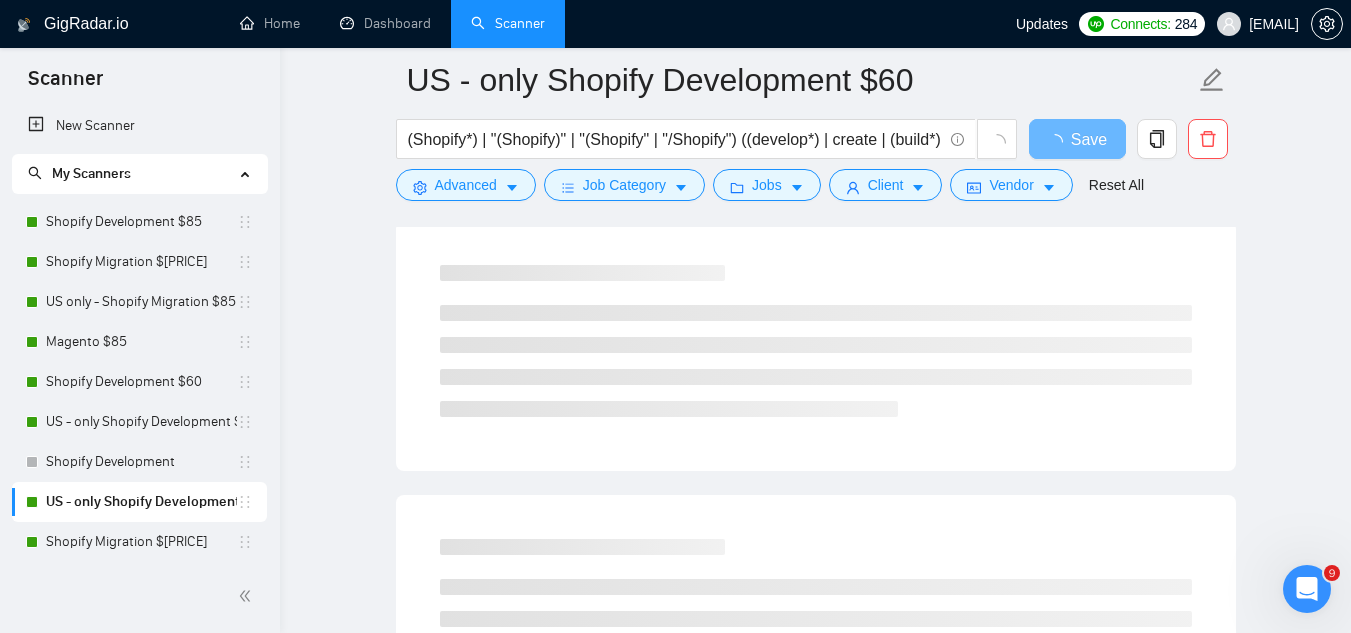 scroll, scrollTop: 0, scrollLeft: 0, axis: both 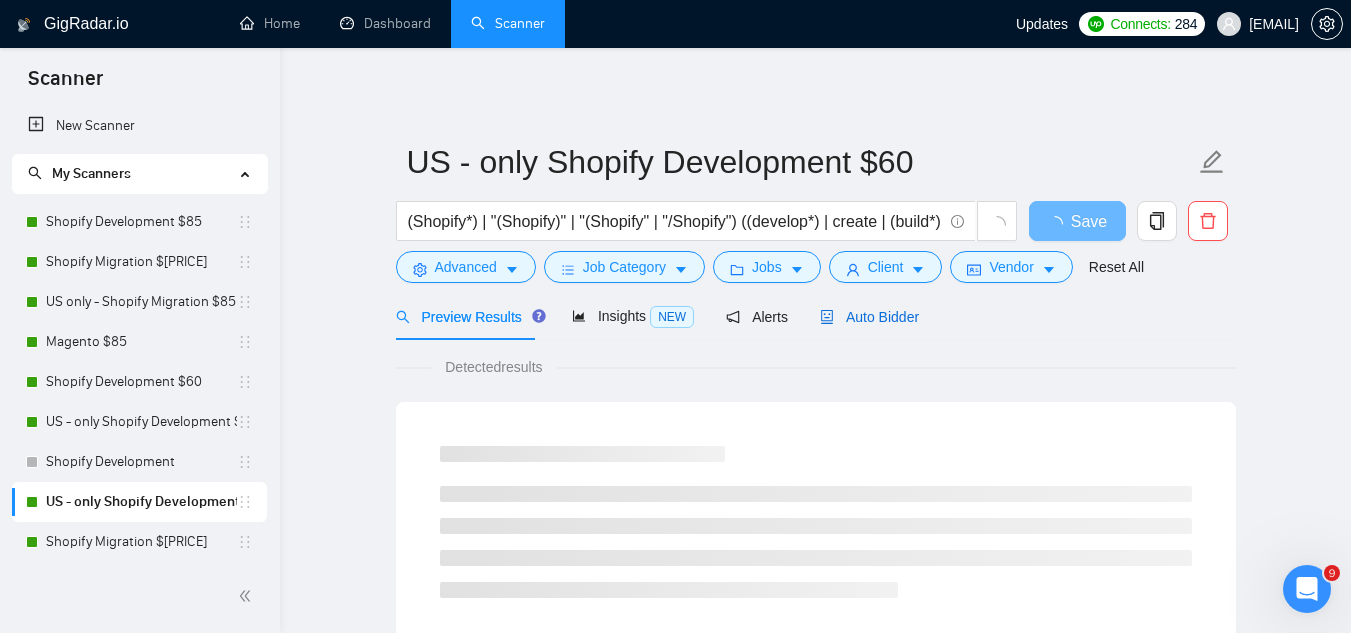 click on "Auto Bidder" at bounding box center [869, 317] 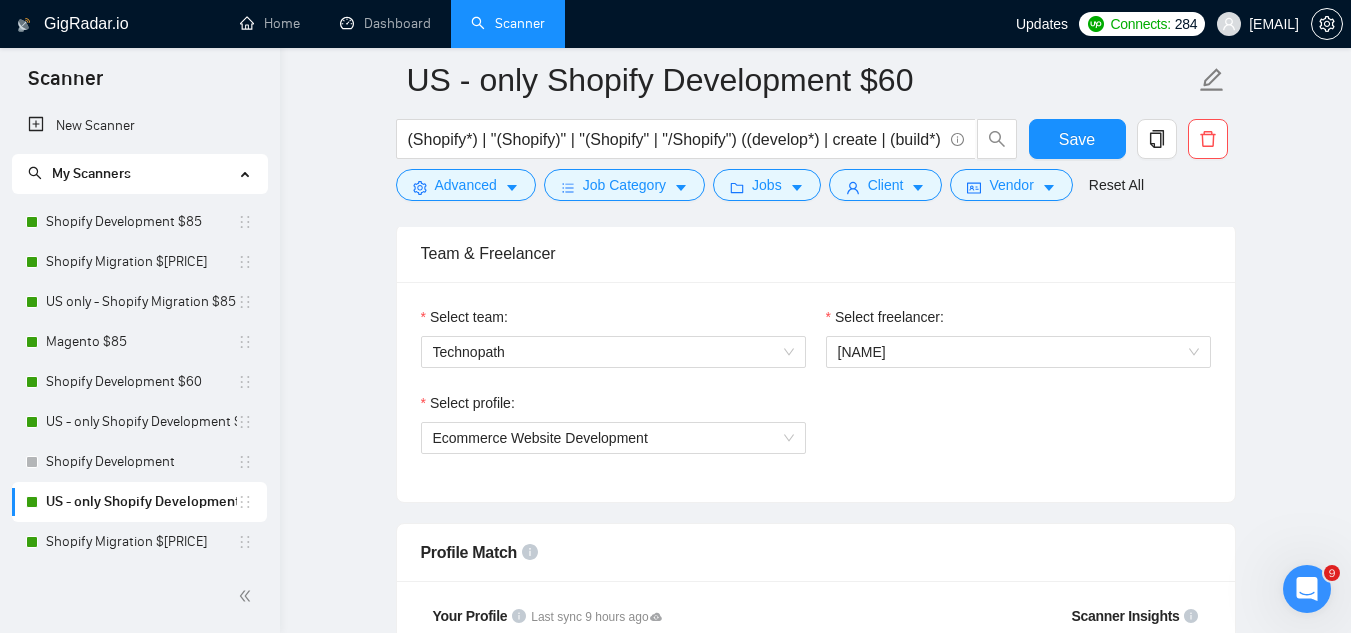 scroll, scrollTop: 1300, scrollLeft: 0, axis: vertical 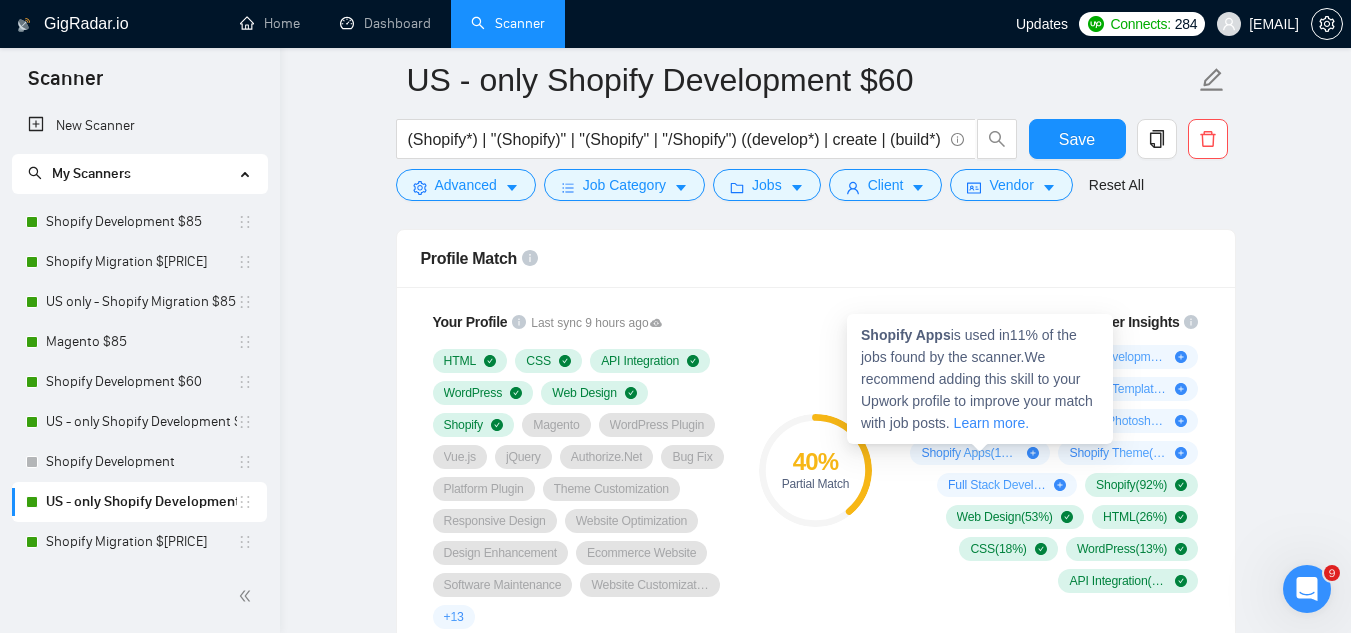 click on "Shopify Apps" at bounding box center (906, 335) 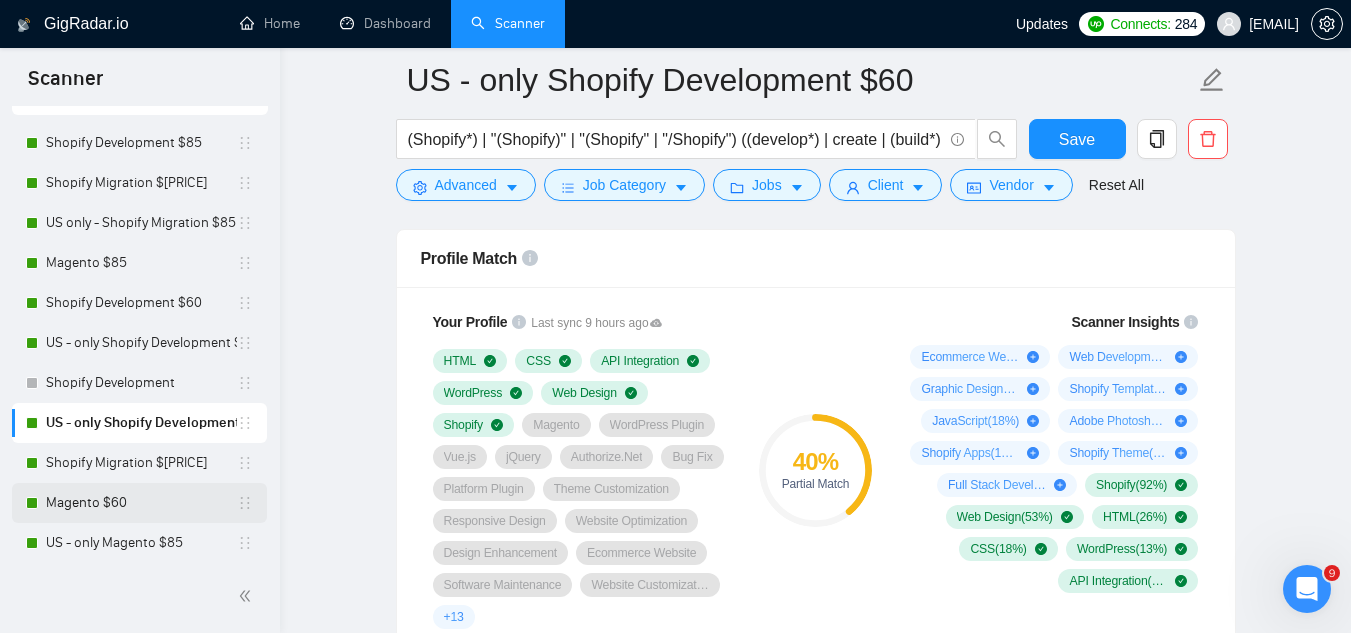 scroll, scrollTop: 200, scrollLeft: 0, axis: vertical 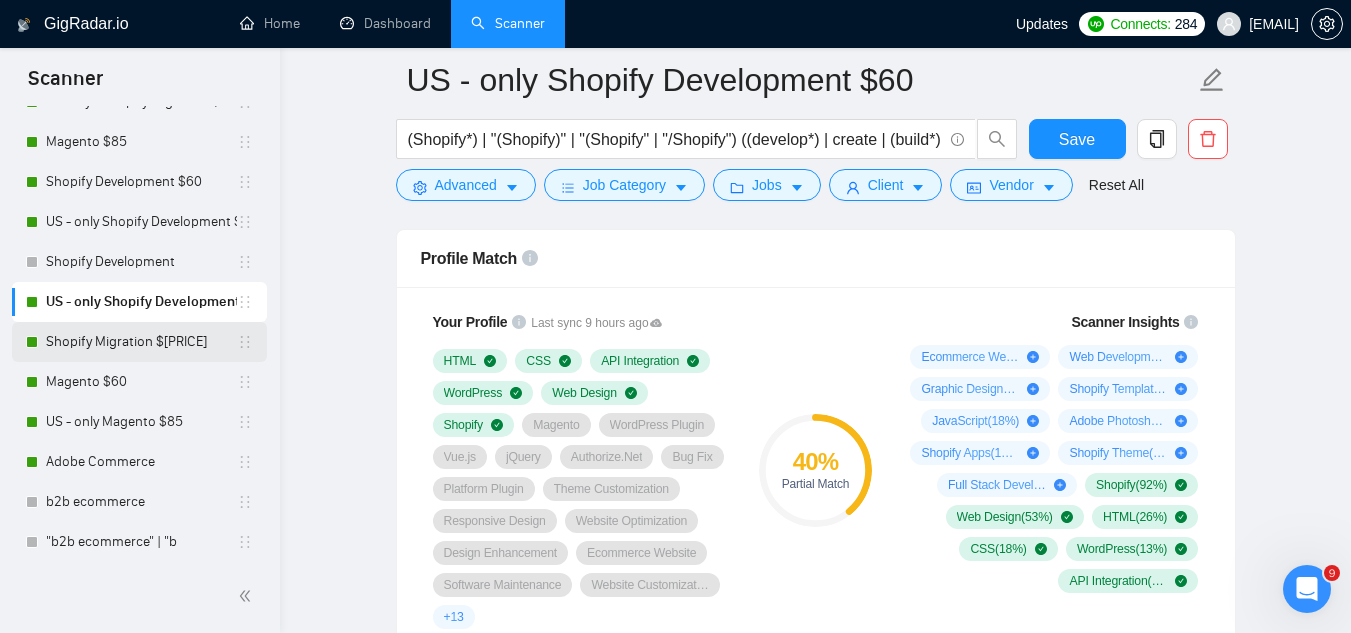 click on "Shopify Migration $[PRICE]" at bounding box center [141, 342] 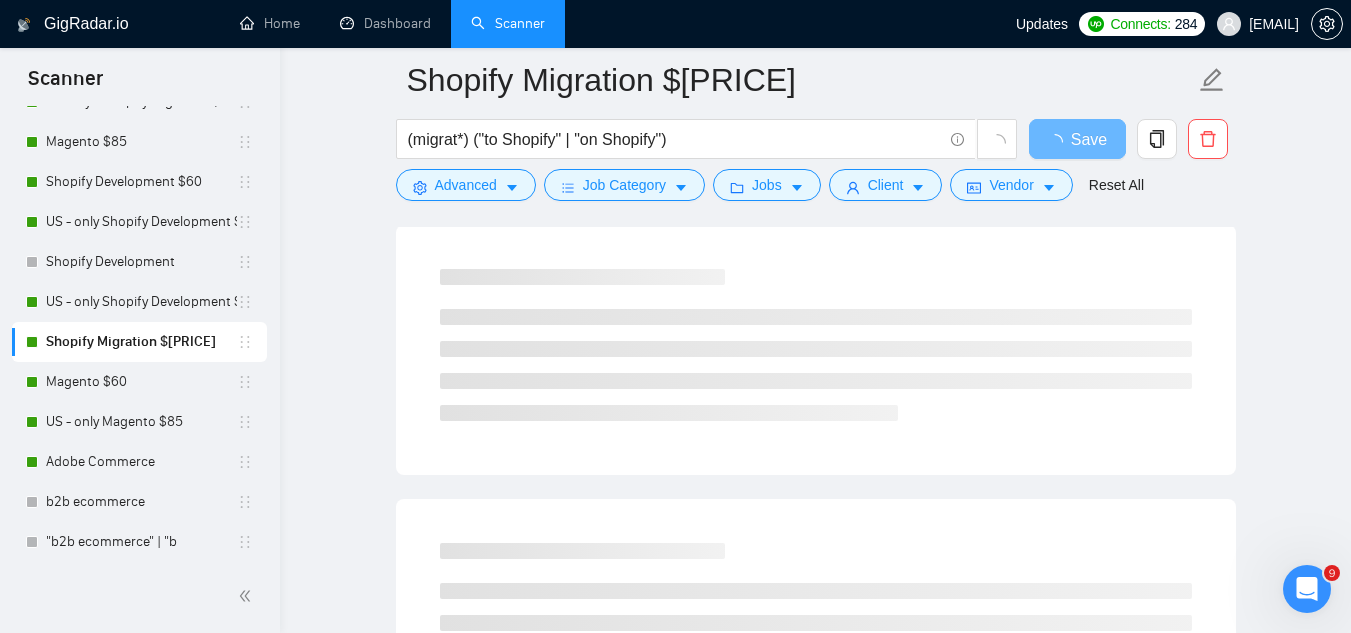 scroll, scrollTop: 0, scrollLeft: 0, axis: both 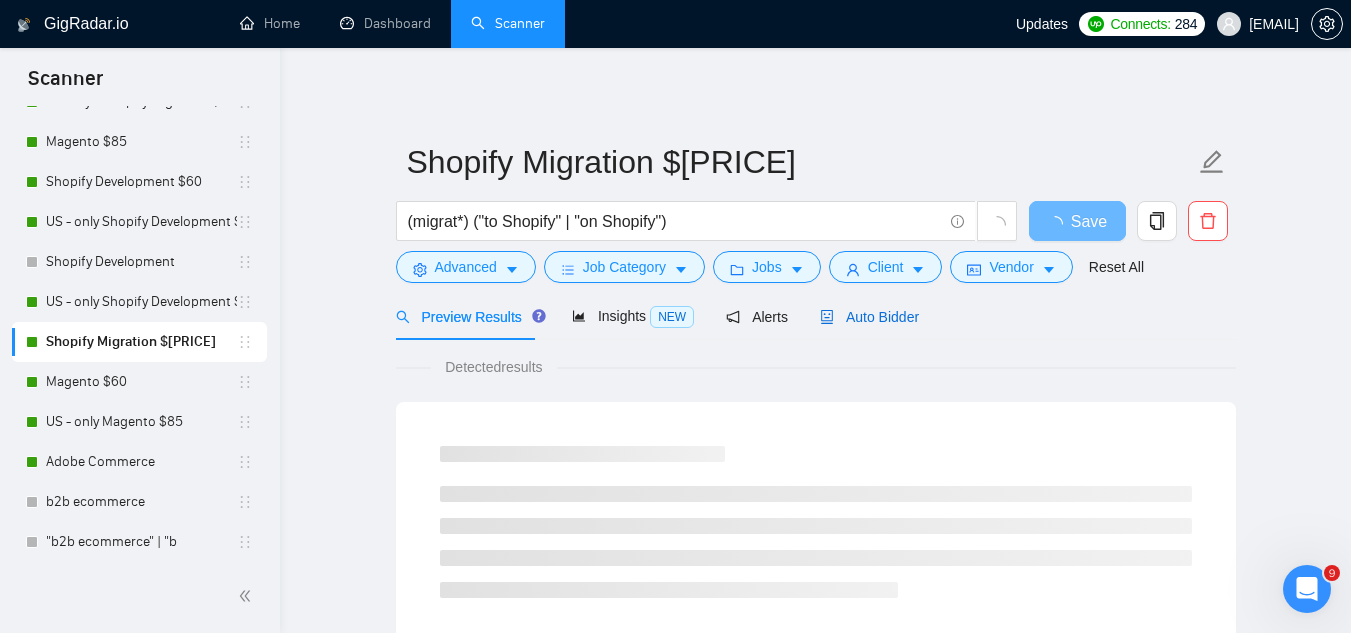 click on "Auto Bidder" at bounding box center [869, 317] 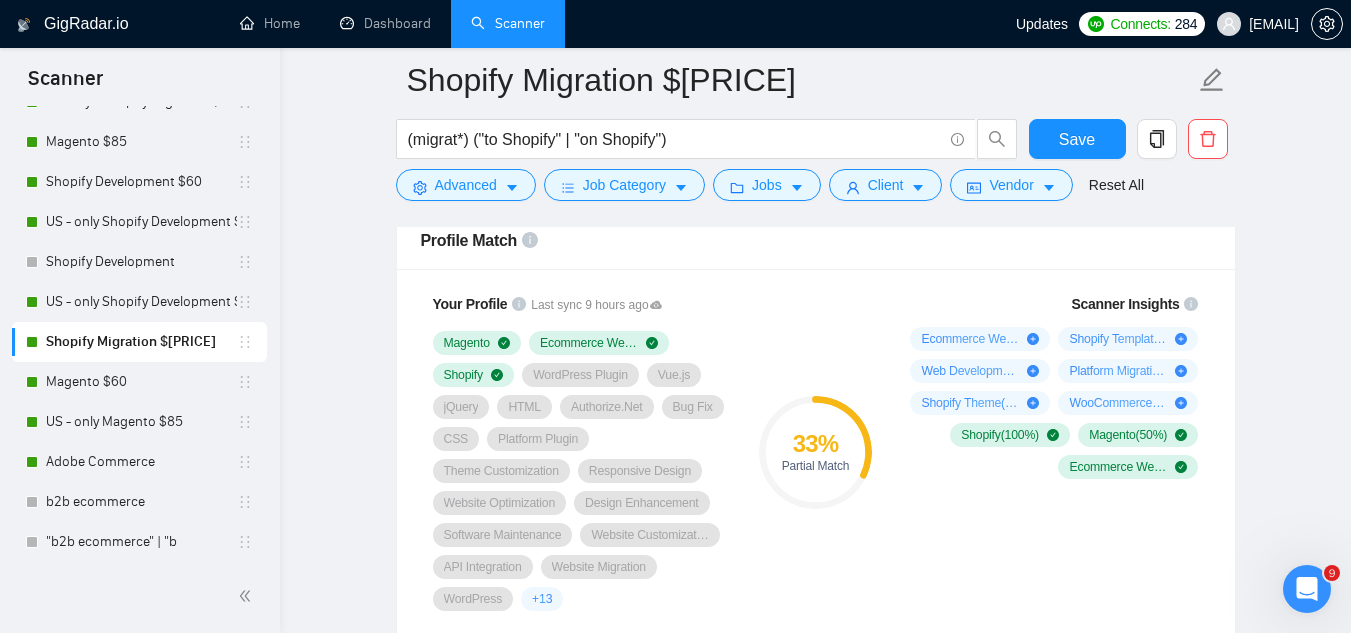 scroll, scrollTop: 1300, scrollLeft: 0, axis: vertical 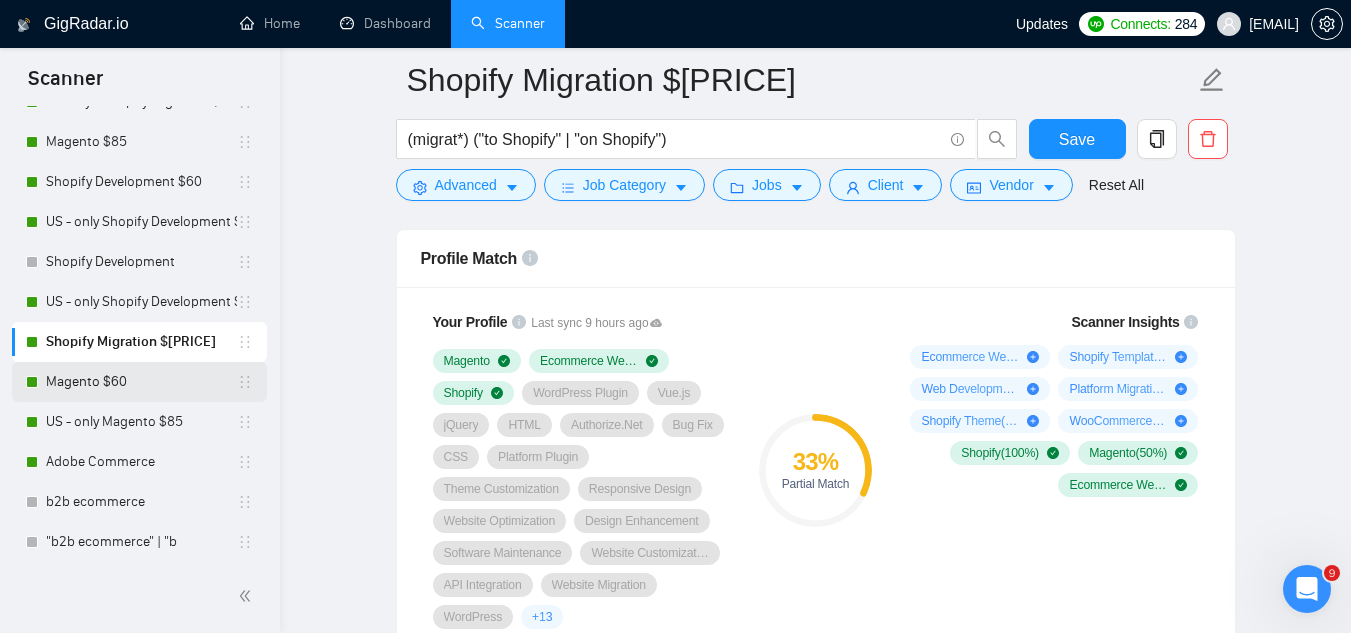 click on "Magento $60" at bounding box center (141, 382) 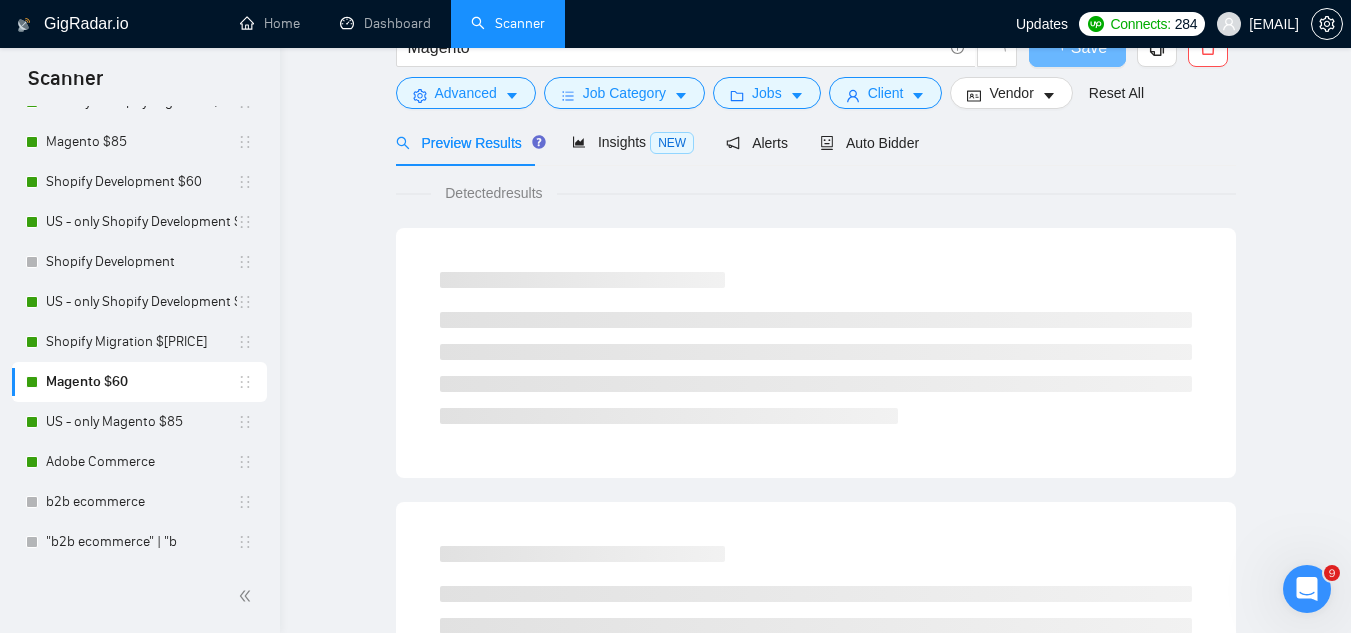 scroll, scrollTop: 0, scrollLeft: 0, axis: both 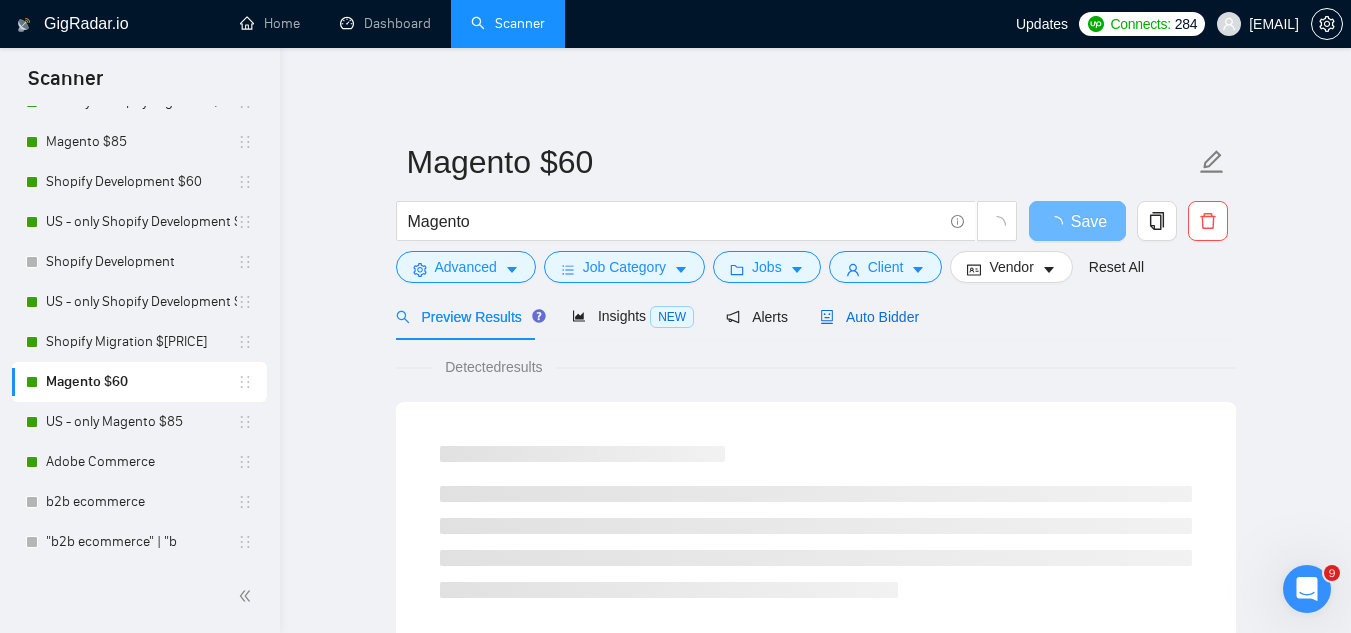 click on "Auto Bidder" at bounding box center [869, 317] 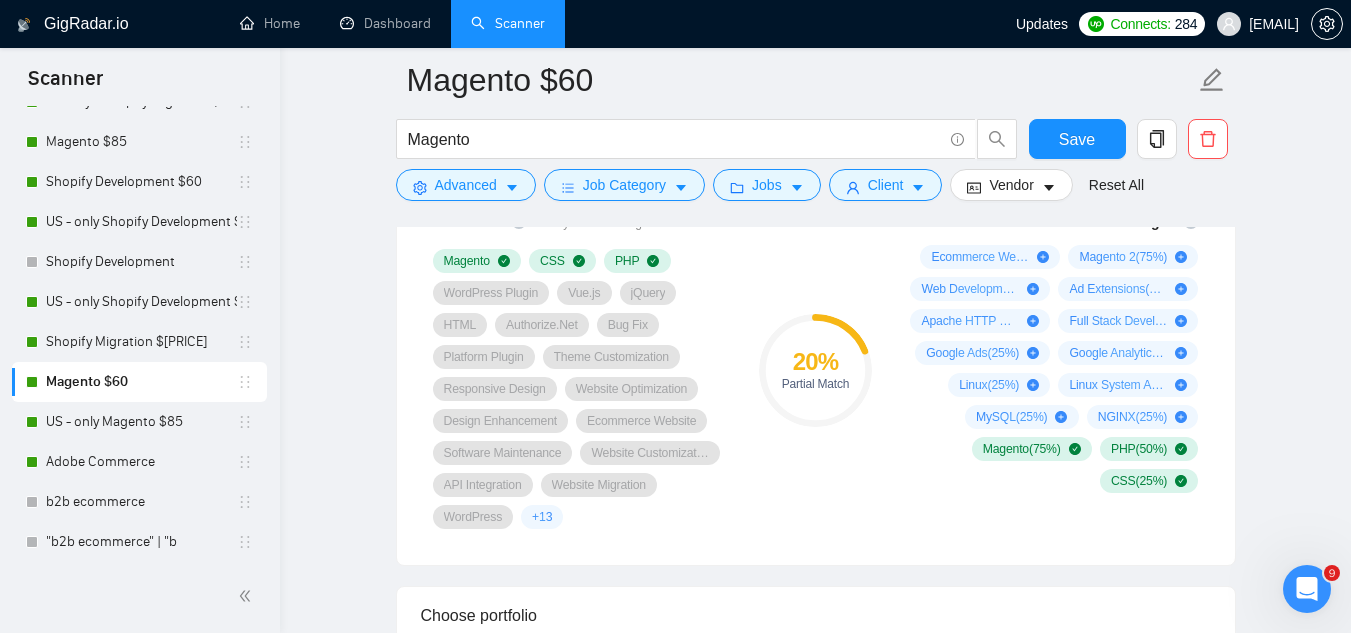 scroll, scrollTop: 1300, scrollLeft: 0, axis: vertical 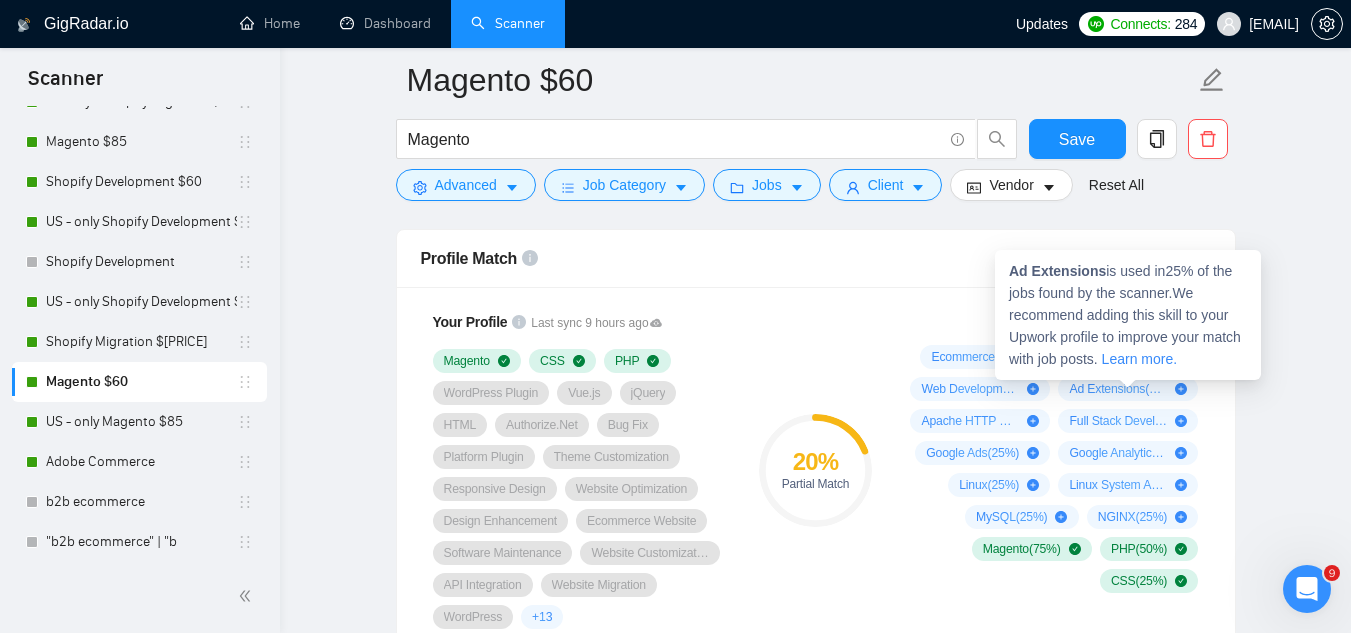 click on "Ad Extensions" at bounding box center [1057, 271] 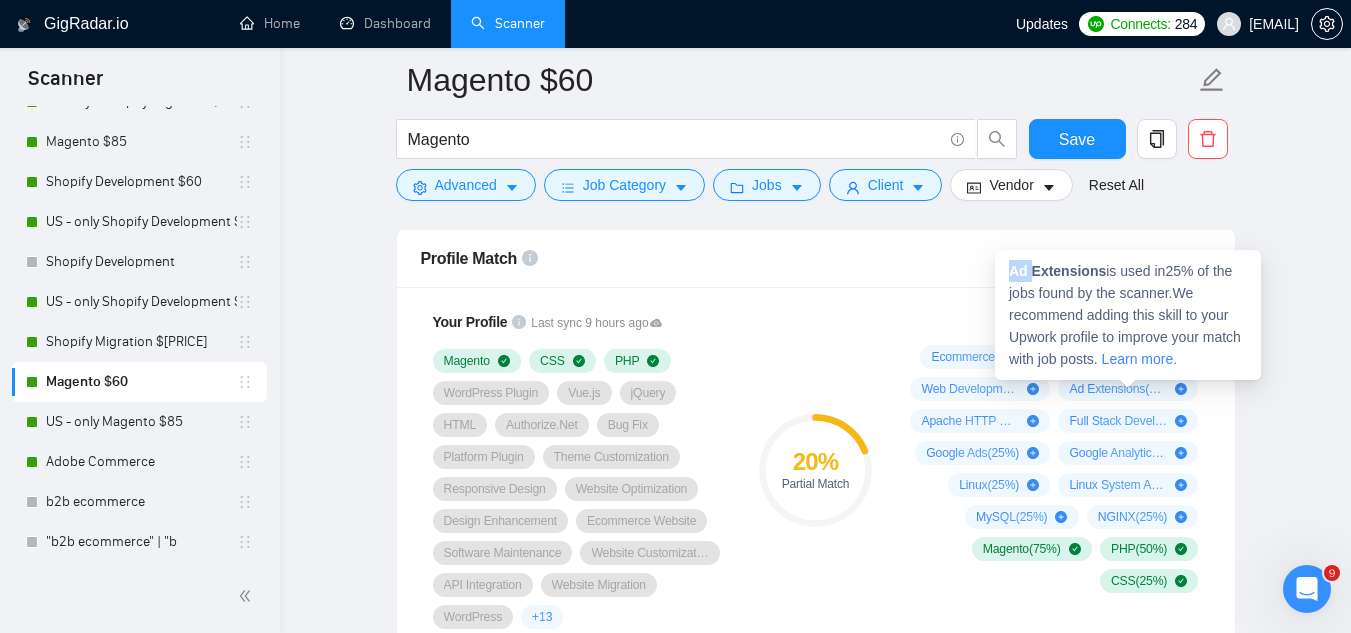 click on "Ad Extensions" at bounding box center (1057, 271) 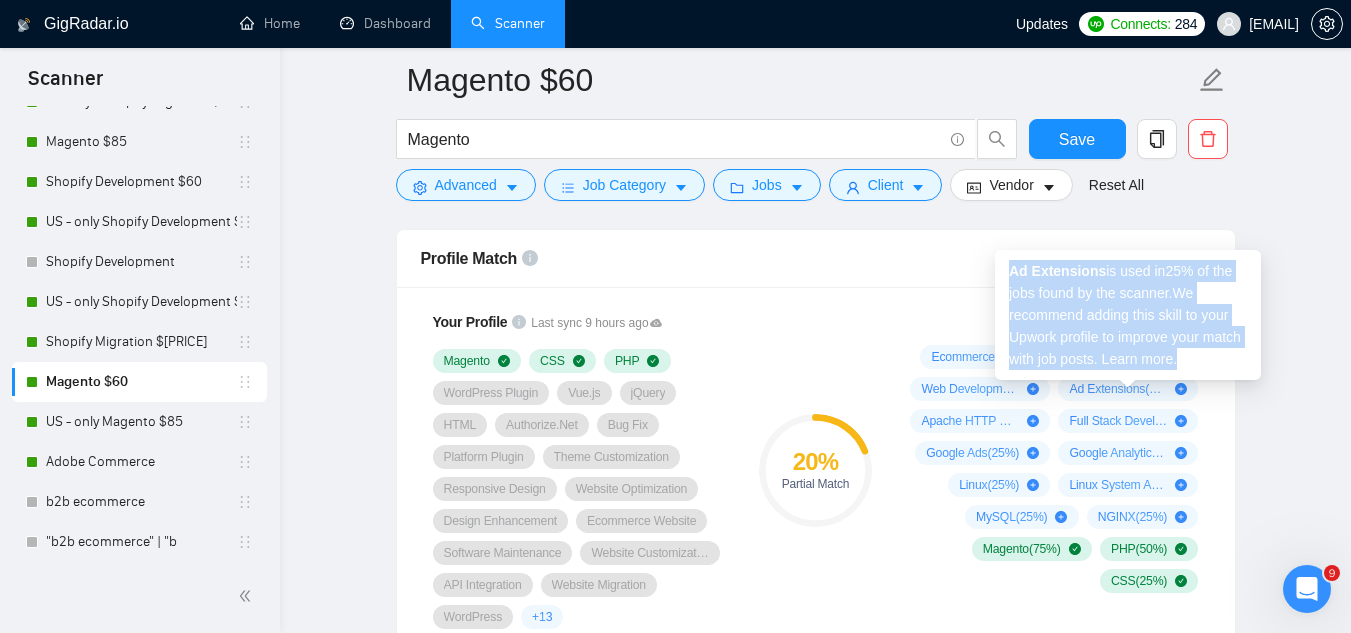 click on "Ad Extensions" at bounding box center [1057, 271] 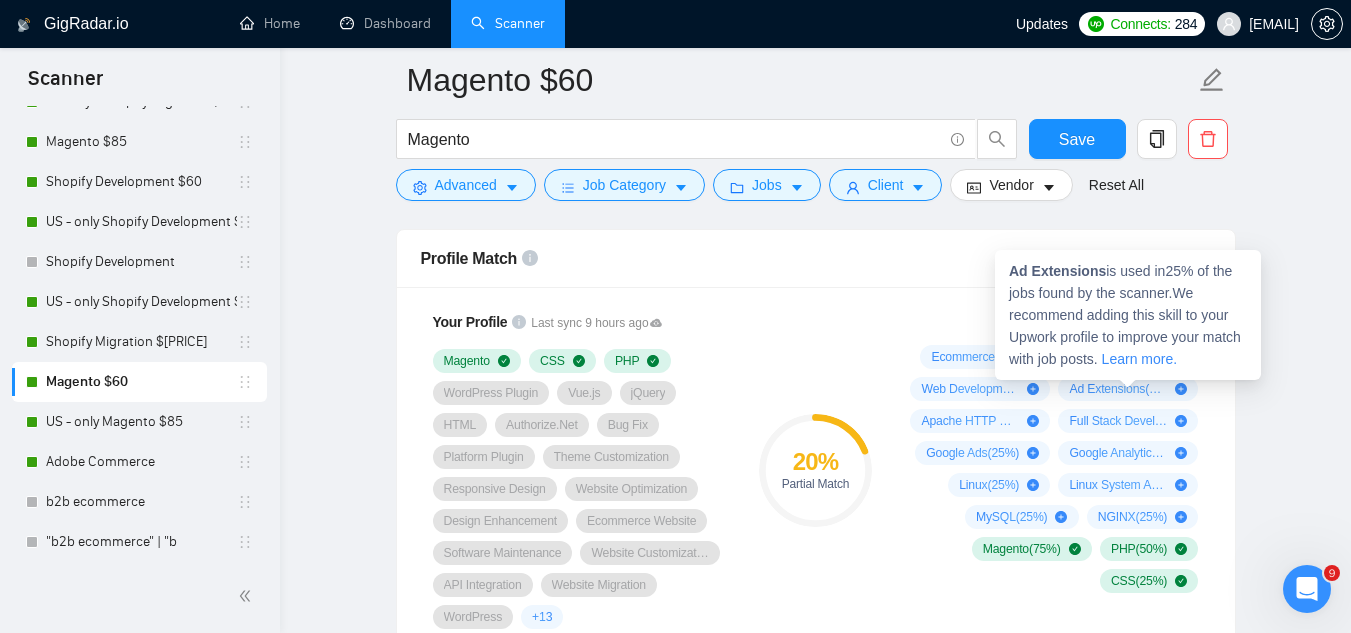 click on "Ad Extensions" at bounding box center [1057, 271] 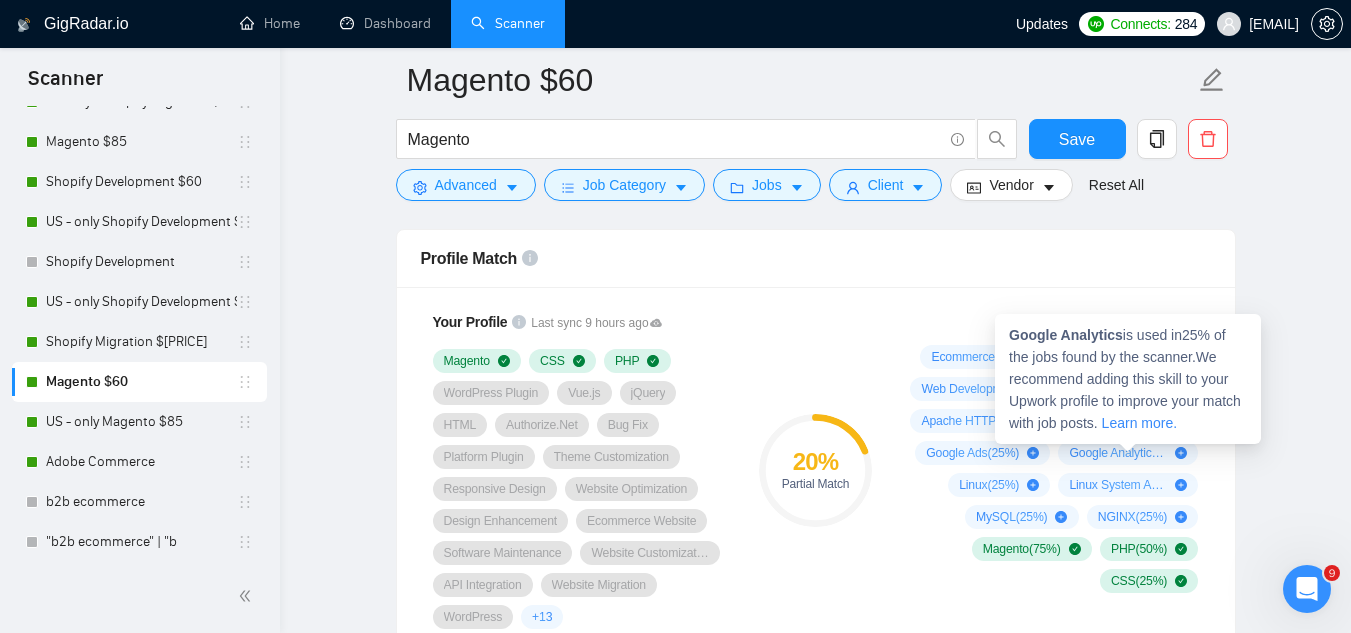 click on "Google Analytics" at bounding box center [1066, 335] 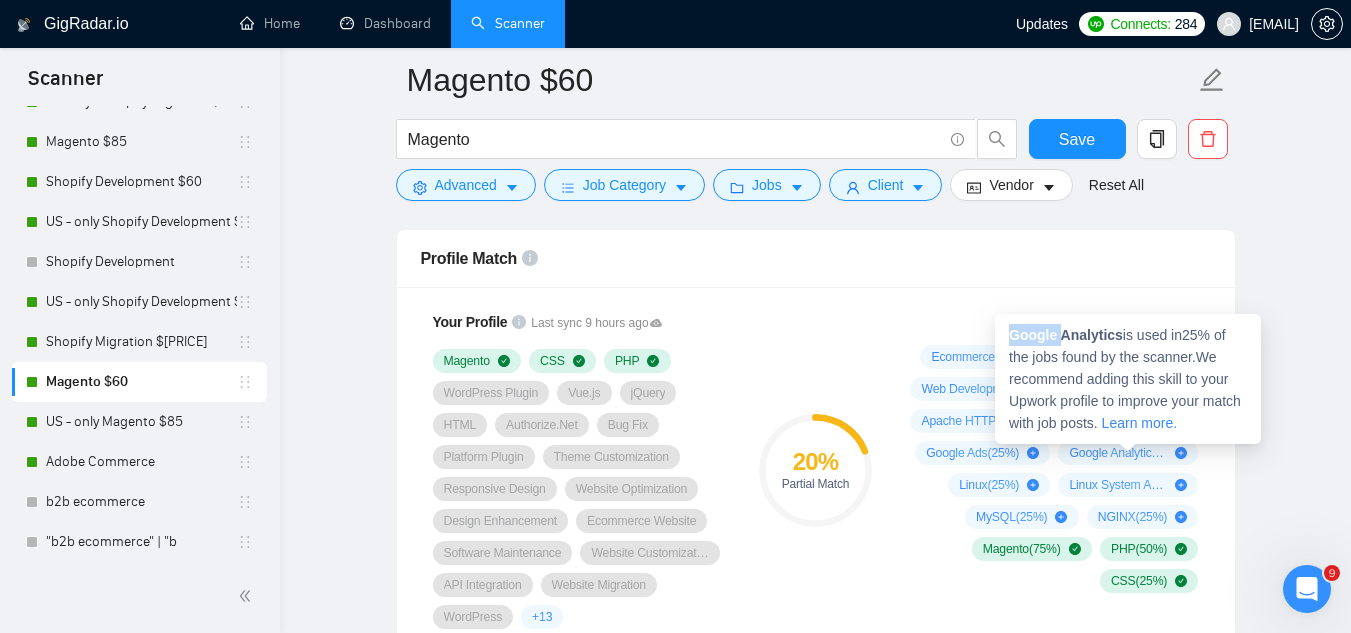 click on "Google Analytics" at bounding box center (1066, 335) 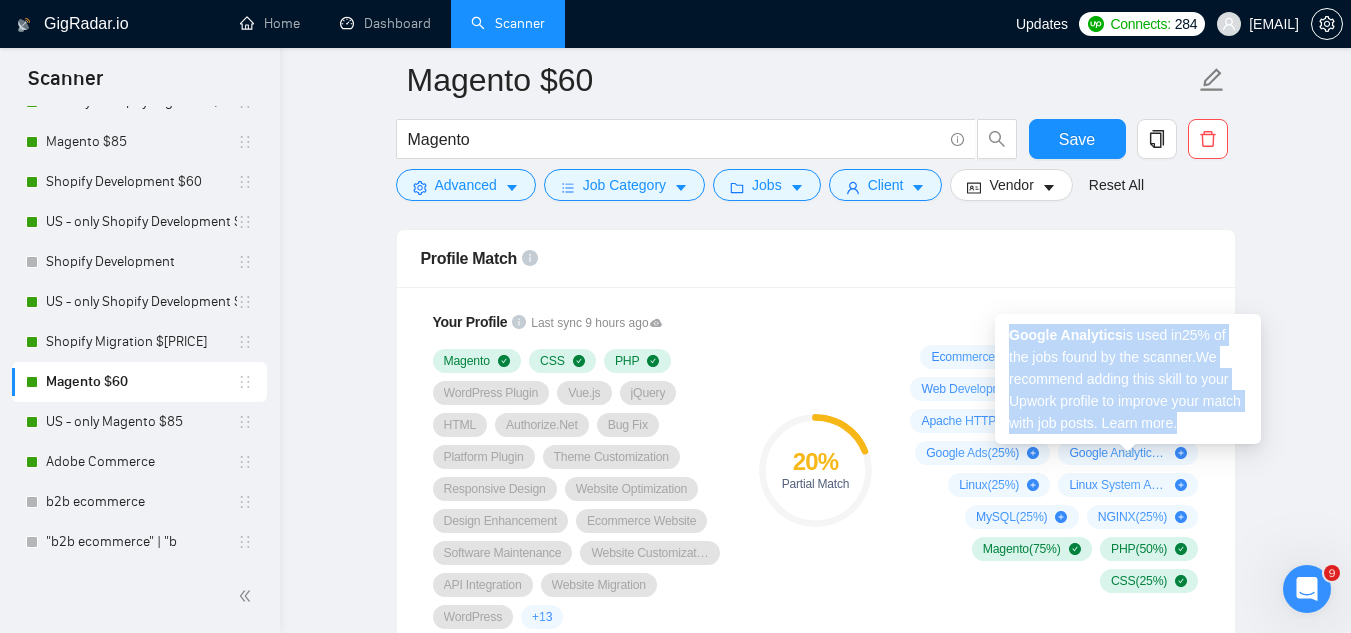 click on "Google Analytics" at bounding box center (1066, 335) 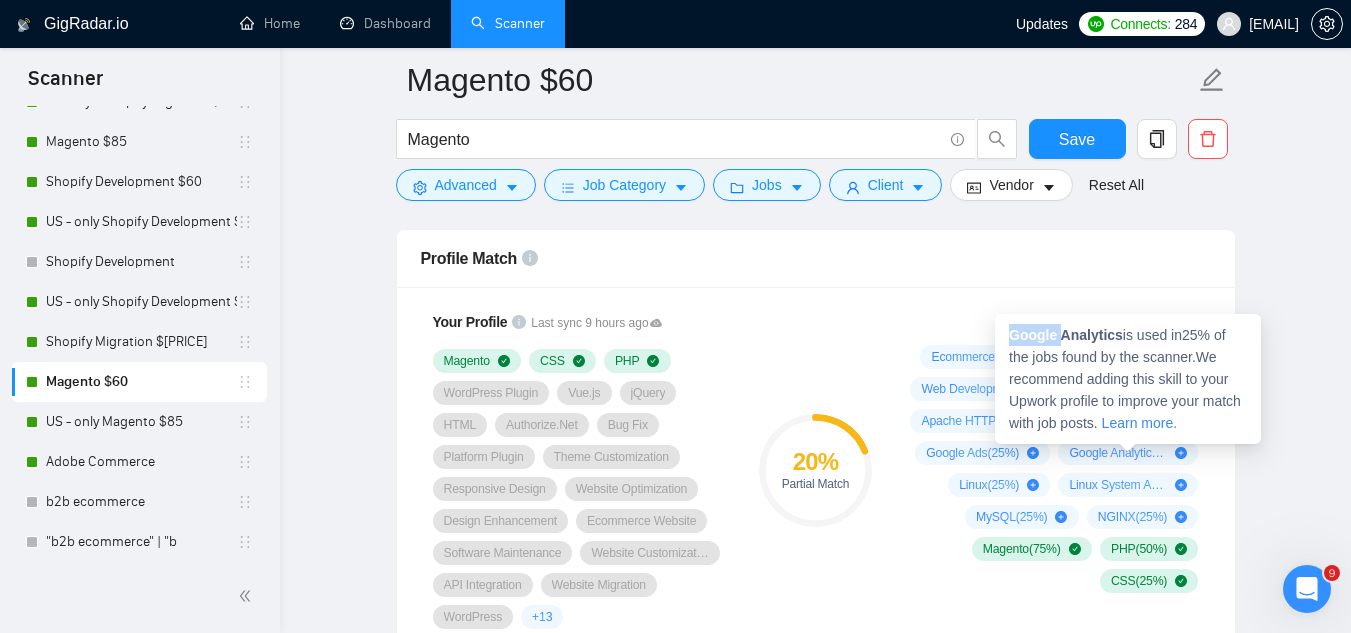 click on "Google Analytics" at bounding box center [1066, 335] 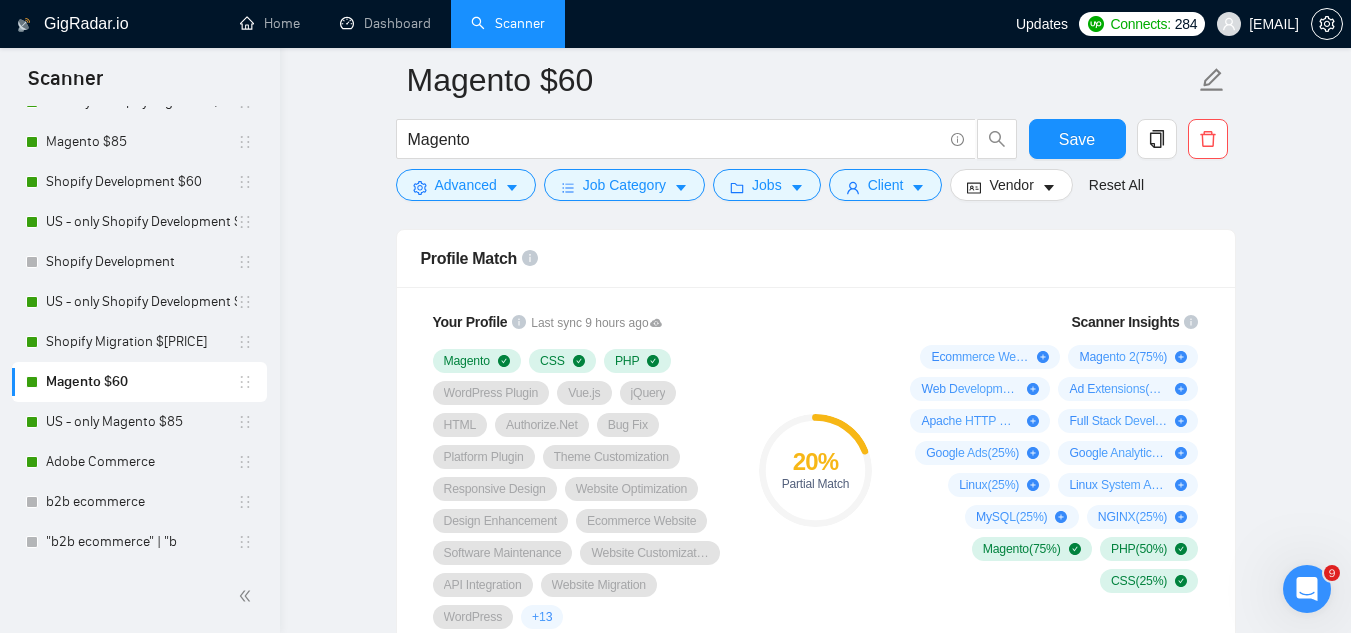 scroll, scrollTop: 300, scrollLeft: 0, axis: vertical 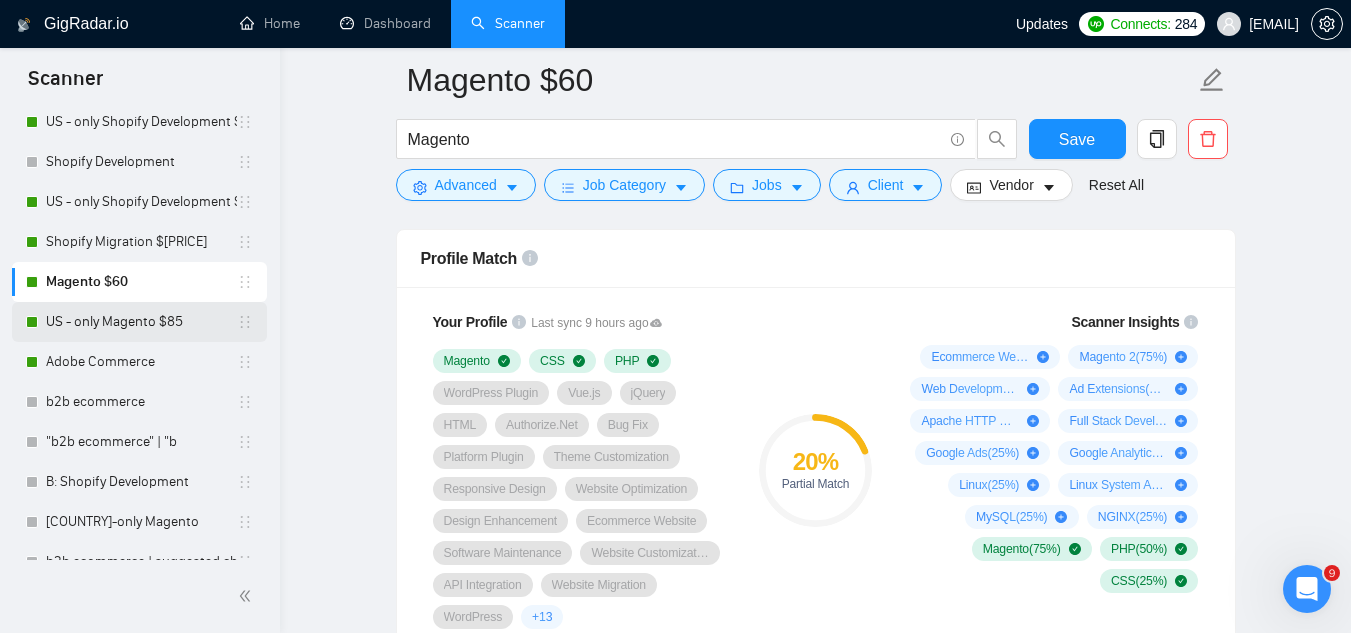 click on "US - only Magento $85" at bounding box center (141, 322) 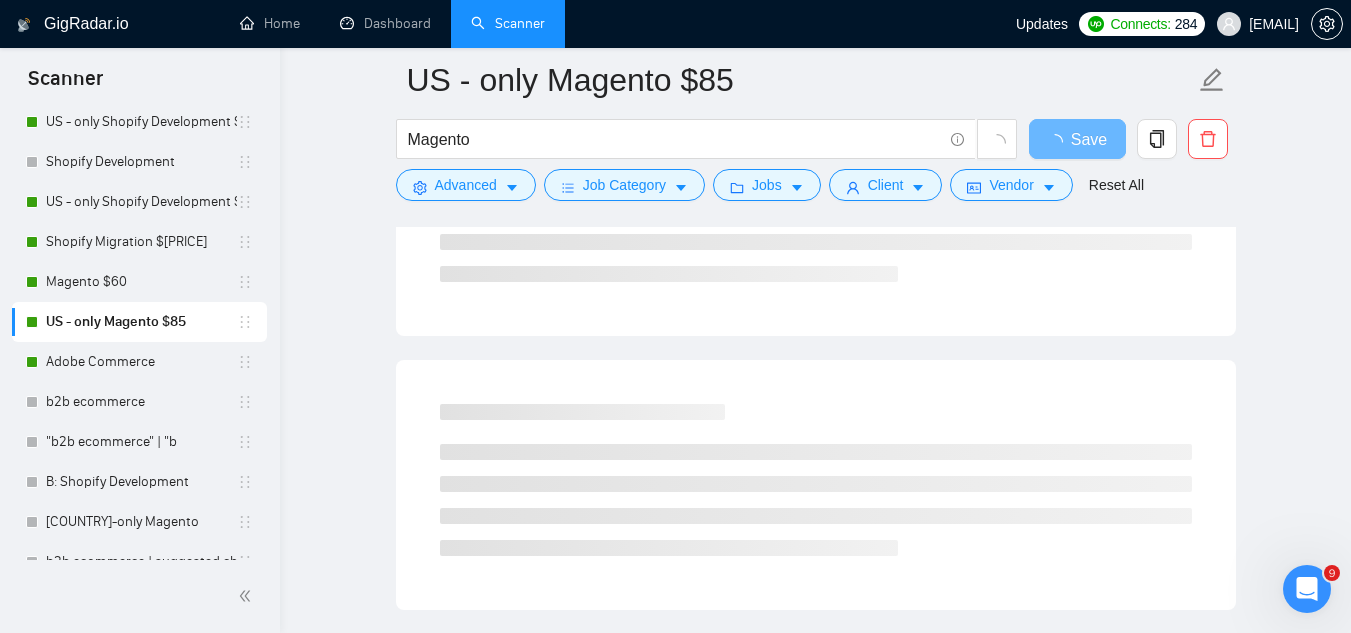 scroll, scrollTop: 0, scrollLeft: 0, axis: both 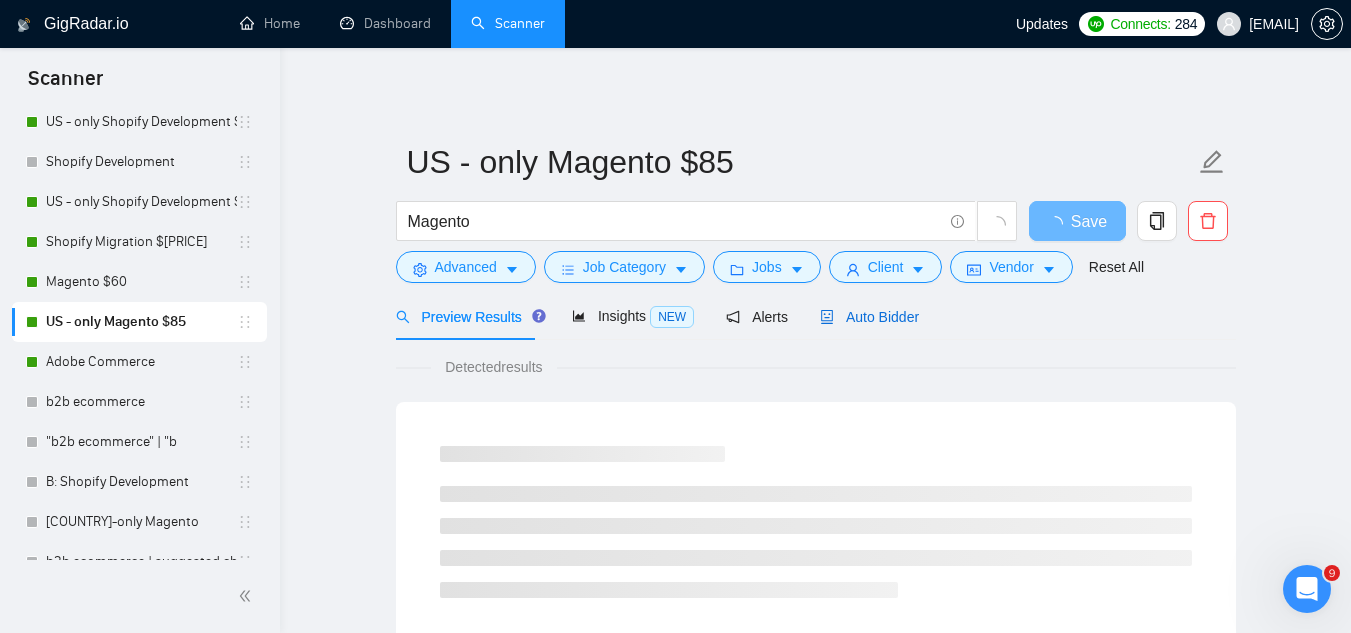 click on "Auto Bidder" at bounding box center [869, 317] 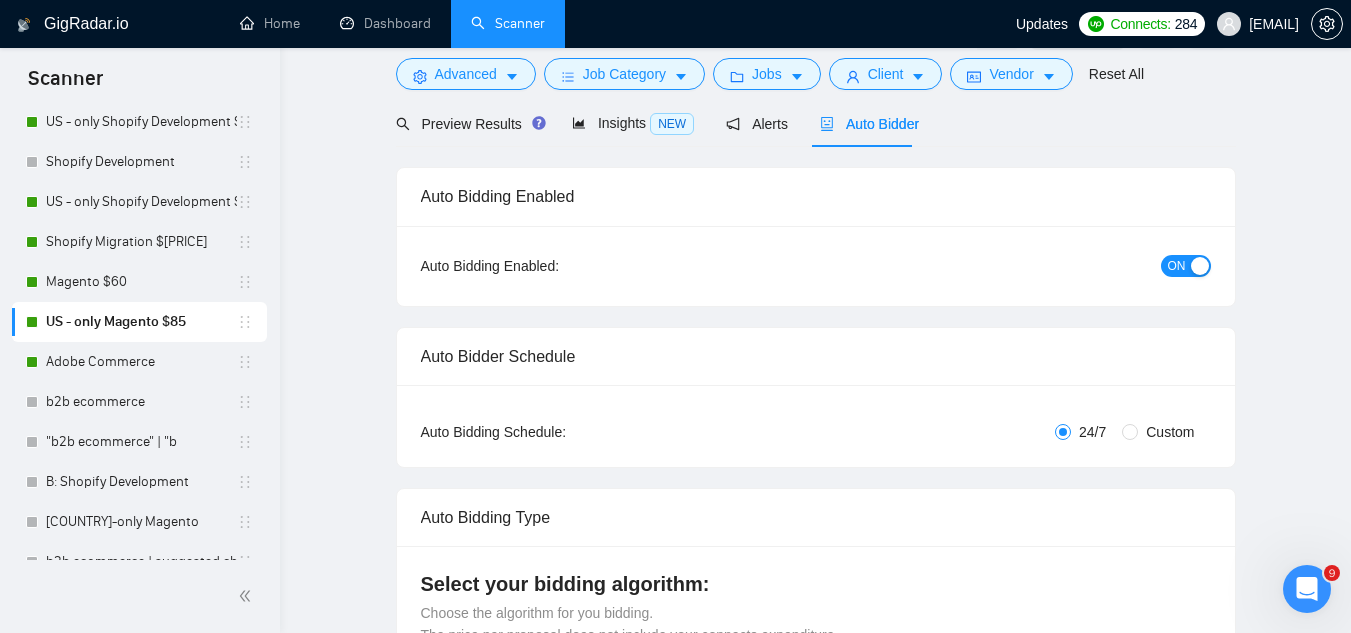 scroll, scrollTop: 0, scrollLeft: 0, axis: both 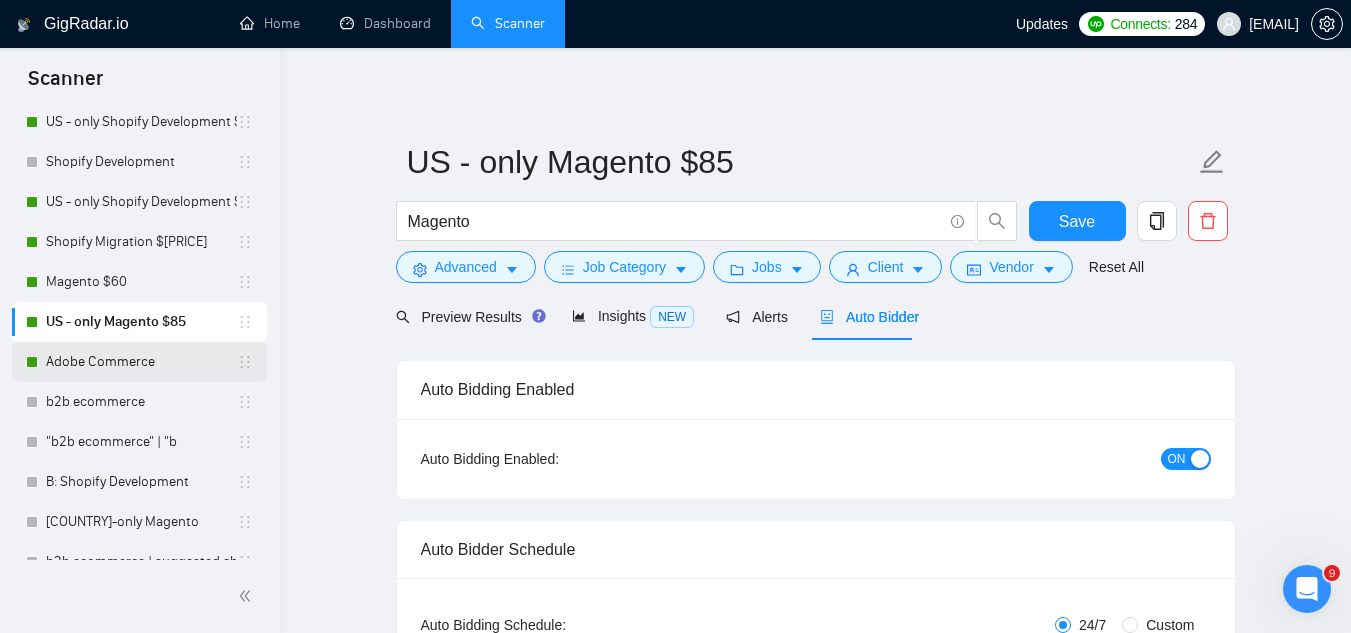 click on "Adobe Commerce" at bounding box center (141, 362) 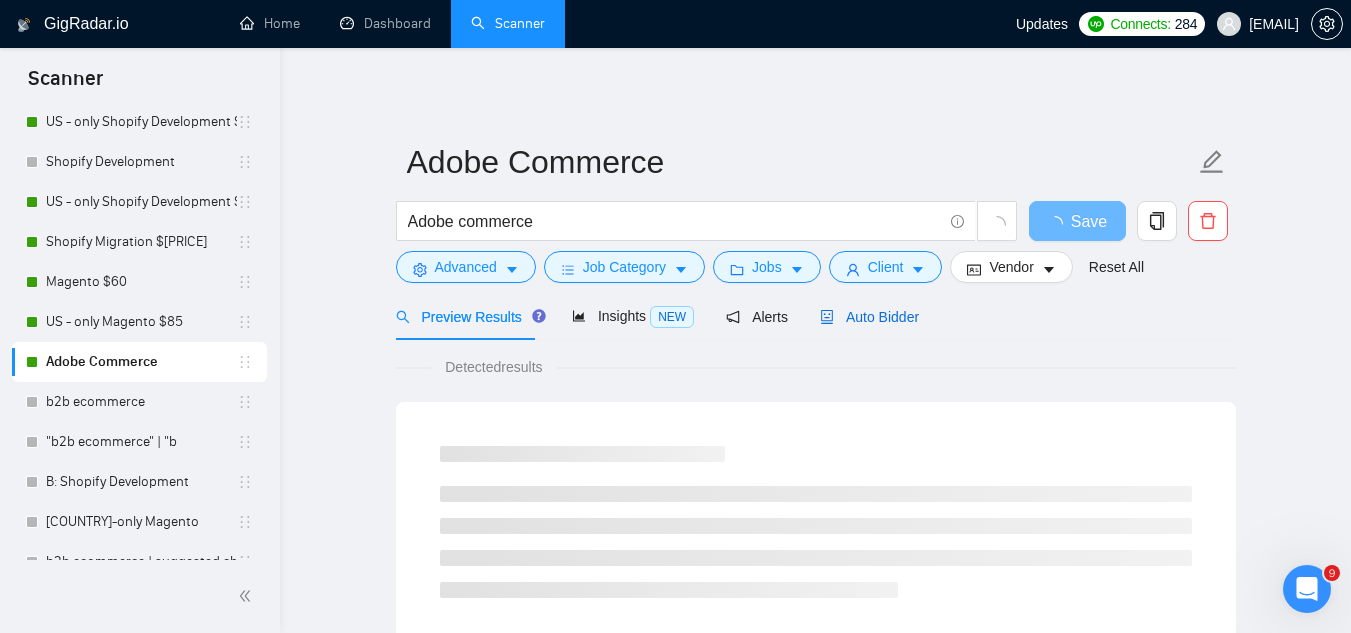 click on "Auto Bidder" at bounding box center (869, 317) 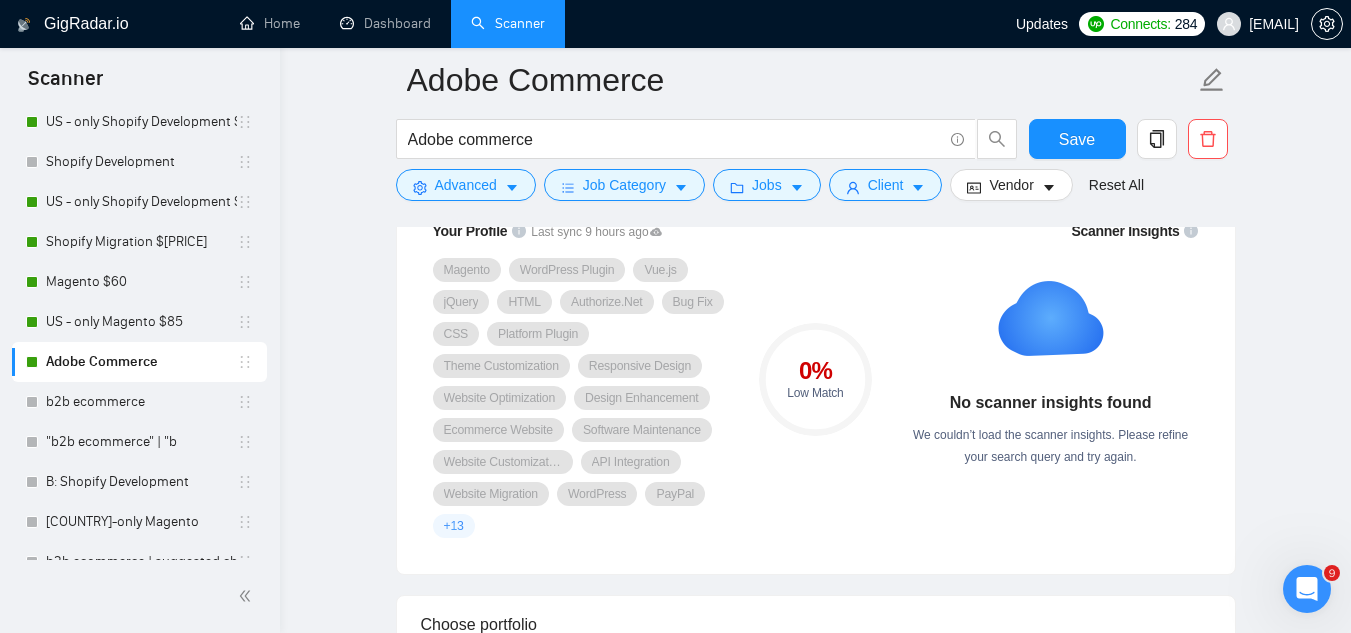 scroll, scrollTop: 1500, scrollLeft: 0, axis: vertical 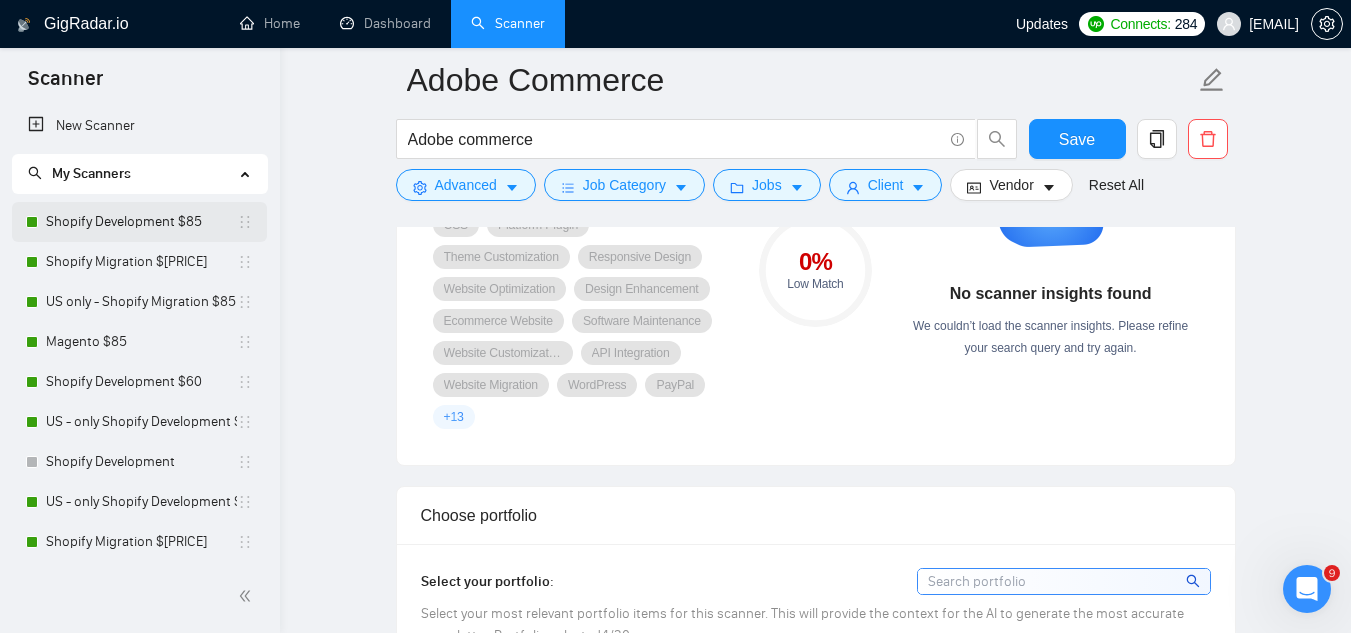 click on "Shopify Development $85" at bounding box center [141, 222] 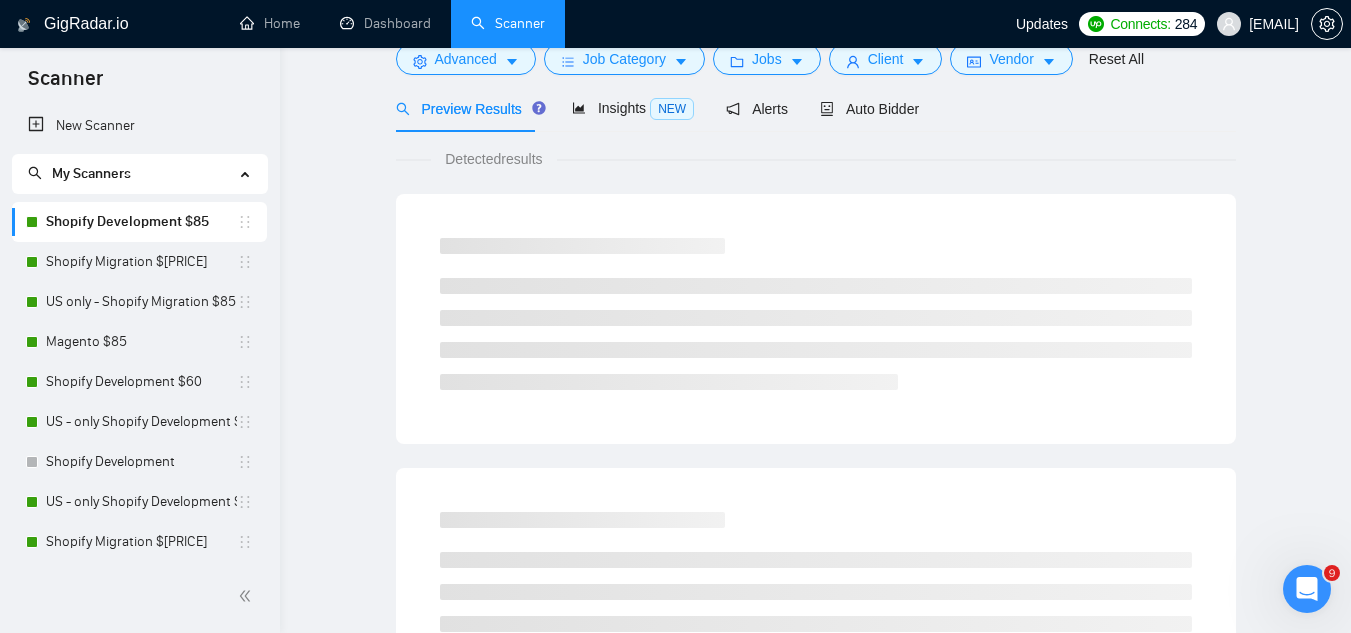 scroll, scrollTop: 0, scrollLeft: 0, axis: both 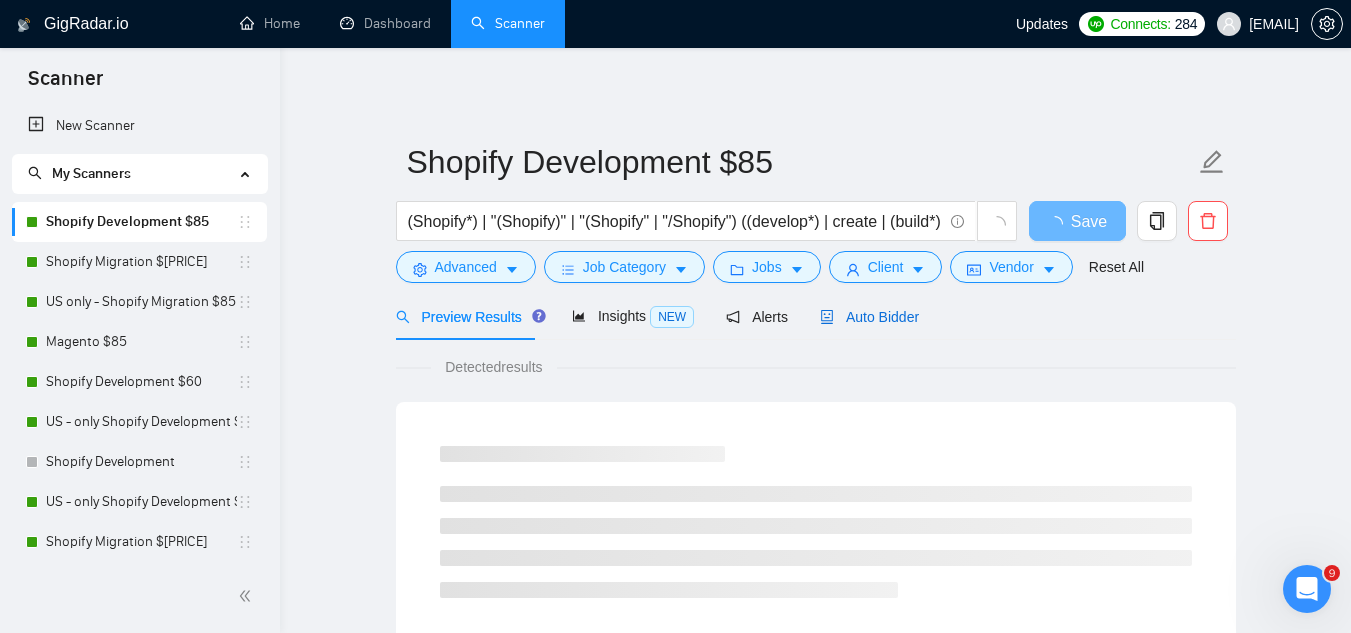 click on "Auto Bidder" at bounding box center (869, 317) 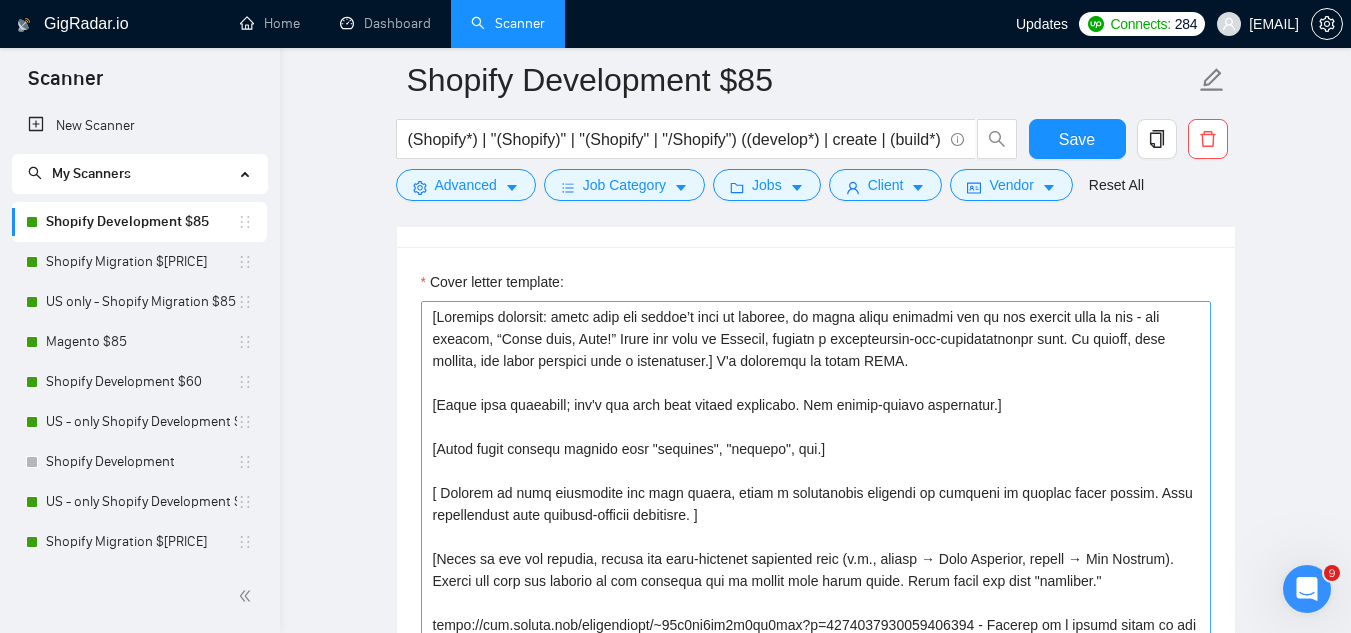 scroll, scrollTop: 2200, scrollLeft: 0, axis: vertical 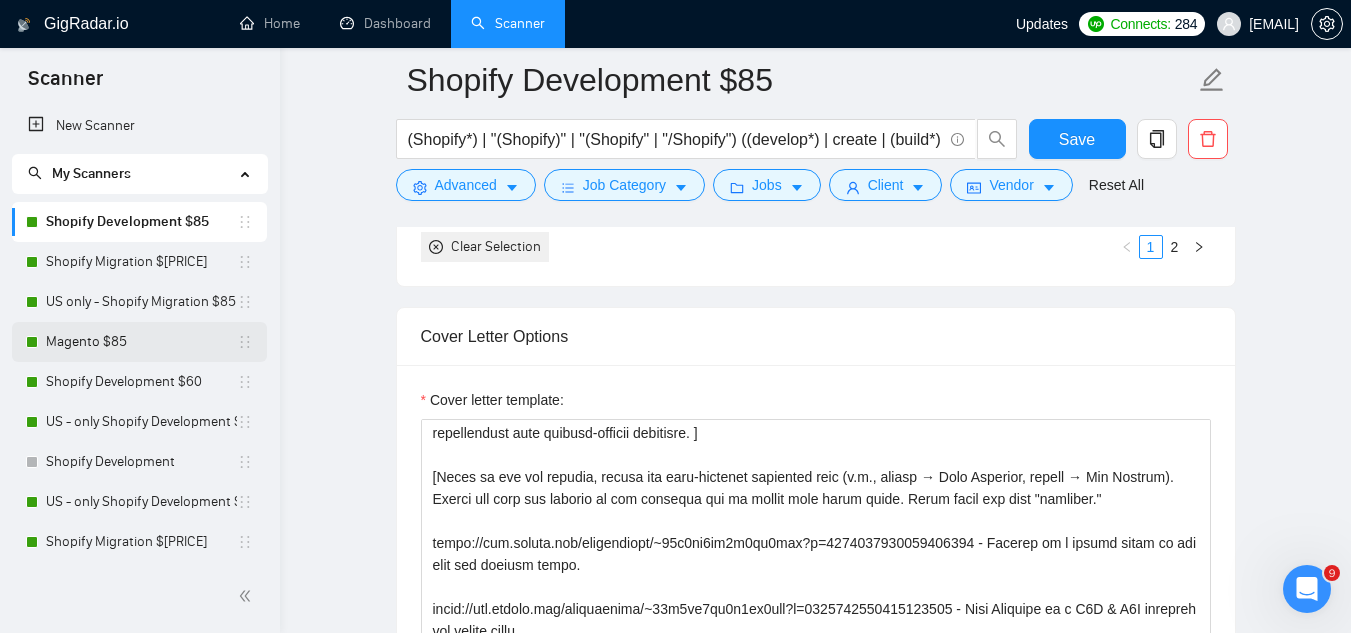 click on "Magento $85" at bounding box center [141, 342] 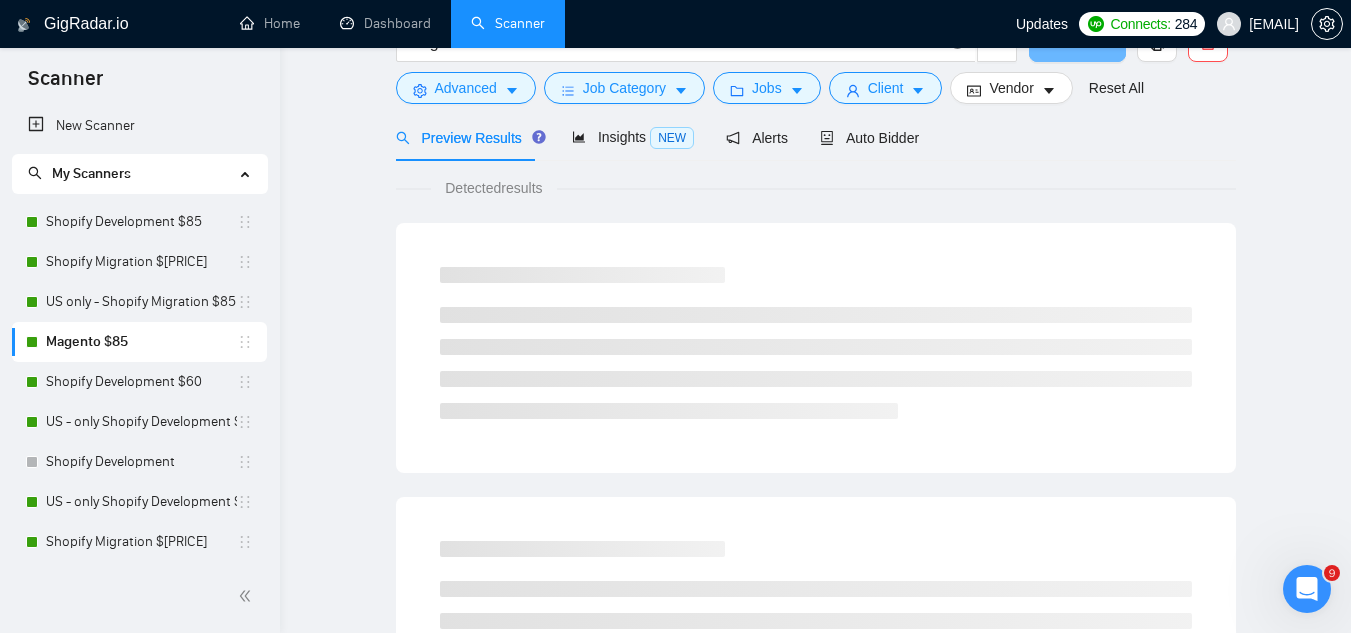 scroll, scrollTop: 0, scrollLeft: 0, axis: both 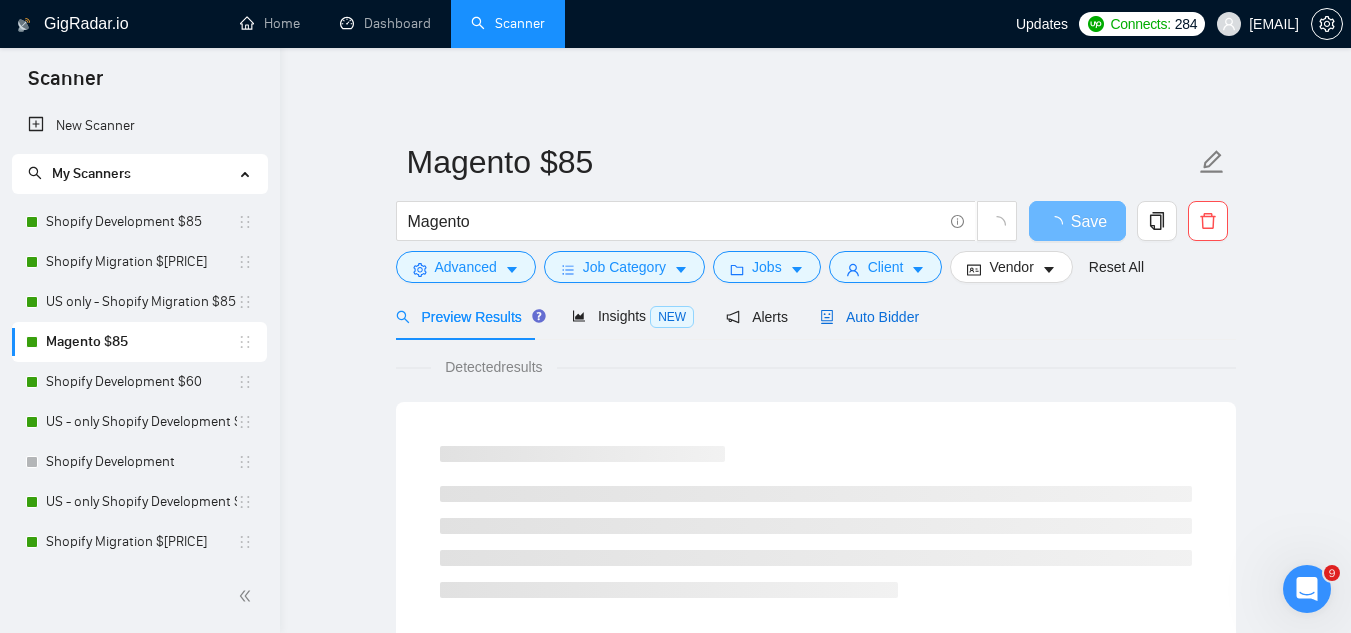 click on "Auto Bidder" at bounding box center (869, 317) 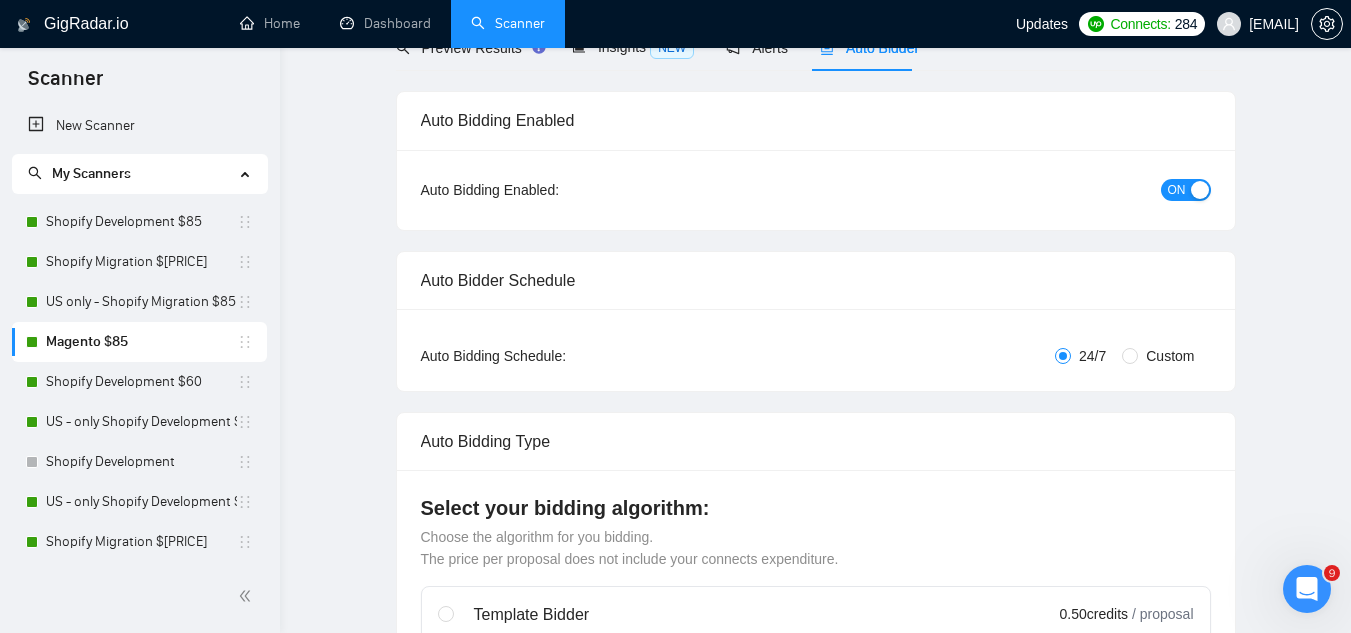 type 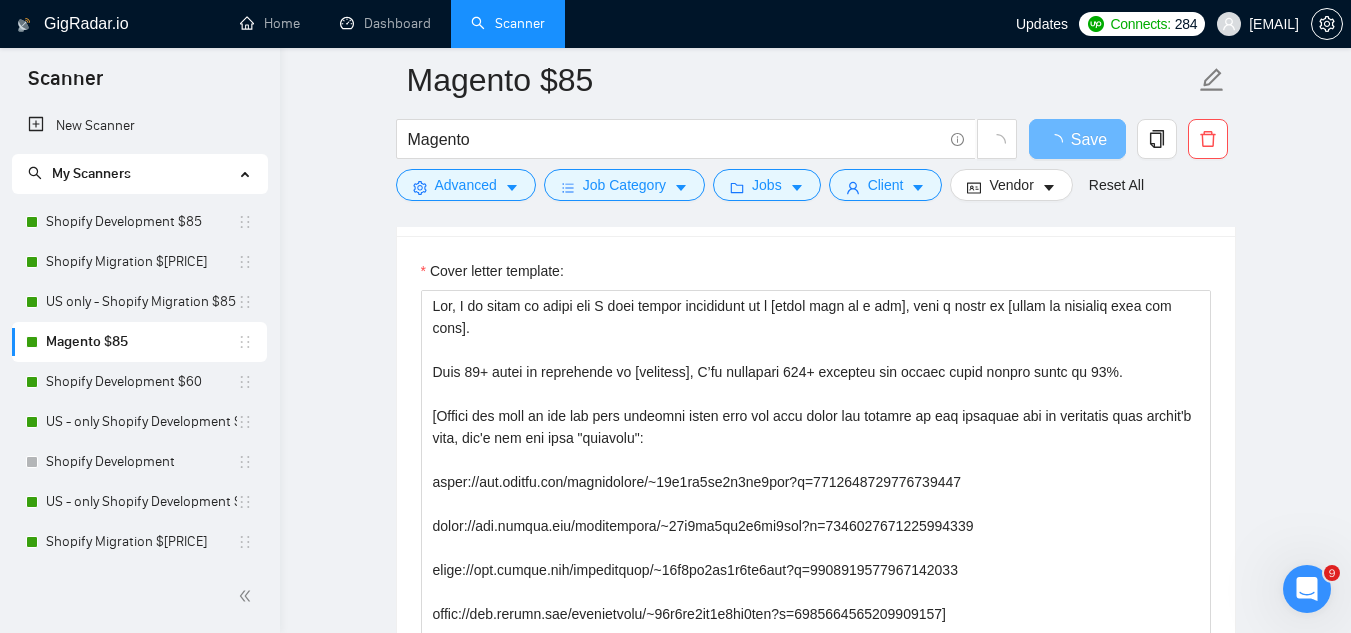 scroll, scrollTop: 2300, scrollLeft: 0, axis: vertical 